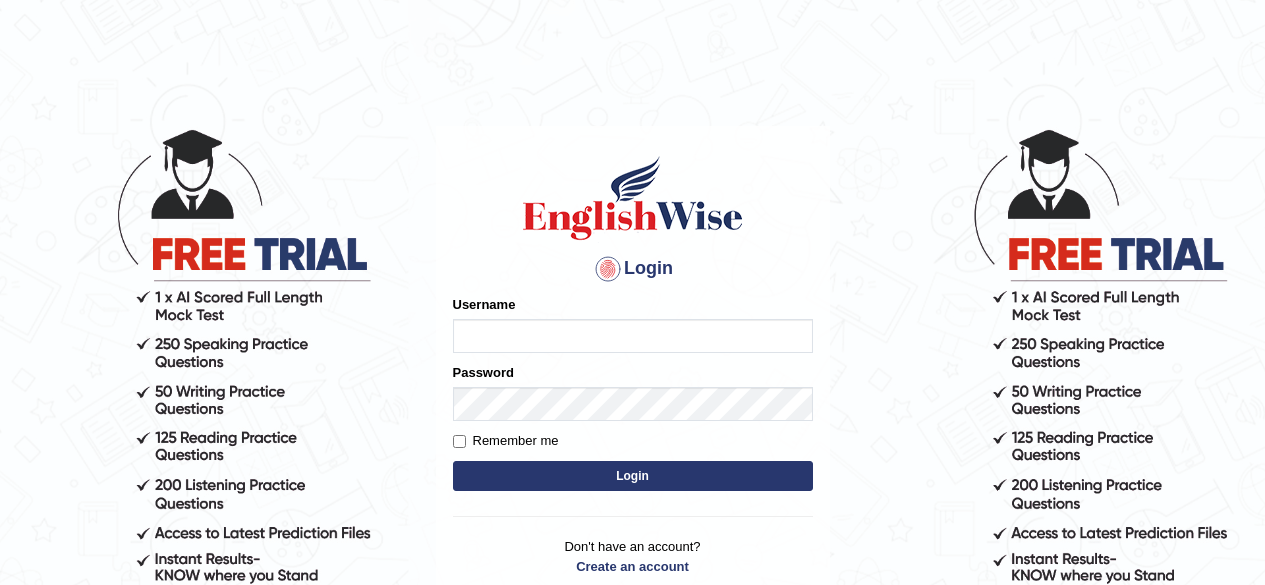 scroll, scrollTop: 0, scrollLeft: 0, axis: both 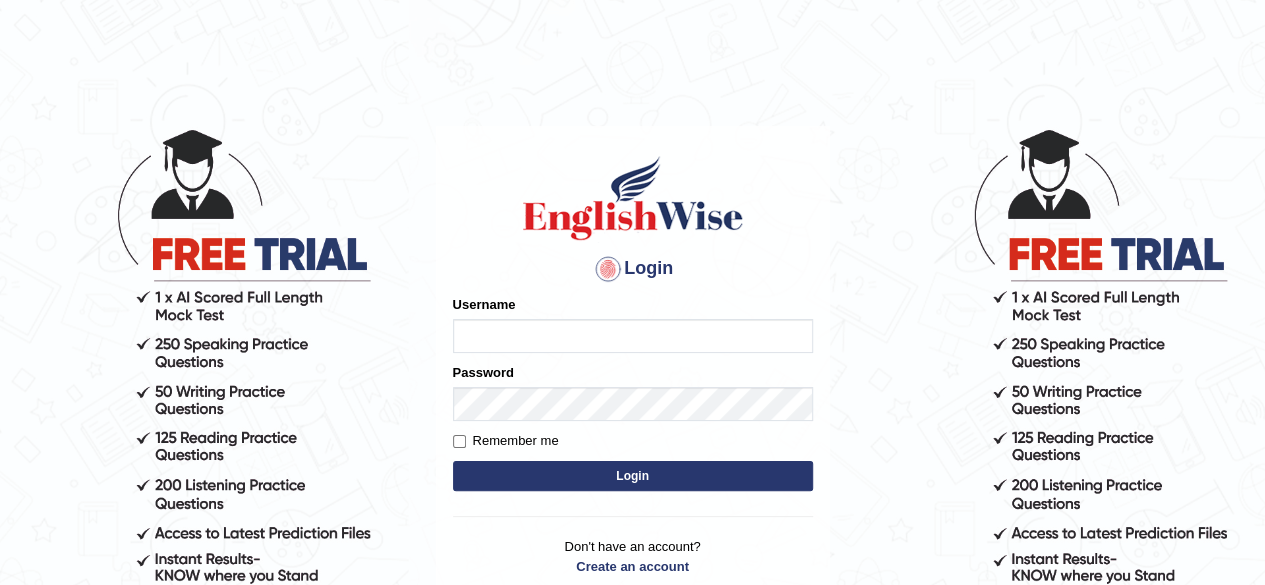 type on "Agam11" 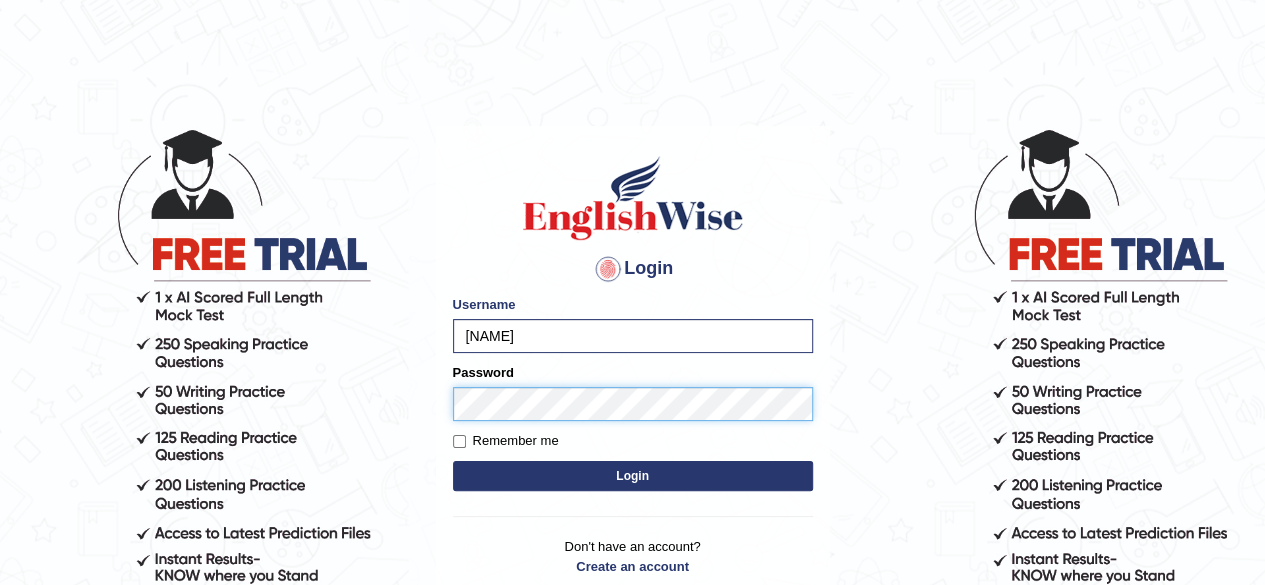 click on "Login" at bounding box center [633, 476] 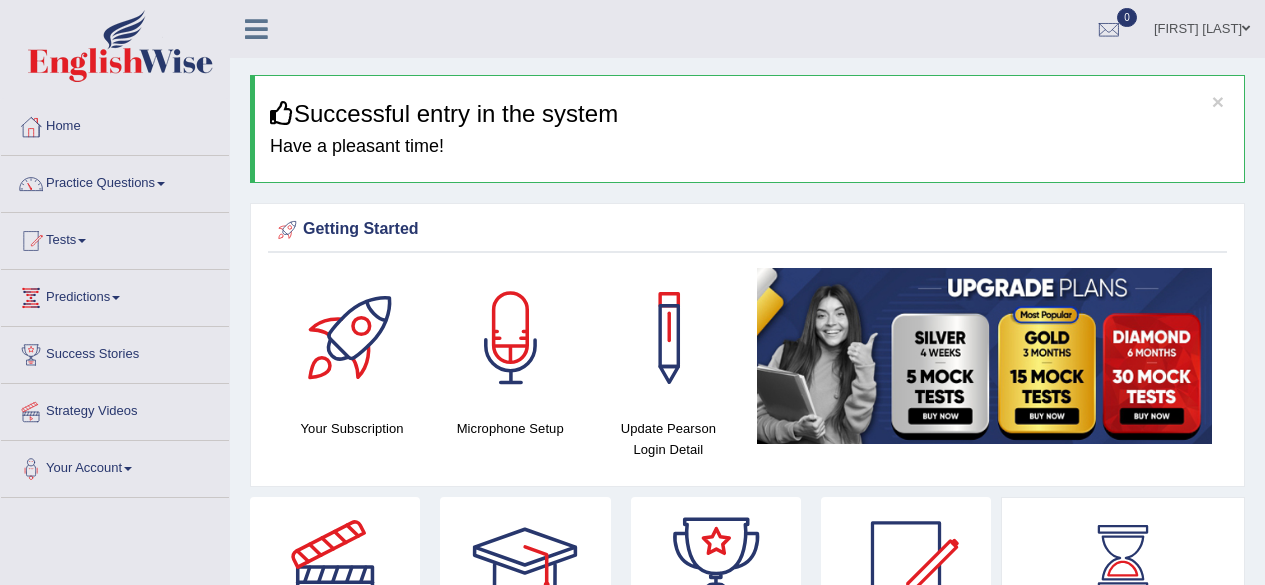 scroll, scrollTop: 0, scrollLeft: 0, axis: both 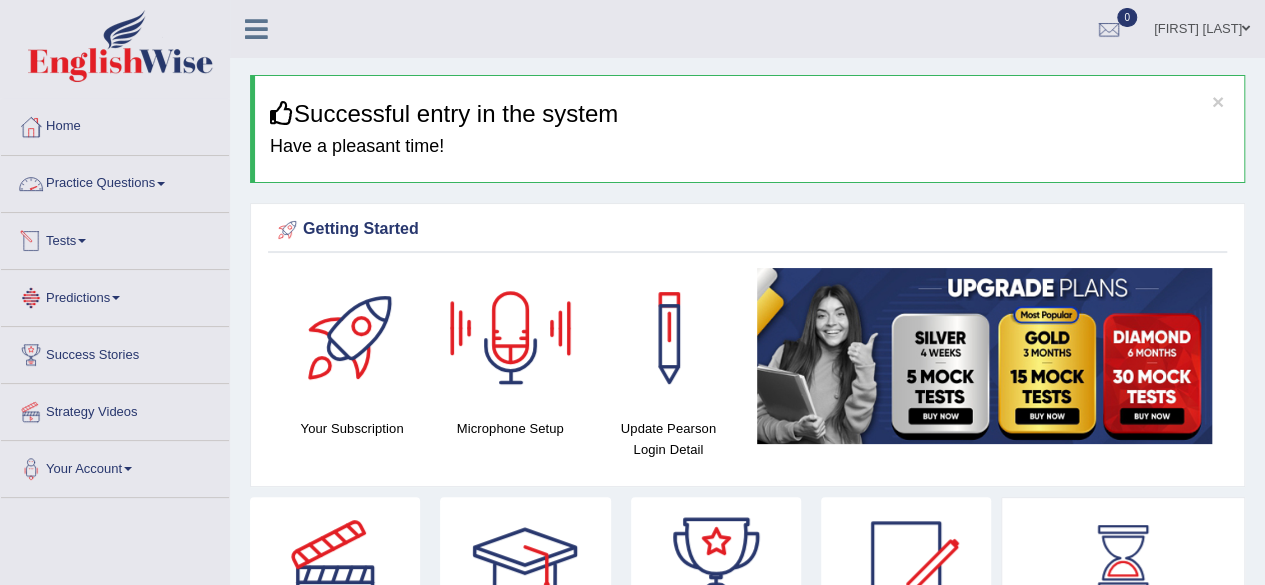 click on "Practice Questions" at bounding box center (115, 181) 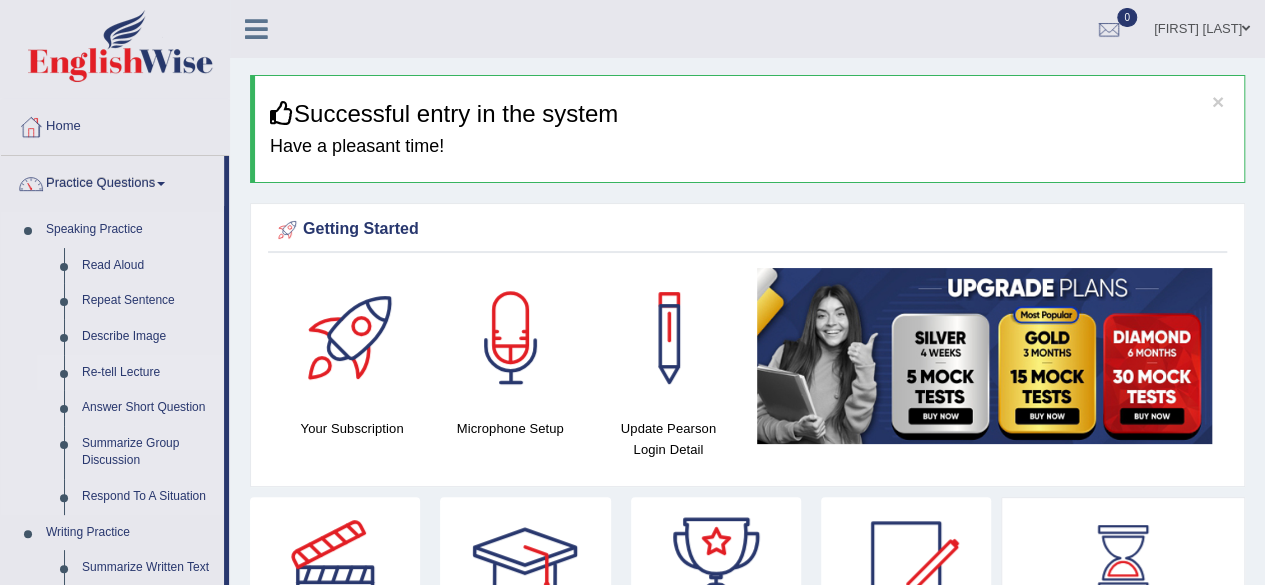 click on "Re-tell Lecture" at bounding box center [148, 373] 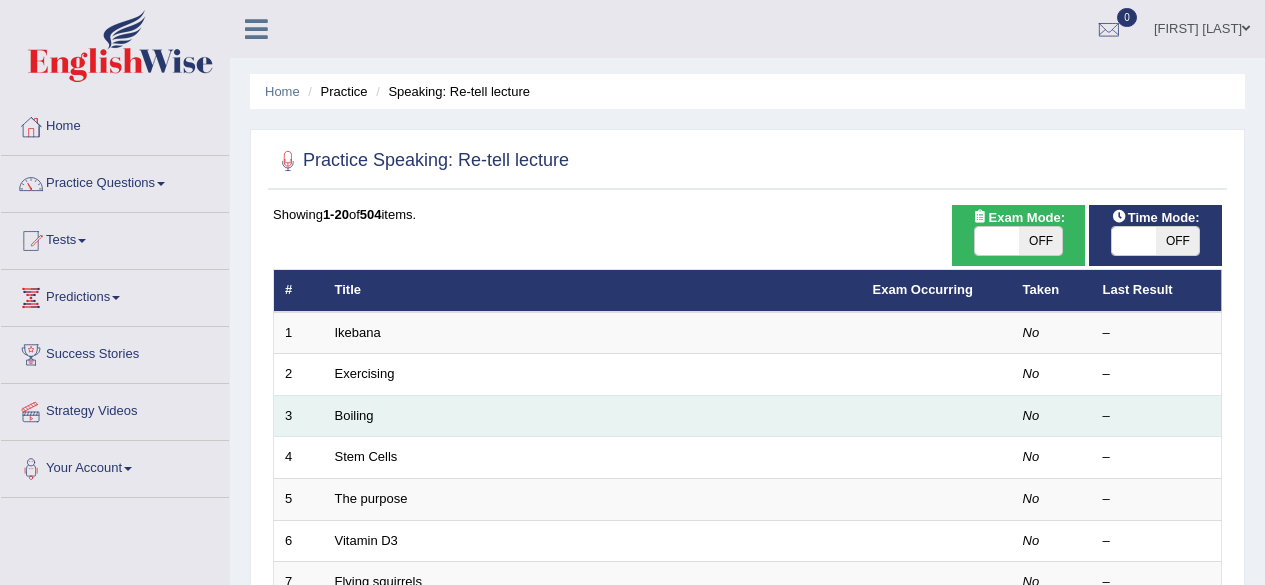 scroll, scrollTop: 0, scrollLeft: 0, axis: both 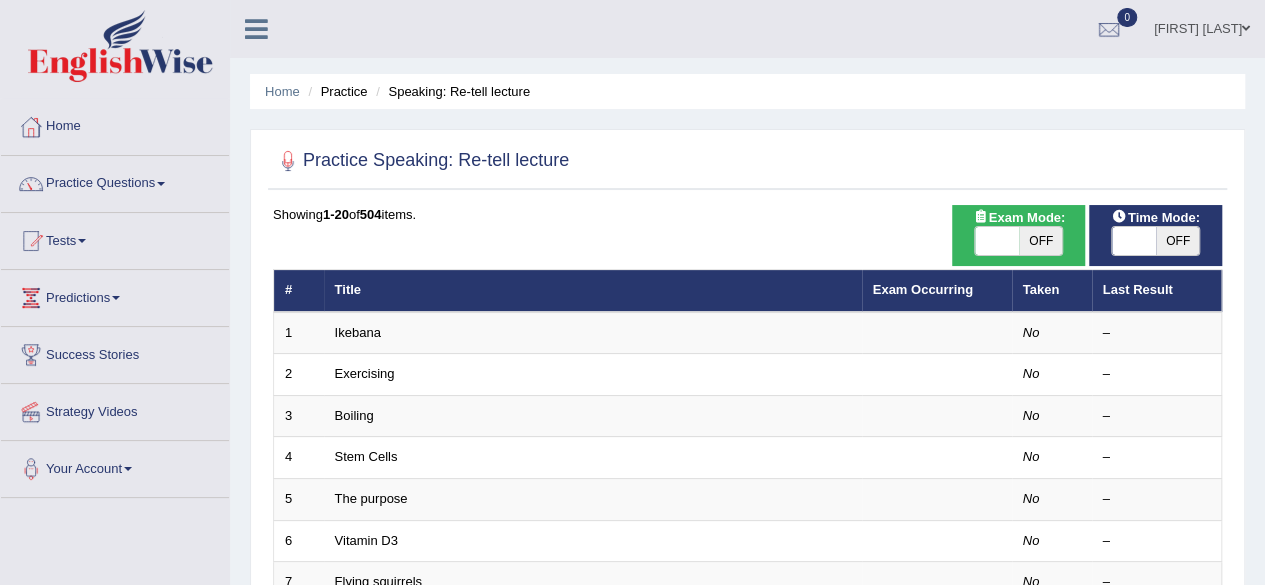 click on "OFF" at bounding box center (1041, 241) 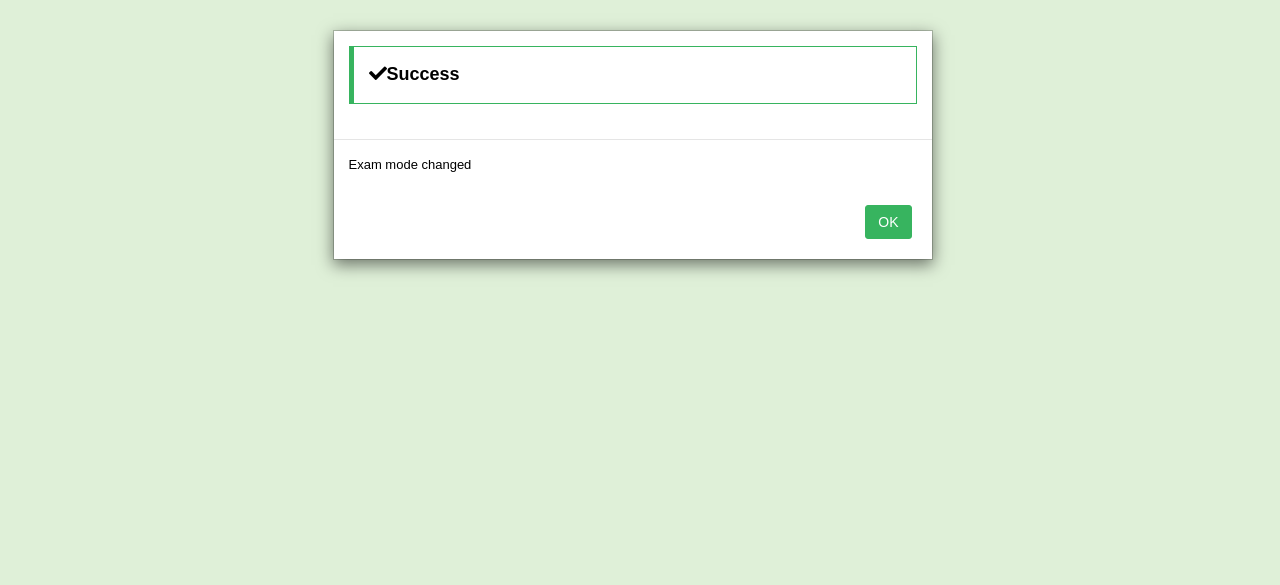 click on "OK" at bounding box center (888, 222) 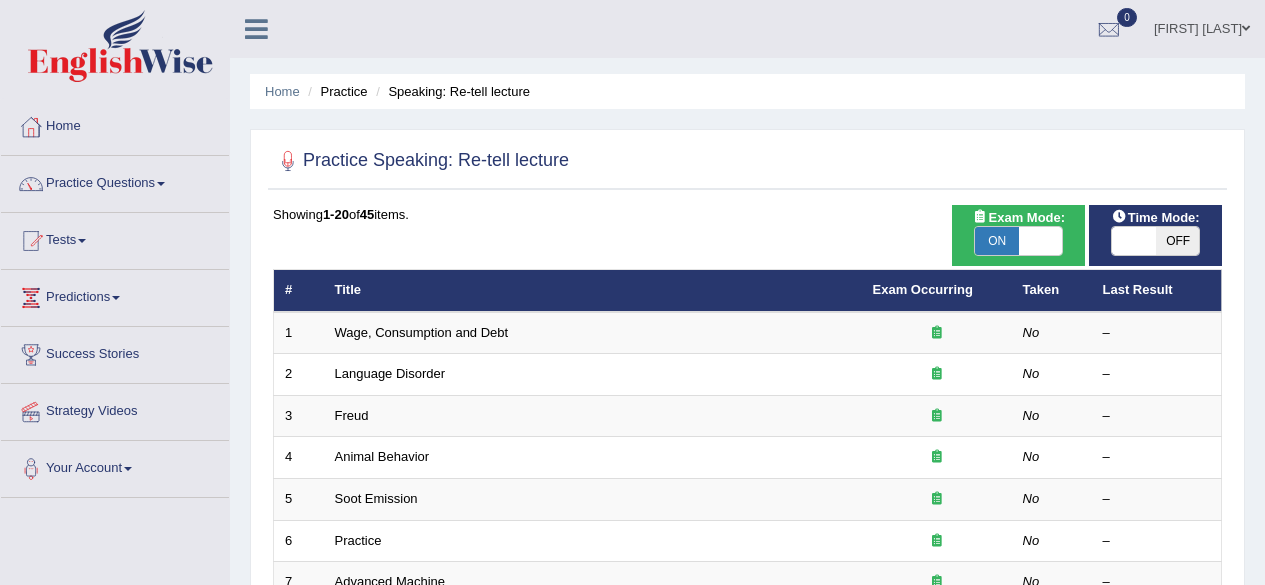 scroll, scrollTop: 0, scrollLeft: 0, axis: both 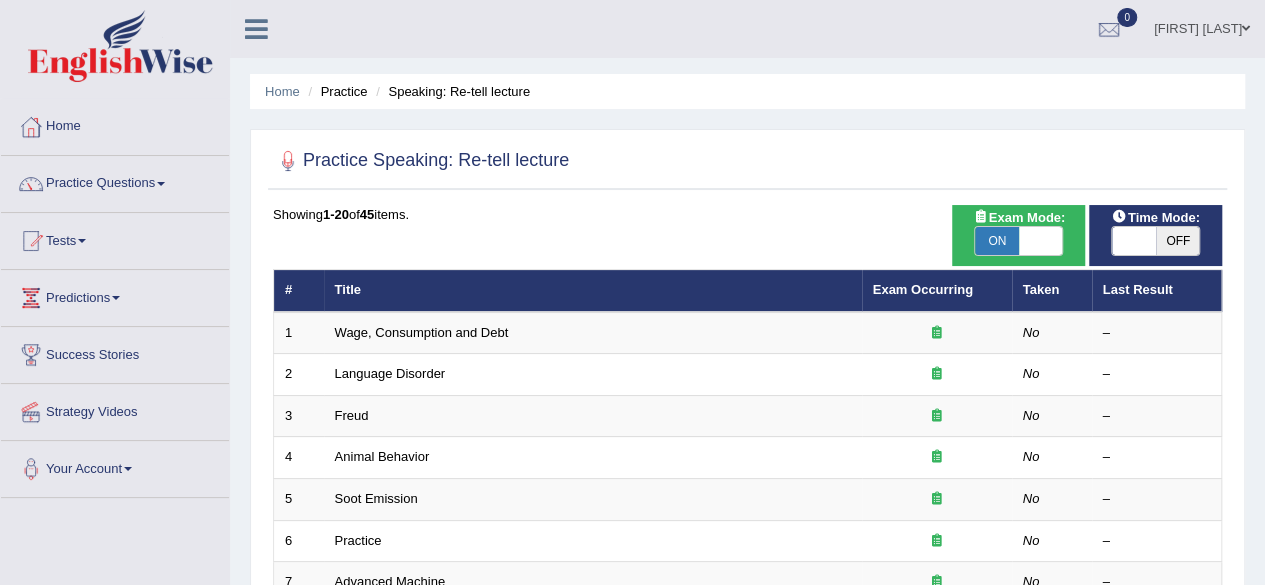 click on "OFF" at bounding box center [1178, 241] 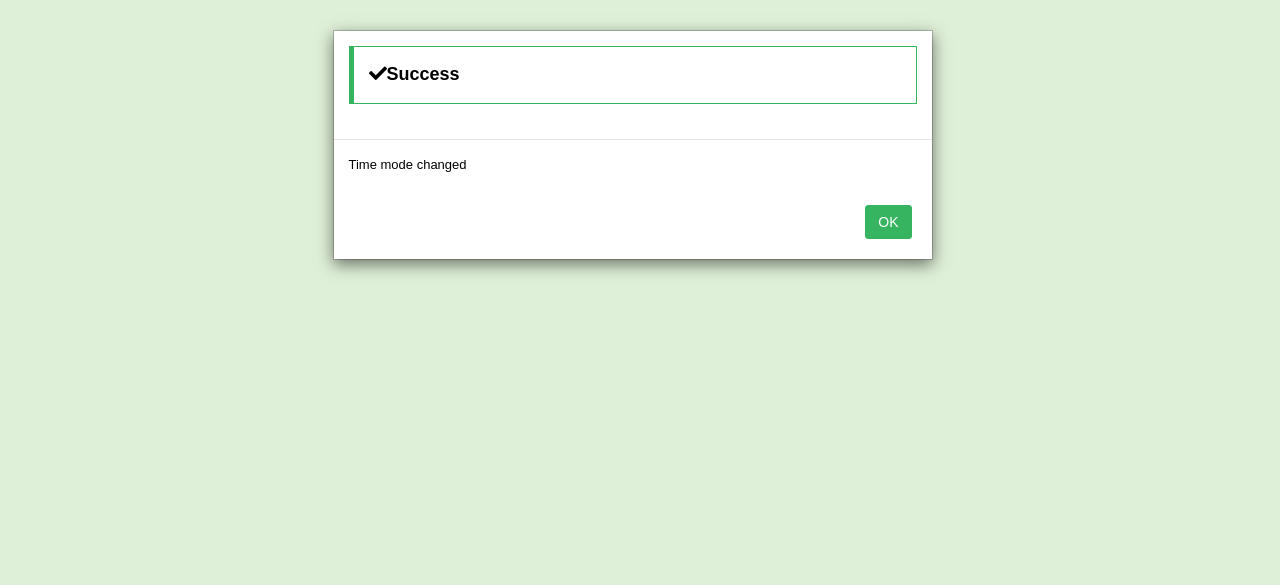 click on "OK" at bounding box center [888, 222] 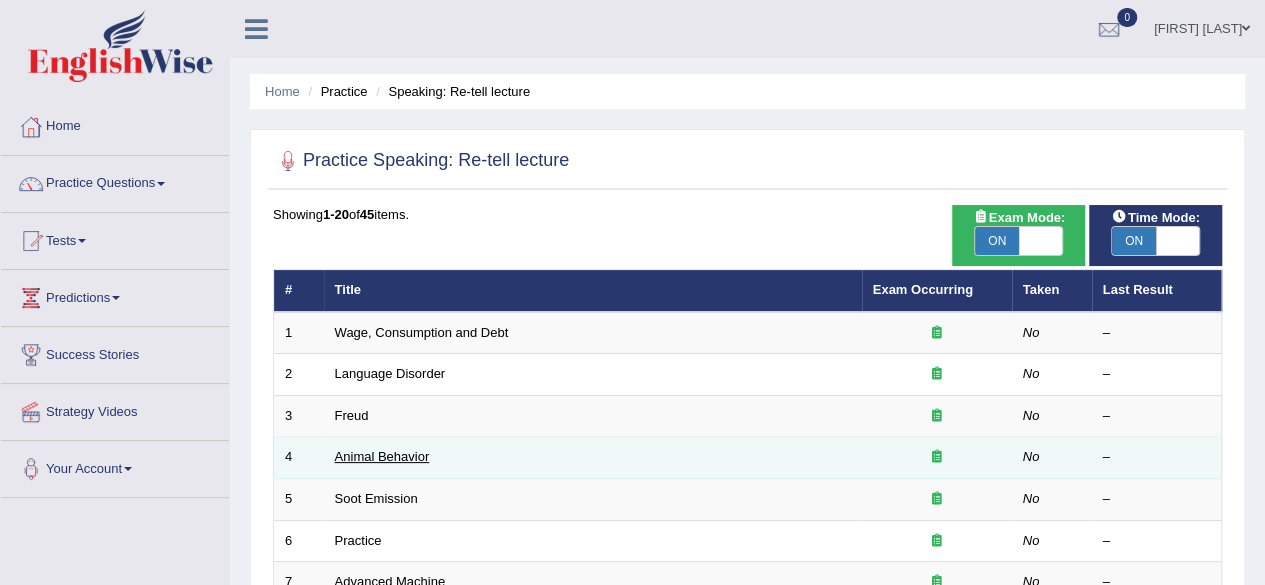click on "Animal Behavior" at bounding box center (382, 456) 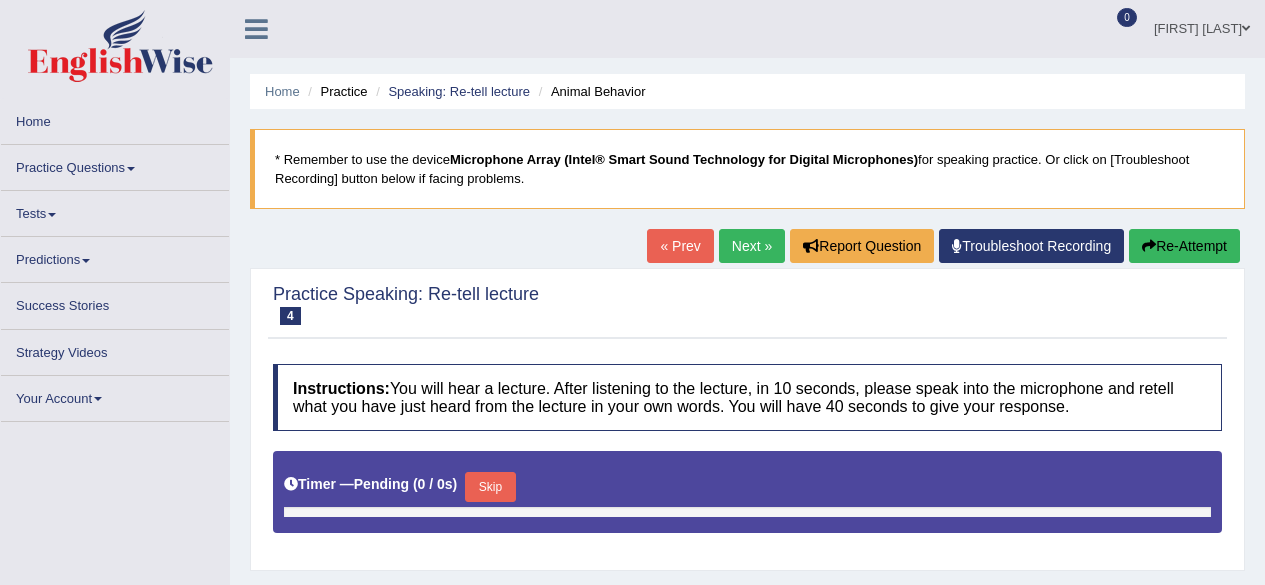 scroll, scrollTop: 0, scrollLeft: 0, axis: both 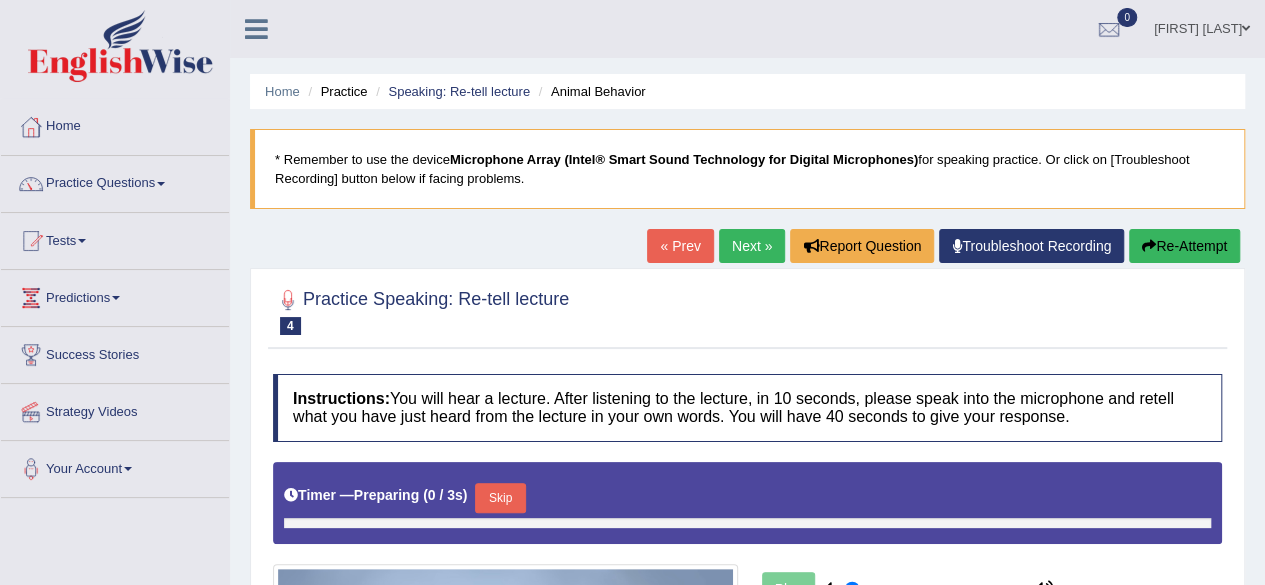 type on "0.85" 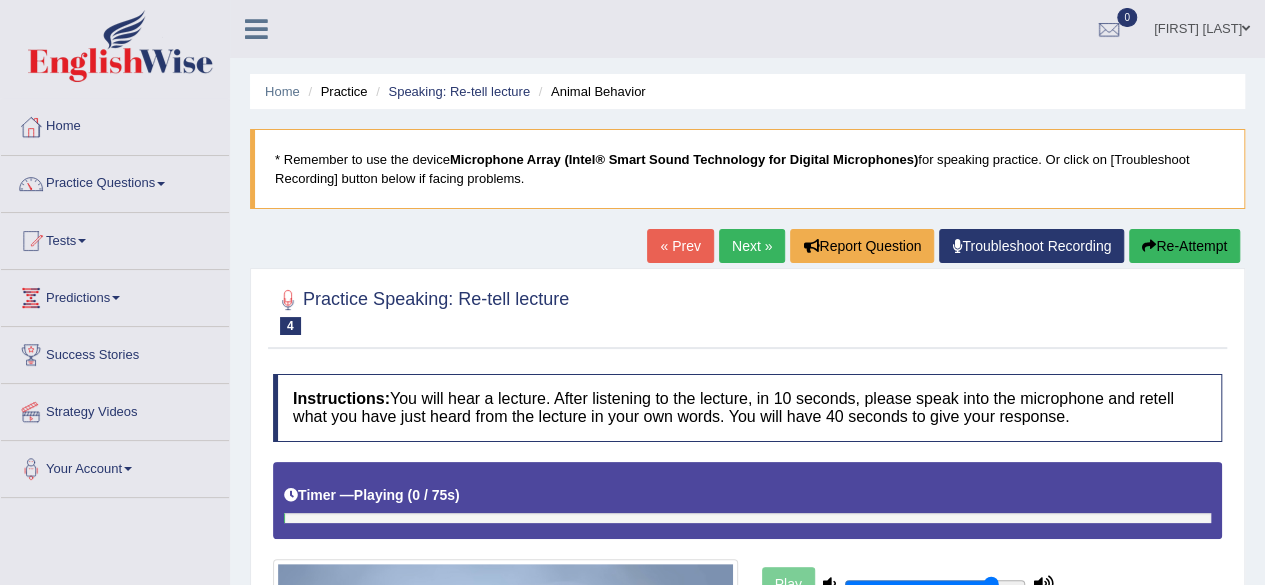 click on "Practice Speaking: Re-tell lecture
4
Animal Behavior" at bounding box center (747, 314) 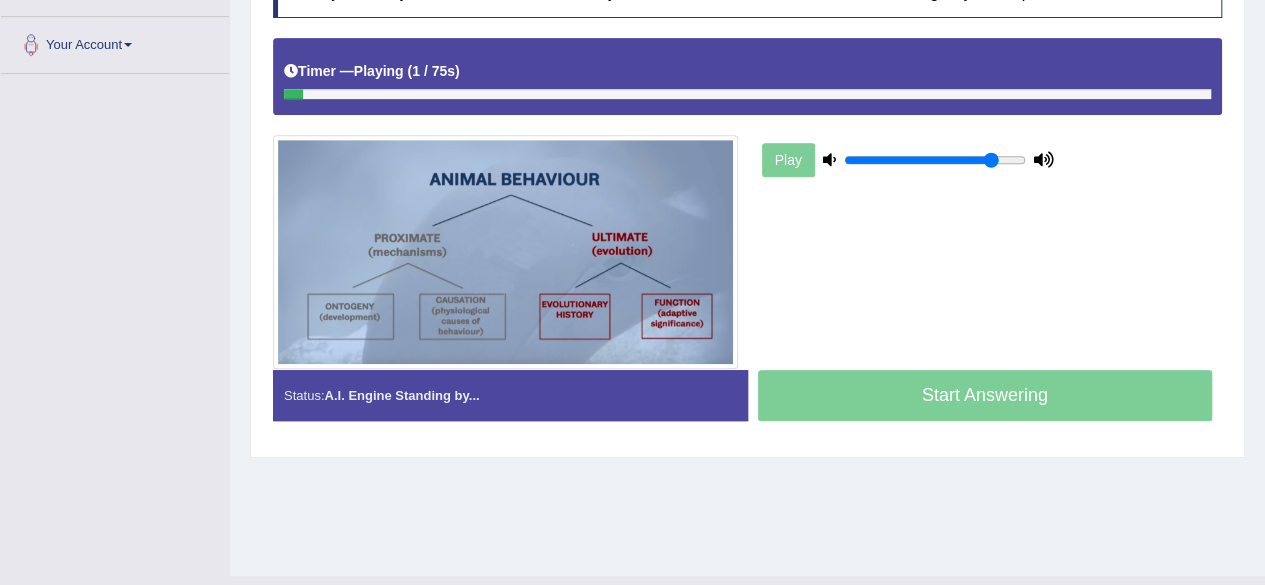 scroll, scrollTop: 464, scrollLeft: 0, axis: vertical 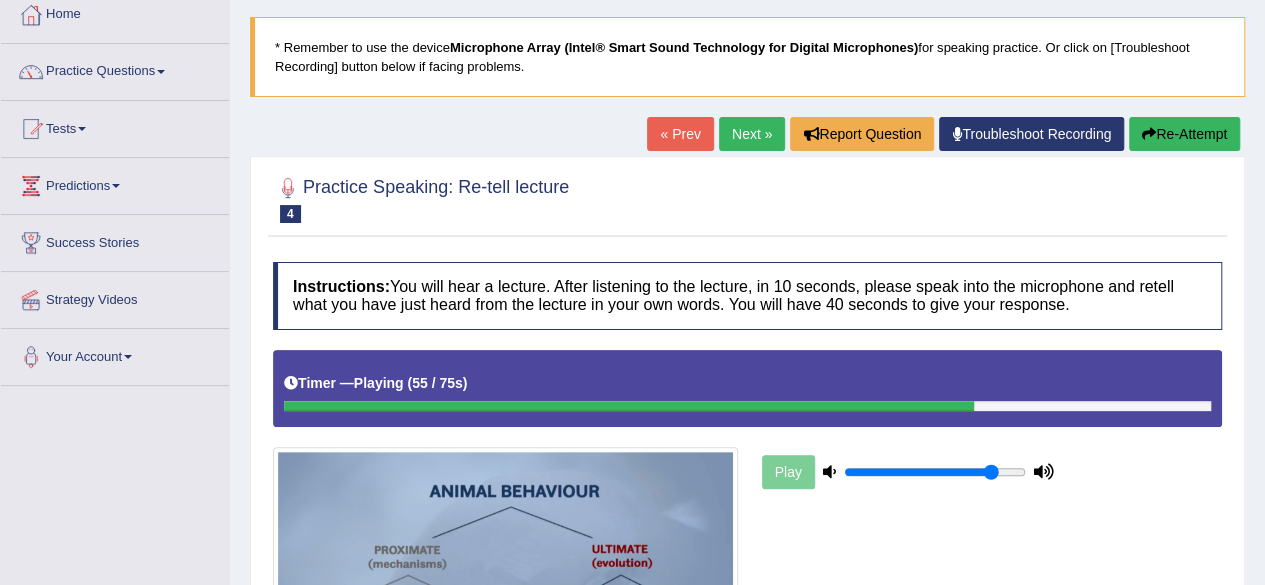 click on "Re-Attempt" at bounding box center [1184, 134] 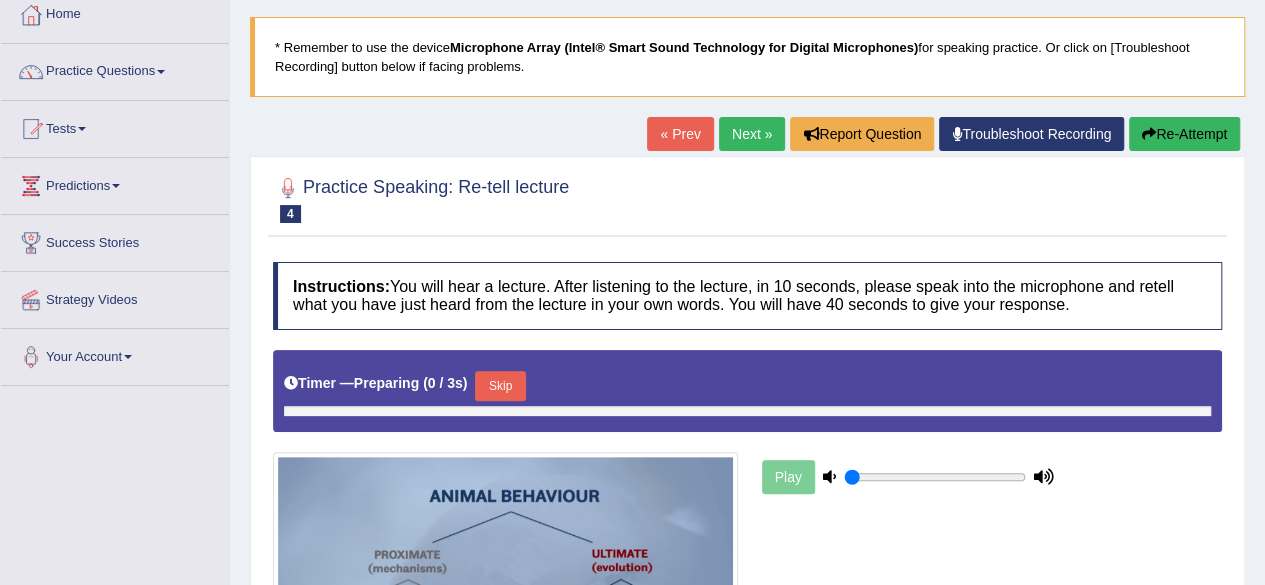 type on "0.85" 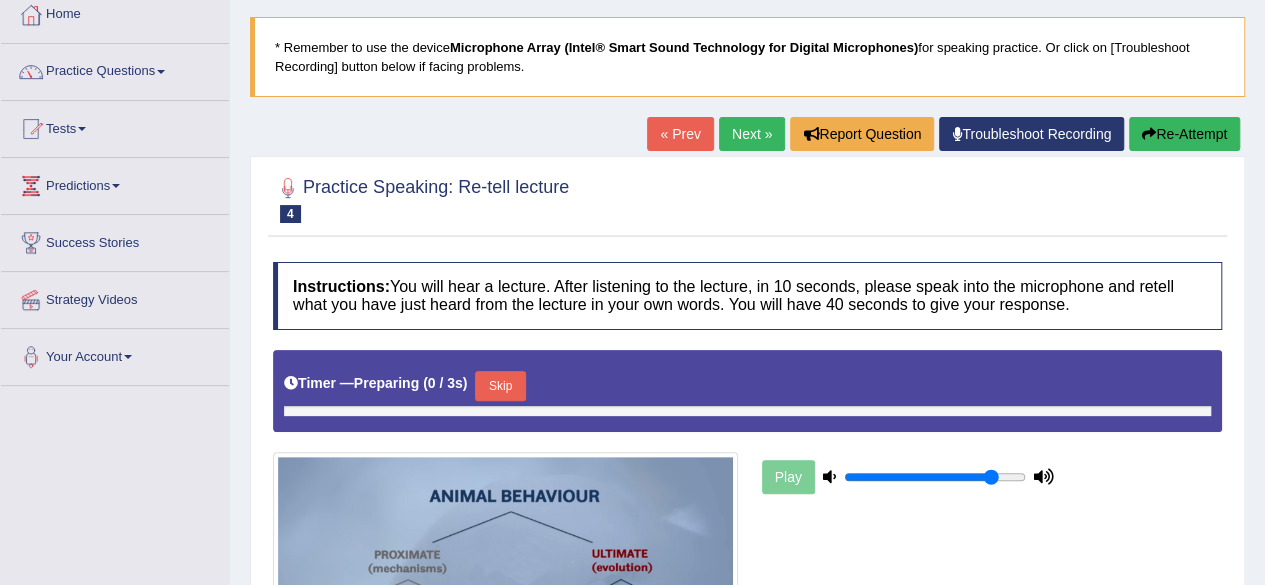scroll, scrollTop: 112, scrollLeft: 0, axis: vertical 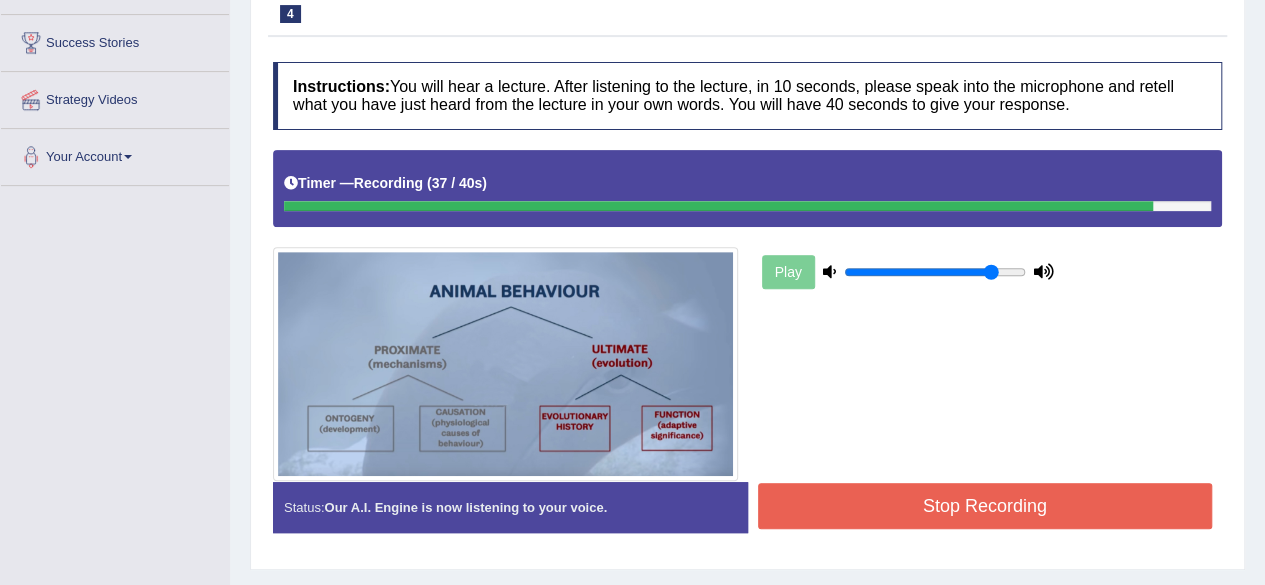 click on "Stop Recording" at bounding box center [985, 506] 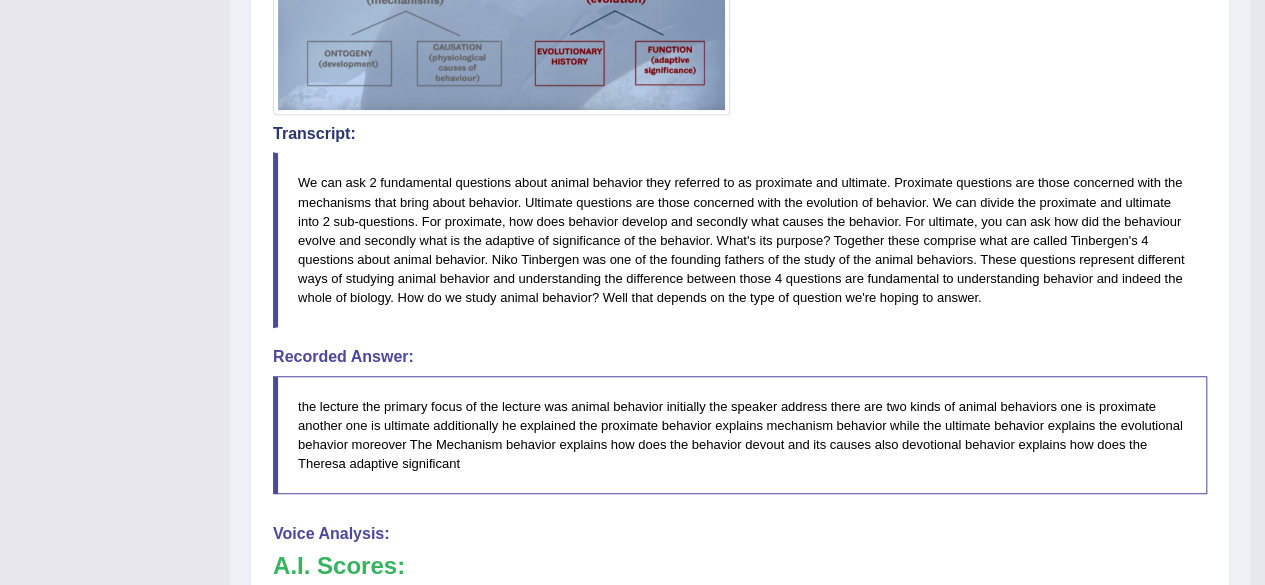 scroll, scrollTop: 312, scrollLeft: 0, axis: vertical 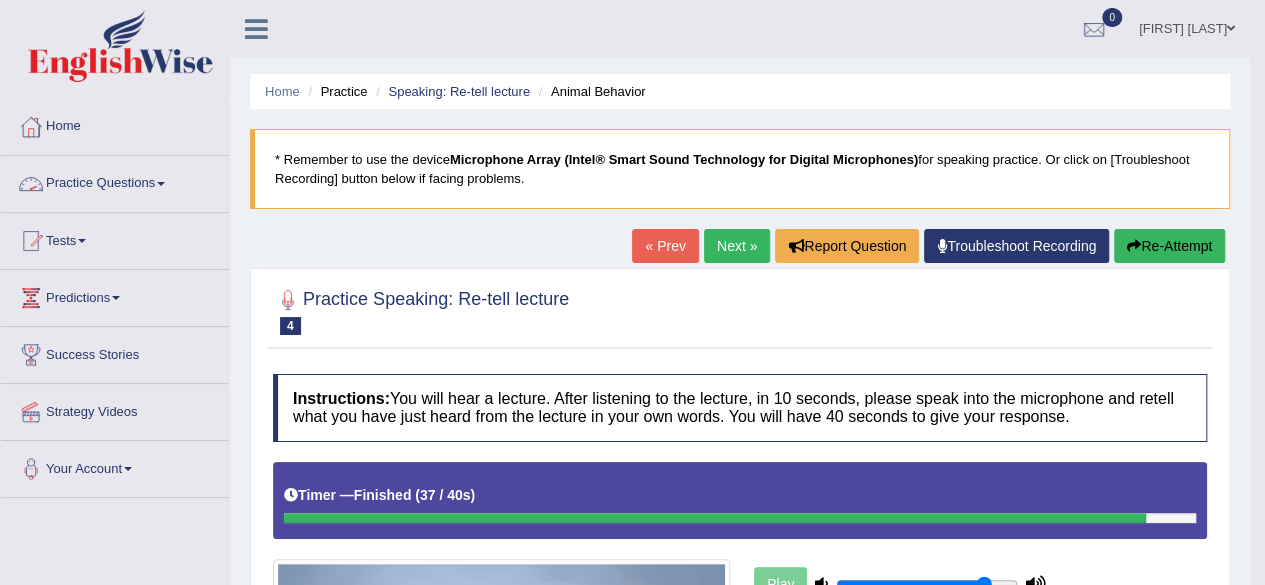 click on "Practice Questions" at bounding box center [115, 181] 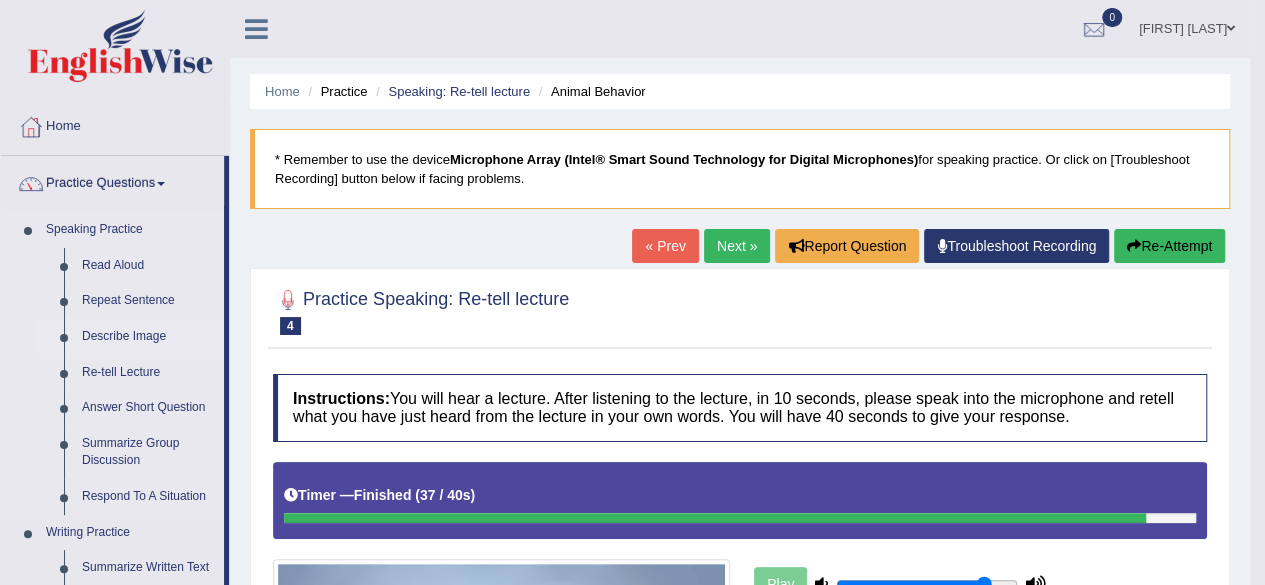 click on "Describe Image" at bounding box center [148, 337] 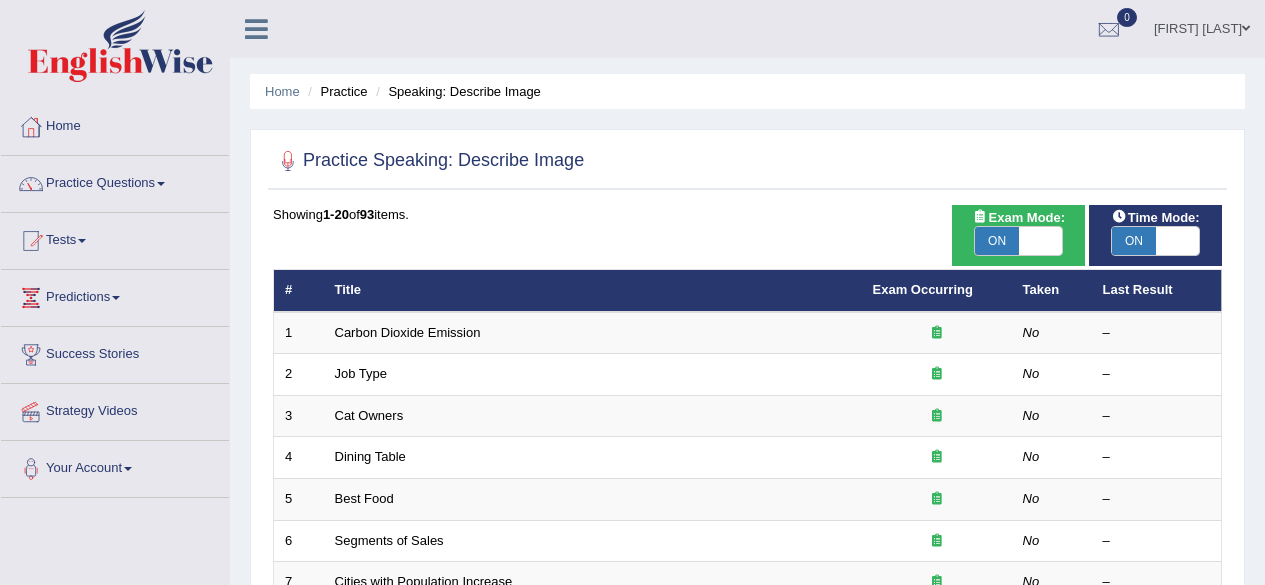 scroll, scrollTop: 0, scrollLeft: 0, axis: both 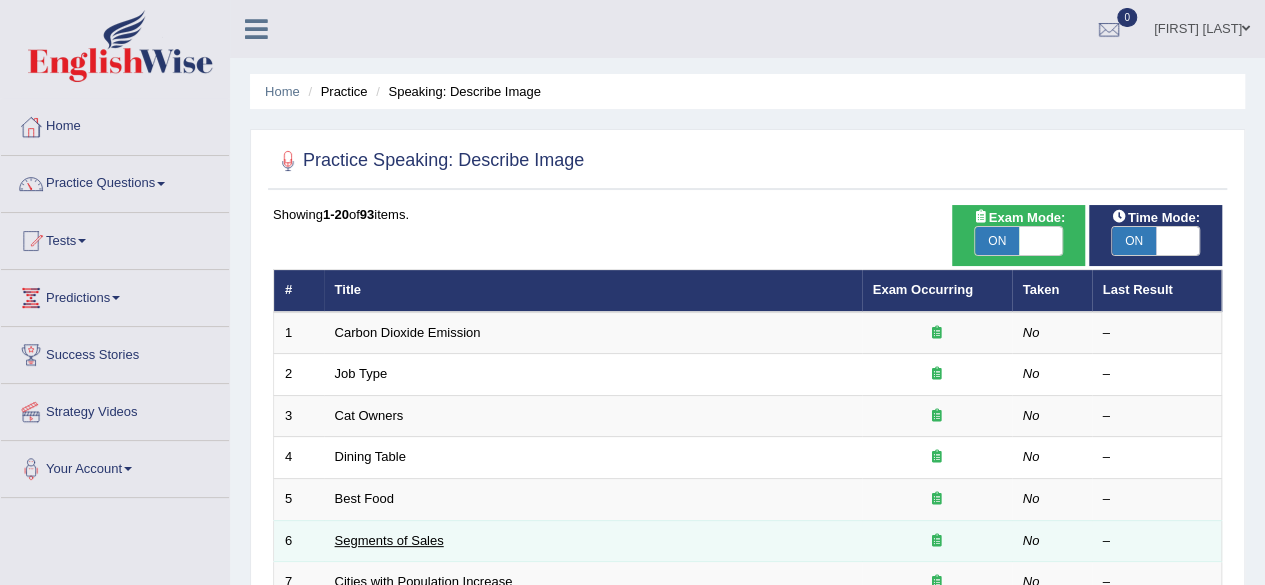 click on "Segments of Sales" at bounding box center (389, 540) 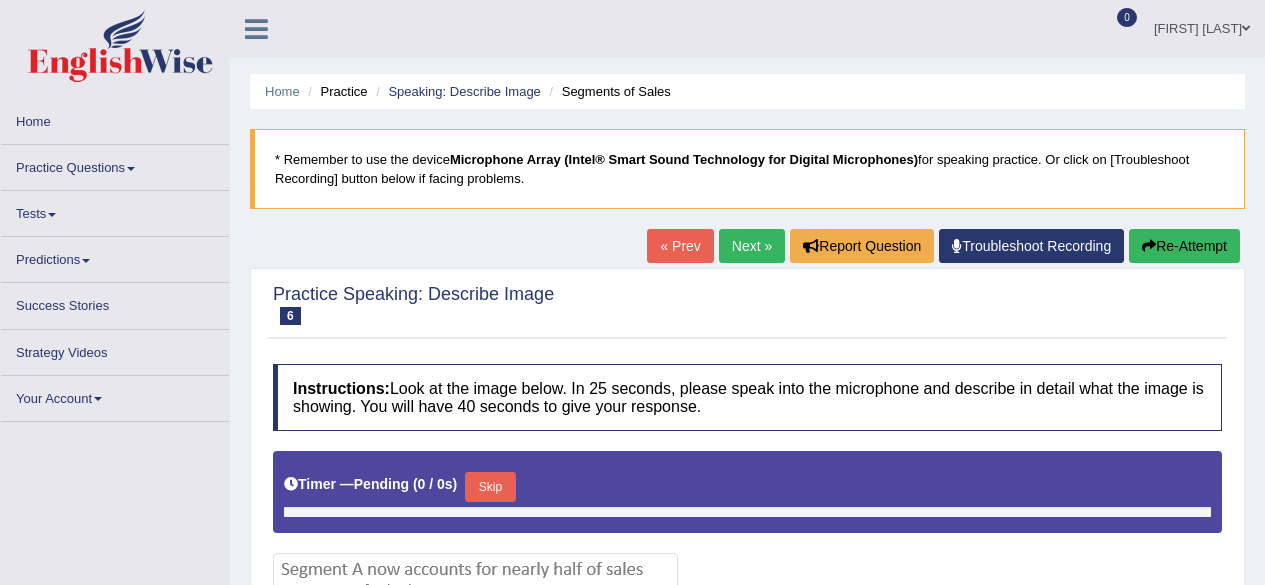 scroll, scrollTop: 0, scrollLeft: 0, axis: both 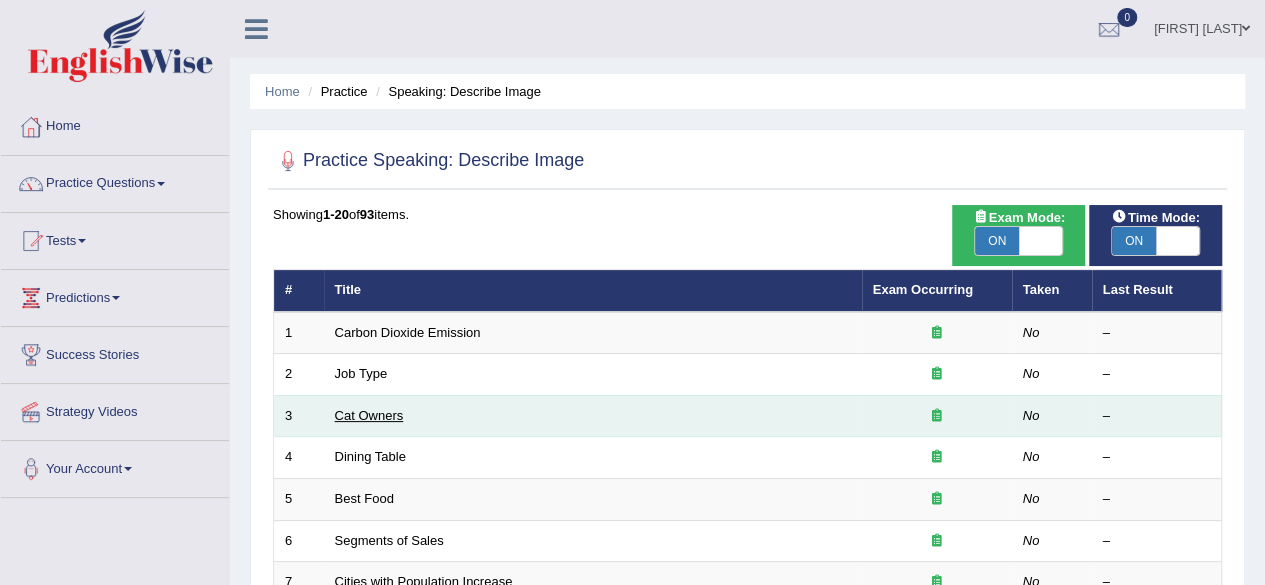 click on "Cat Owners" at bounding box center [369, 415] 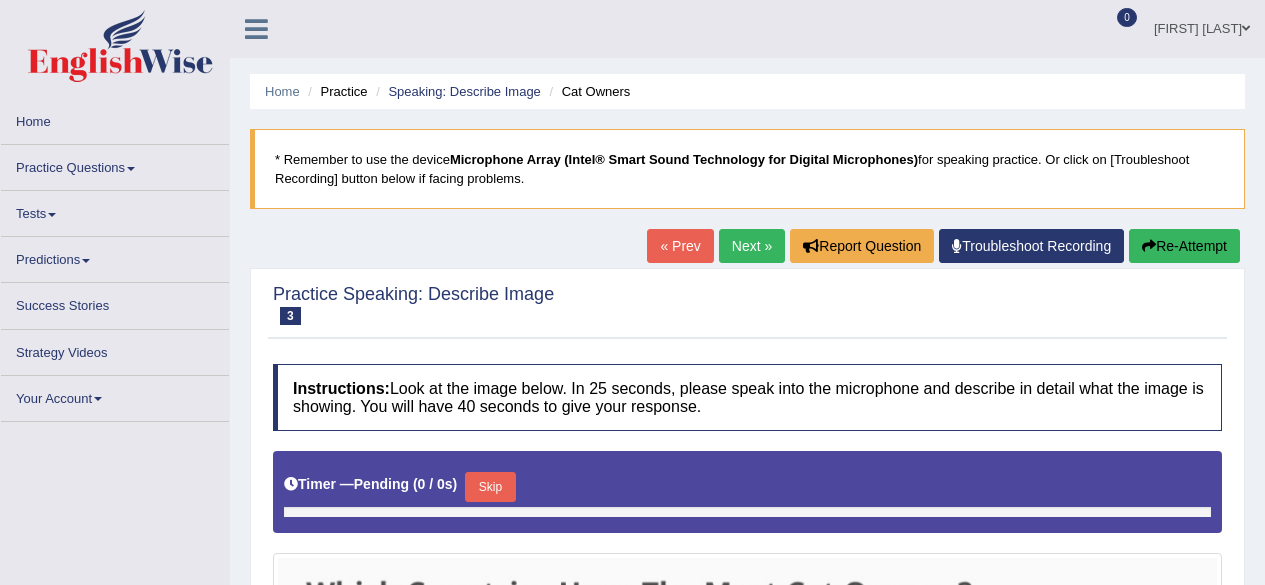 scroll, scrollTop: 0, scrollLeft: 0, axis: both 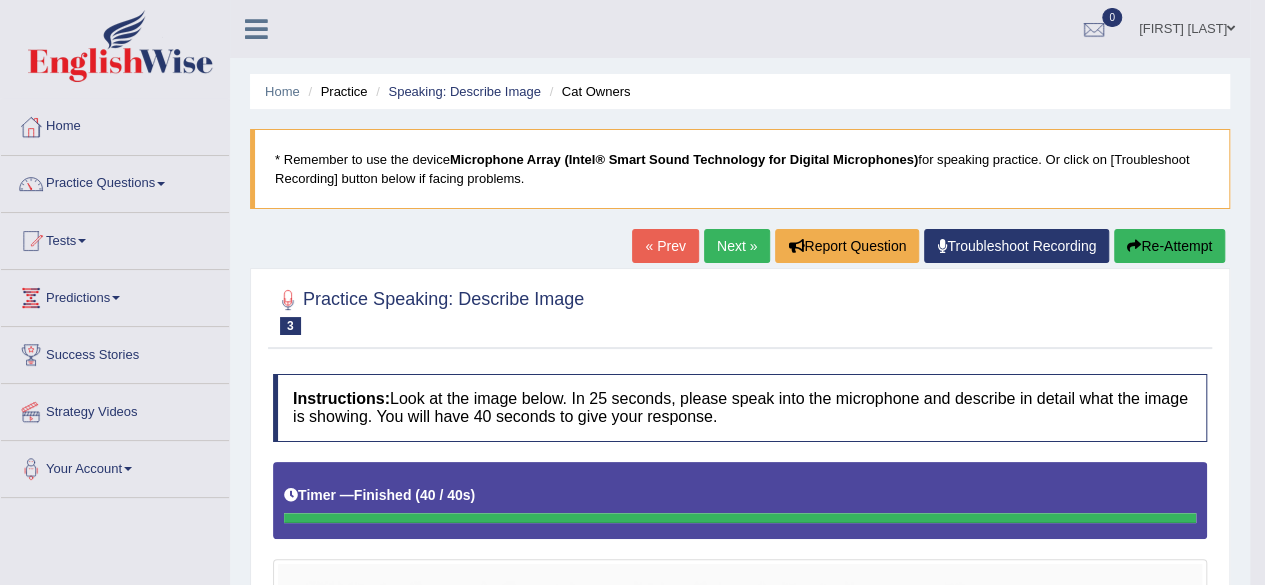 click on "Re-Attempt" at bounding box center [1169, 246] 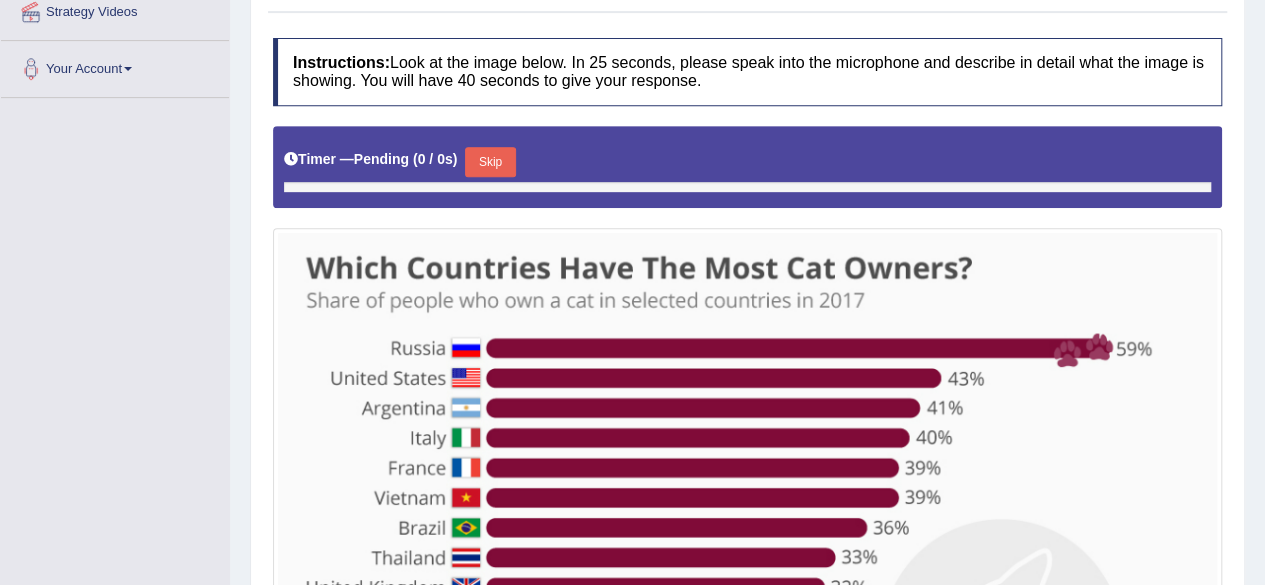 scroll, scrollTop: 401, scrollLeft: 0, axis: vertical 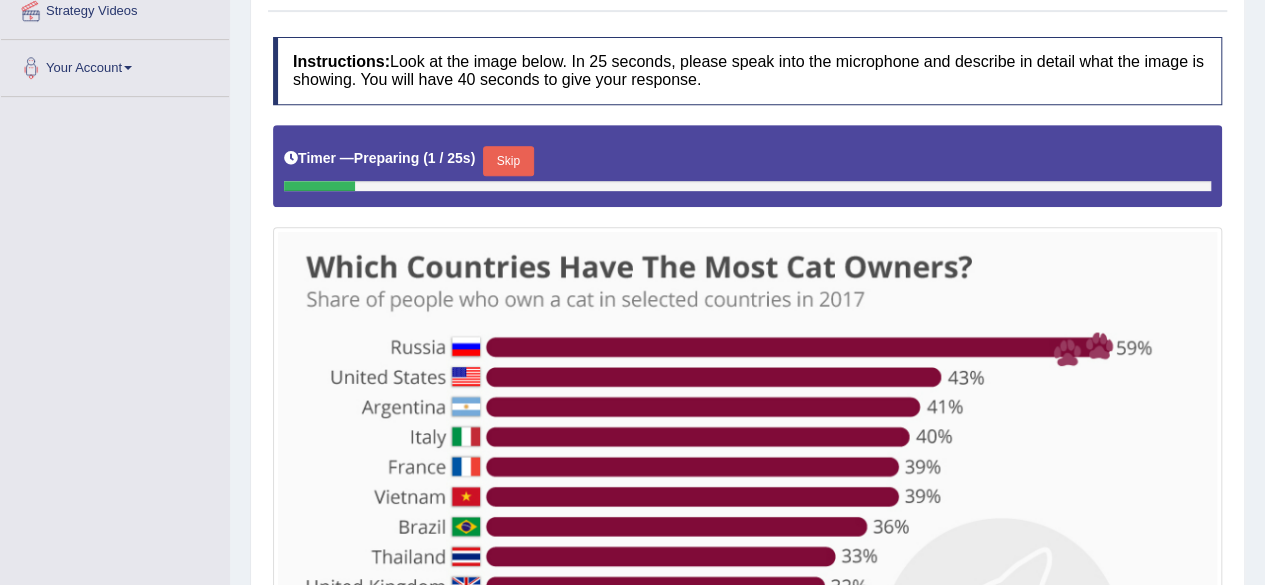 click on "Skip" at bounding box center [508, 161] 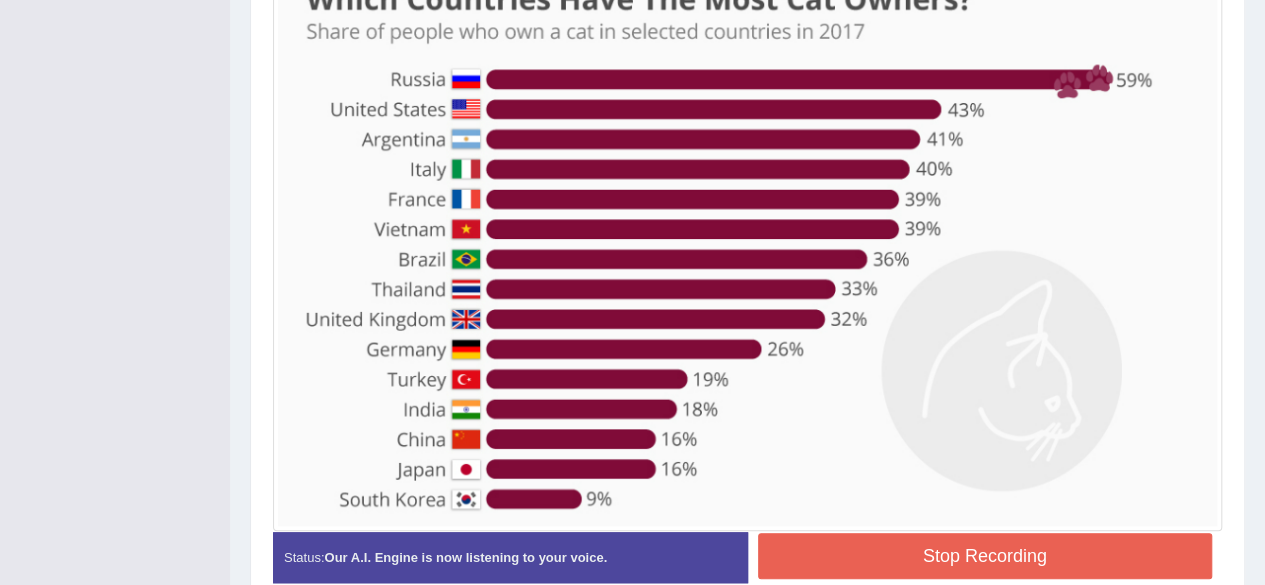 scroll, scrollTop: 612, scrollLeft: 0, axis: vertical 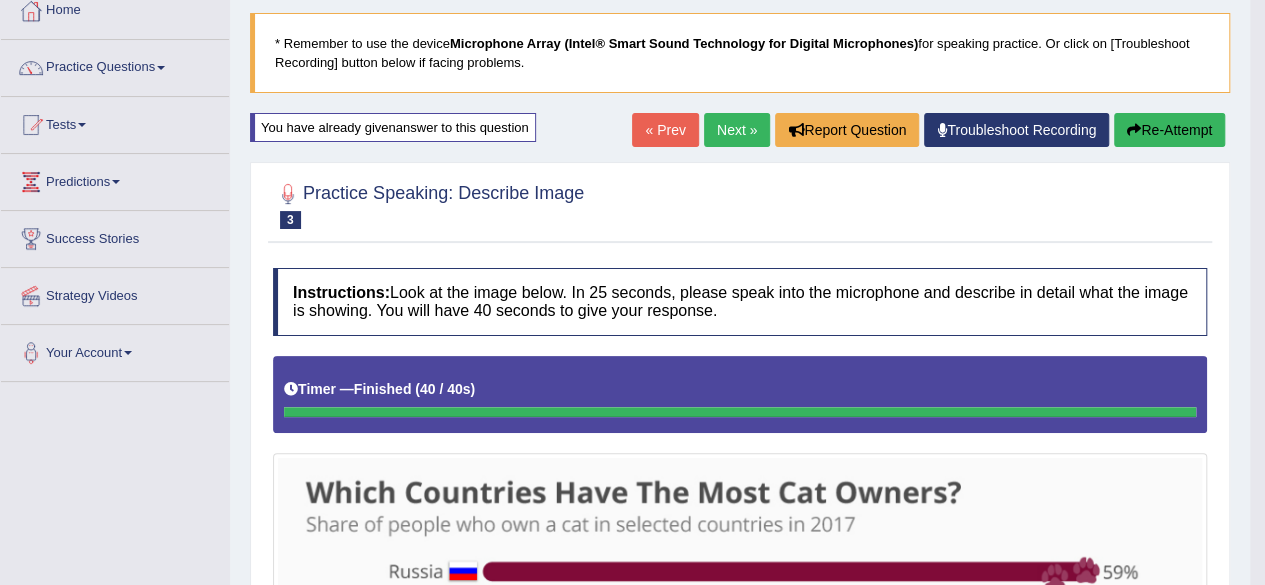 click on "Next »" at bounding box center (737, 130) 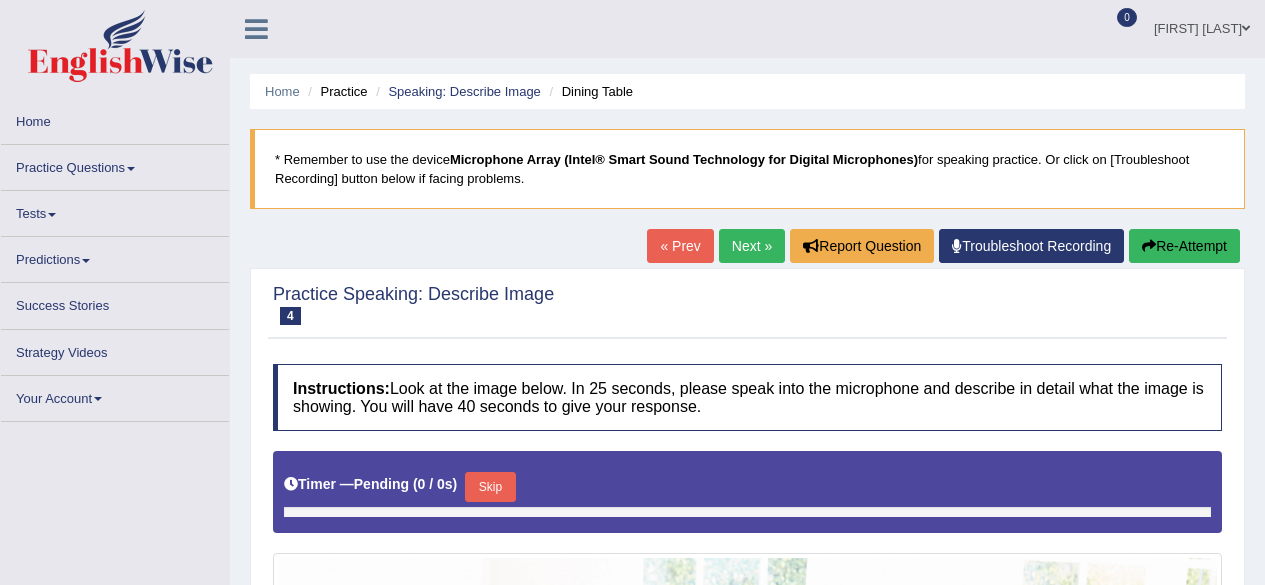 scroll, scrollTop: 0, scrollLeft: 0, axis: both 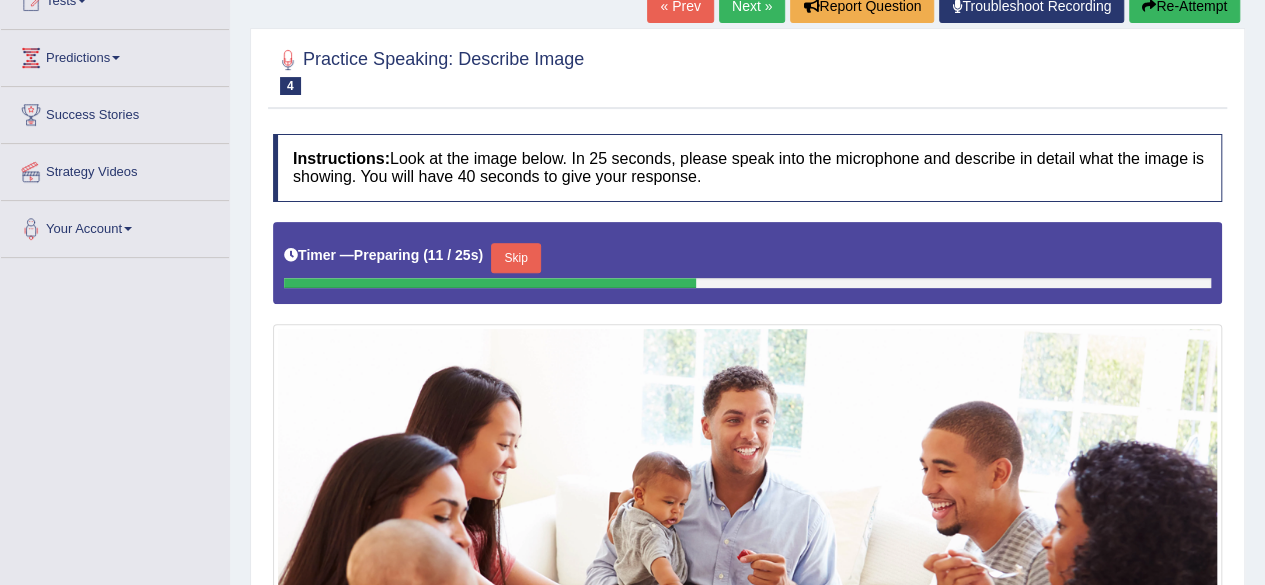 click on "Next »" at bounding box center (752, 6) 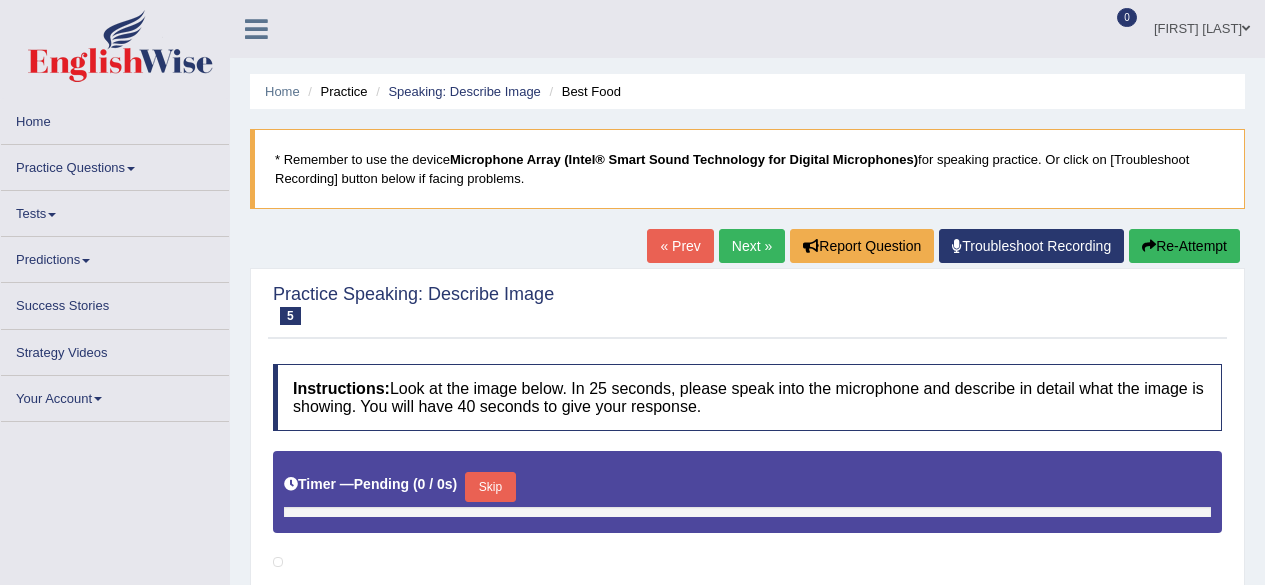 scroll, scrollTop: 0, scrollLeft: 0, axis: both 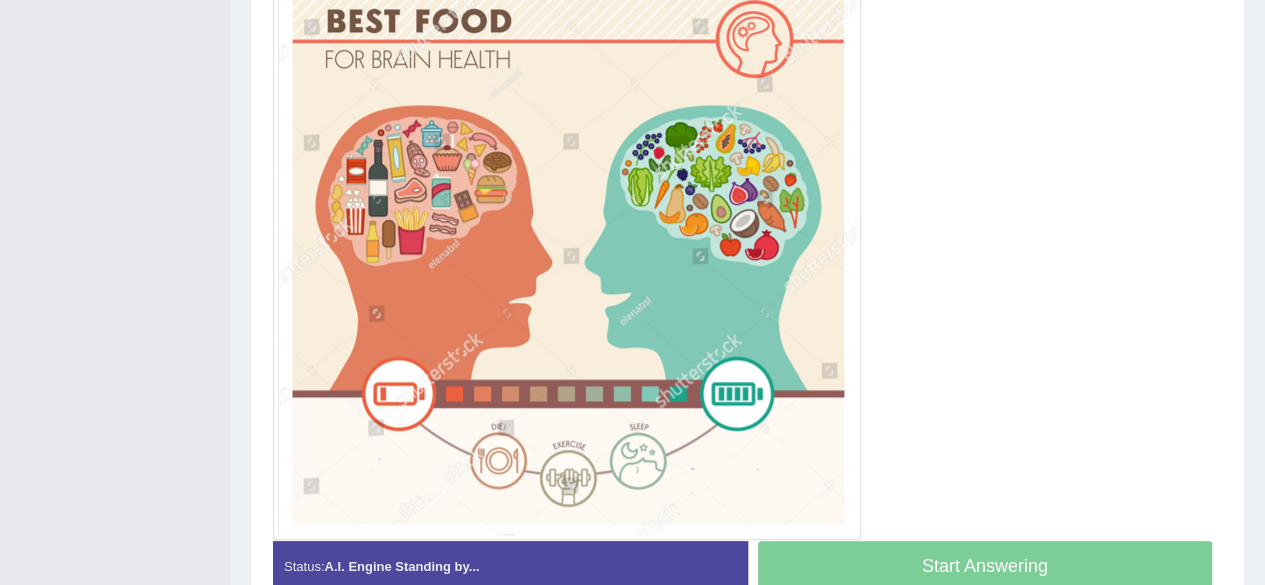 drag, startPoint x: 1270, startPoint y: 97, endPoint x: 1210, endPoint y: 371, distance: 280.49243 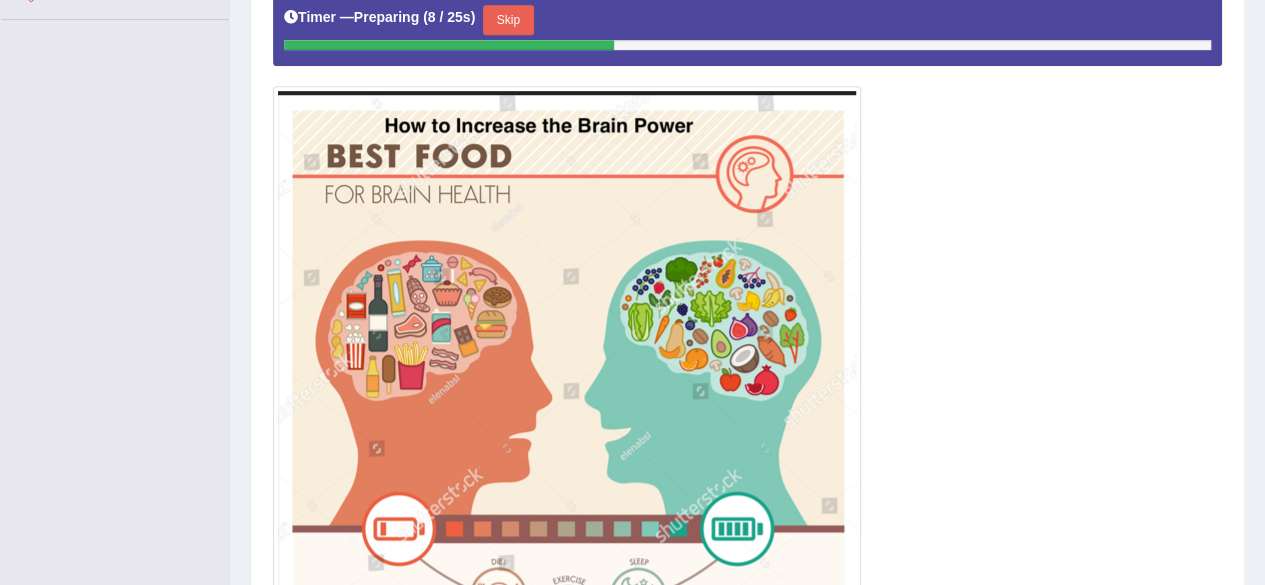 scroll, scrollTop: 480, scrollLeft: 0, axis: vertical 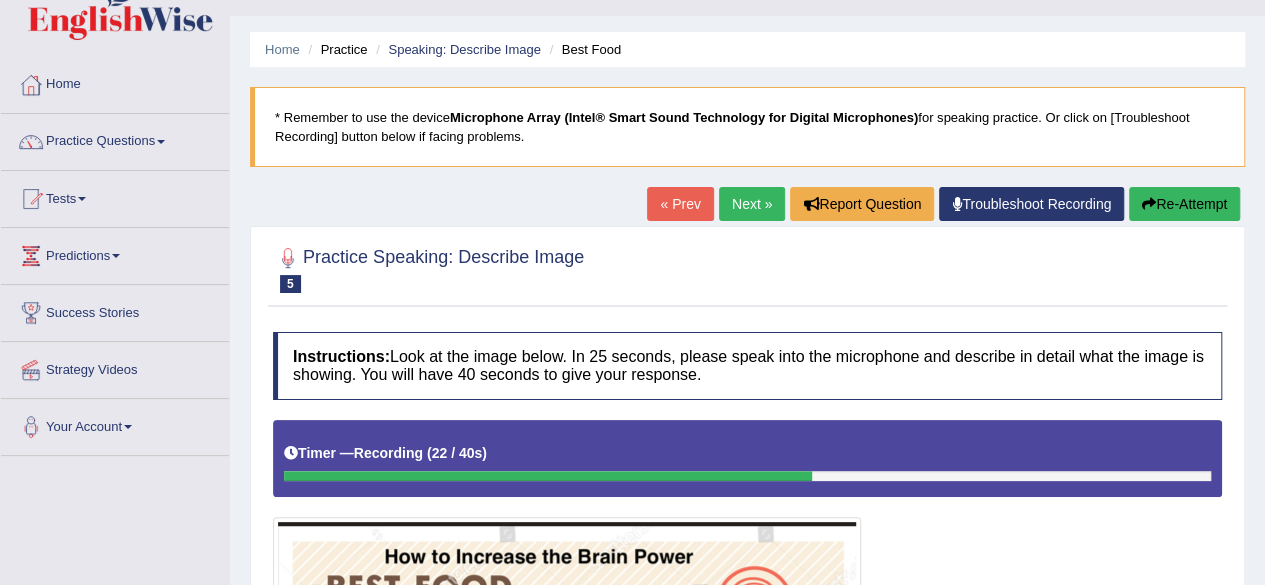 click on "Next »" at bounding box center [752, 204] 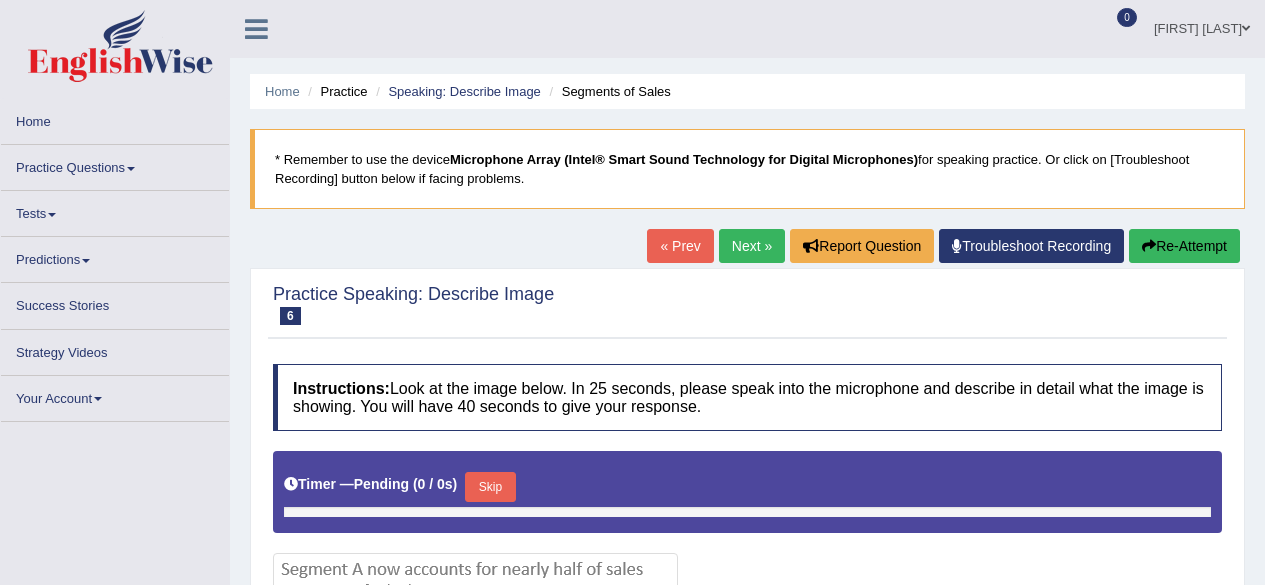 scroll, scrollTop: 0, scrollLeft: 0, axis: both 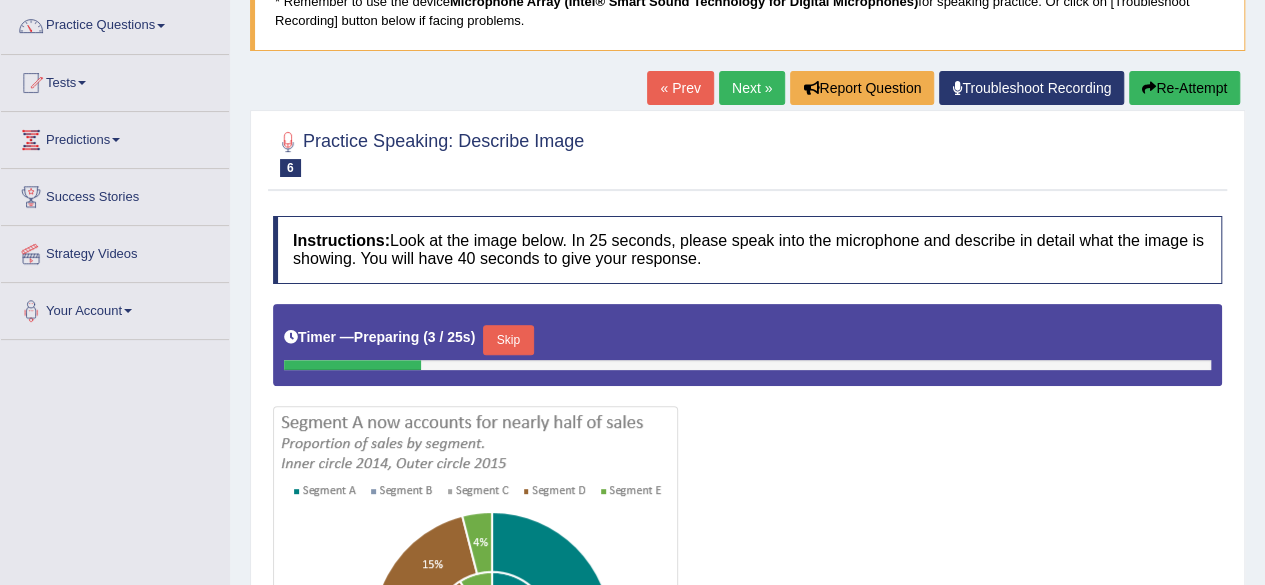 click on "Next »" at bounding box center (752, 88) 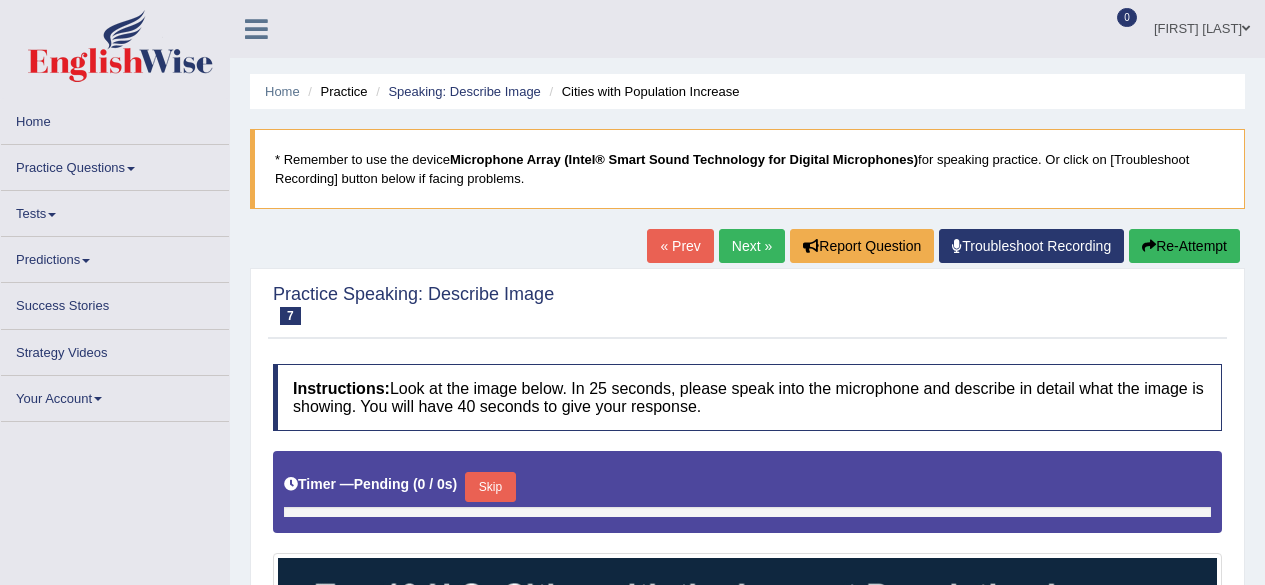 scroll, scrollTop: 0, scrollLeft: 0, axis: both 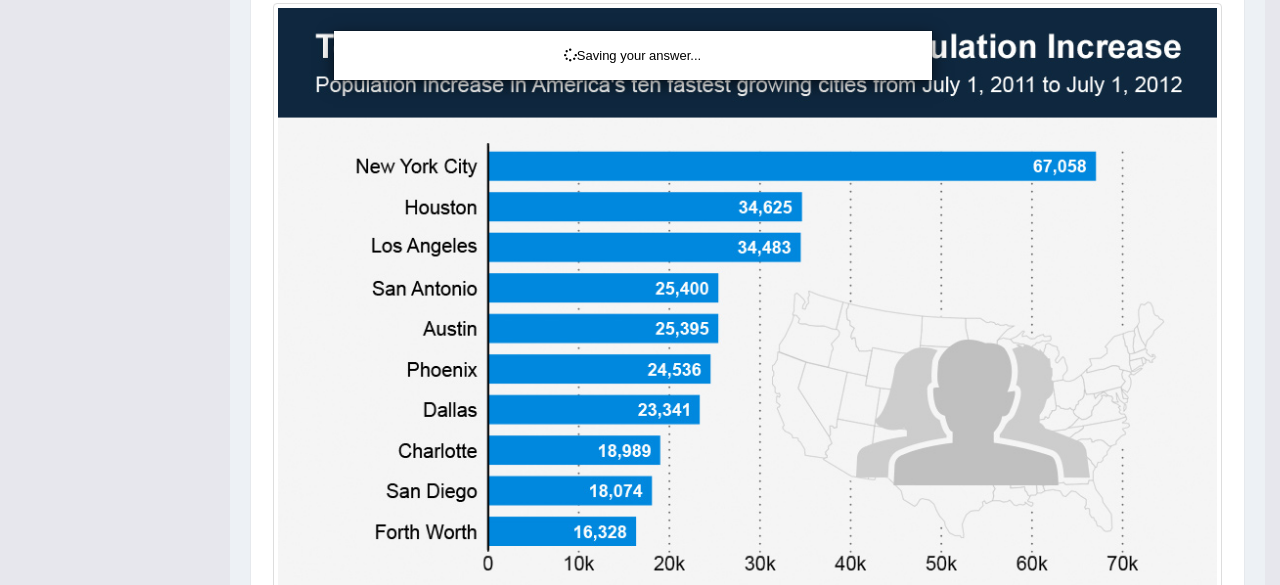 drag, startPoint x: 1274, startPoint y: 255, endPoint x: 1276, endPoint y: 179, distance: 76.02631 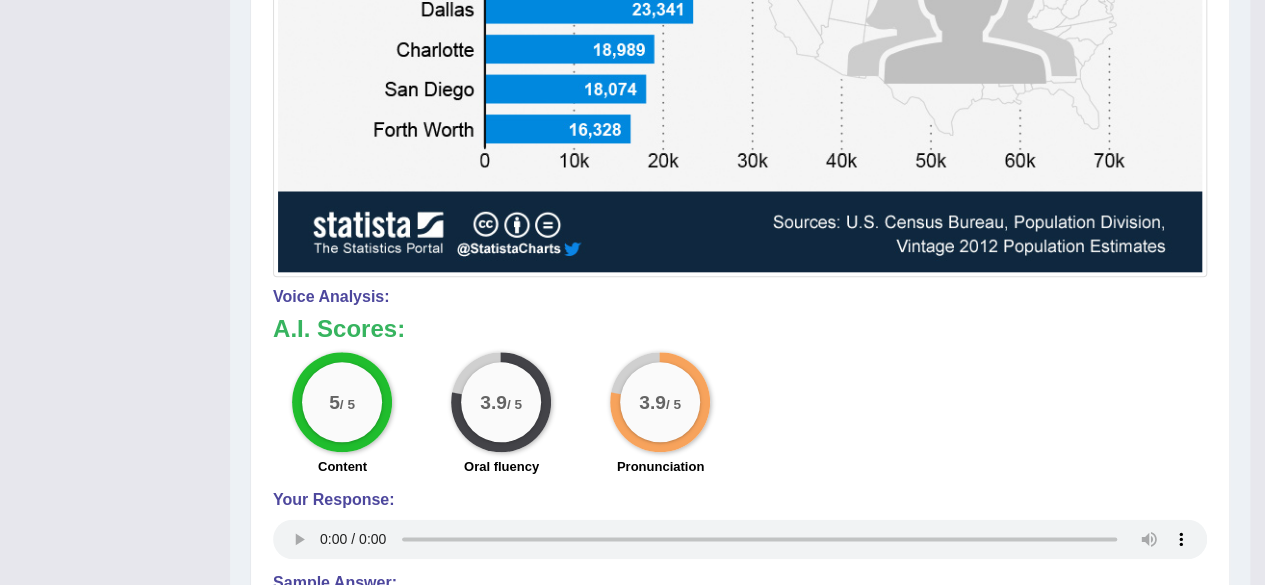 scroll, scrollTop: 1196, scrollLeft: 0, axis: vertical 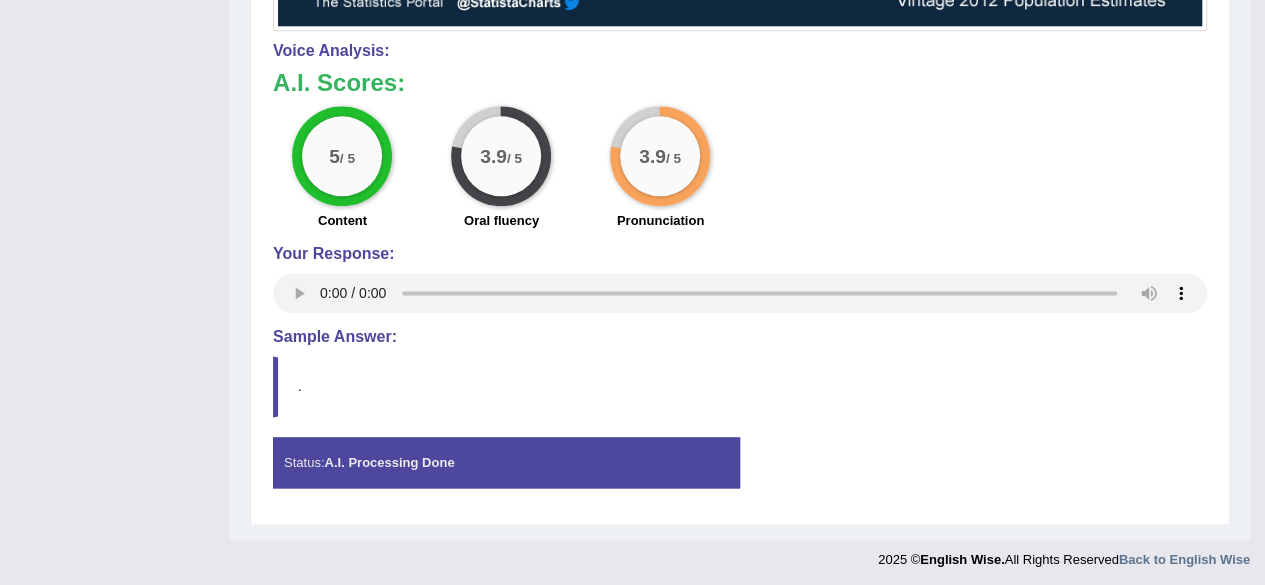 click on "." at bounding box center [740, 386] 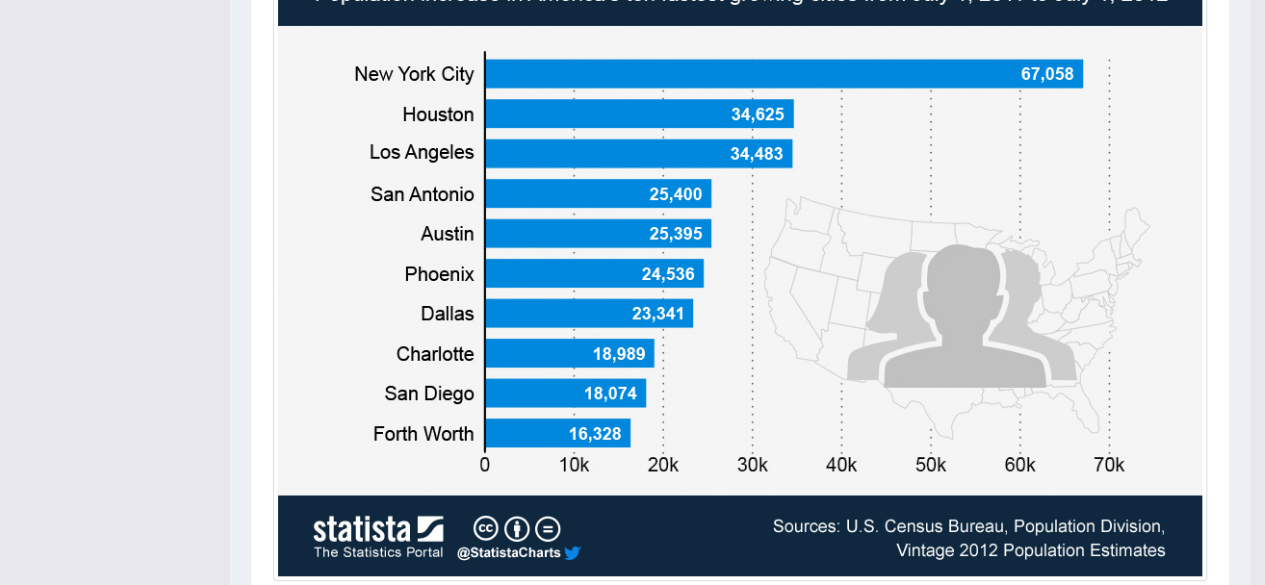 scroll, scrollTop: 641, scrollLeft: 0, axis: vertical 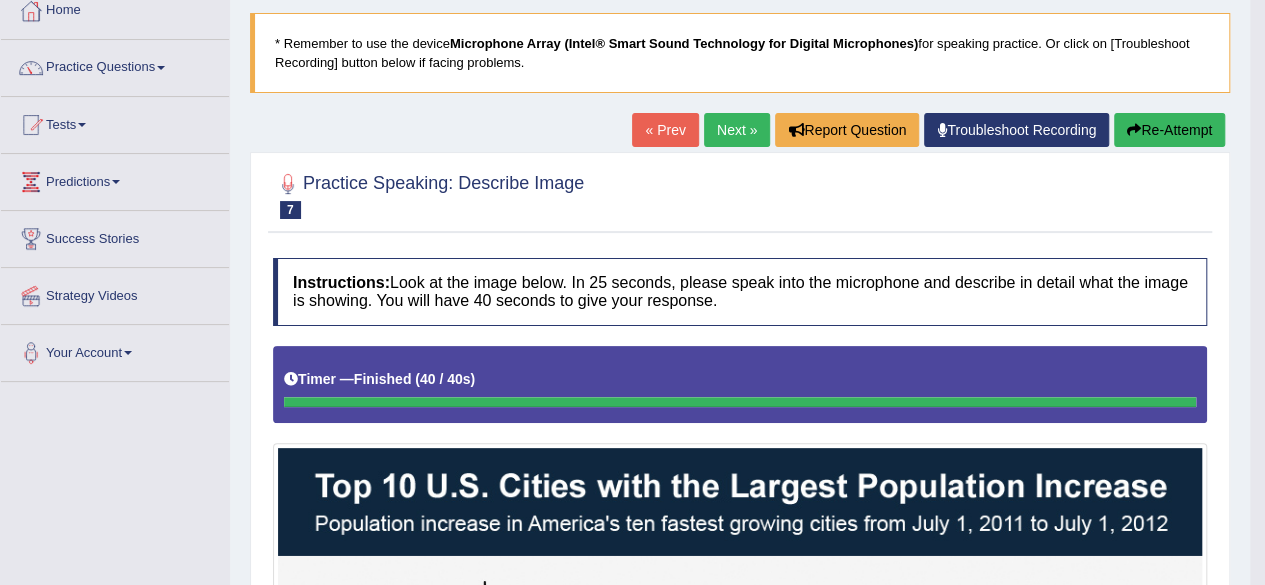 click on "Re-Attempt" at bounding box center (1169, 130) 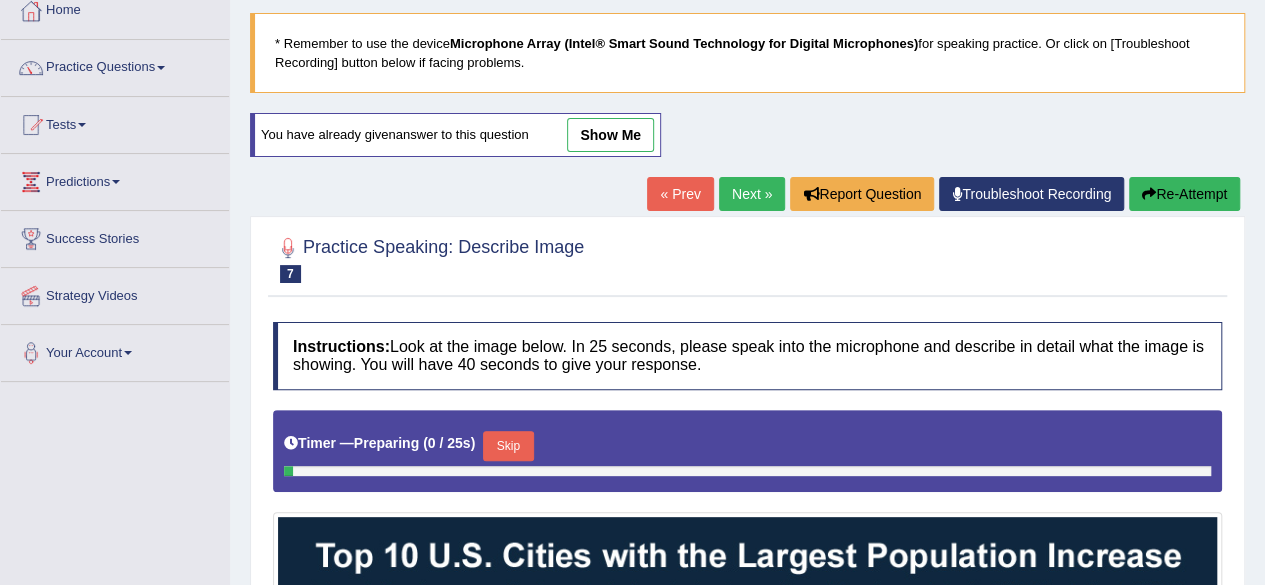 scroll, scrollTop: 116, scrollLeft: 0, axis: vertical 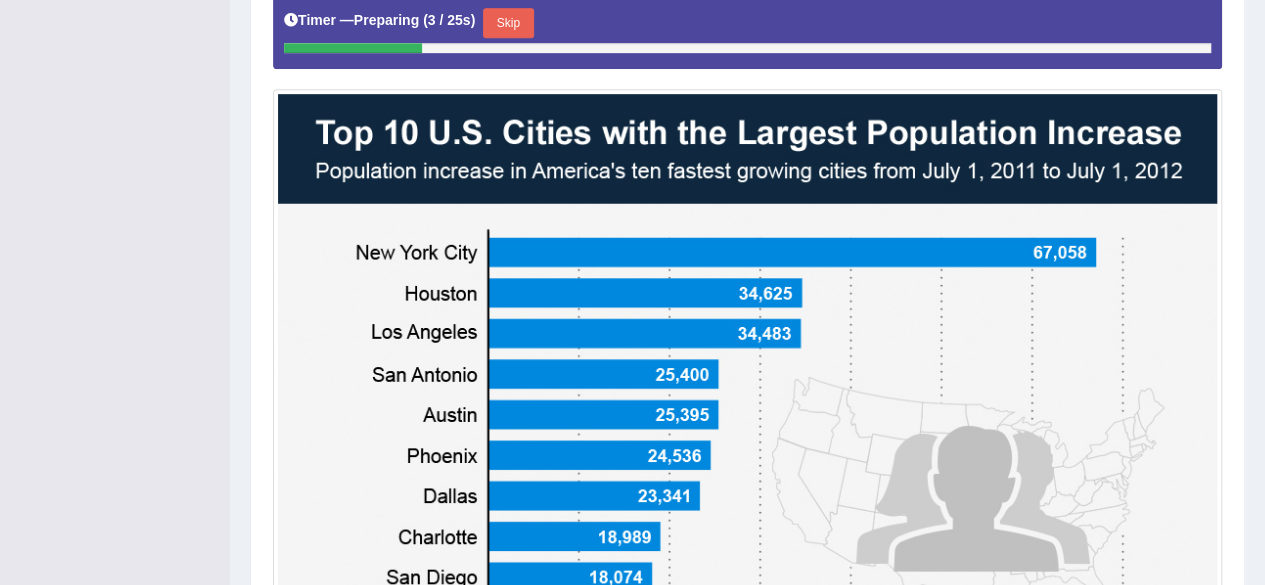 click on "Skip" at bounding box center (508, 23) 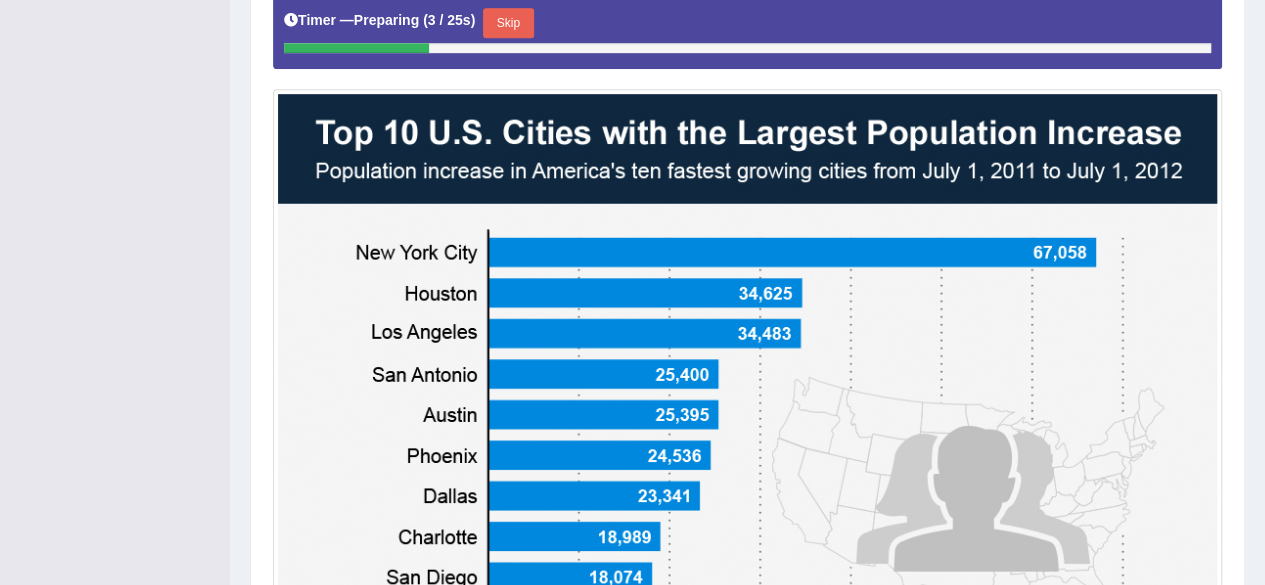scroll, scrollTop: 486, scrollLeft: 0, axis: vertical 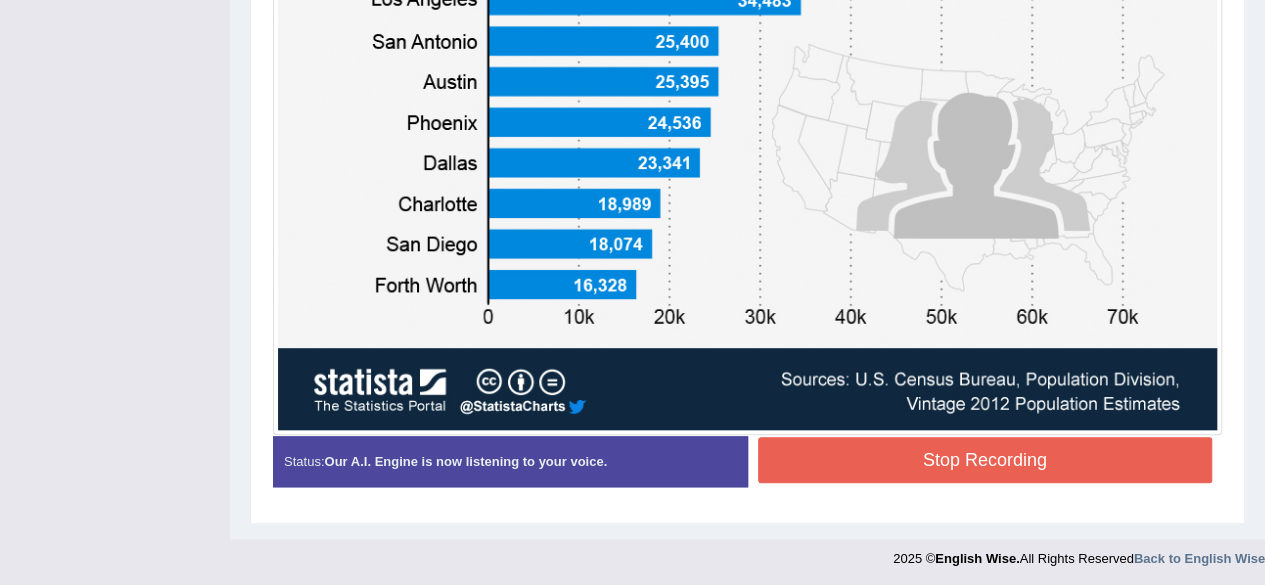 click on "Stop Recording" at bounding box center [985, 460] 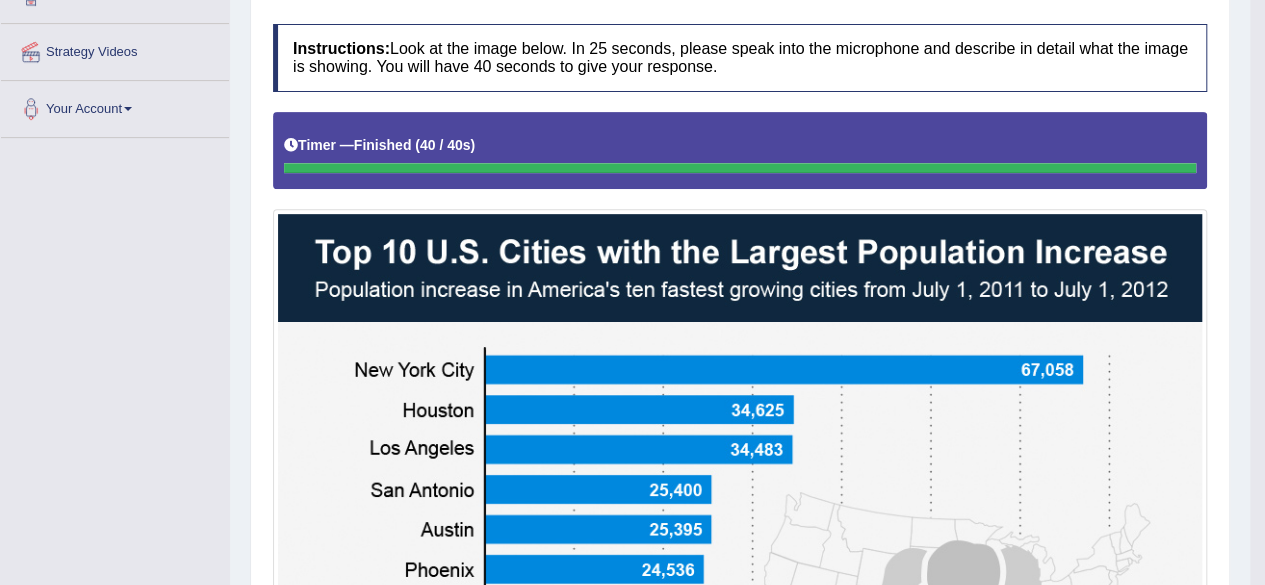 scroll, scrollTop: 358, scrollLeft: 0, axis: vertical 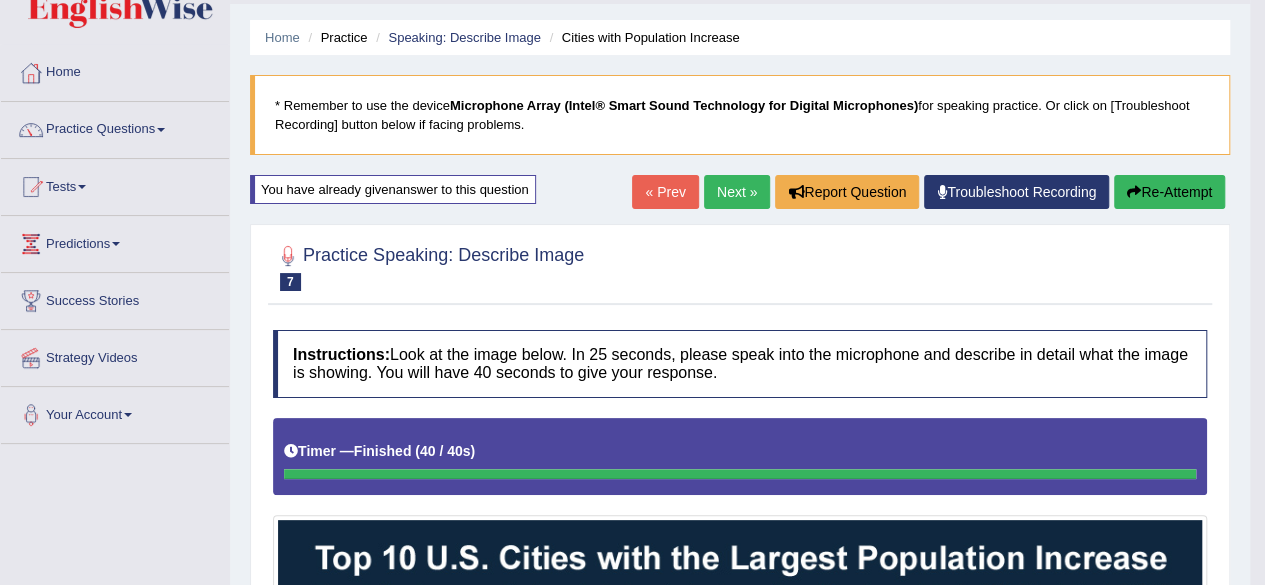 click on "Next »" at bounding box center [737, 192] 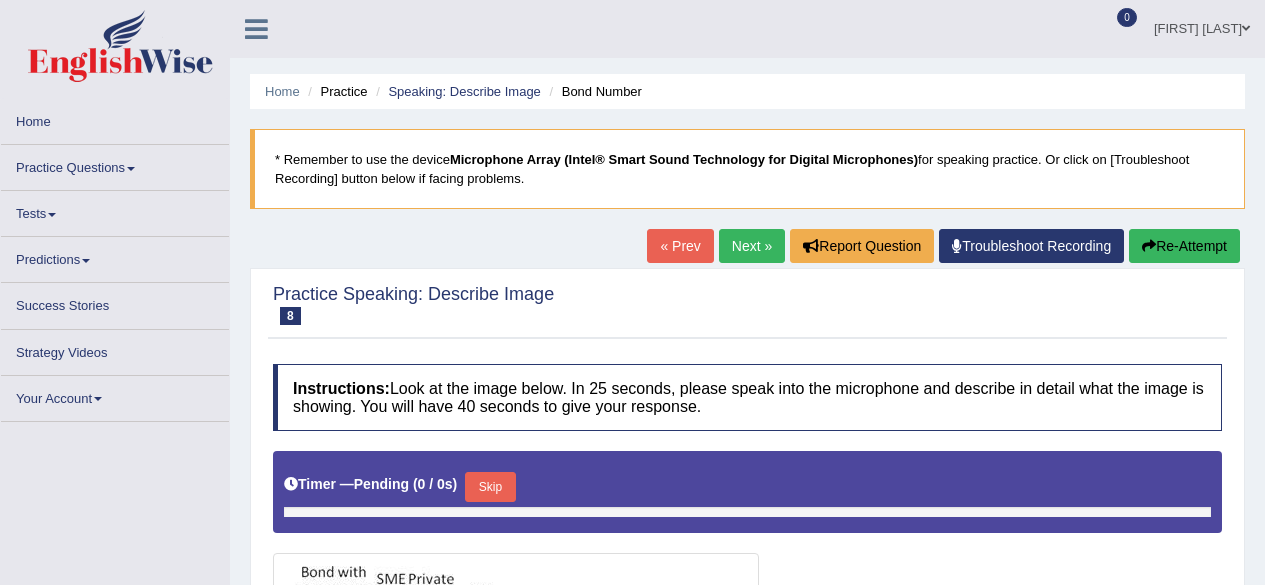 scroll, scrollTop: 0, scrollLeft: 0, axis: both 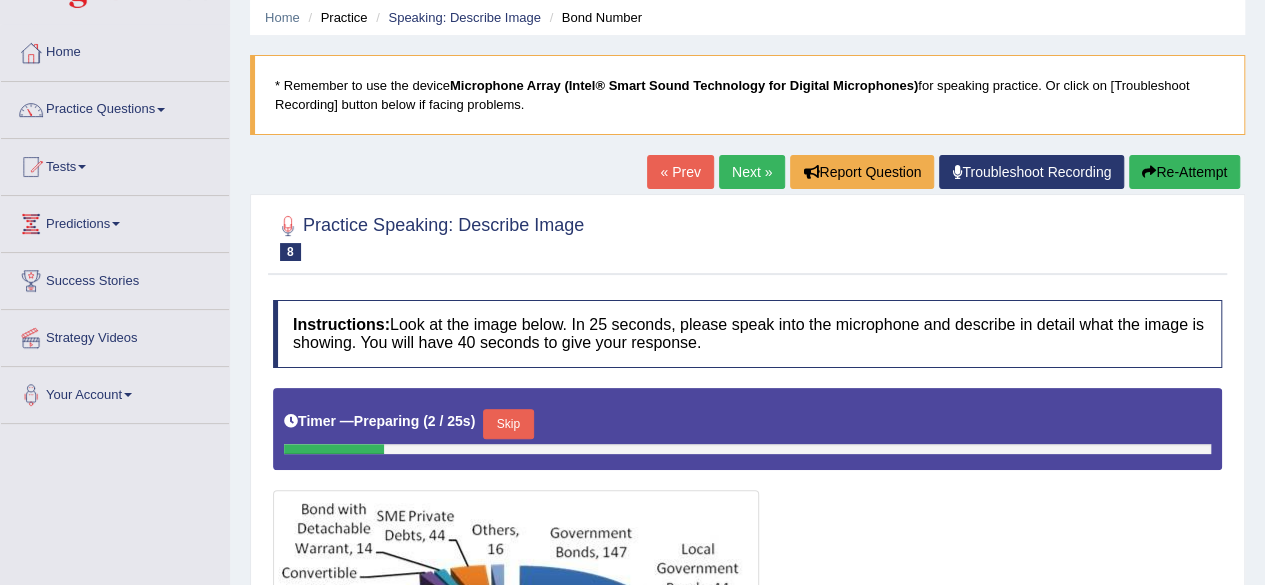 click on "Next »" at bounding box center [752, 172] 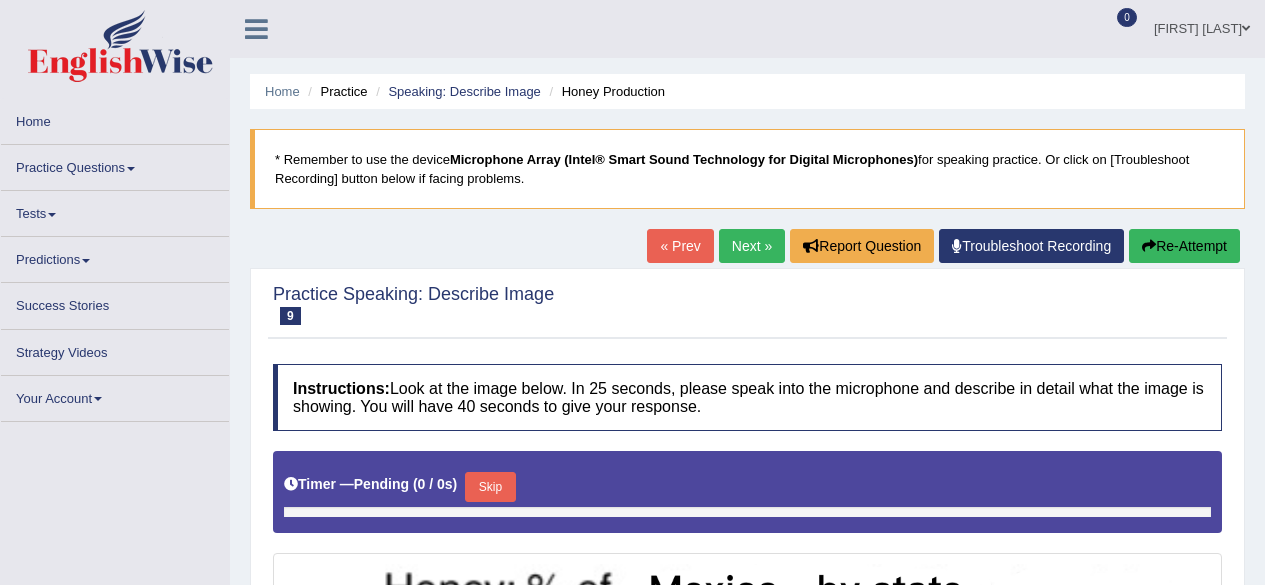 scroll, scrollTop: 0, scrollLeft: 0, axis: both 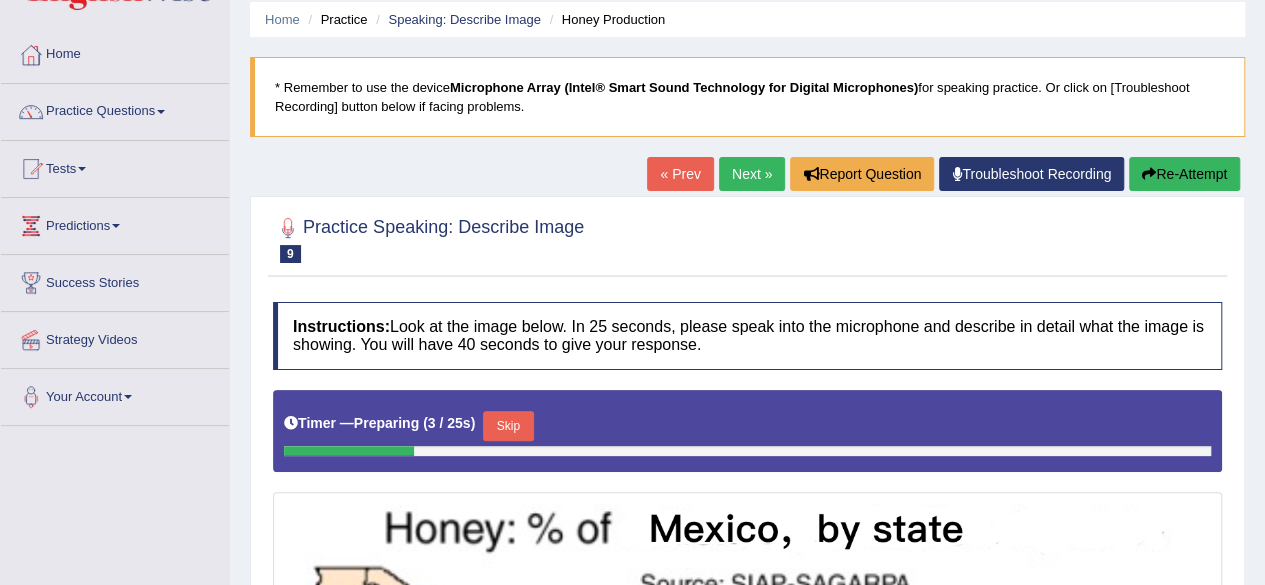 click on "Next »" at bounding box center (752, 174) 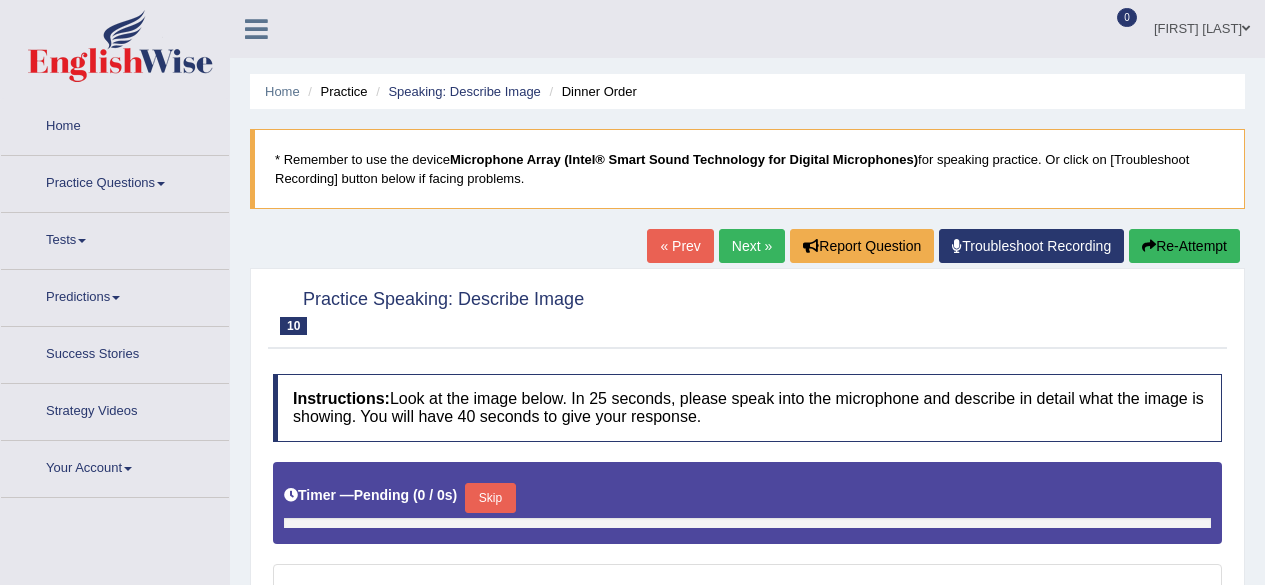 scroll, scrollTop: 0, scrollLeft: 0, axis: both 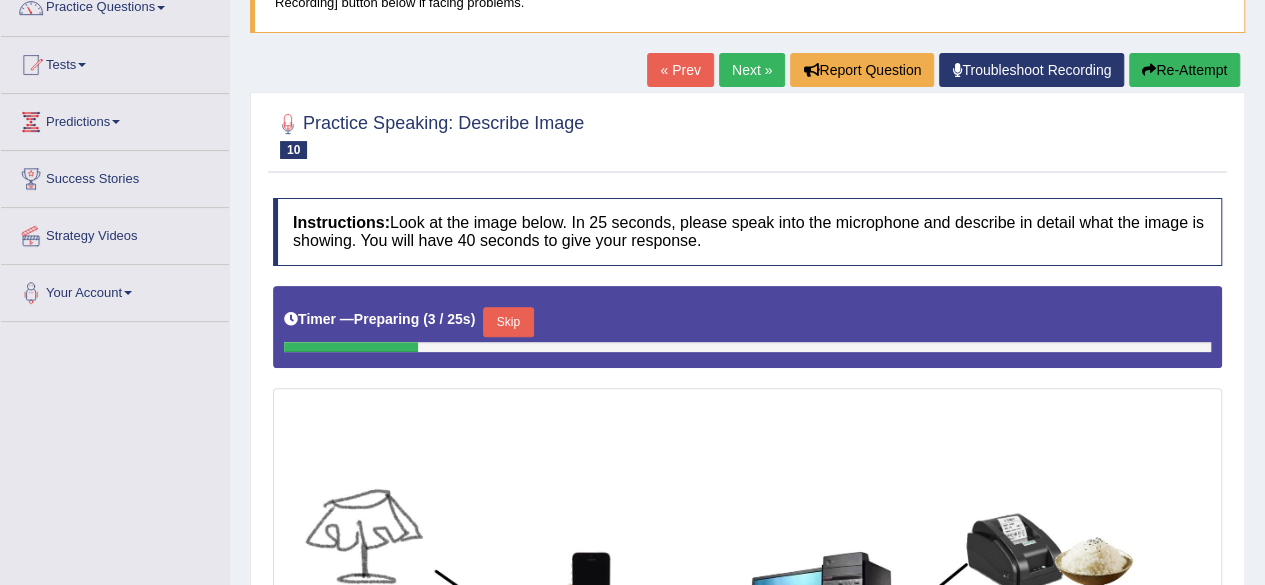 click on "Next »" at bounding box center [752, 70] 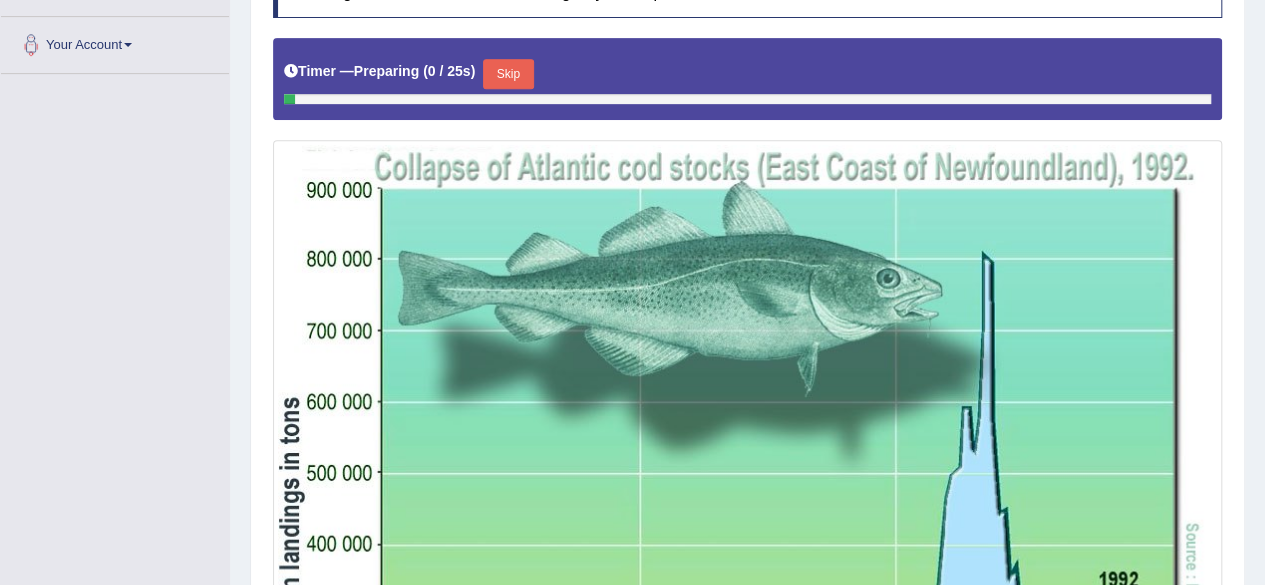 scroll, scrollTop: 608, scrollLeft: 0, axis: vertical 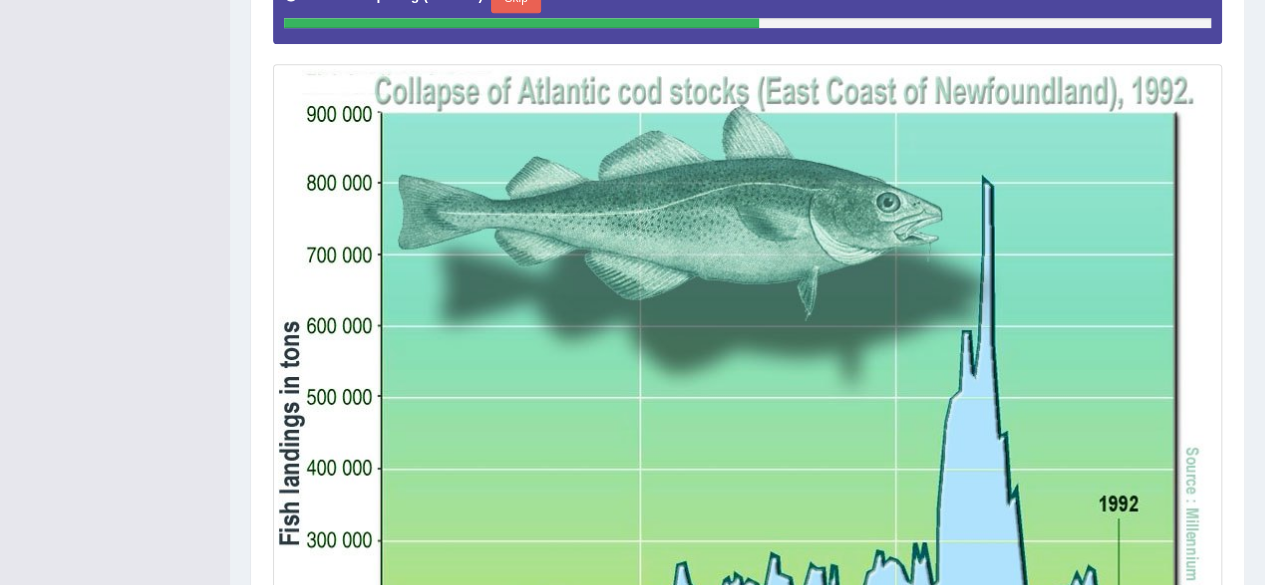 click on "Toggle navigation
Home
Practice Questions   Speaking Practice Read Aloud
Repeat Sentence
Describe Image
Re-tell Lecture
Answer Short Question
Summarize Group Discussion
Respond To A Situation
Writing Practice  Summarize Written Text
Write Essay
Reading Practice  Reading & Writing: Fill In The Blanks
Choose Multiple Answers
Re-order Paragraphs
Fill In The Blanks
Choose Single Answer
Listening Practice  Summarize Spoken Text
Highlight Incorrect Words
Highlight Correct Summary
Select Missing Word
Choose Single Answer
Choose Multiple Answers
Fill In The Blanks
Write From Dictation
Pronunciation
Tests
Take Mock Test" at bounding box center (632, -208) 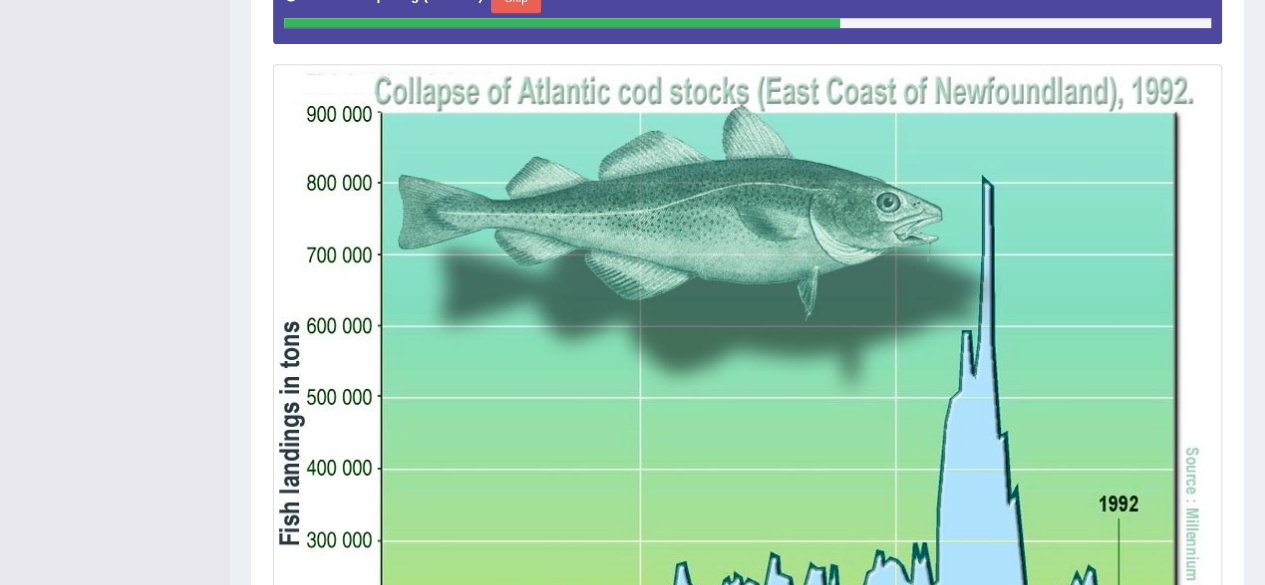 scroll, scrollTop: 0, scrollLeft: 0, axis: both 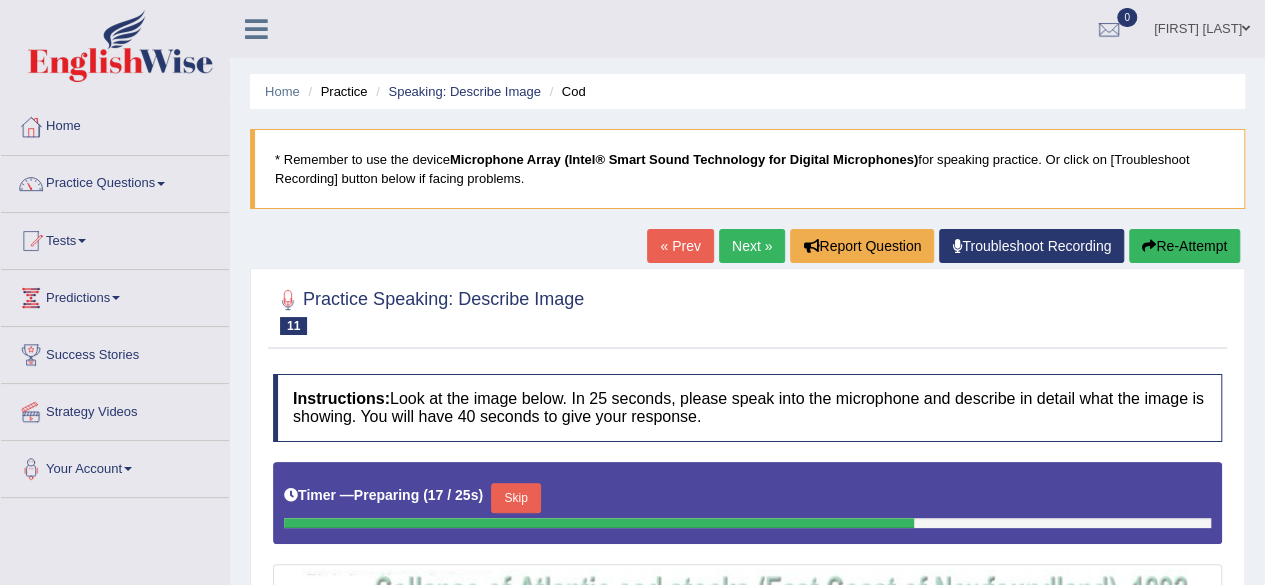 click on "Next »" at bounding box center (752, 246) 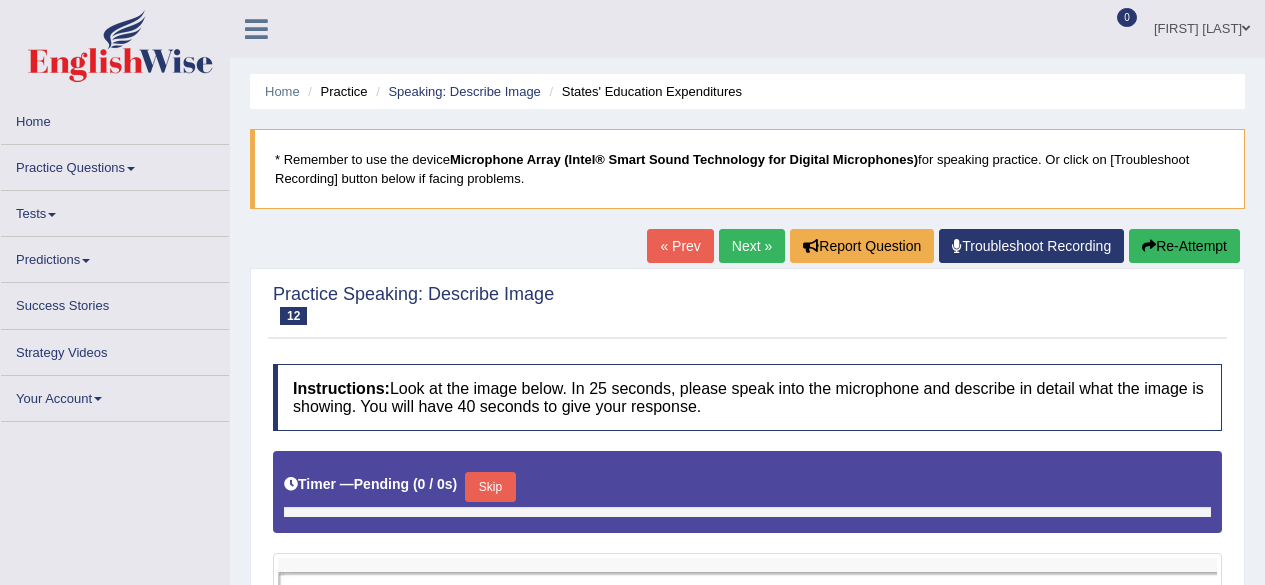 scroll, scrollTop: 0, scrollLeft: 0, axis: both 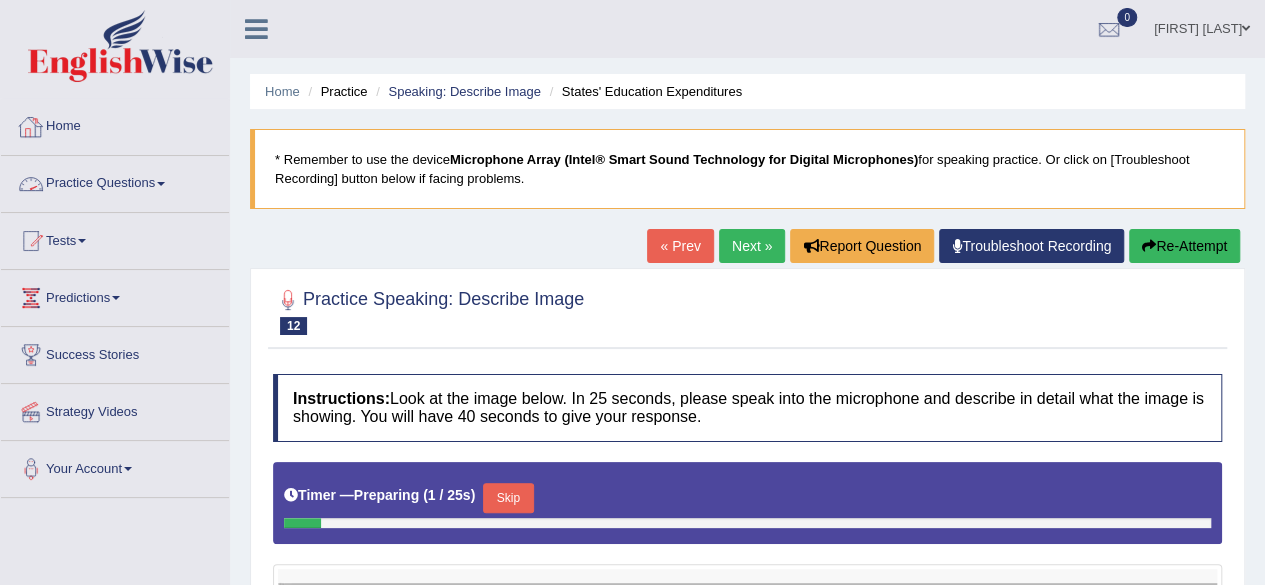 click on "Practice Questions" at bounding box center [115, 181] 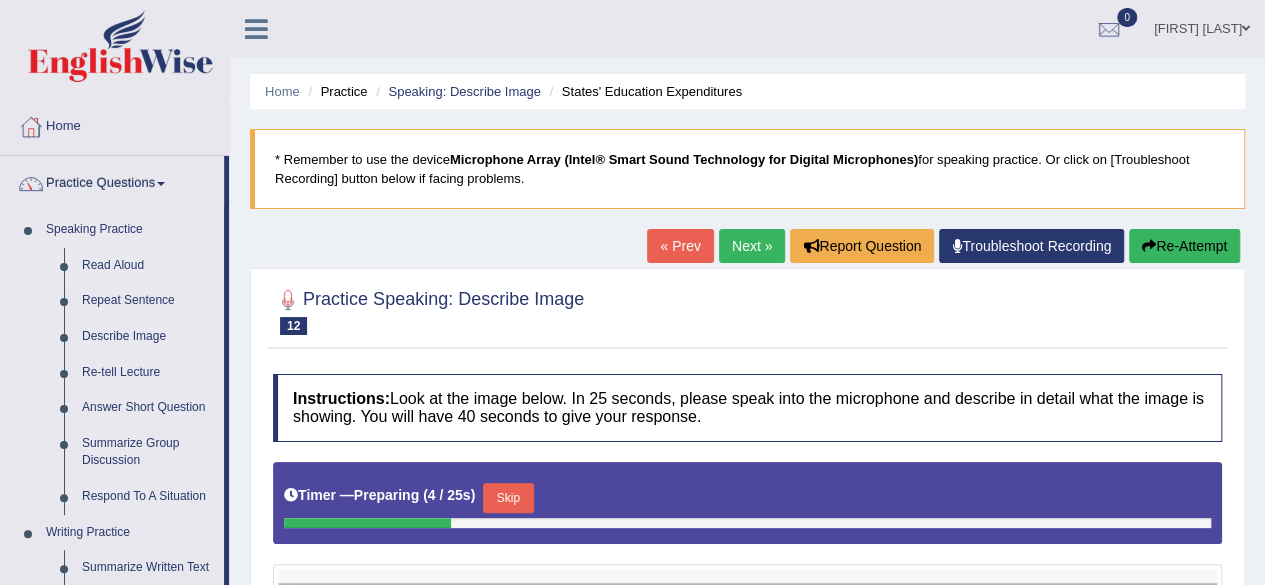 click on "Read Aloud" at bounding box center [148, 266] 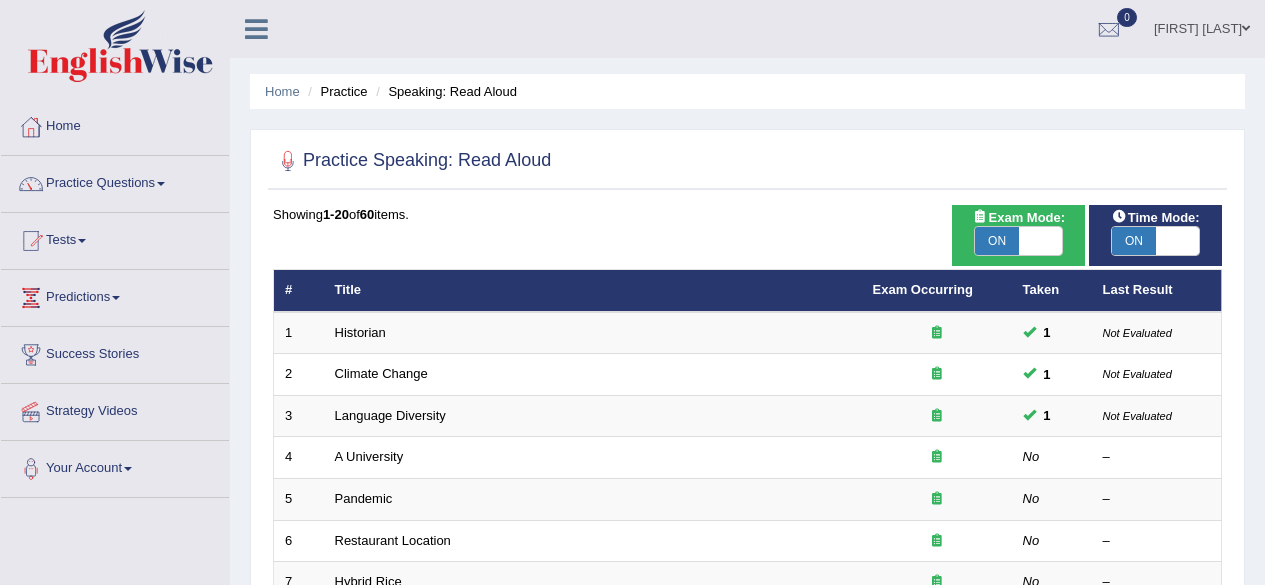 scroll, scrollTop: 0, scrollLeft: 0, axis: both 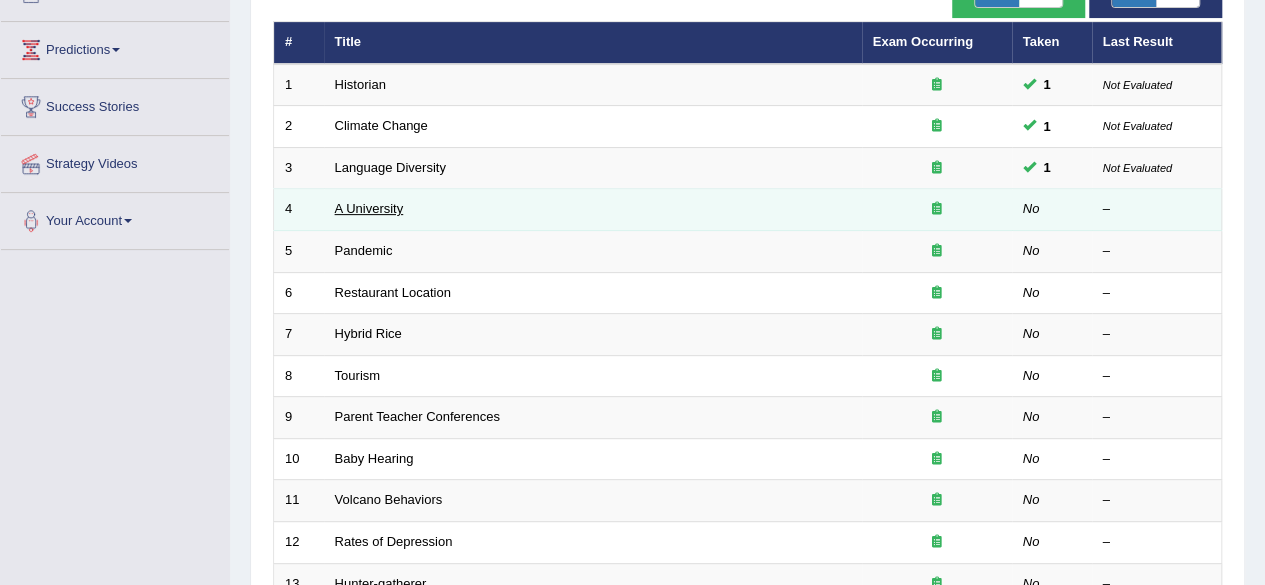 click on "A University" at bounding box center [369, 208] 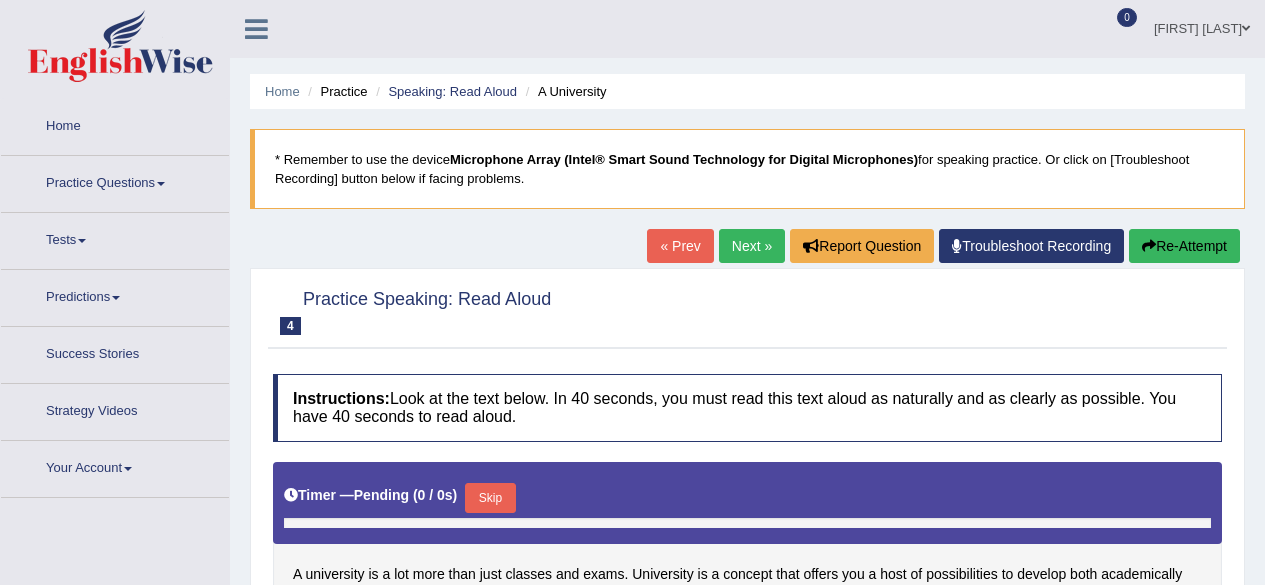 scroll, scrollTop: 0, scrollLeft: 0, axis: both 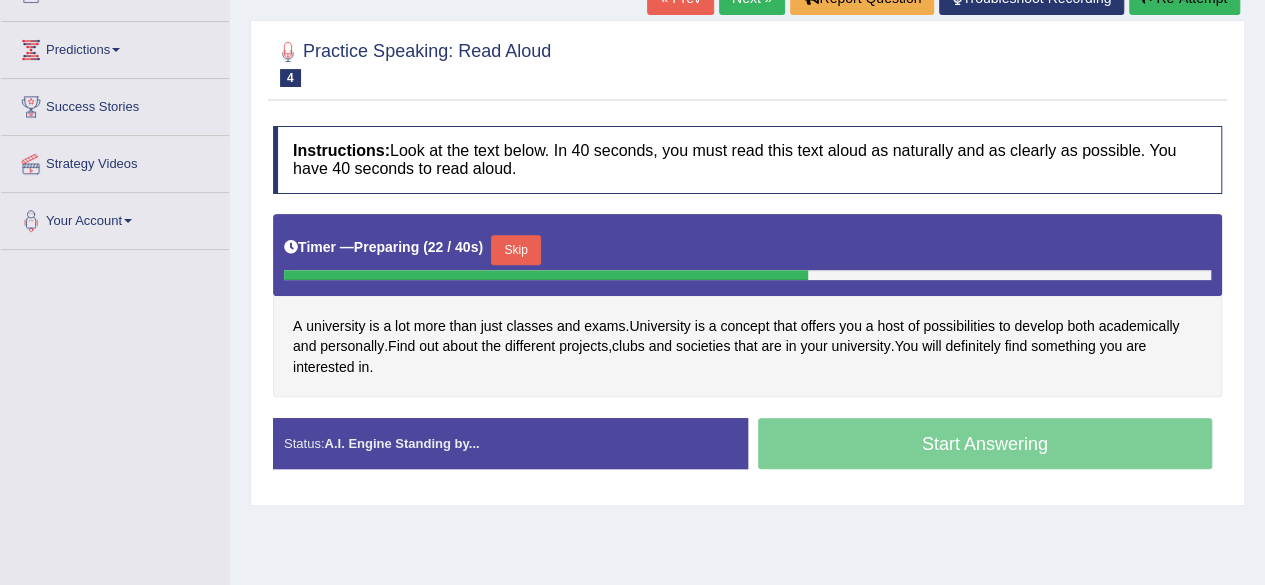 click on "Skip" at bounding box center [516, 250] 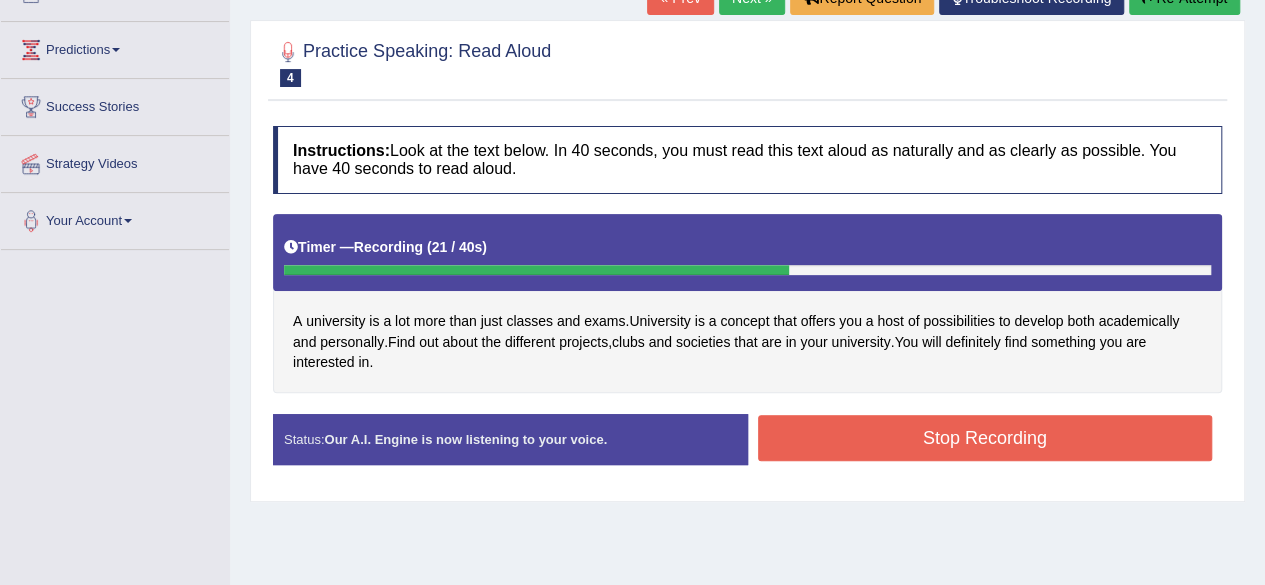 click on "Re-Attempt" at bounding box center (1184, -2) 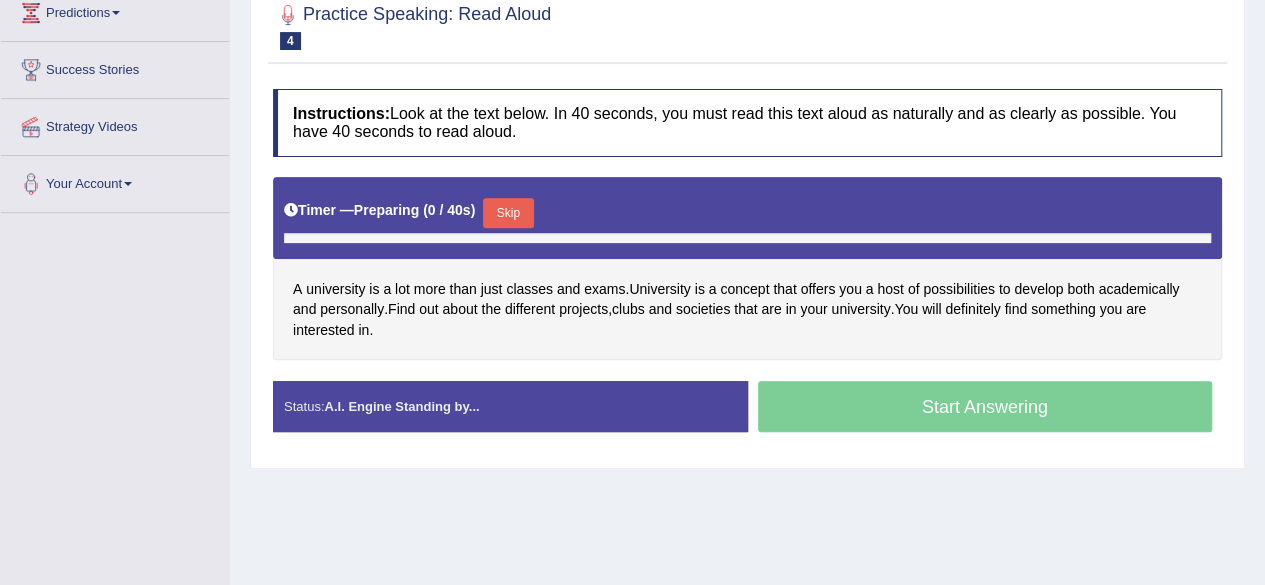 scroll, scrollTop: 248, scrollLeft: 0, axis: vertical 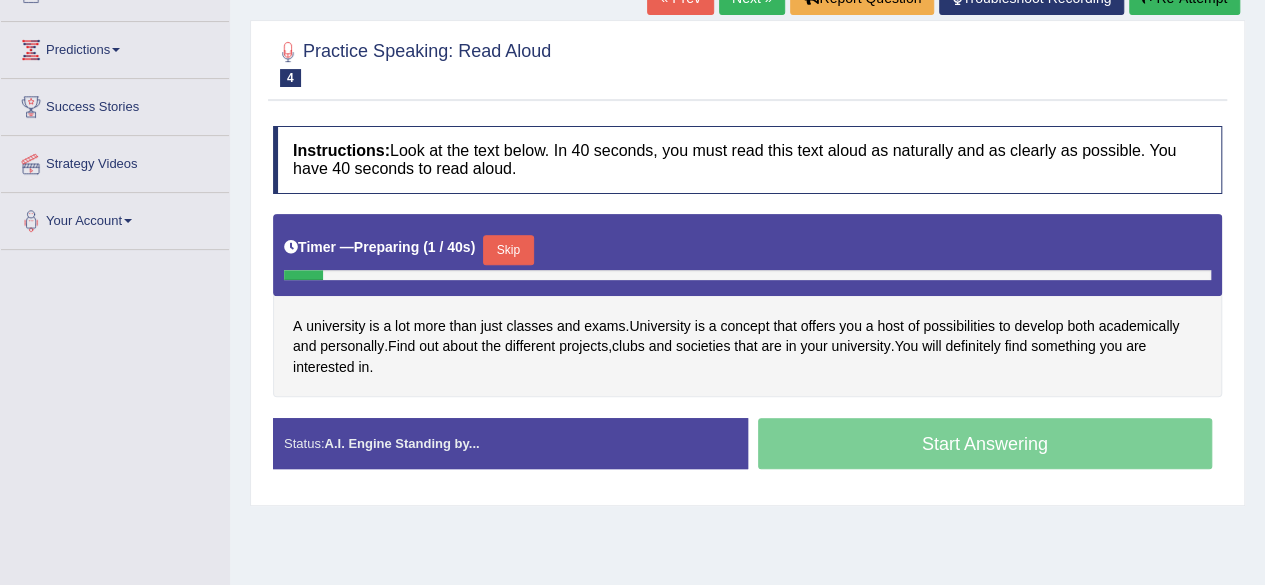 click on "Skip" at bounding box center (508, 250) 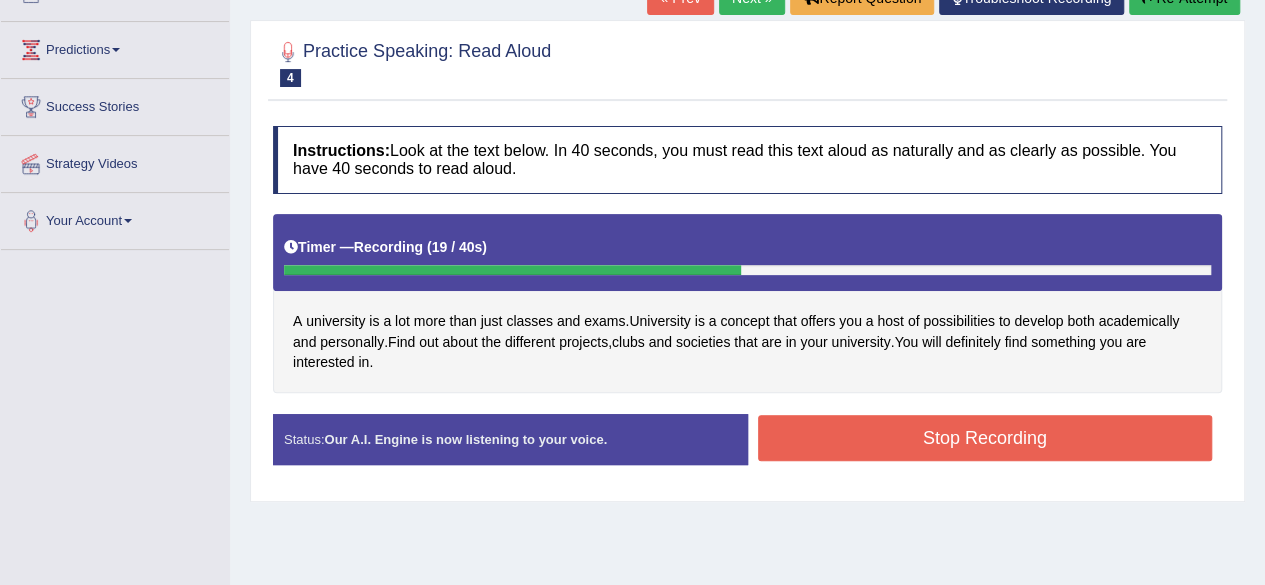 click on "Stop Recording" at bounding box center [985, 438] 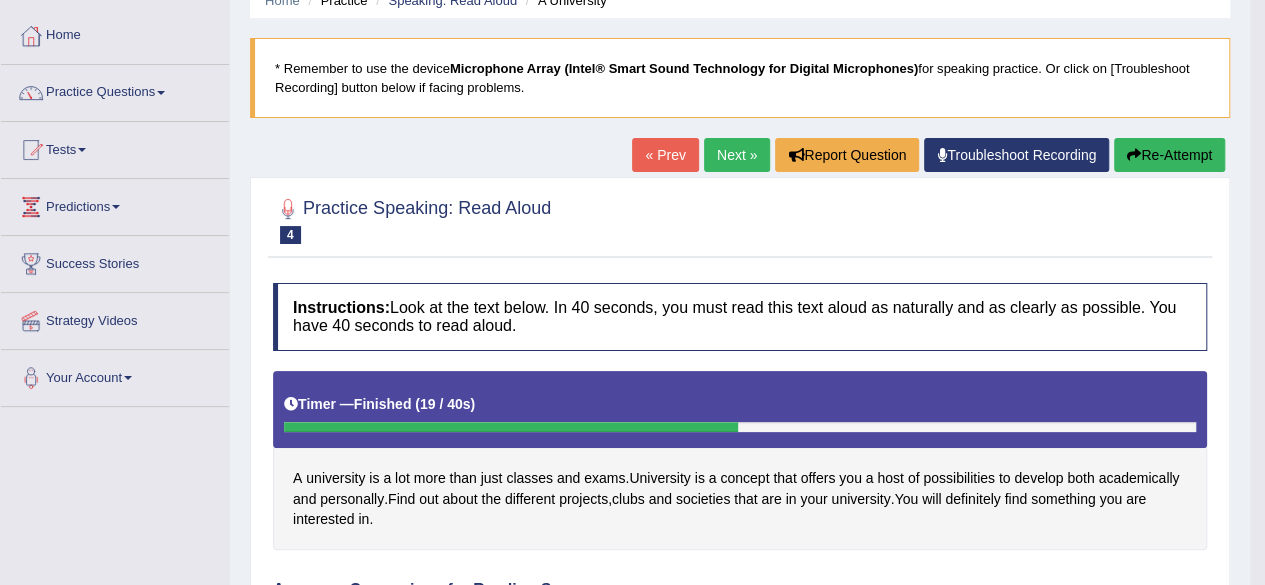 scroll, scrollTop: 0, scrollLeft: 0, axis: both 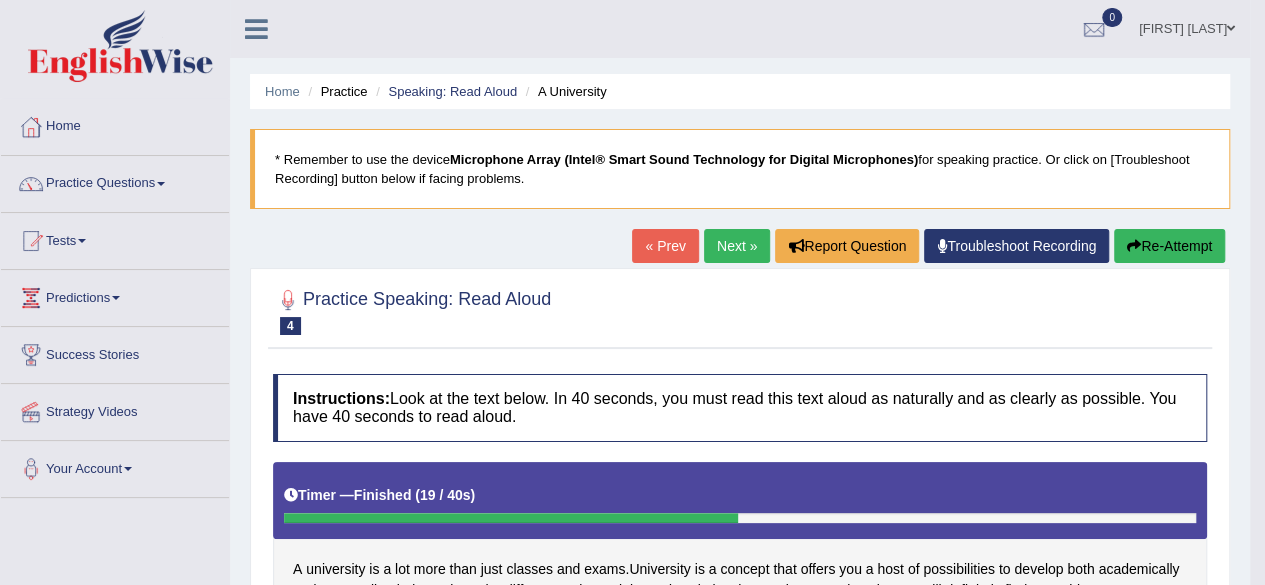 click on "Next »" at bounding box center [737, 246] 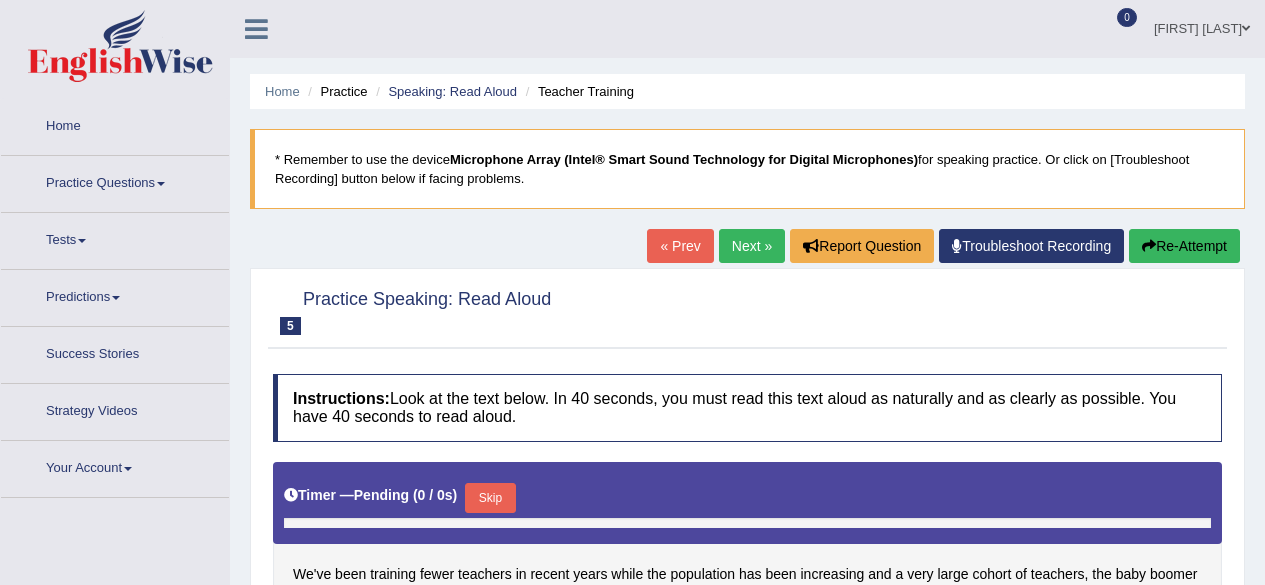 scroll, scrollTop: 0, scrollLeft: 0, axis: both 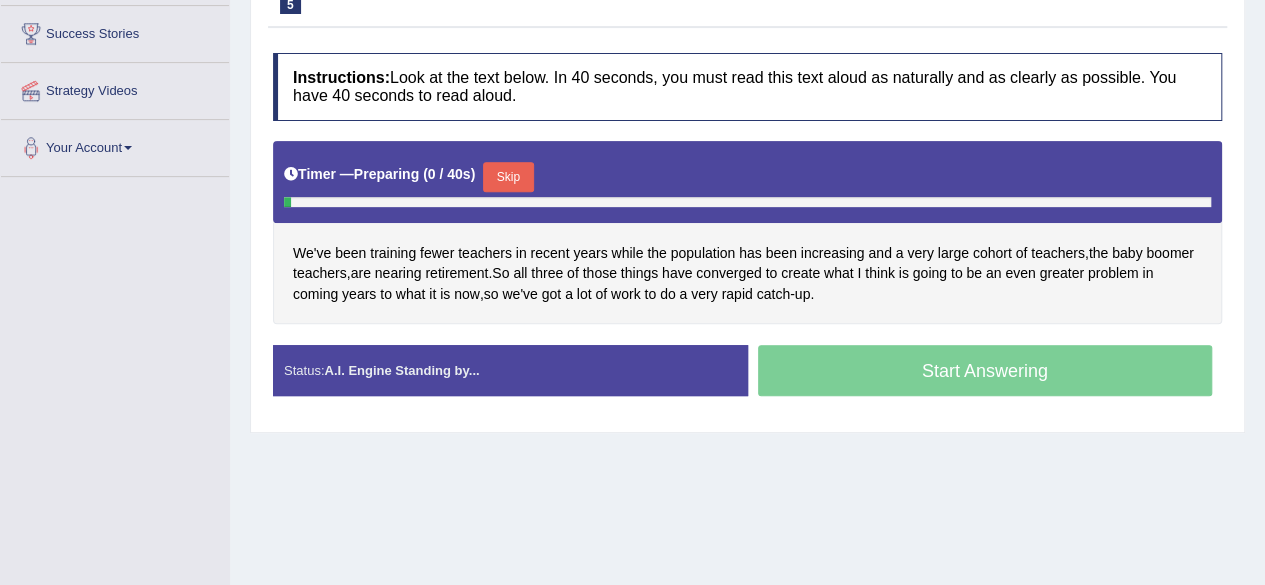 drag, startPoint x: 0, startPoint y: 0, endPoint x: 1279, endPoint y: 298, distance: 1313.2574 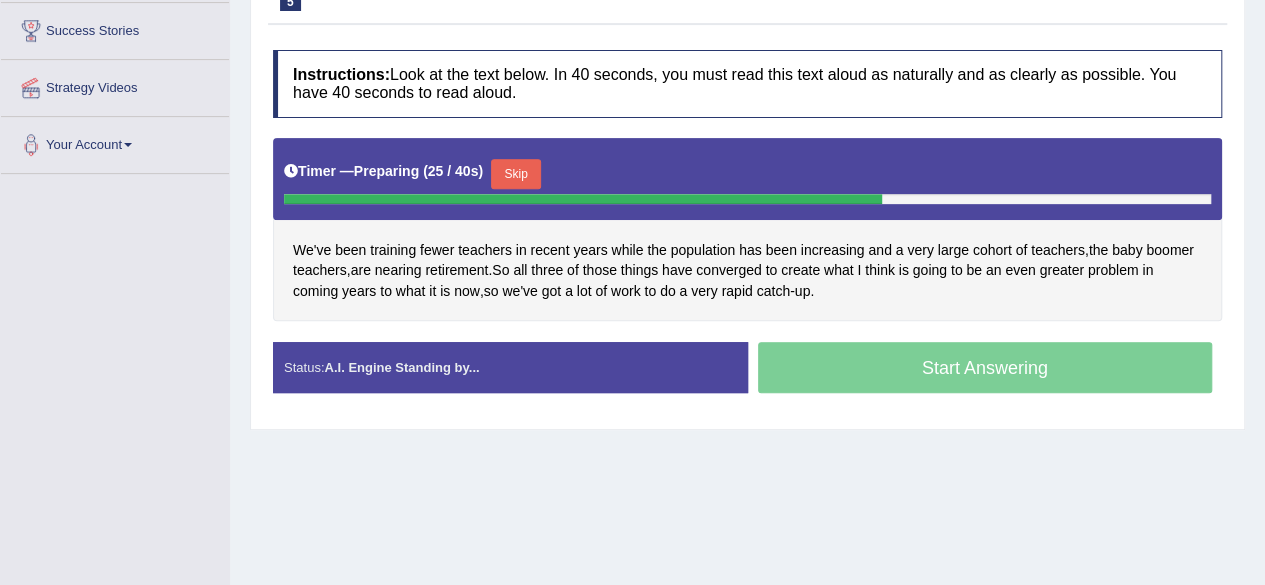 click on "Skip" at bounding box center (516, 174) 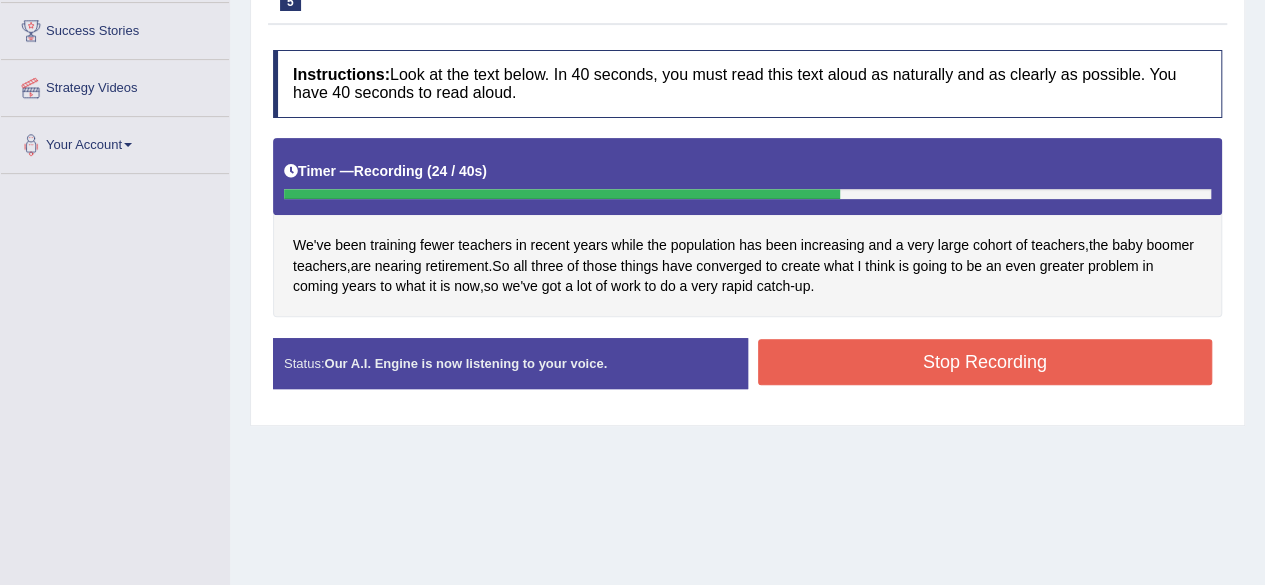 click on "Stop Recording" at bounding box center (985, 362) 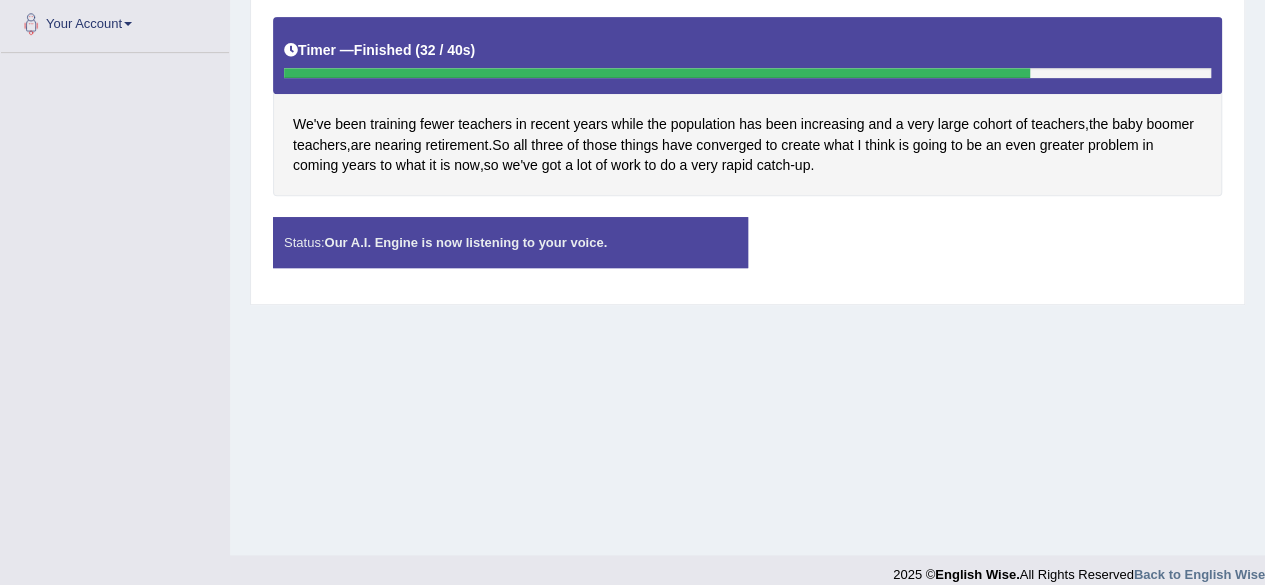 scroll, scrollTop: 446, scrollLeft: 0, axis: vertical 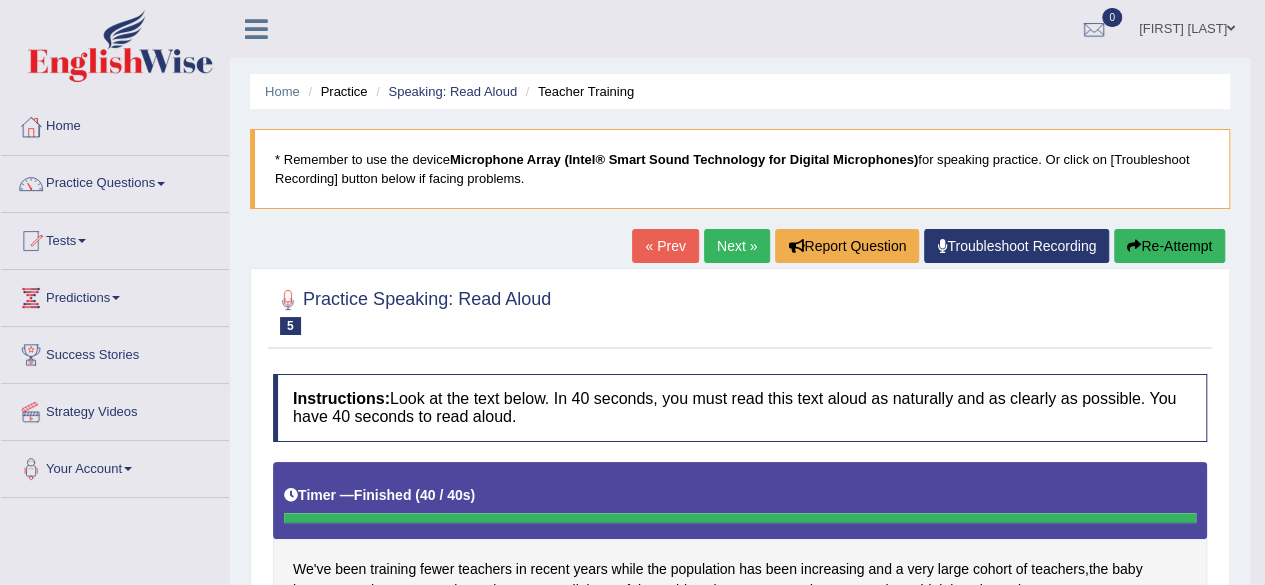 click on "Next »" at bounding box center [737, 246] 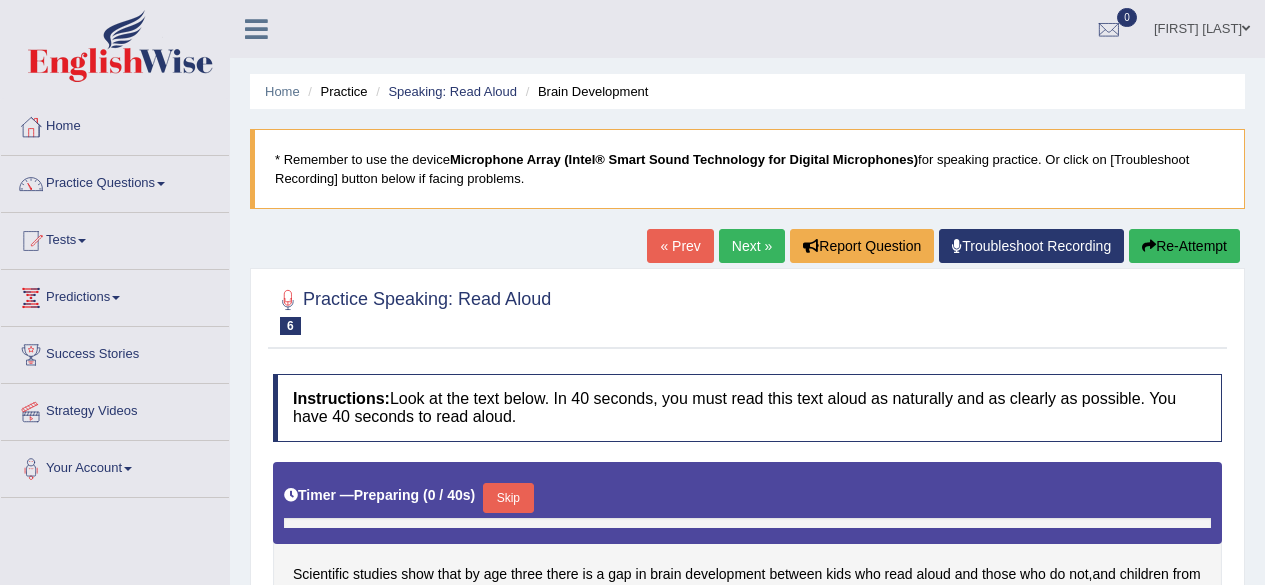 scroll, scrollTop: 0, scrollLeft: 0, axis: both 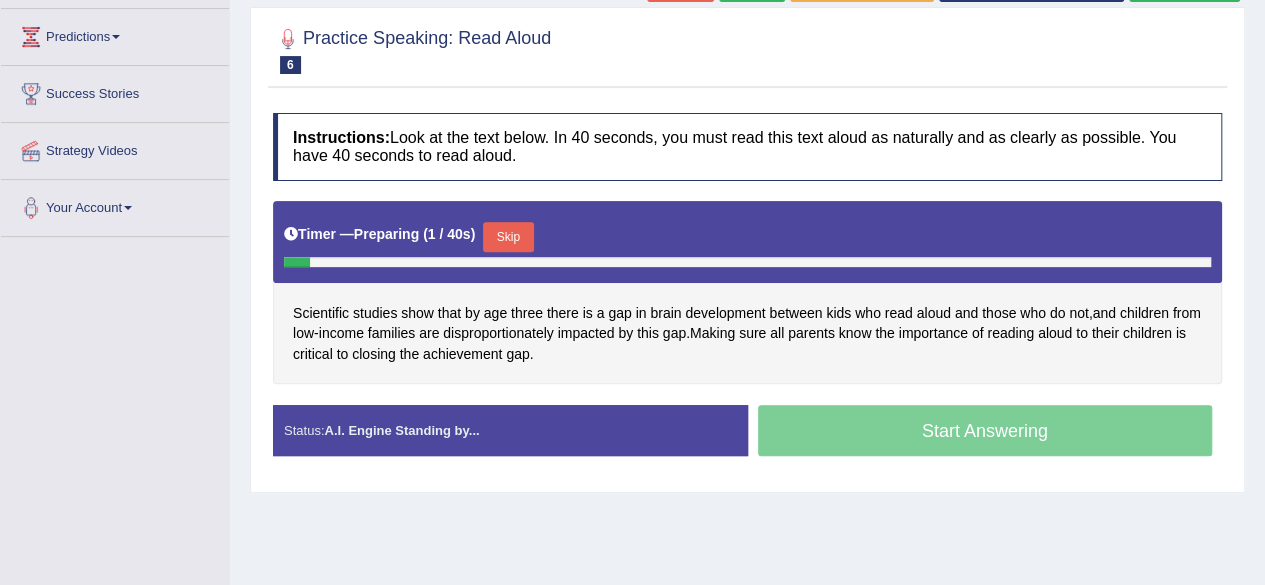 drag, startPoint x: 0, startPoint y: 0, endPoint x: 1279, endPoint y: 220, distance: 1297.7831 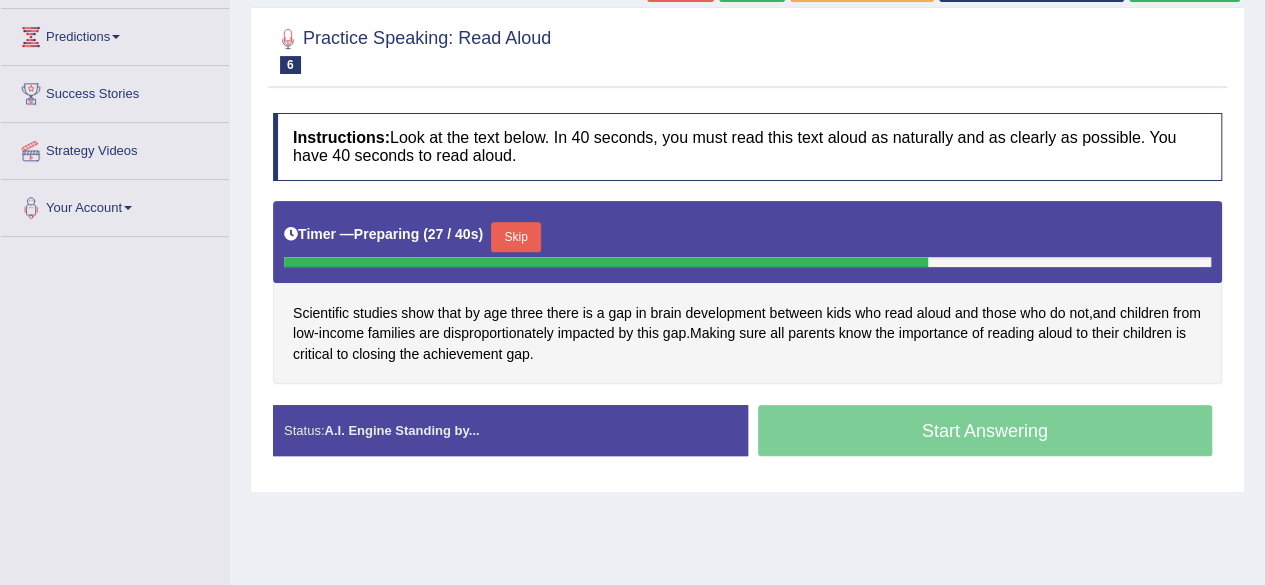 click on "Skip" at bounding box center (516, 237) 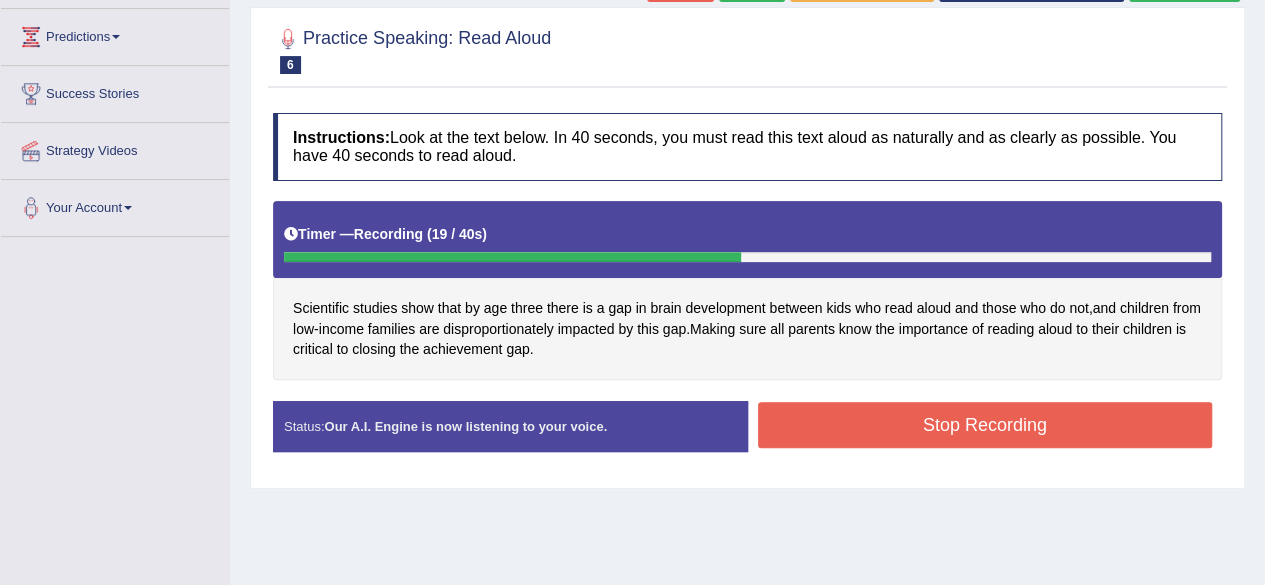 click on "Stop Recording" at bounding box center [985, 425] 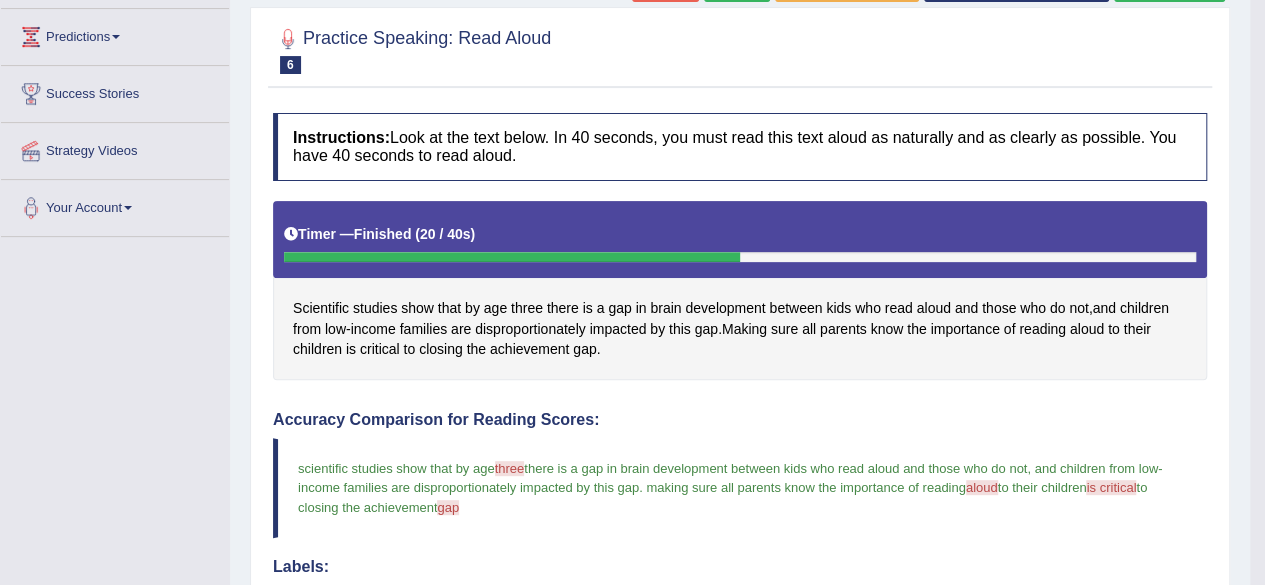 drag, startPoint x: 1269, startPoint y: 160, endPoint x: 1274, endPoint y: 234, distance: 74.168724 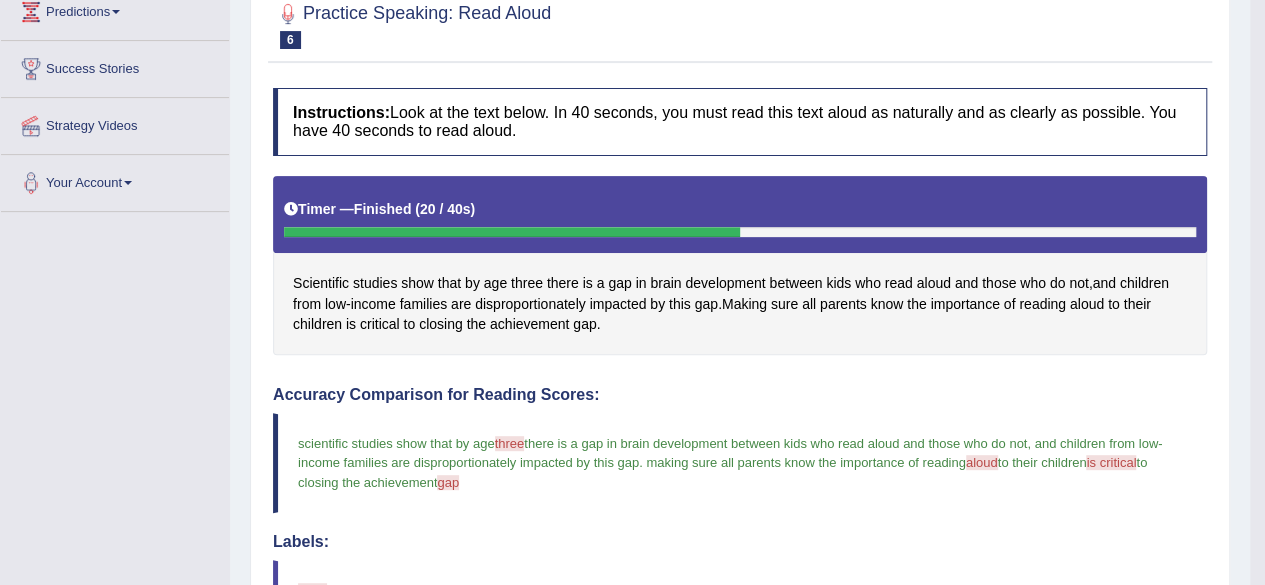 scroll, scrollTop: 252, scrollLeft: 0, axis: vertical 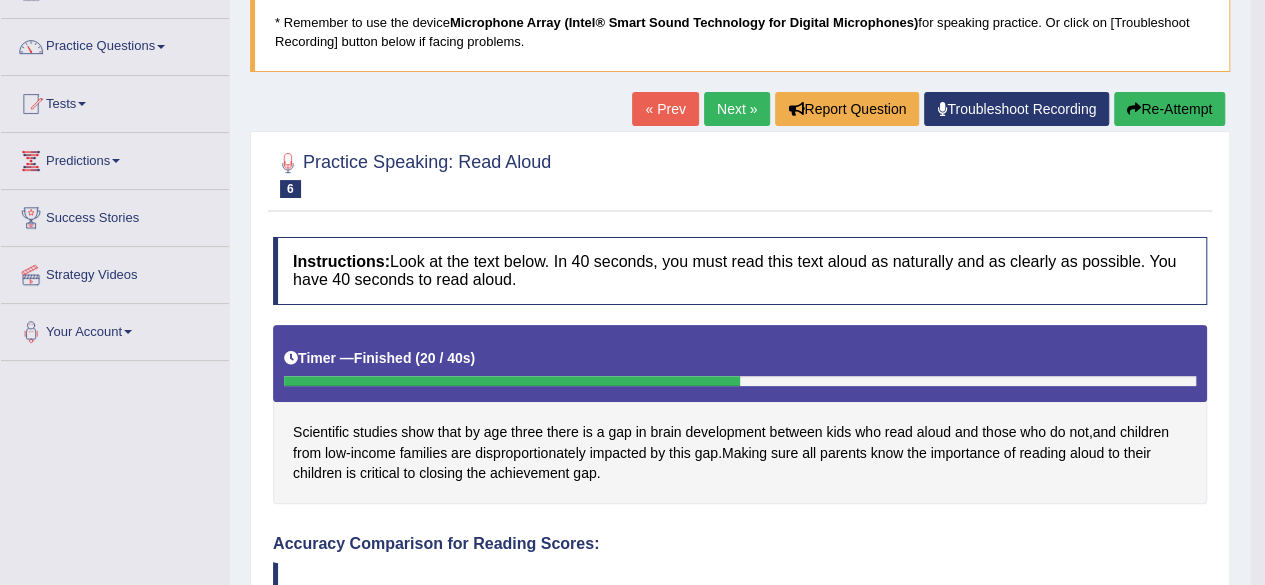 click on "Next »" at bounding box center [737, 109] 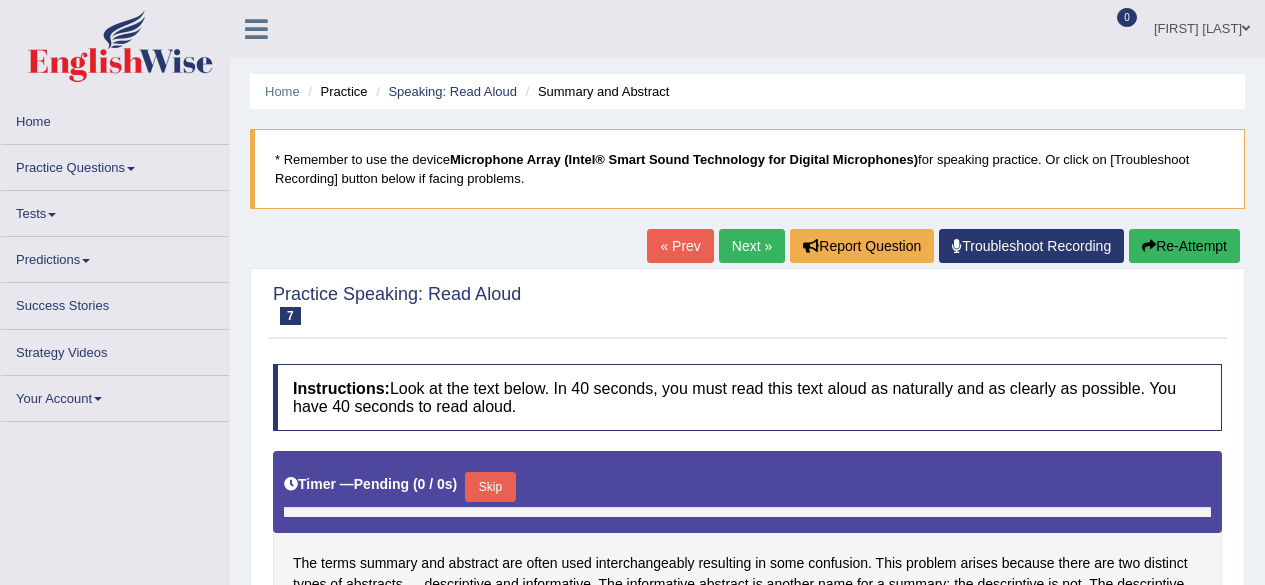 scroll, scrollTop: 0, scrollLeft: 0, axis: both 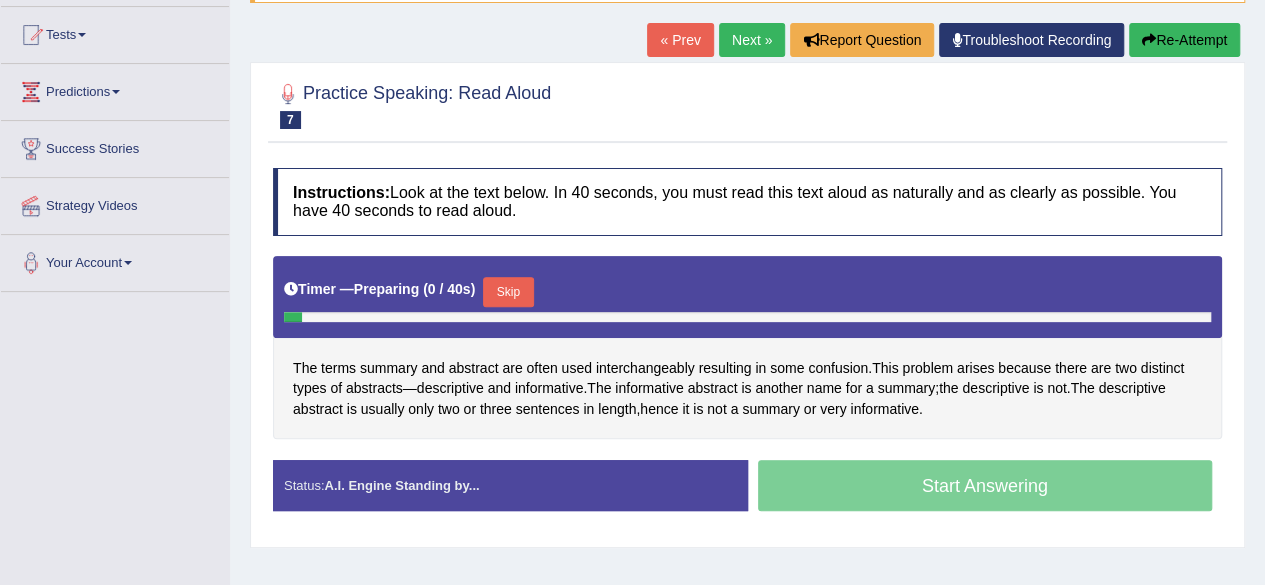 drag, startPoint x: 1279, startPoint y: 156, endPoint x: 1279, endPoint y: 265, distance: 109 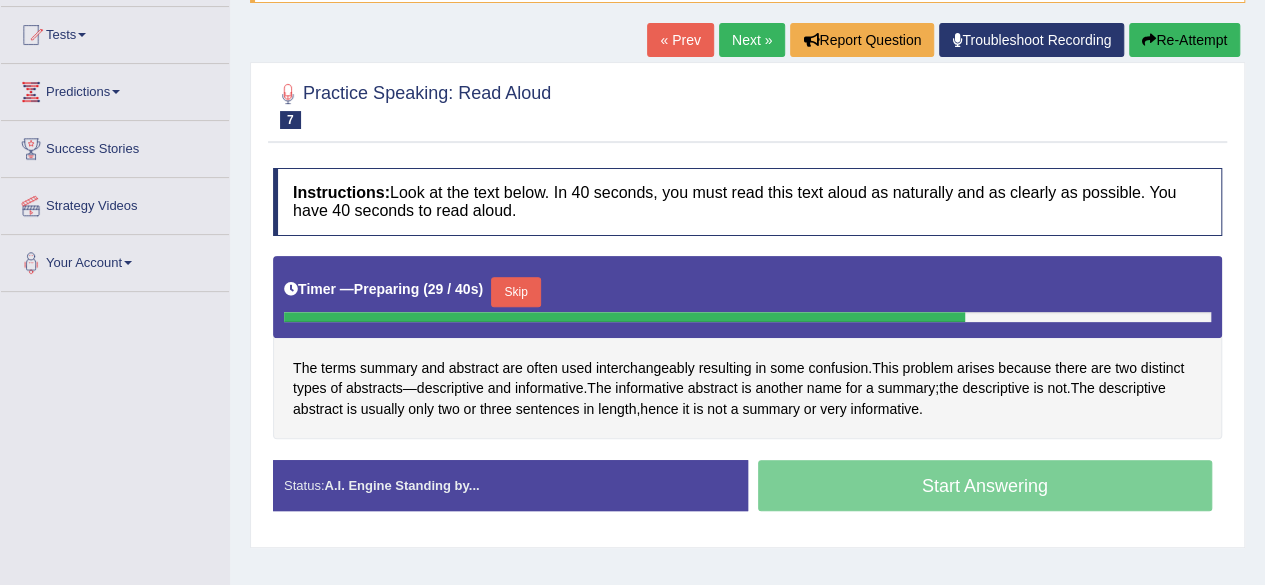 click on "Skip" at bounding box center [516, 292] 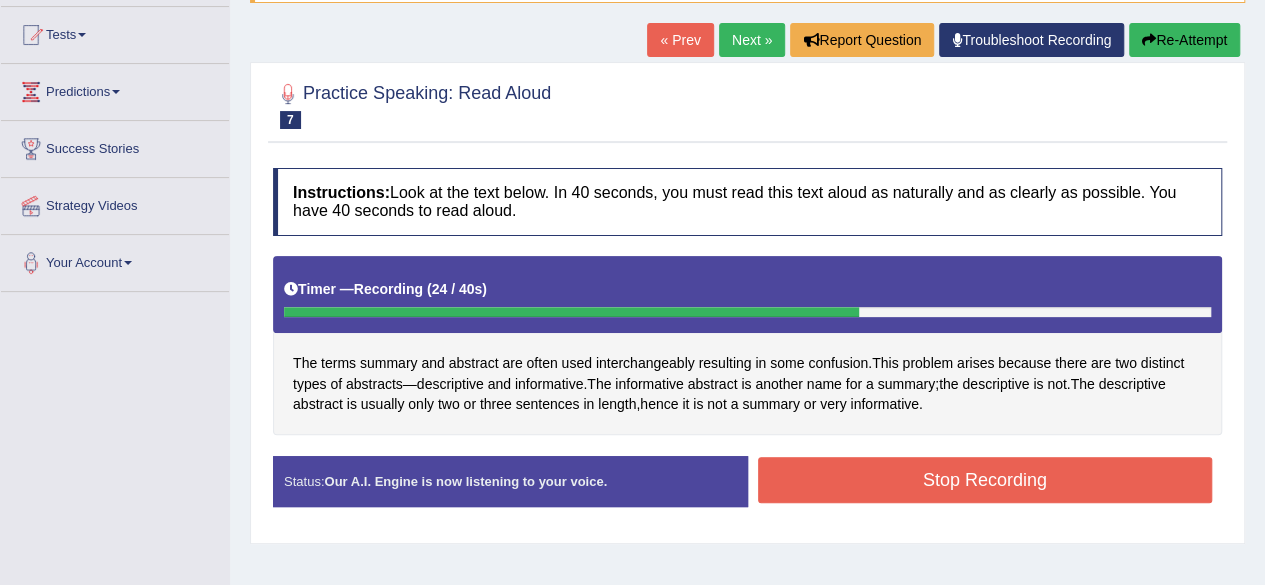 click on "Stop Recording" at bounding box center [985, 480] 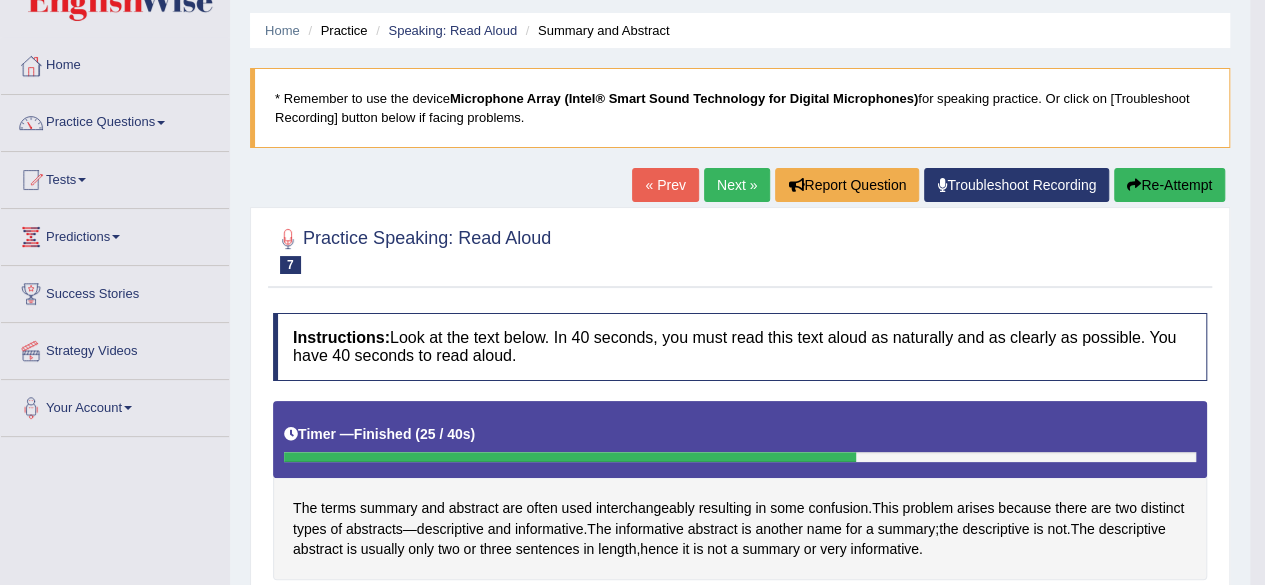 scroll, scrollTop: 56, scrollLeft: 0, axis: vertical 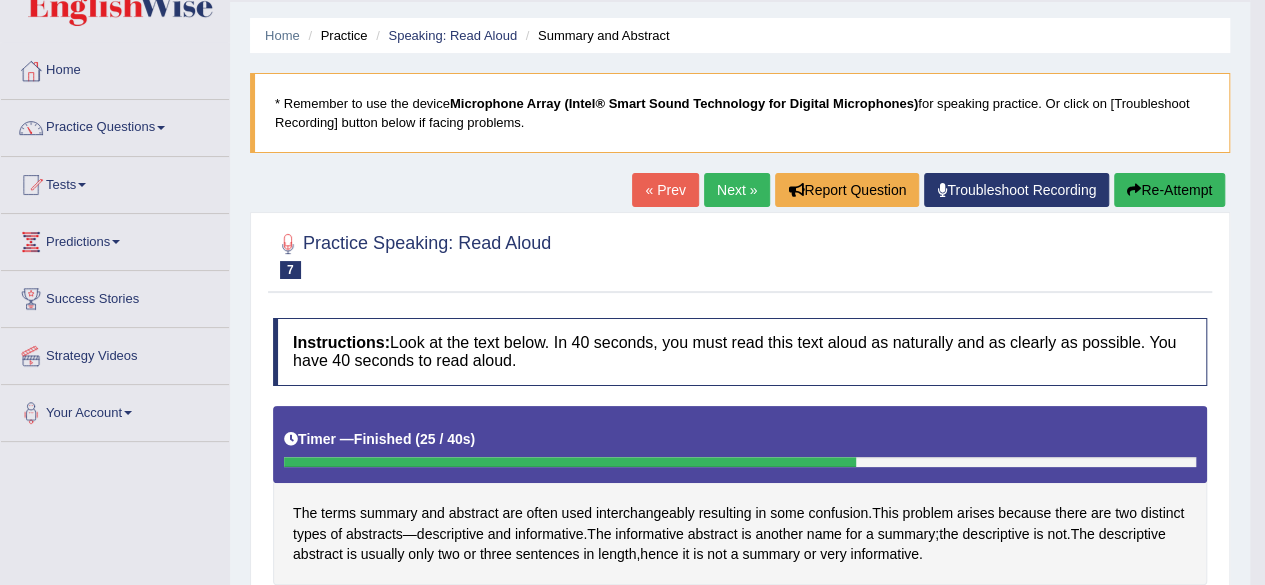 click on "Next »" at bounding box center [737, 190] 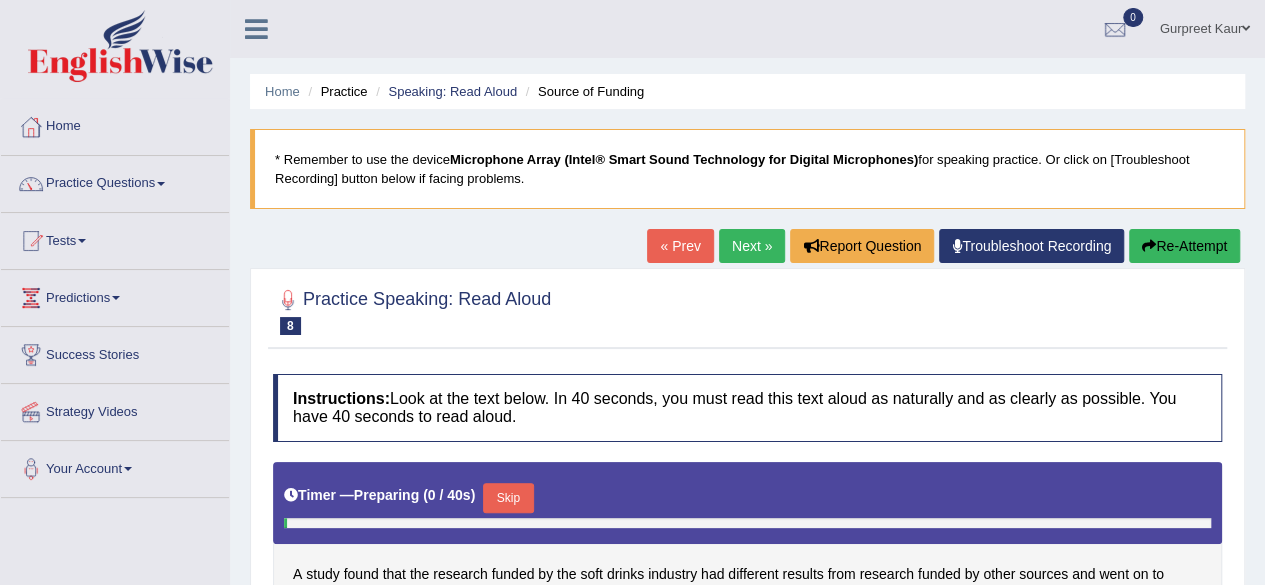 scroll, scrollTop: 160, scrollLeft: 0, axis: vertical 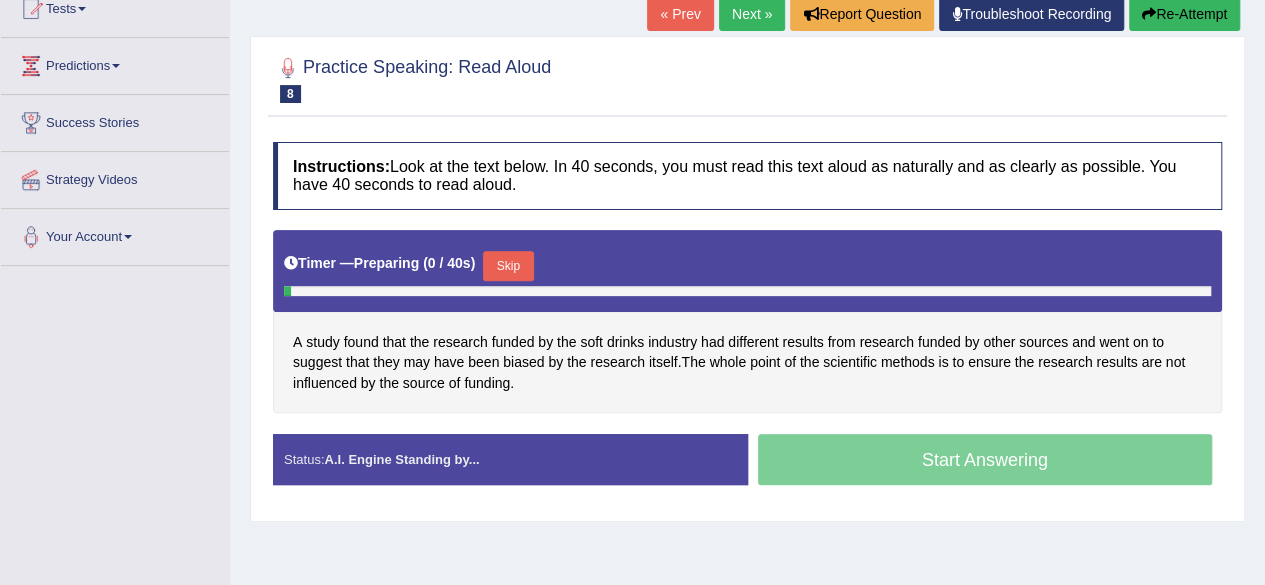 drag, startPoint x: 0, startPoint y: 0, endPoint x: 1279, endPoint y: 243, distance: 1301.8794 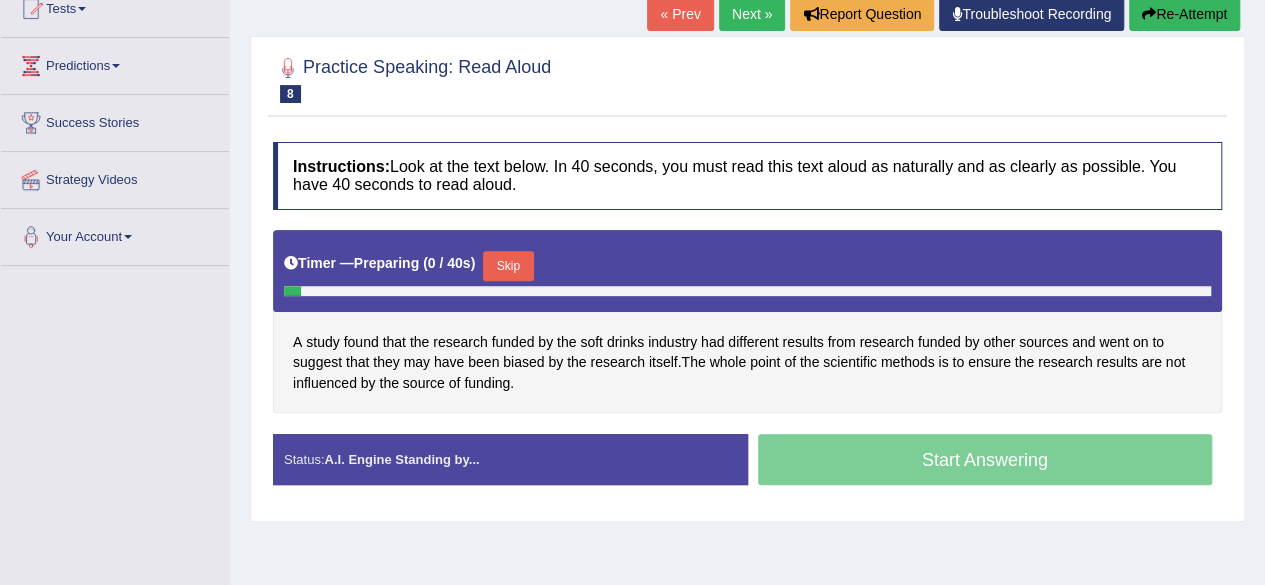 scroll, scrollTop: 236, scrollLeft: 0, axis: vertical 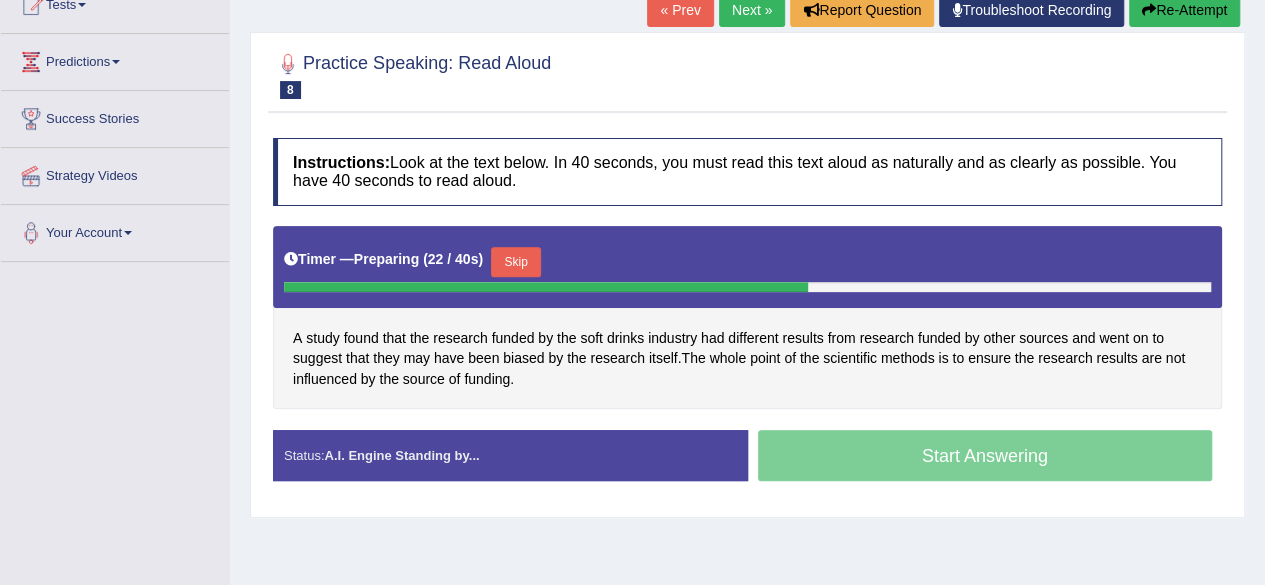 click on "Skip" at bounding box center [516, 262] 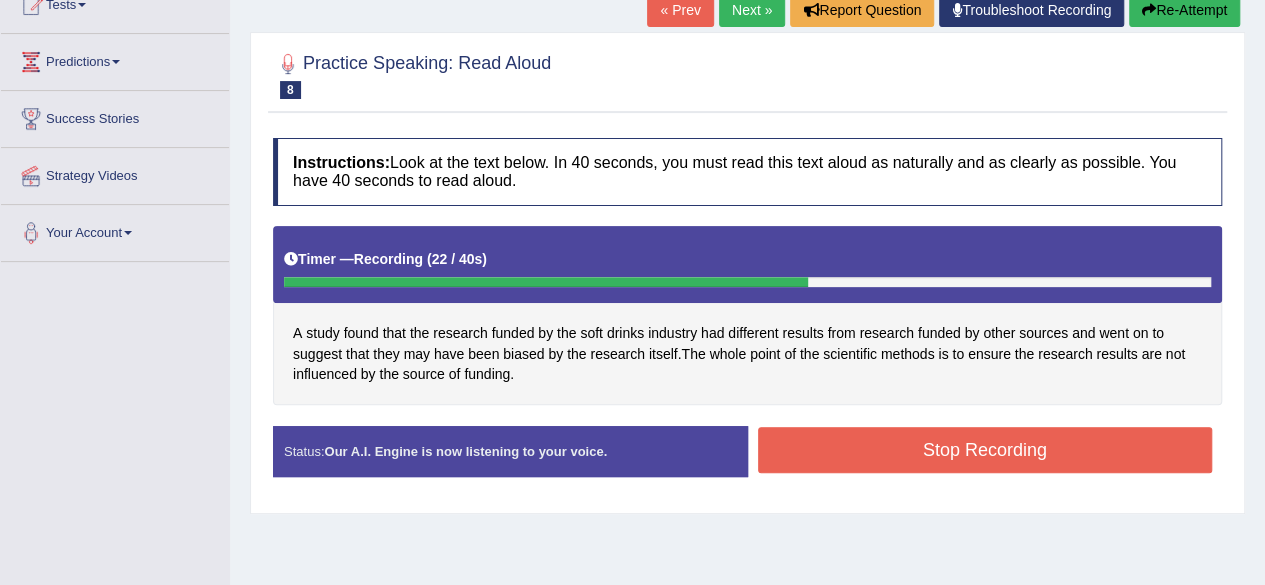 click on "Stop Recording" at bounding box center (985, 450) 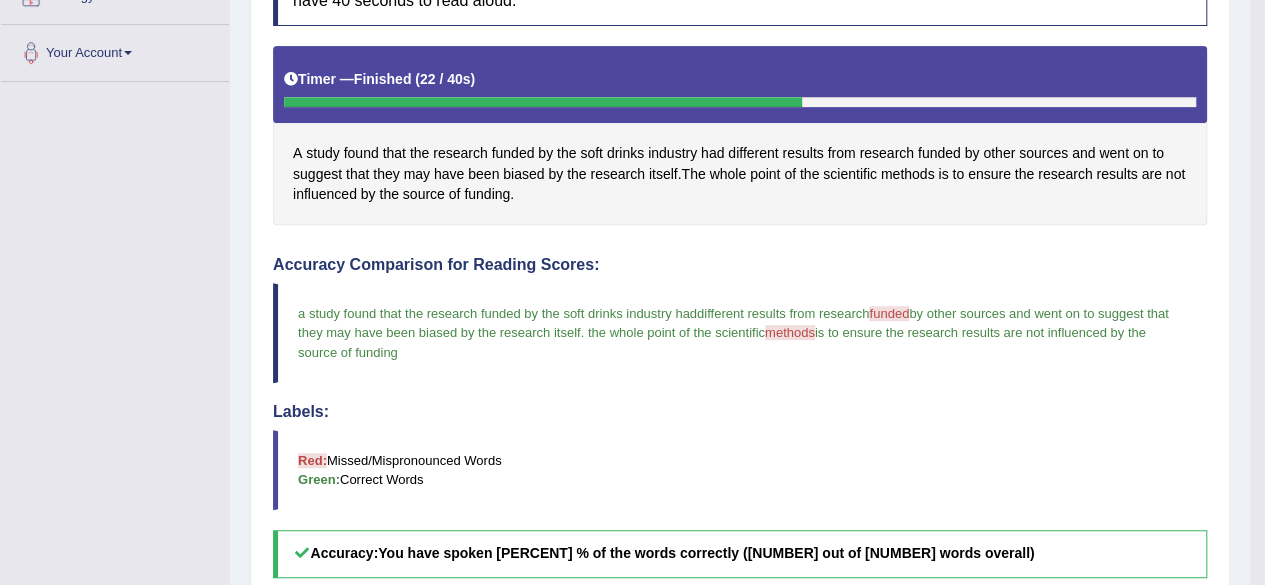 scroll, scrollTop: 402, scrollLeft: 0, axis: vertical 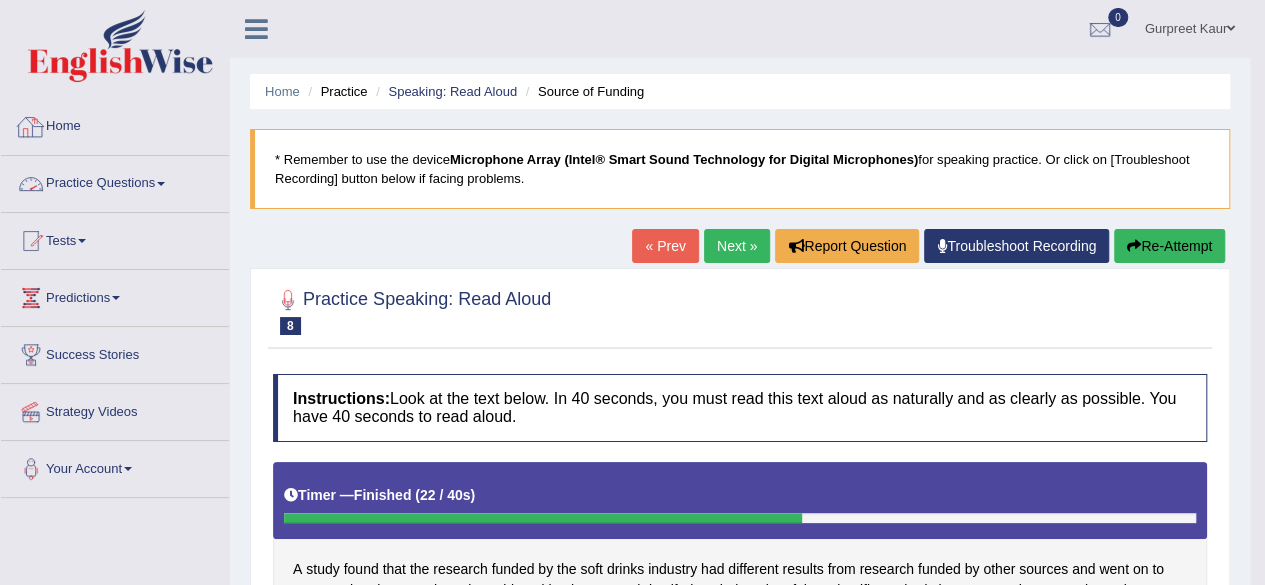 click on "Practice Questions" at bounding box center [115, 181] 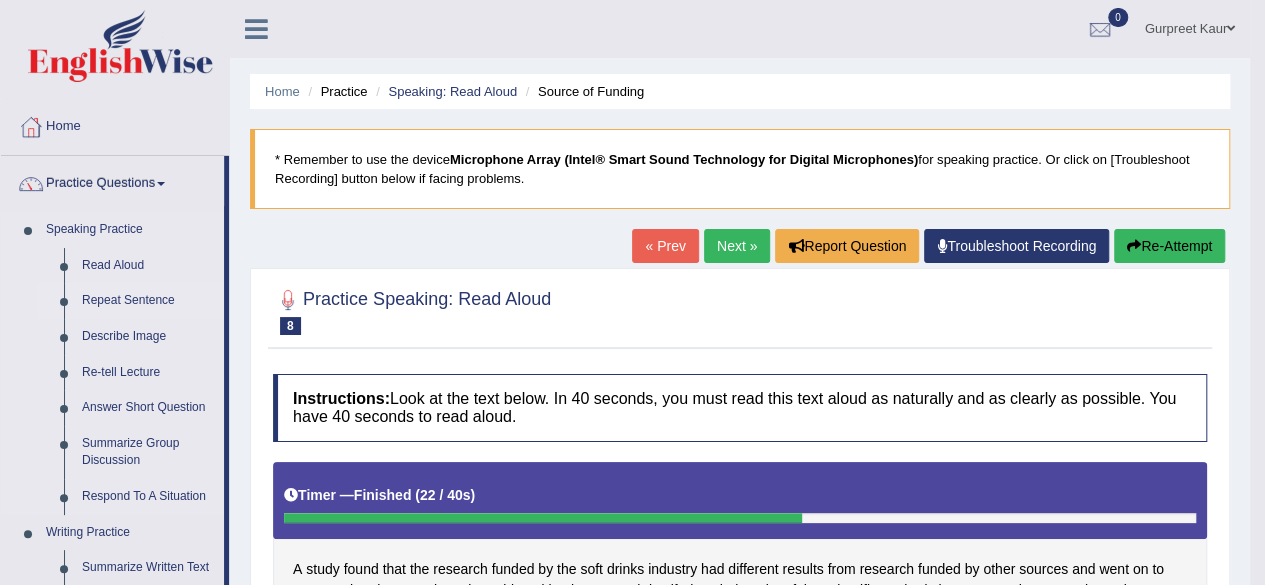 click on "Repeat Sentence" at bounding box center (148, 301) 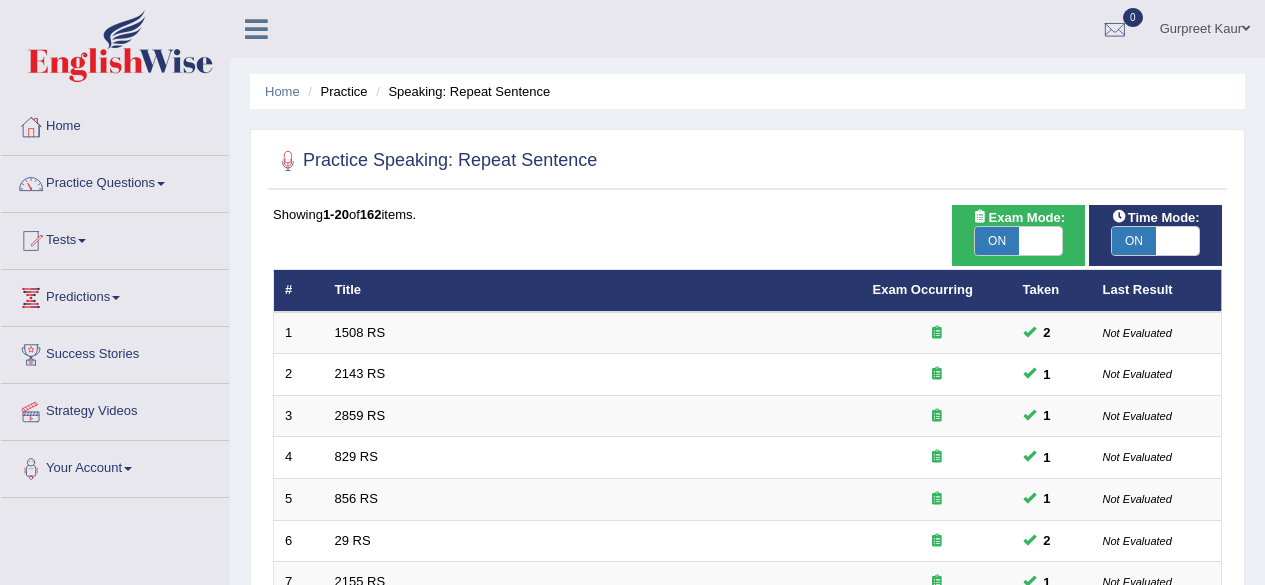 scroll, scrollTop: 0, scrollLeft: 0, axis: both 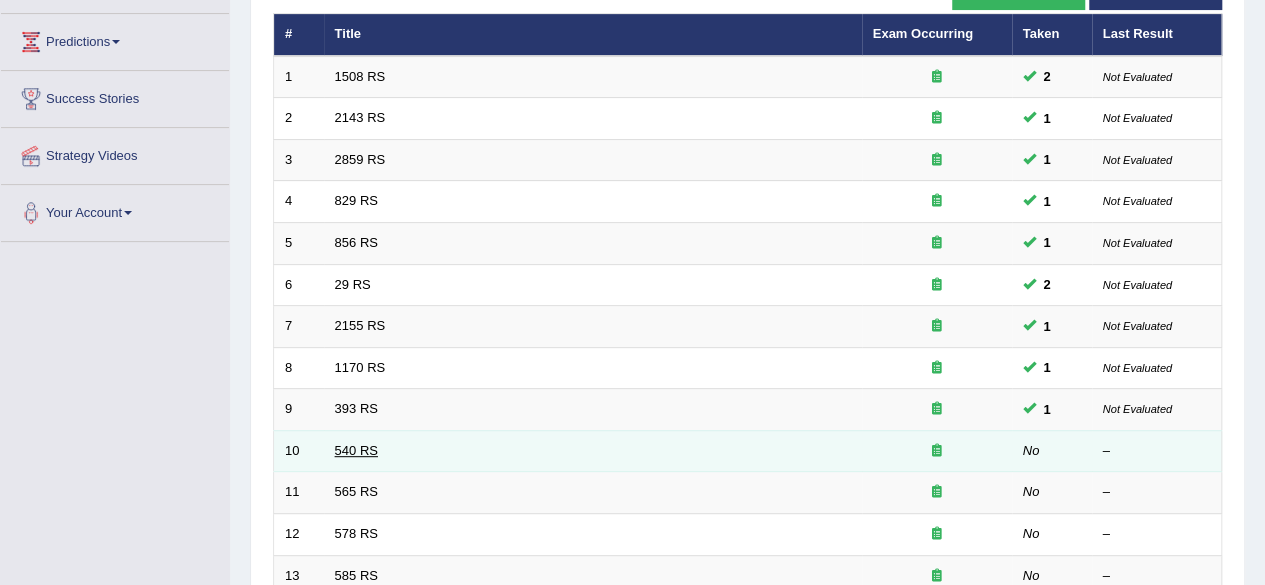 click on "540 RS" at bounding box center [356, 450] 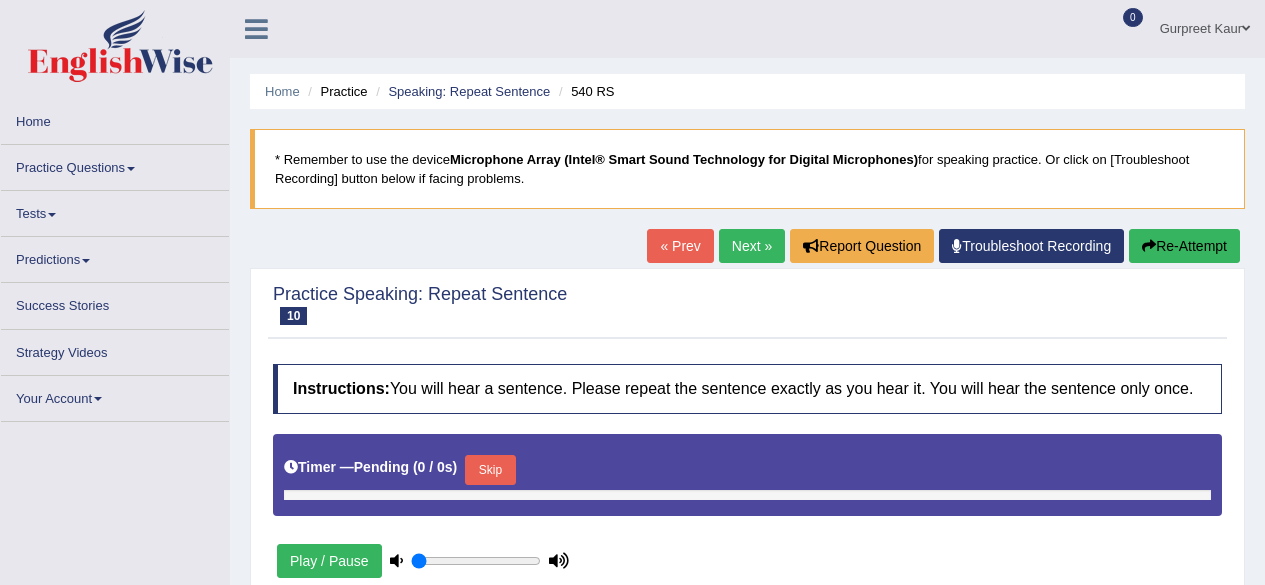 scroll, scrollTop: 0, scrollLeft: 0, axis: both 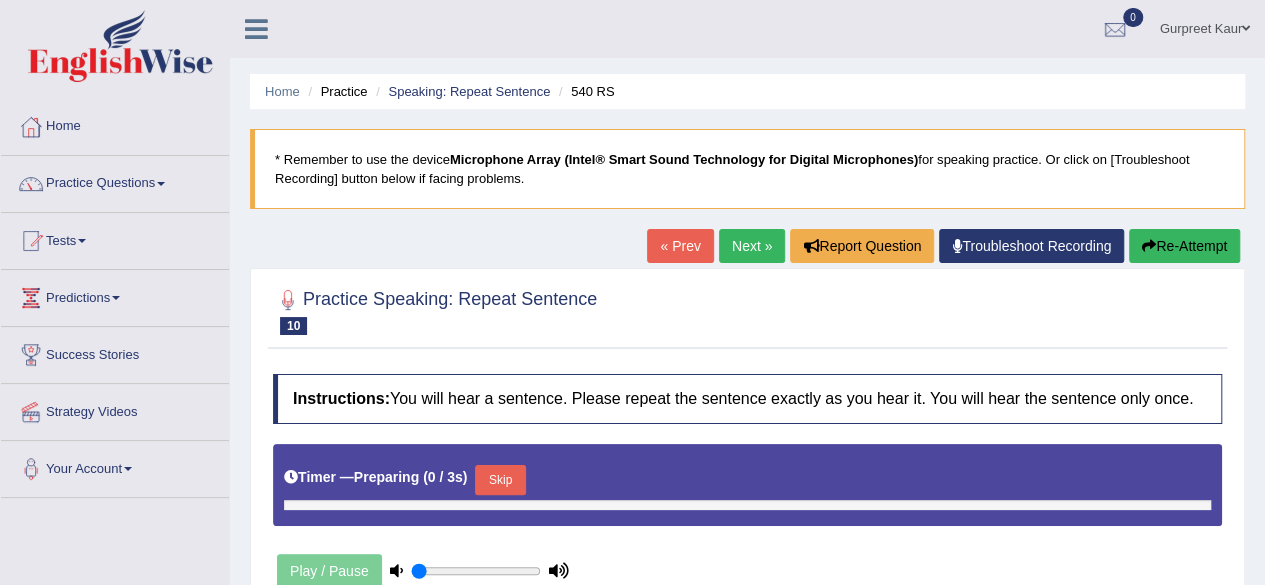 type on "0.85" 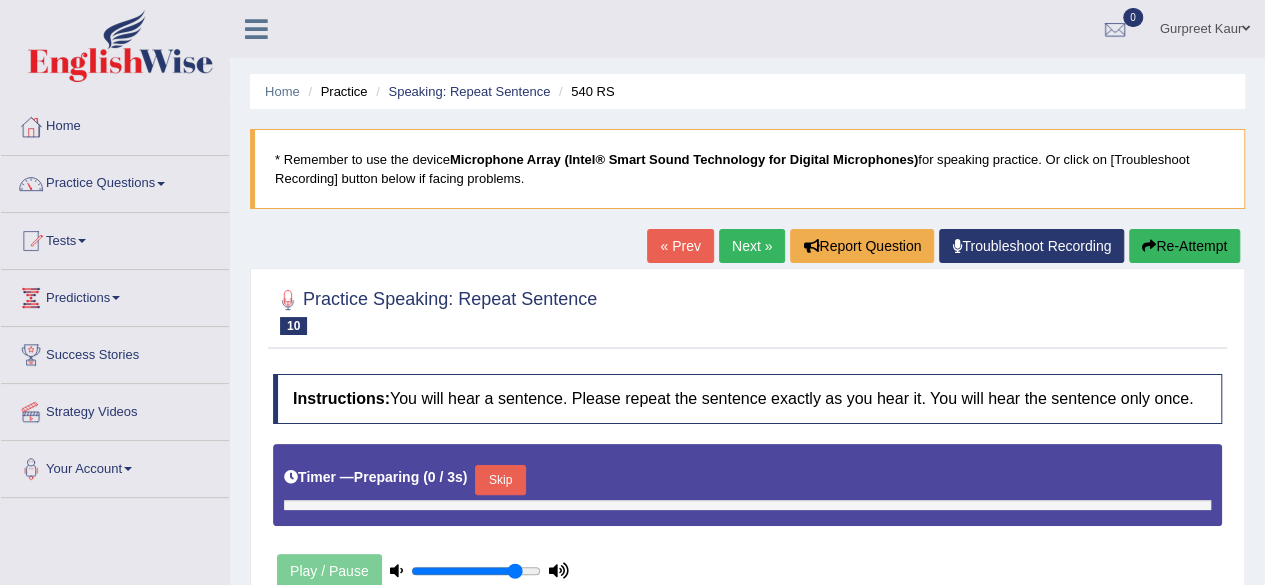 scroll, scrollTop: 0, scrollLeft: 0, axis: both 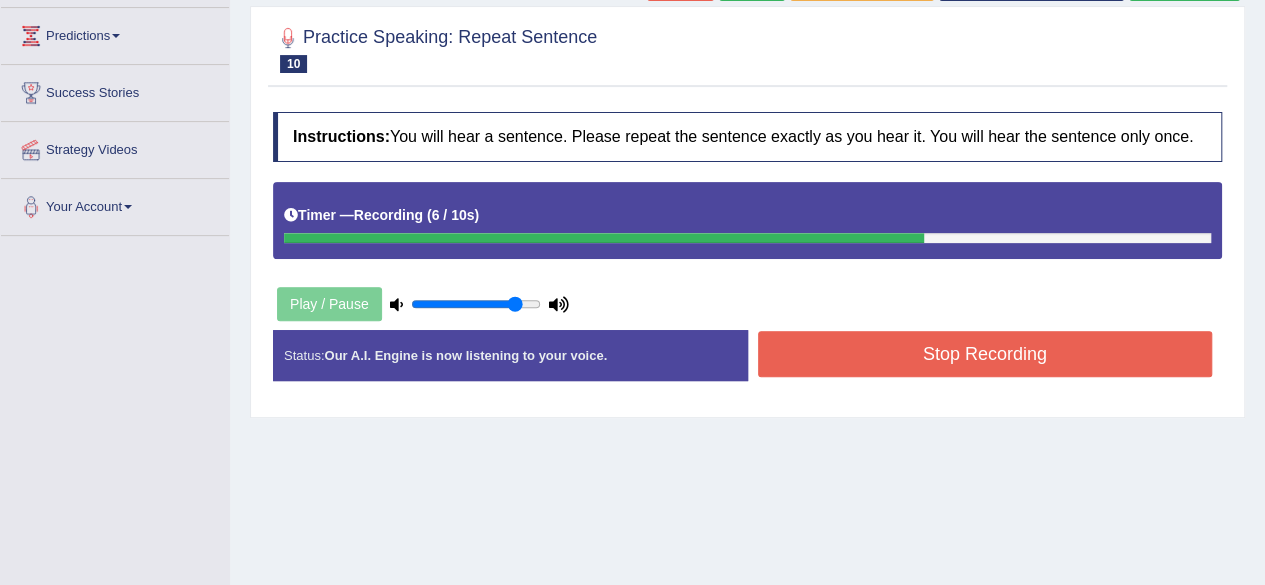 click on "Stop Recording" at bounding box center [985, 354] 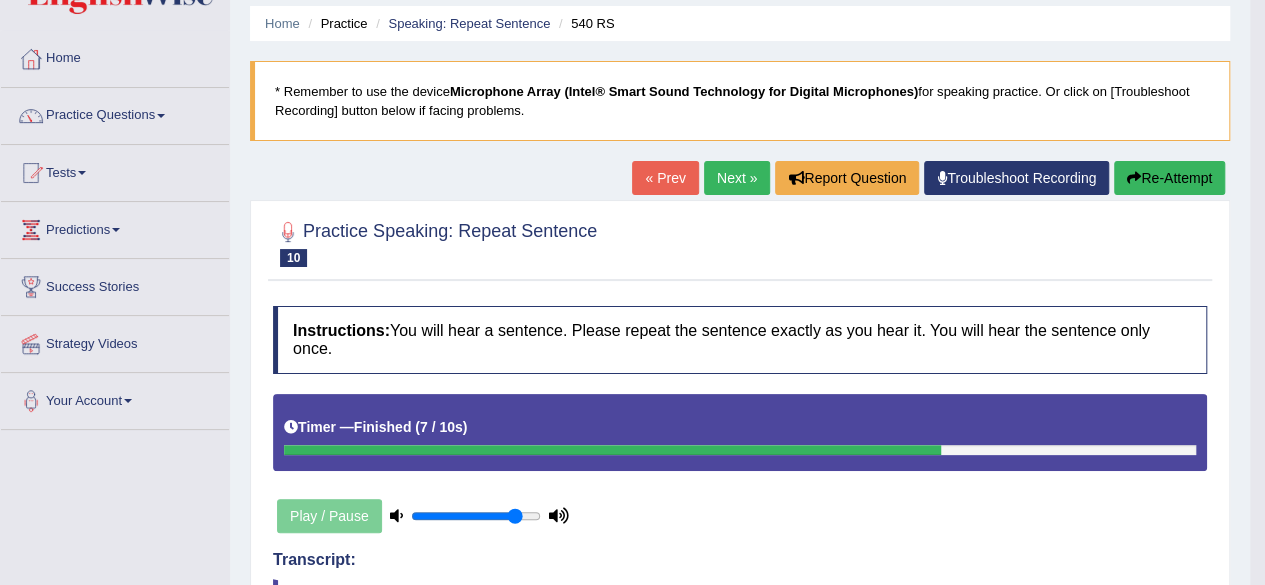 scroll, scrollTop: 66, scrollLeft: 0, axis: vertical 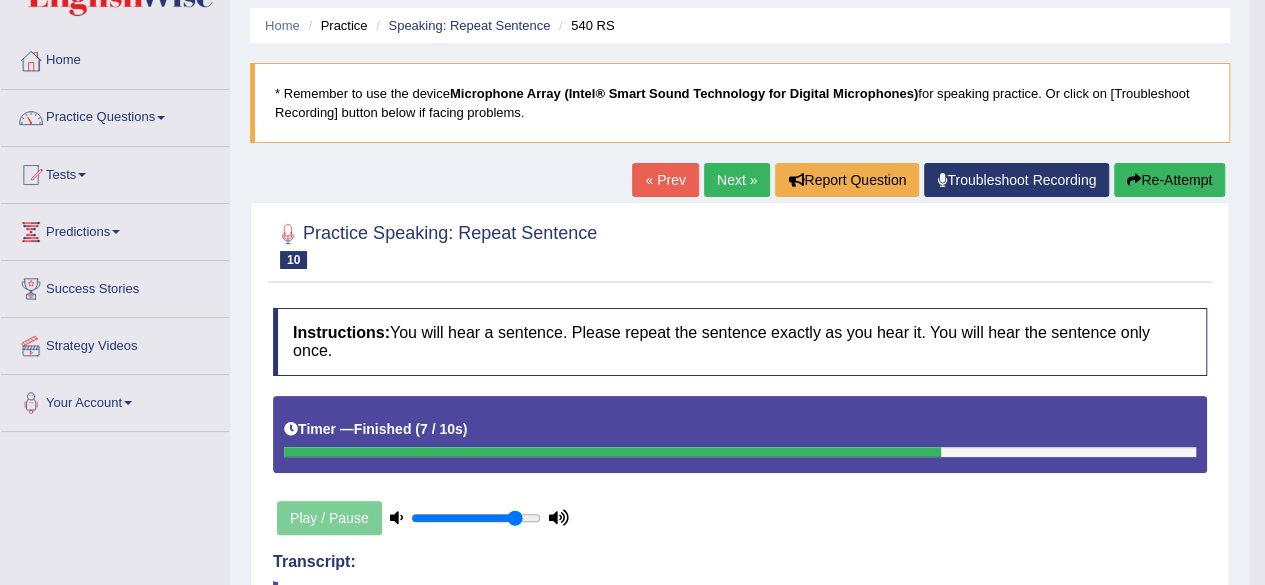 click on "Re-Attempt" at bounding box center (1169, 180) 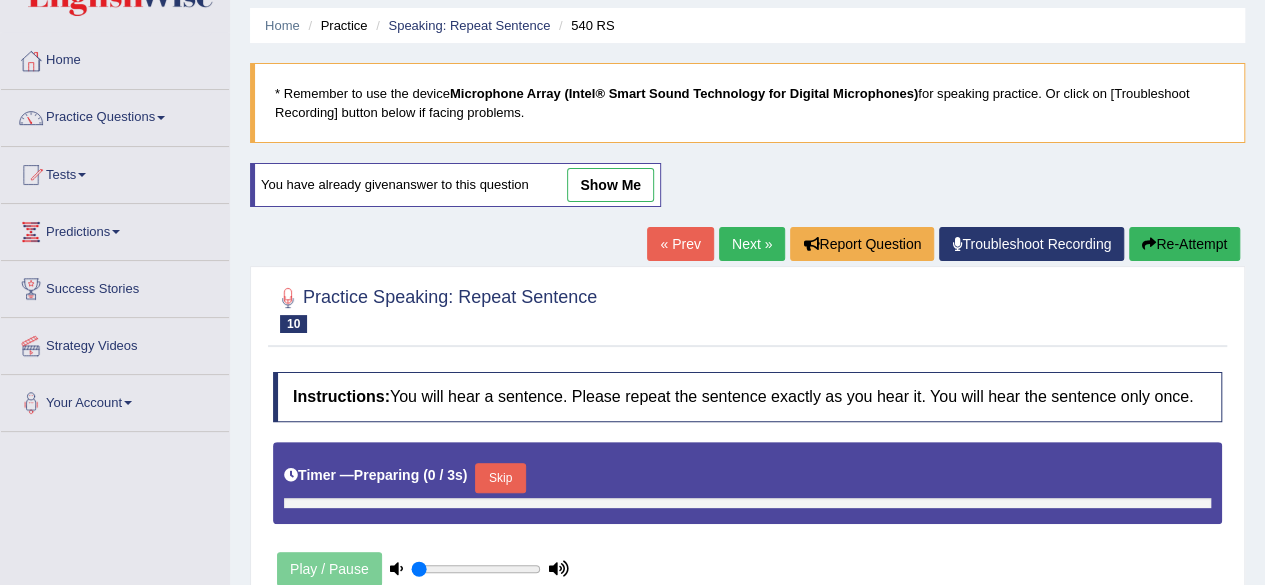 type on "0.85" 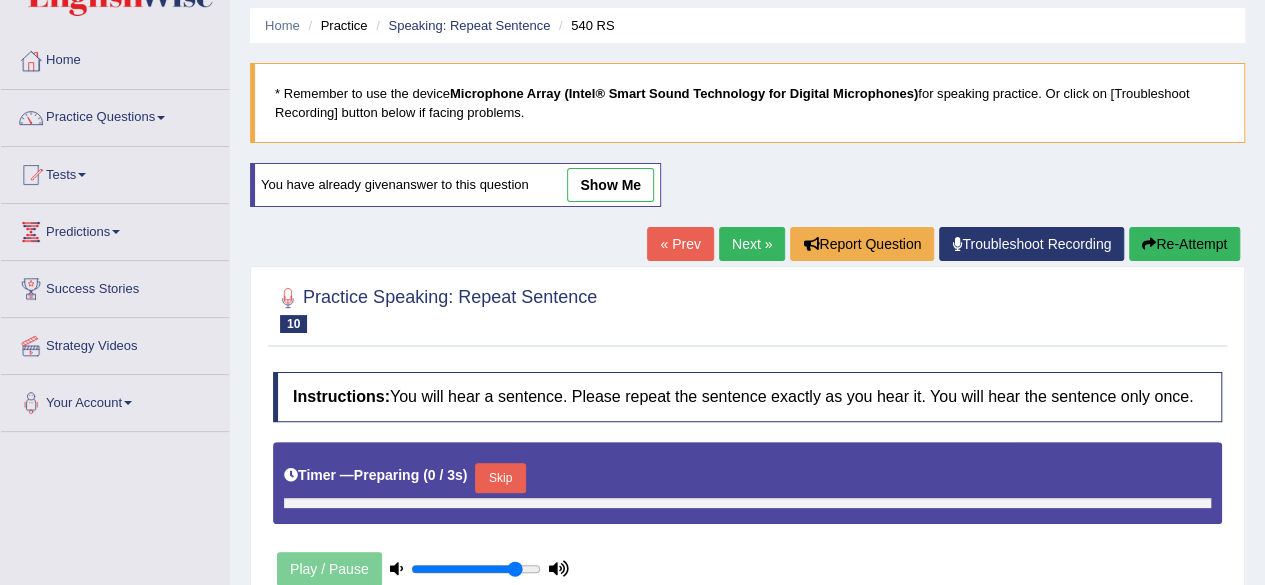 scroll, scrollTop: 66, scrollLeft: 0, axis: vertical 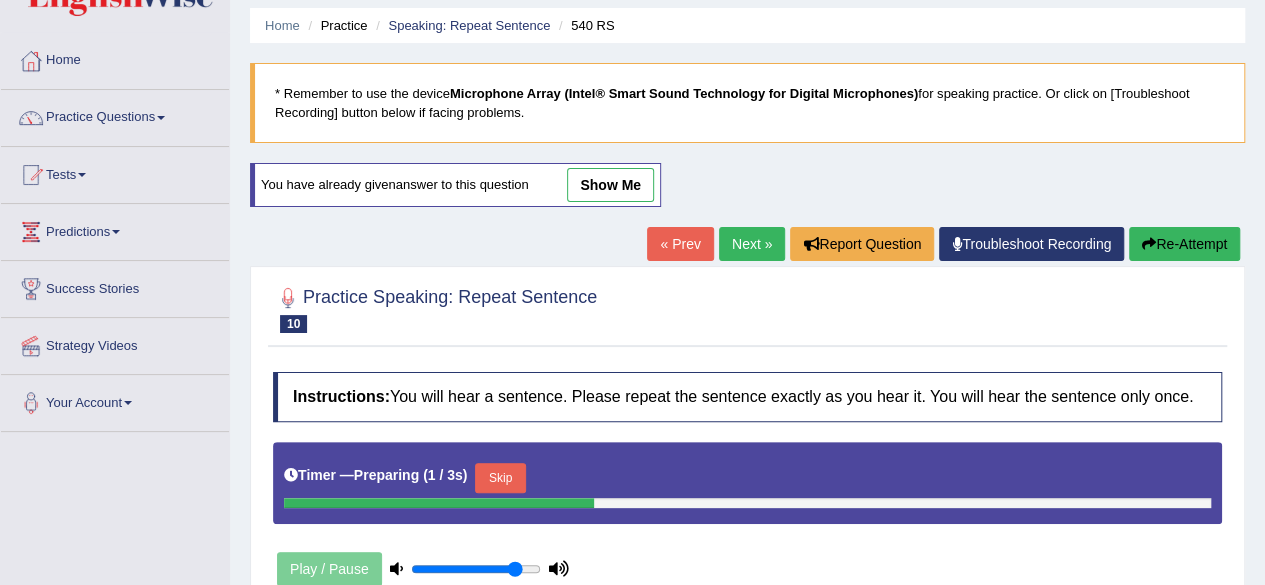 click on "Skip" at bounding box center [500, 478] 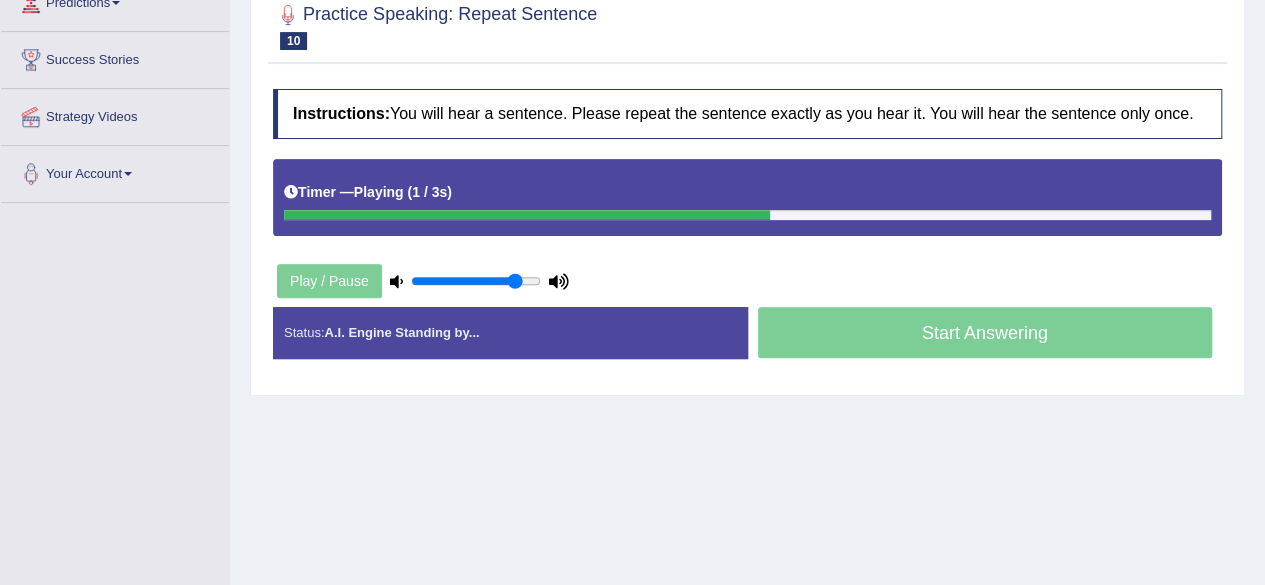 scroll, scrollTop: 296, scrollLeft: 0, axis: vertical 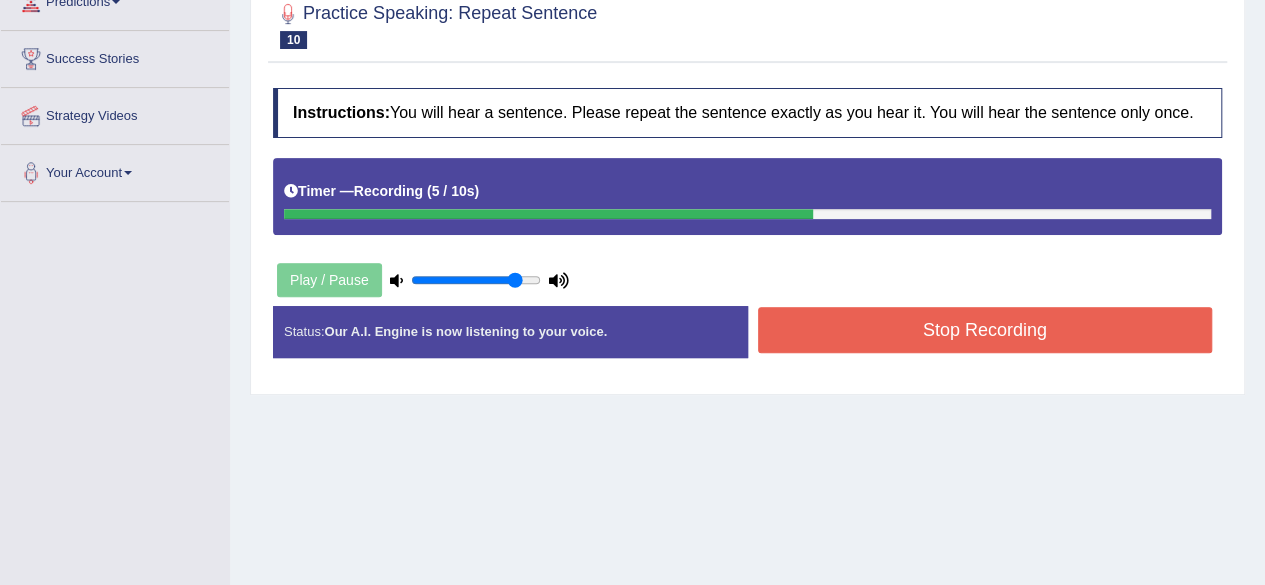 click on "Stop Recording" at bounding box center [985, 330] 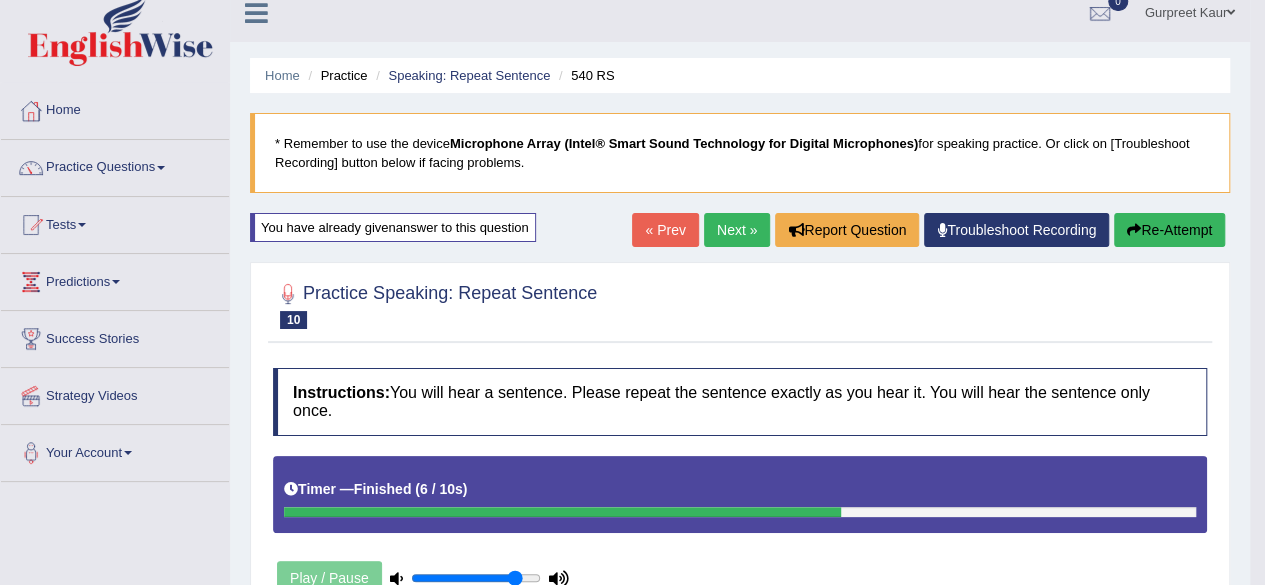 scroll, scrollTop: 0, scrollLeft: 0, axis: both 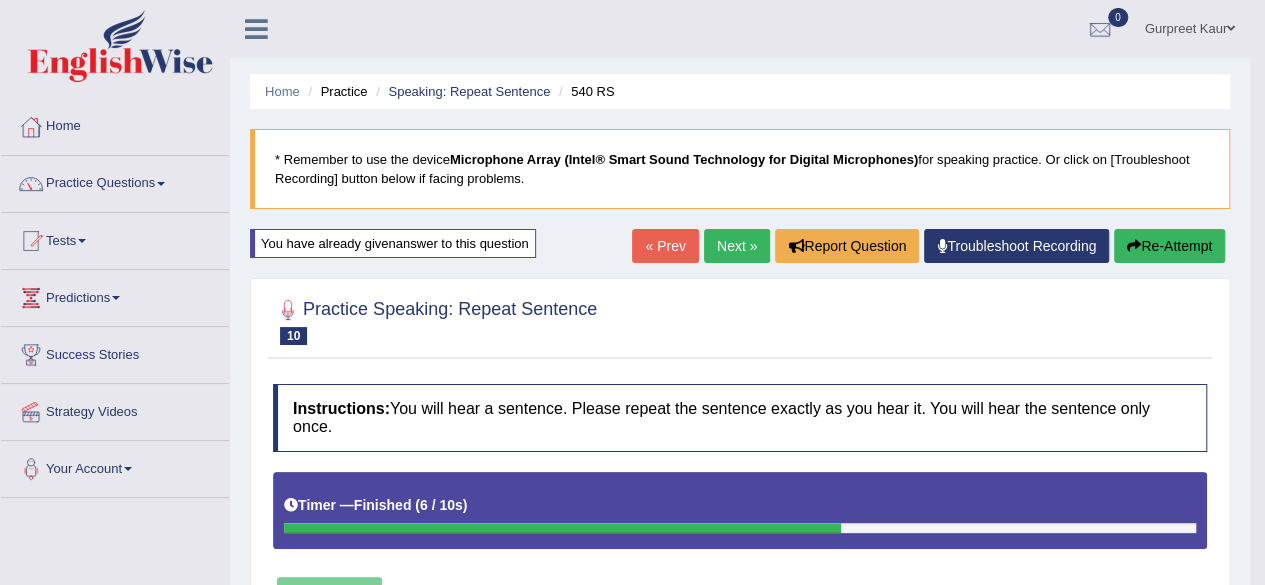 click on "Next »" at bounding box center [737, 246] 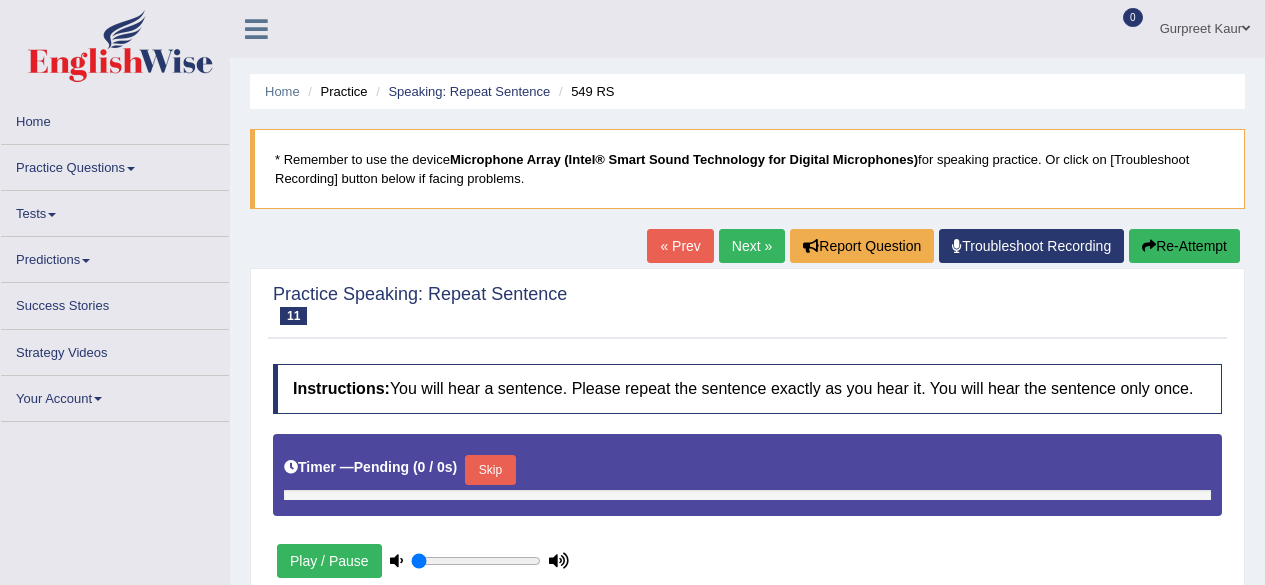 scroll, scrollTop: 0, scrollLeft: 0, axis: both 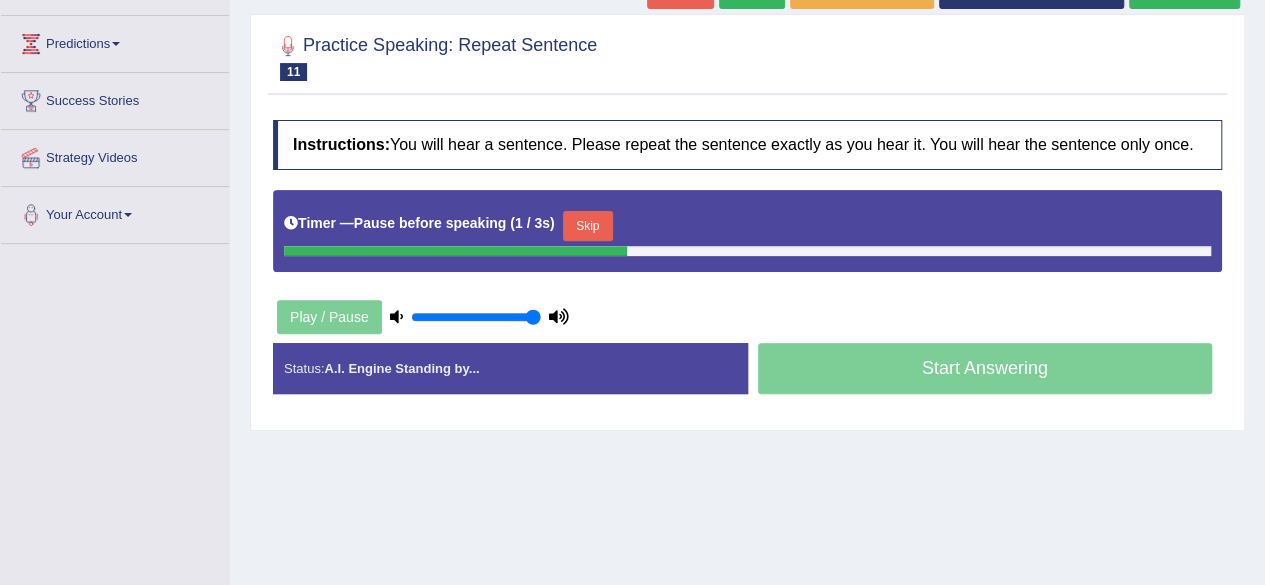 drag, startPoint x: 512, startPoint y: 311, endPoint x: 532, endPoint y: 313, distance: 20.09975 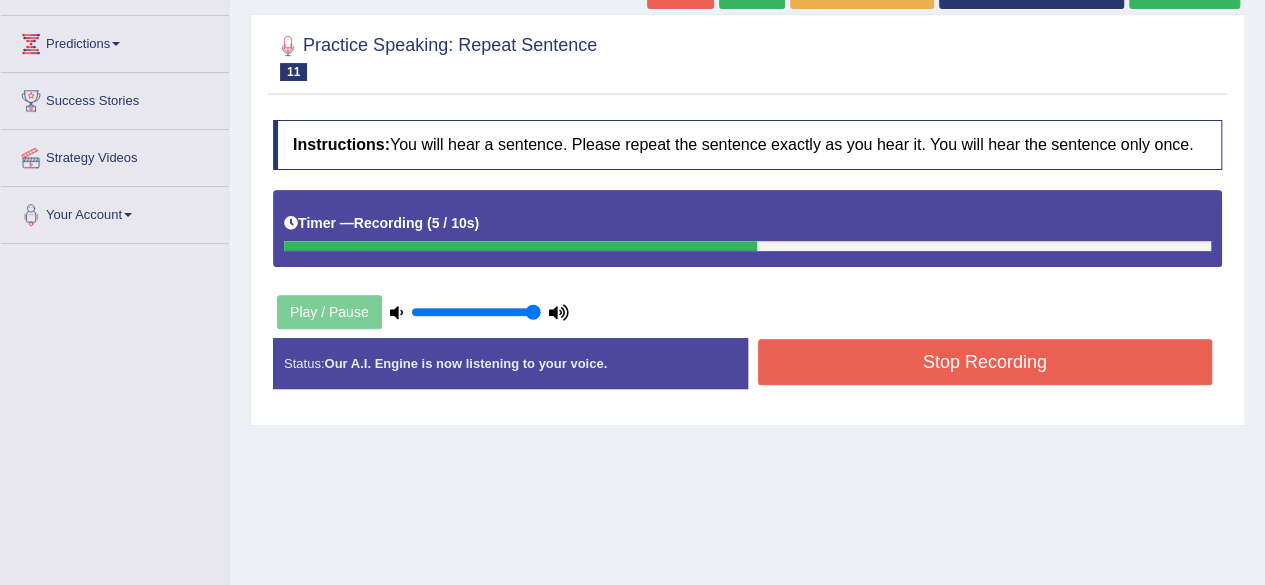 click on "Stop Recording" at bounding box center [985, 362] 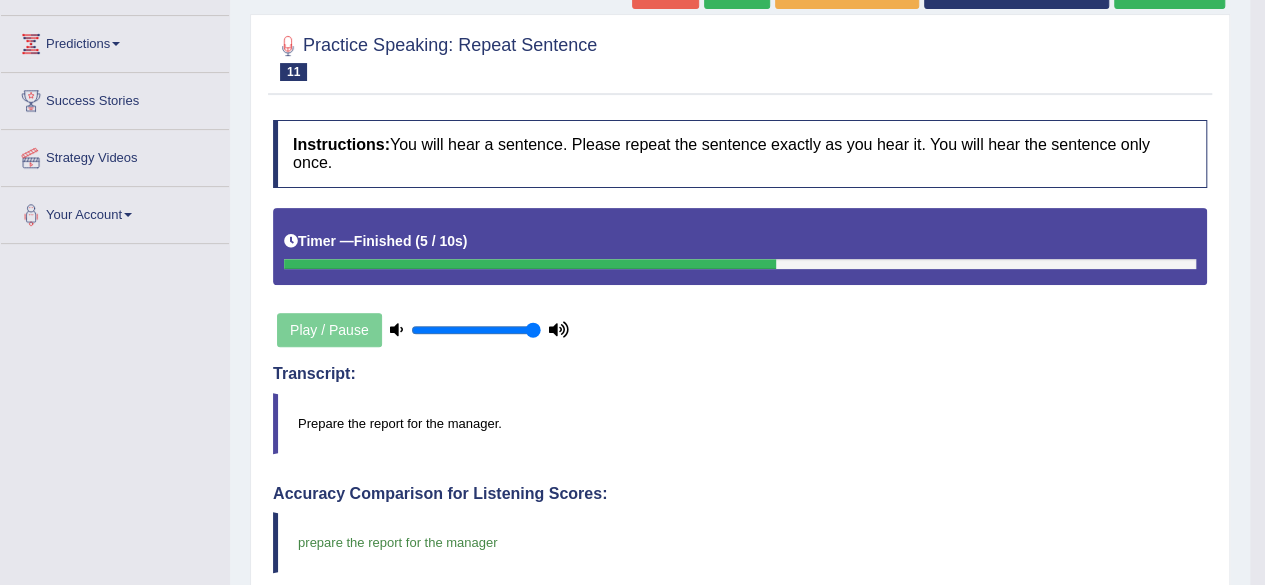drag, startPoint x: 1268, startPoint y: 201, endPoint x: 1272, endPoint y: 263, distance: 62.1289 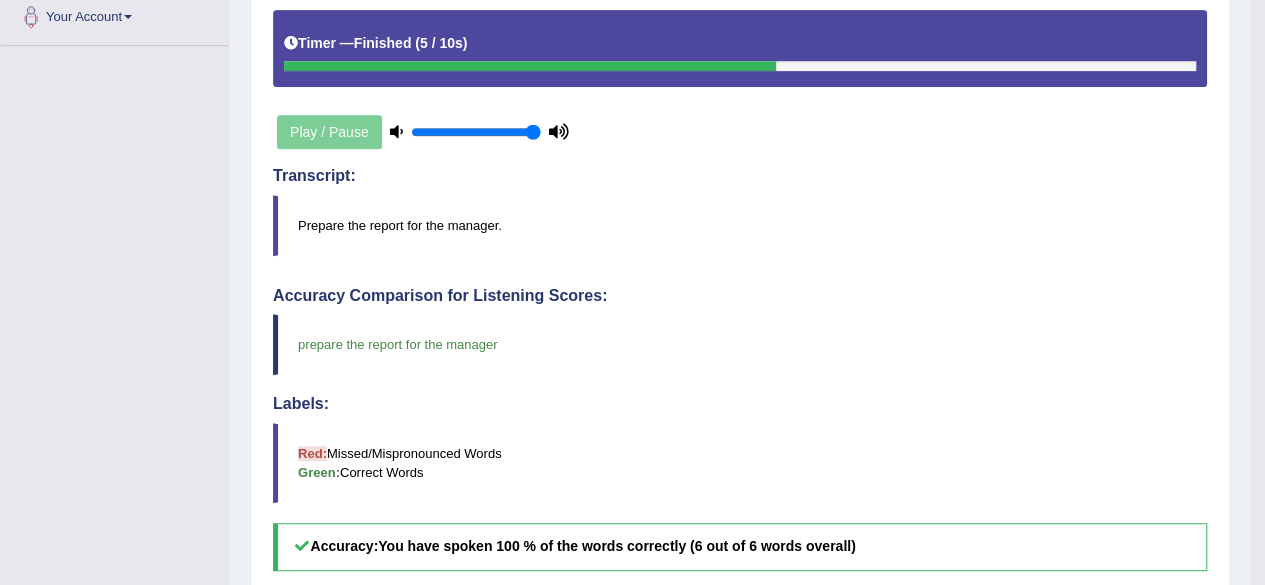 scroll, scrollTop: 354, scrollLeft: 0, axis: vertical 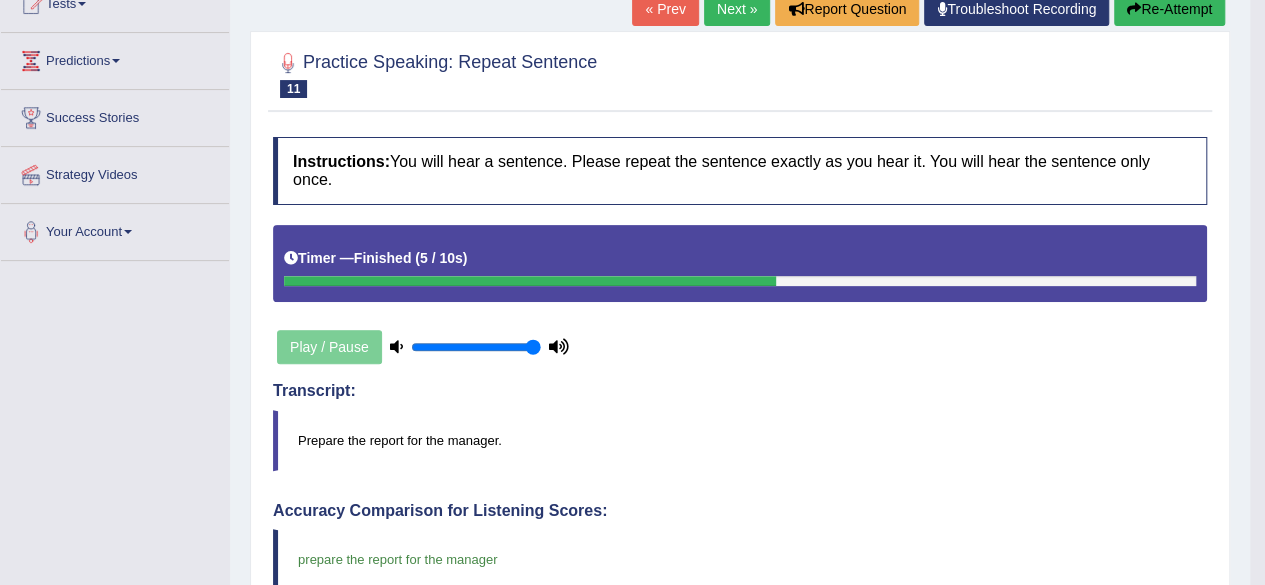click on "Next »" at bounding box center [737, 9] 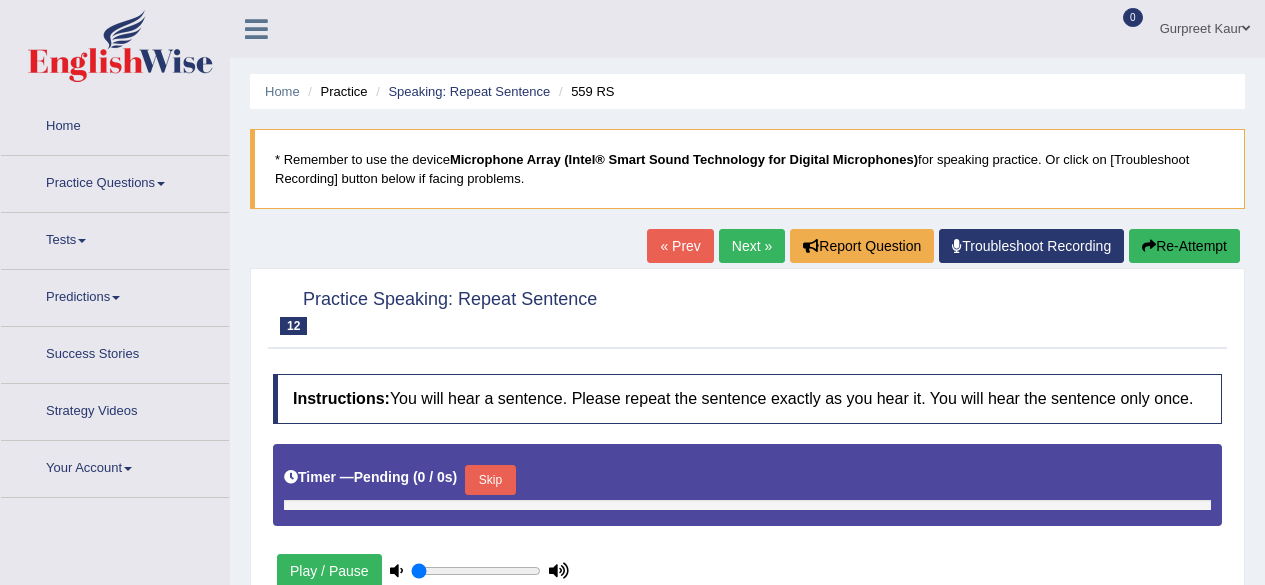 type on "1" 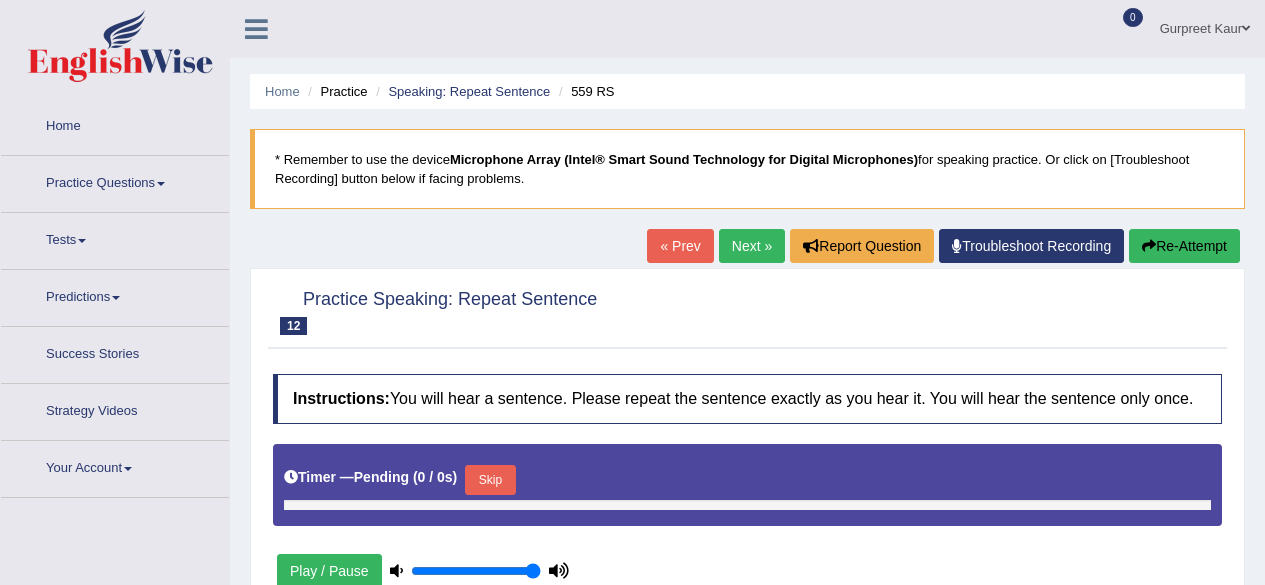 scroll, scrollTop: 0, scrollLeft: 0, axis: both 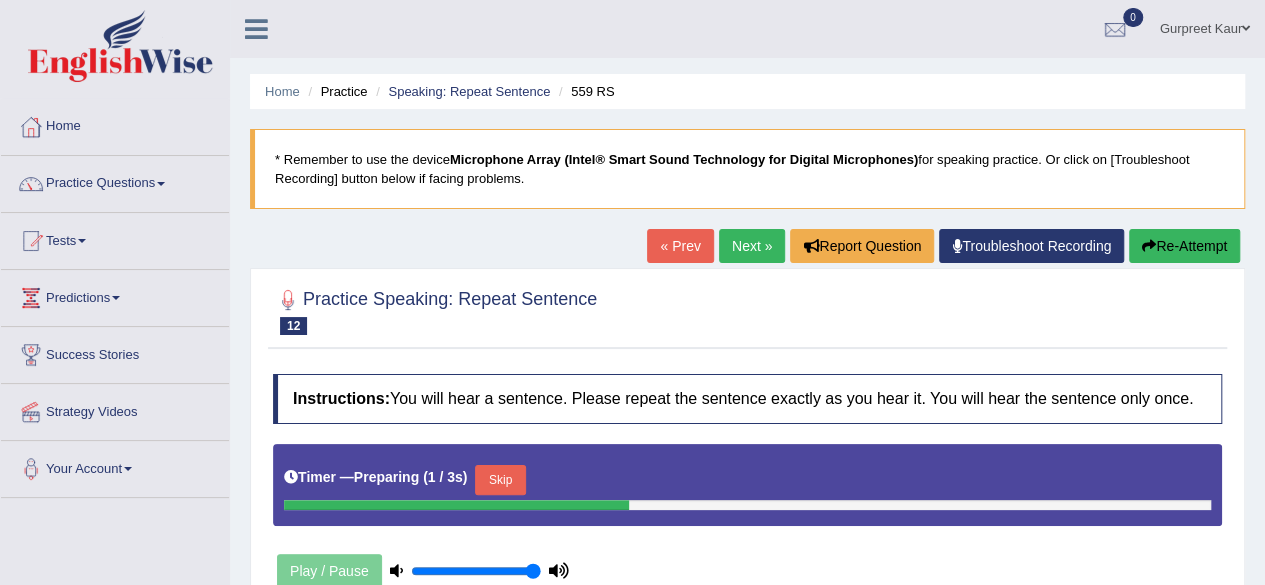 click on "Skip" at bounding box center (500, 480) 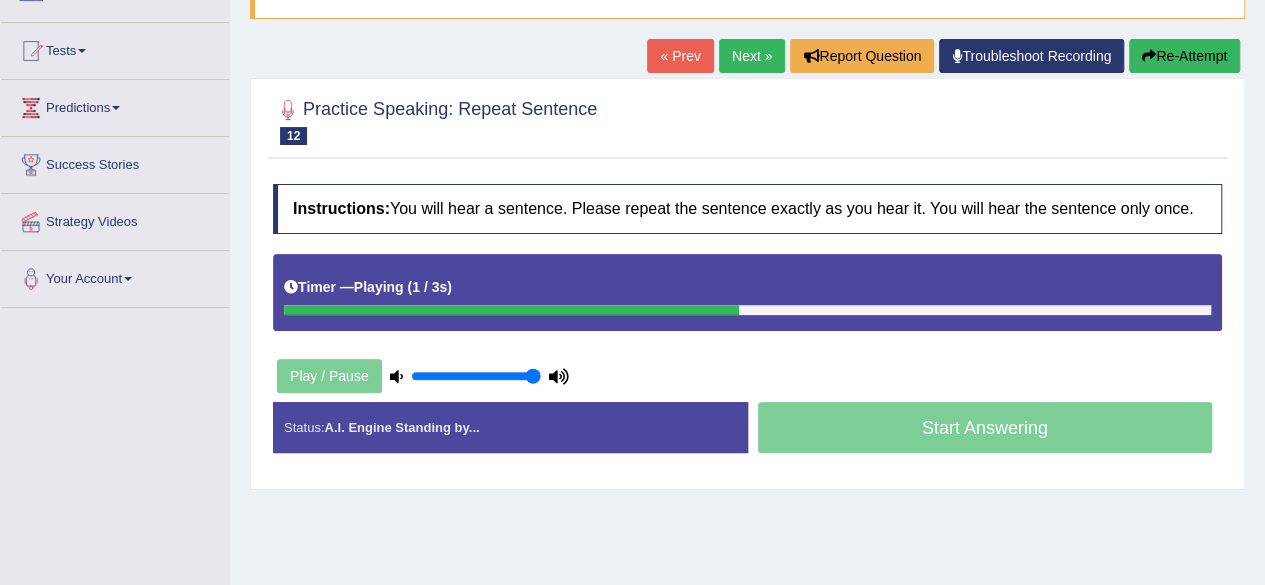 scroll, scrollTop: 227, scrollLeft: 0, axis: vertical 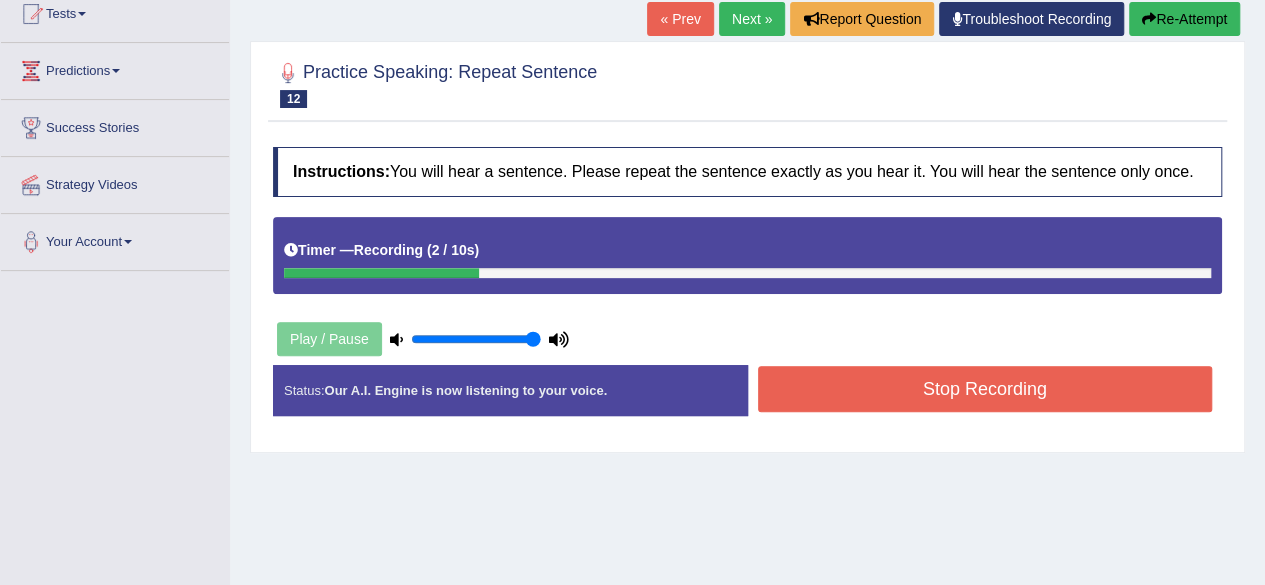click on "Stop Recording" at bounding box center [985, 389] 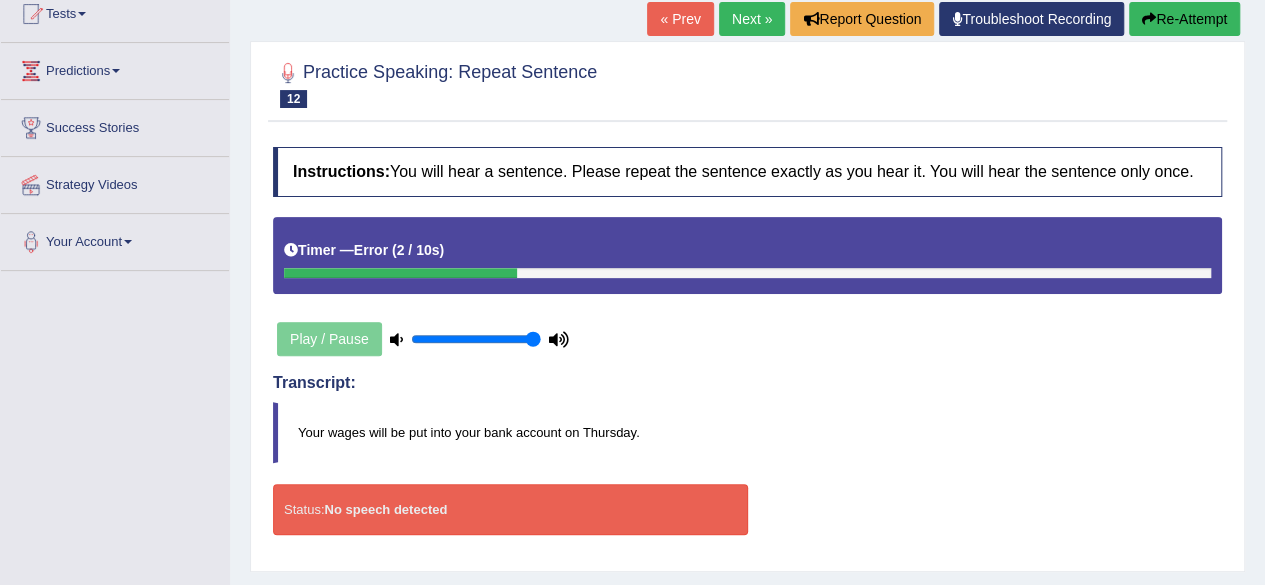 click on "Re-Attempt" at bounding box center (1184, 19) 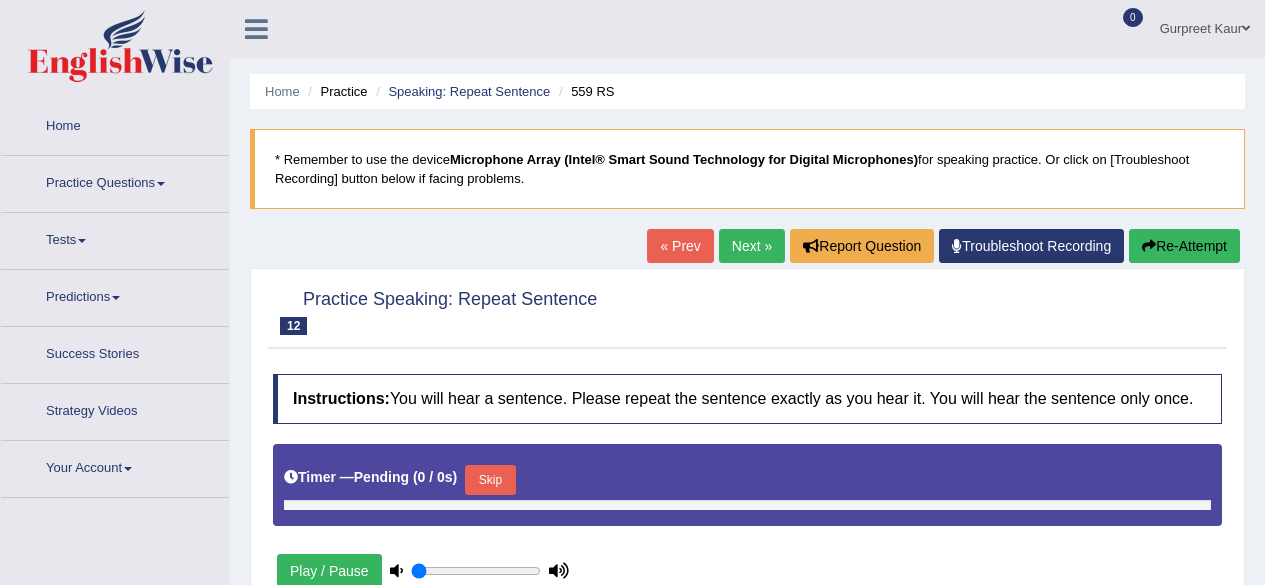 type on "1" 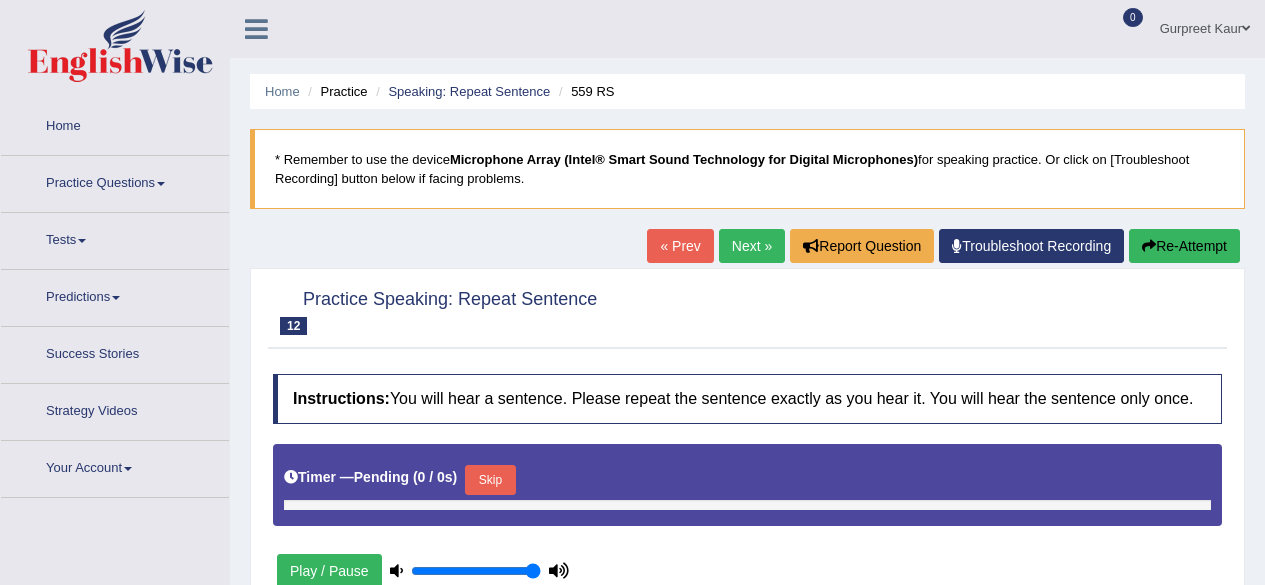 scroll, scrollTop: 227, scrollLeft: 0, axis: vertical 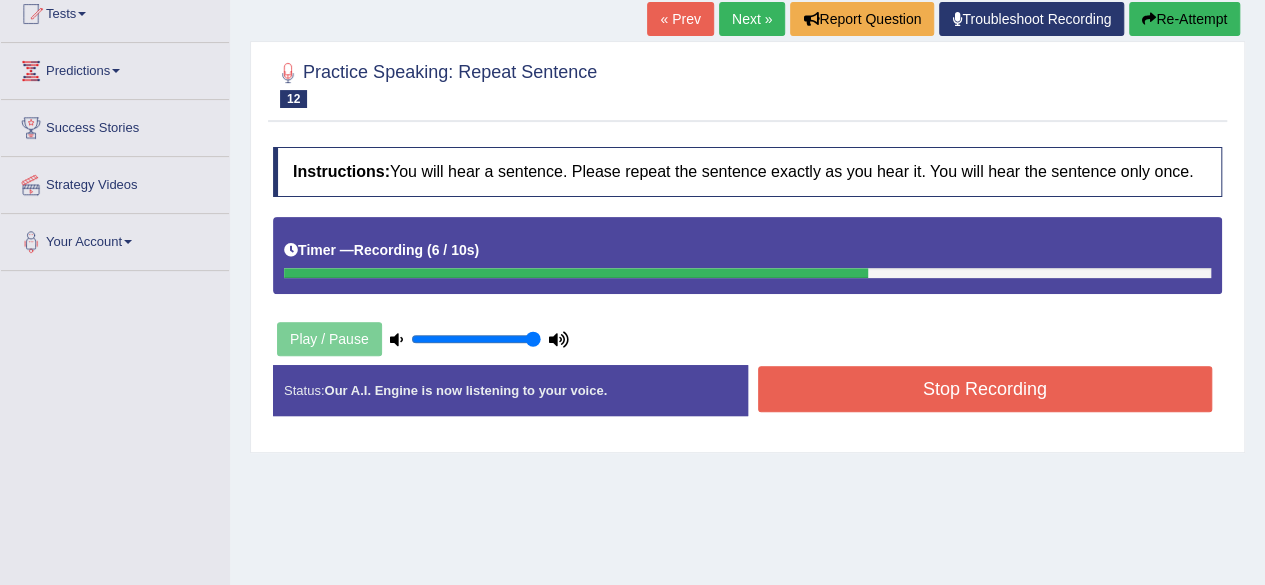 click on "Stop Recording" at bounding box center (985, 389) 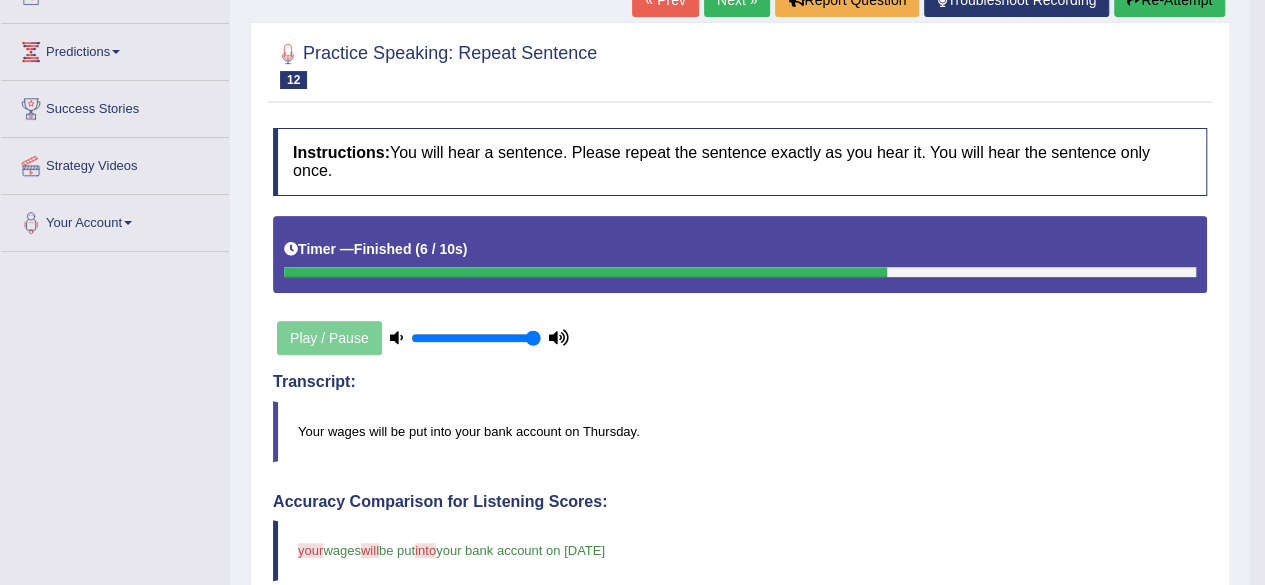 scroll, scrollTop: 203, scrollLeft: 0, axis: vertical 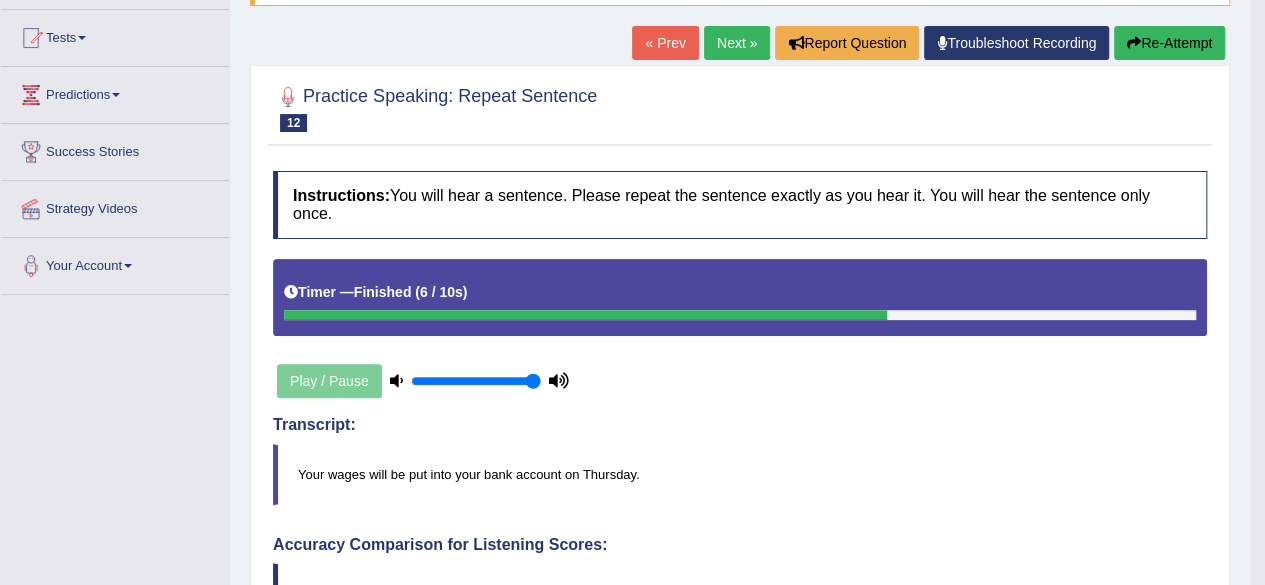 click on "Next »" at bounding box center (737, 43) 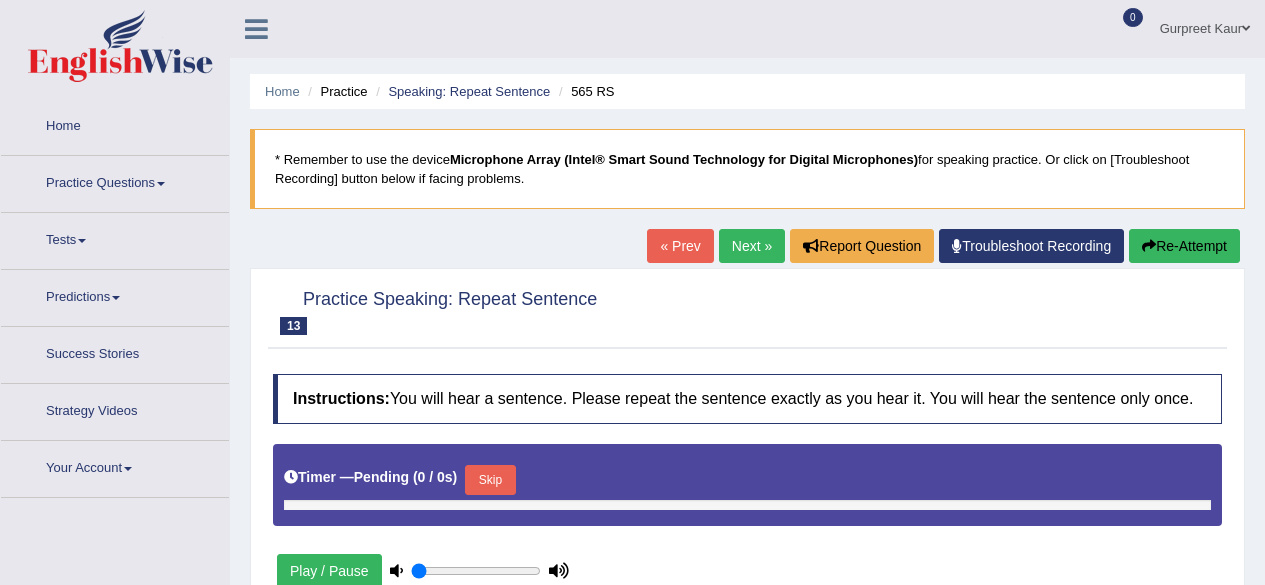 type on "1" 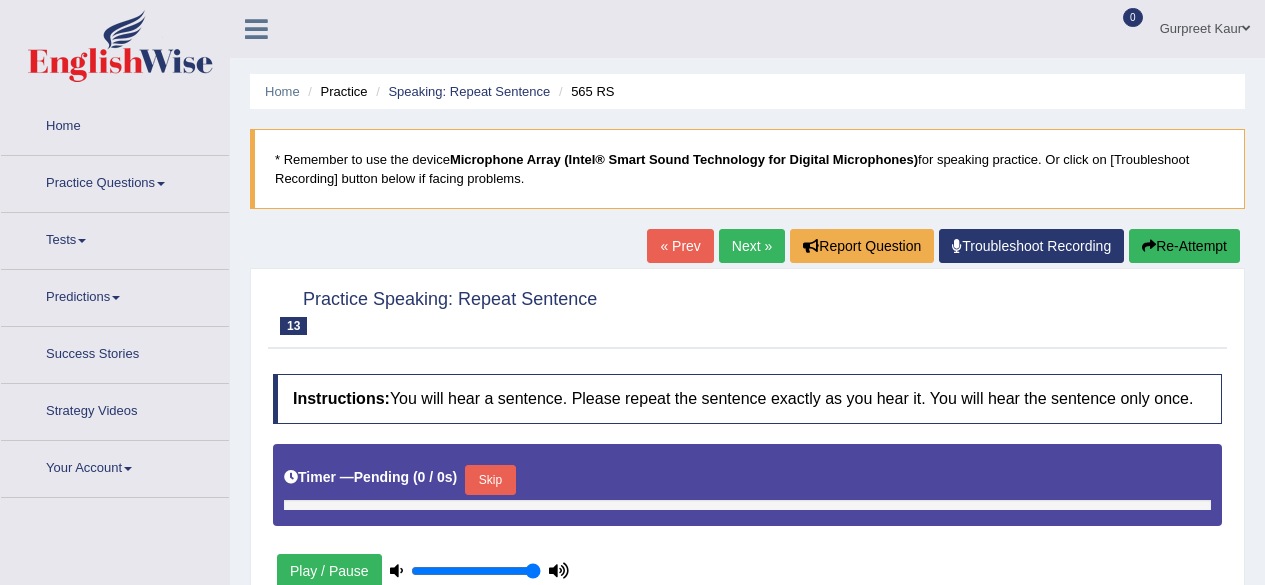 scroll, scrollTop: 0, scrollLeft: 0, axis: both 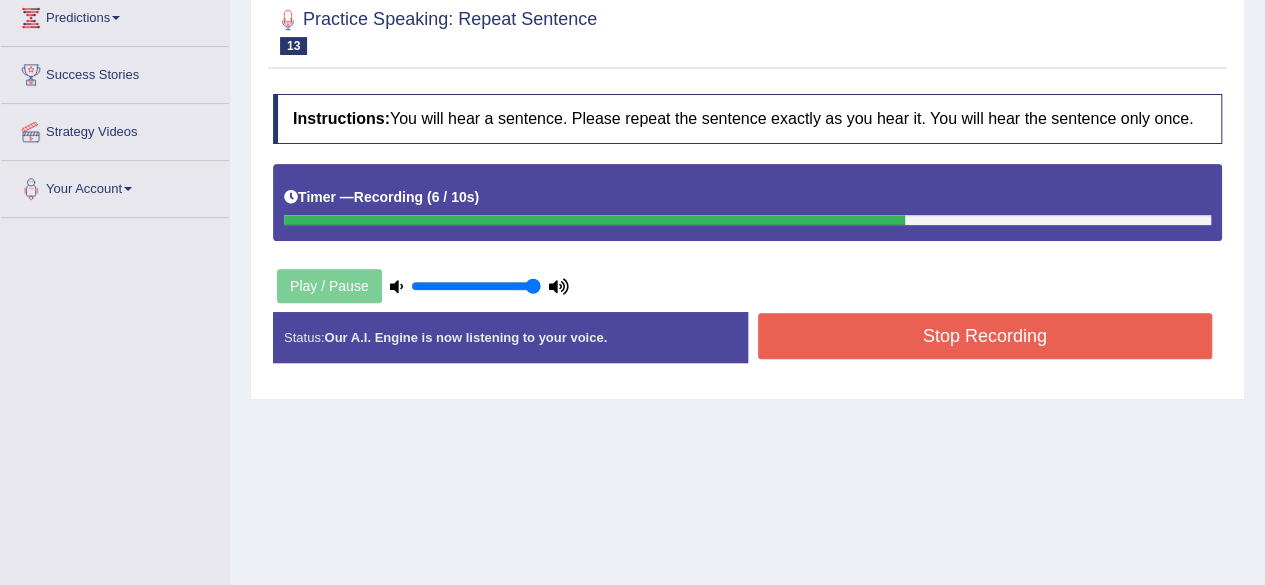 click on "Stop Recording" at bounding box center [985, 336] 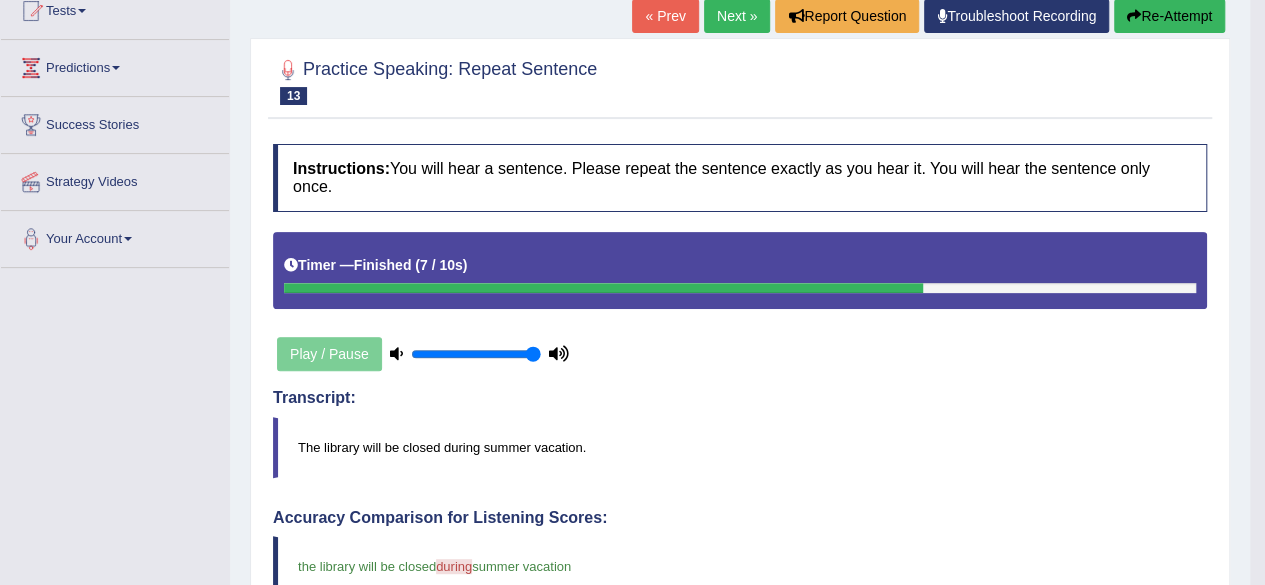 scroll, scrollTop: 142, scrollLeft: 0, axis: vertical 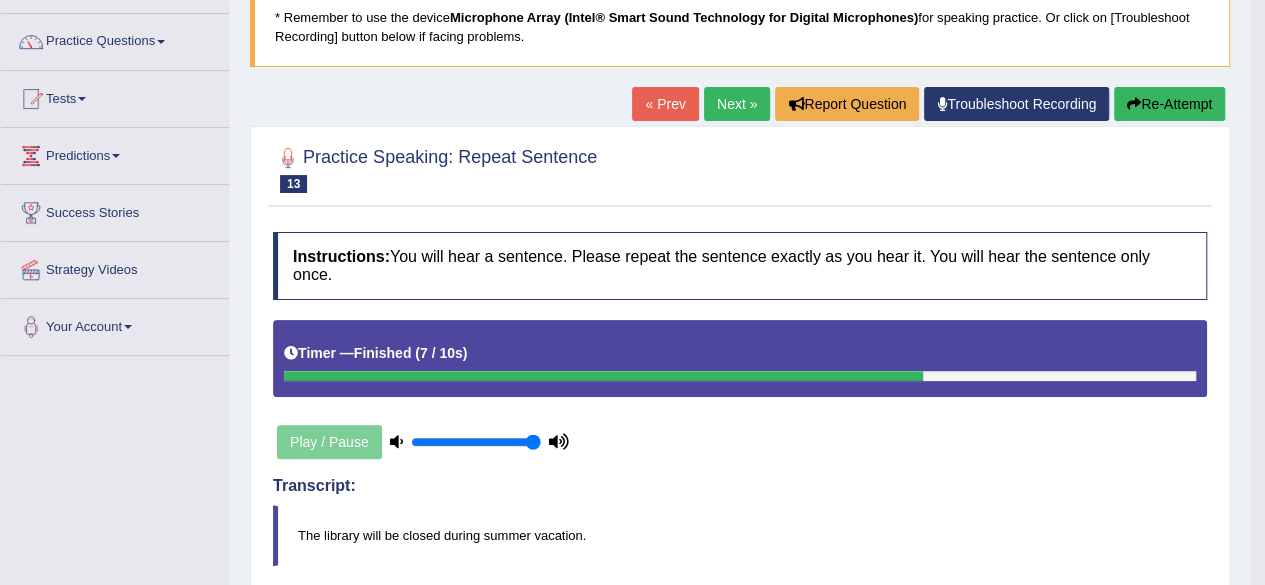 click on "Next »" at bounding box center (737, 104) 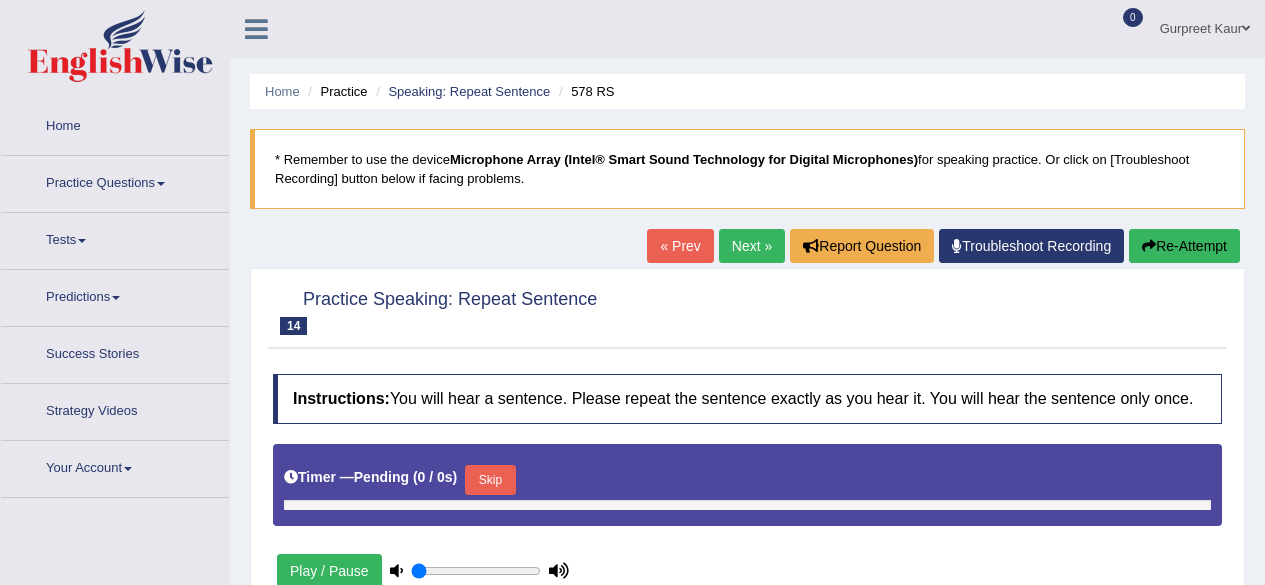 scroll, scrollTop: 0, scrollLeft: 0, axis: both 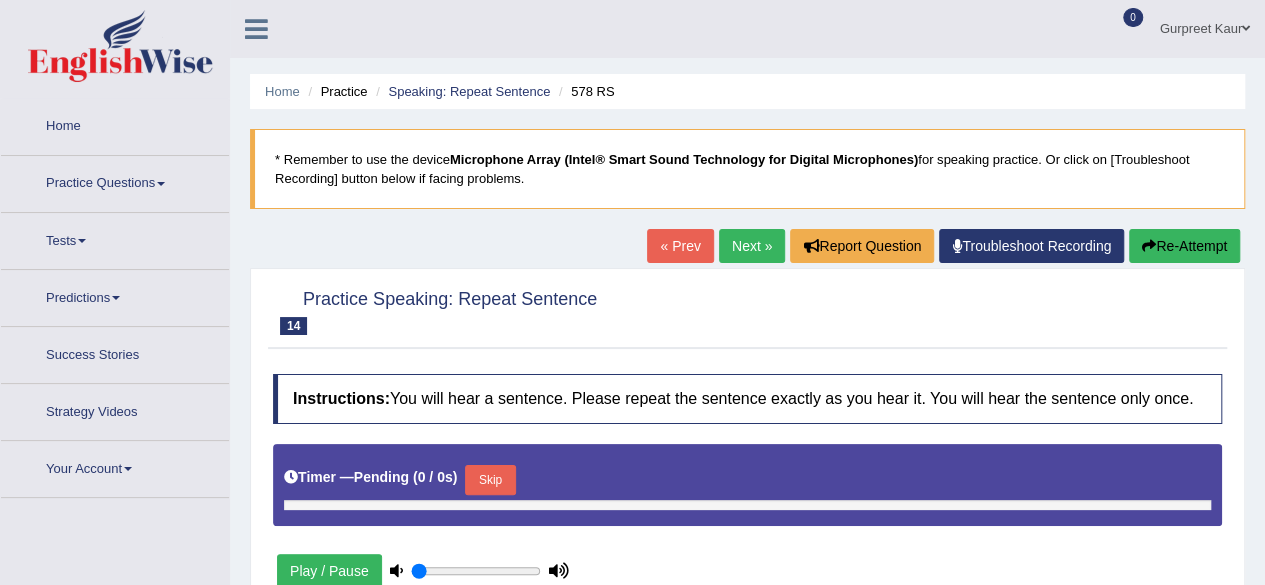 type on "1" 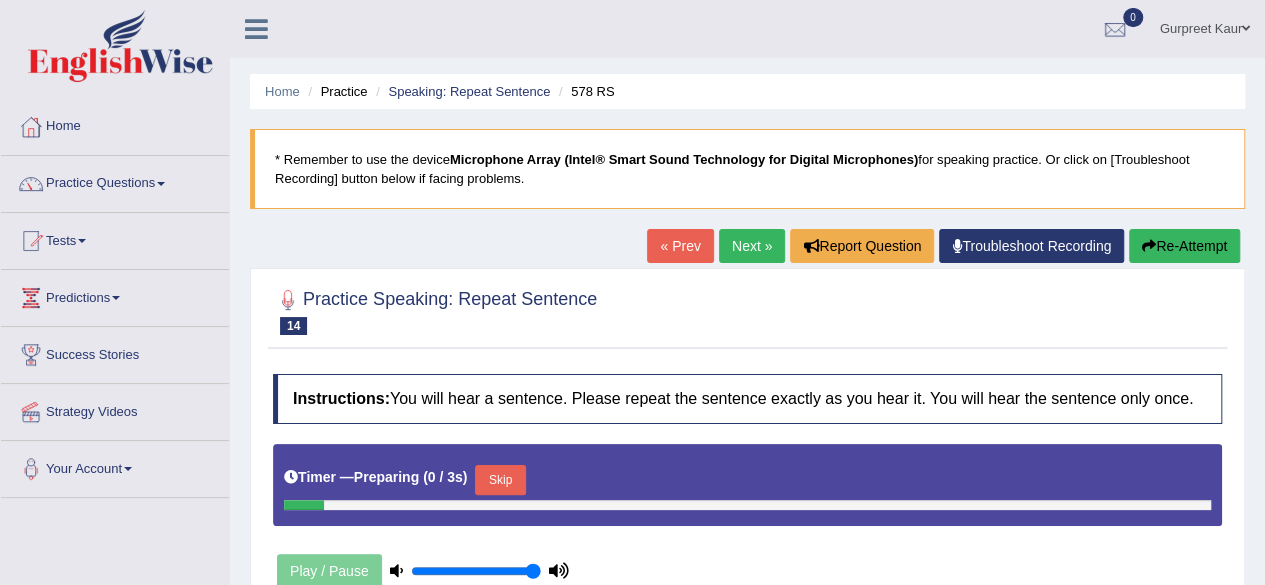 scroll, scrollTop: 0, scrollLeft: 0, axis: both 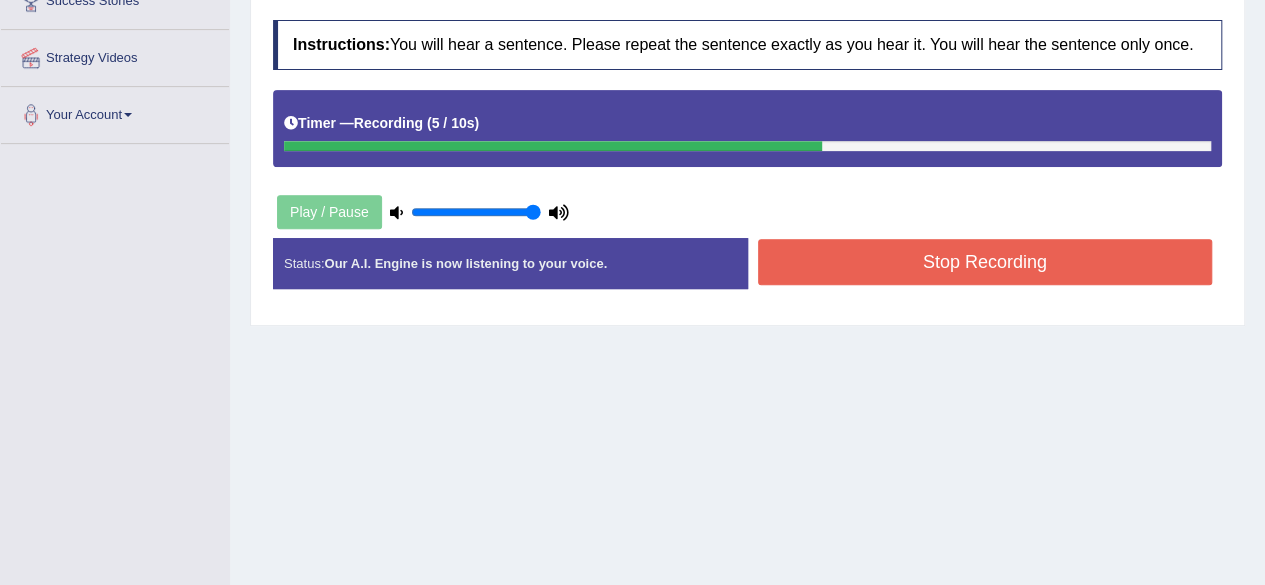 click on "Stop Recording" at bounding box center (985, 262) 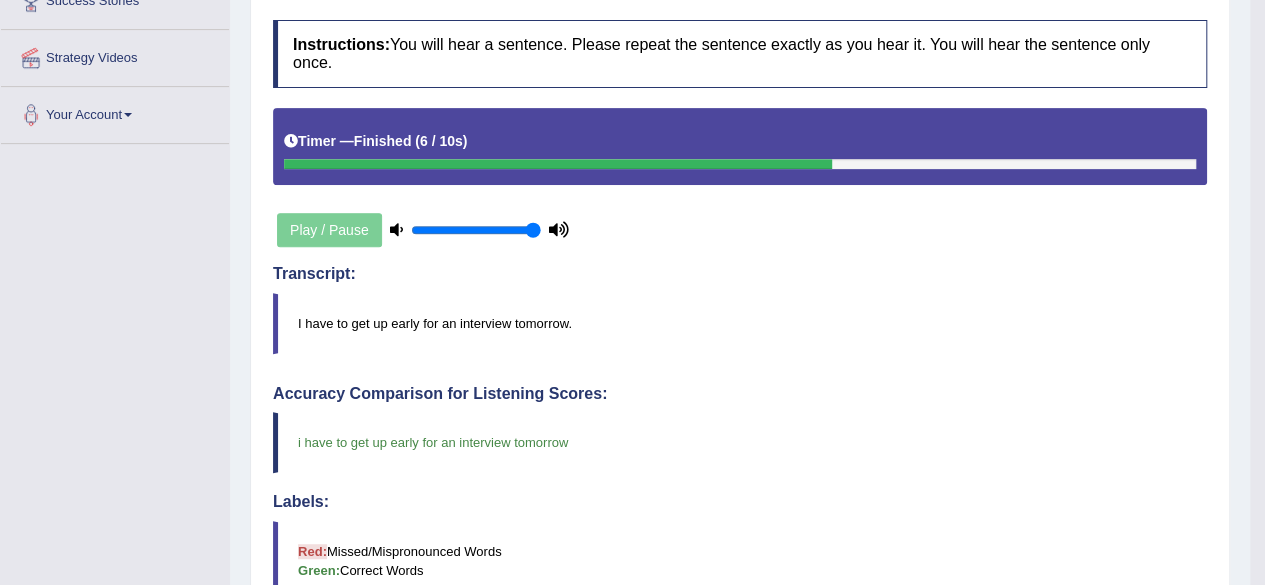 drag, startPoint x: 1276, startPoint y: 269, endPoint x: 1279, endPoint y: 389, distance: 120.03749 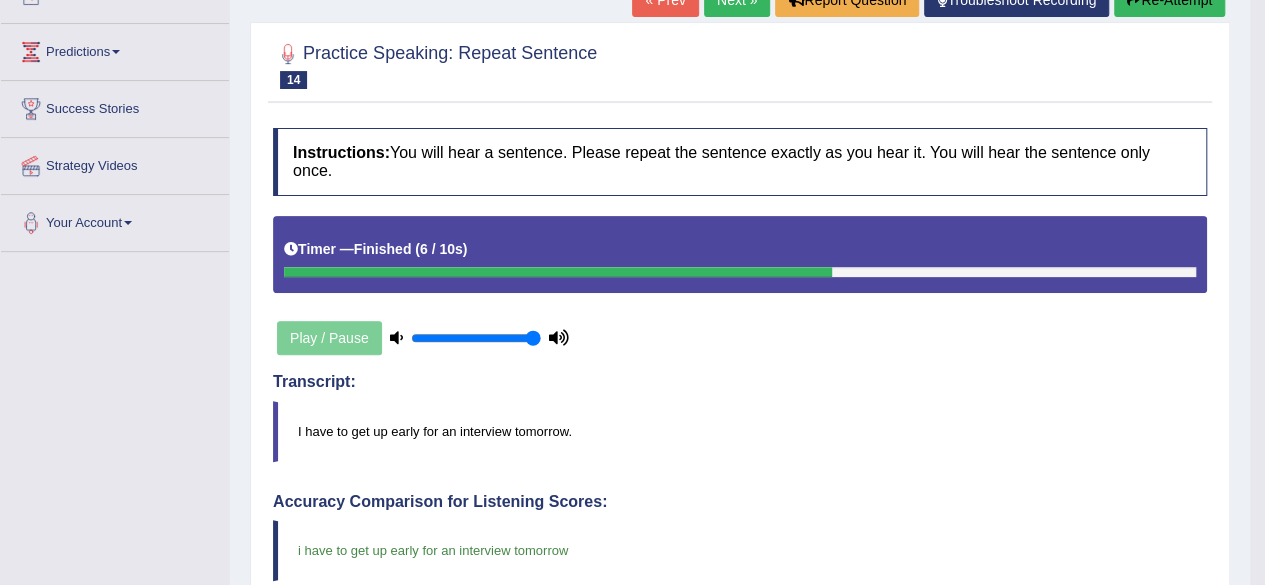 scroll, scrollTop: 240, scrollLeft: 0, axis: vertical 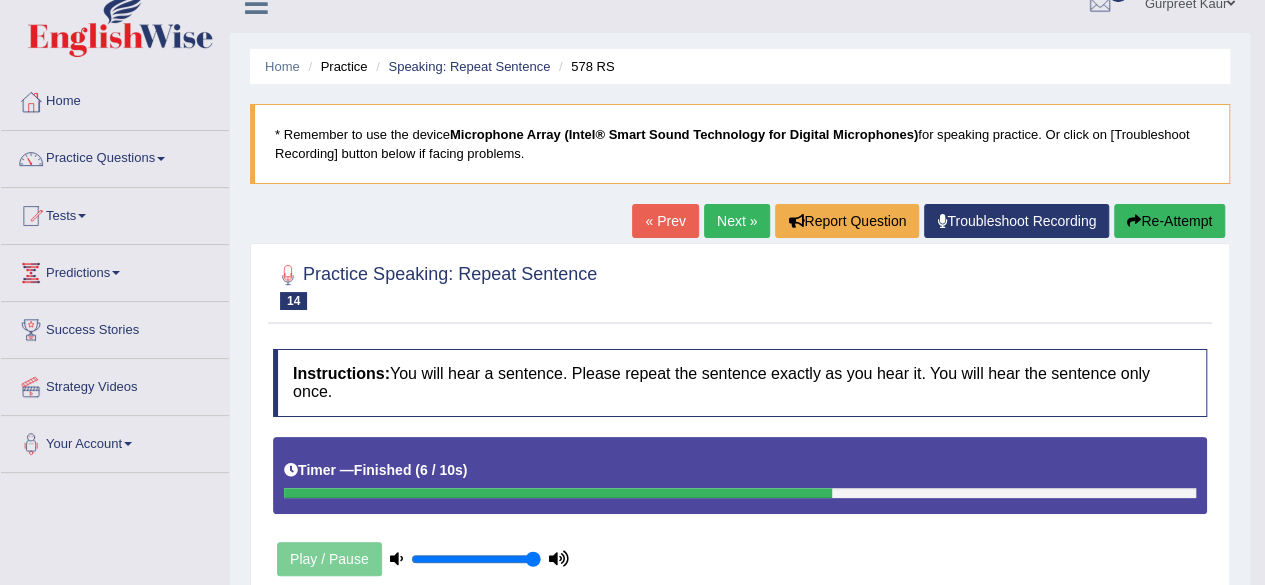 click on "Next »" at bounding box center [737, 221] 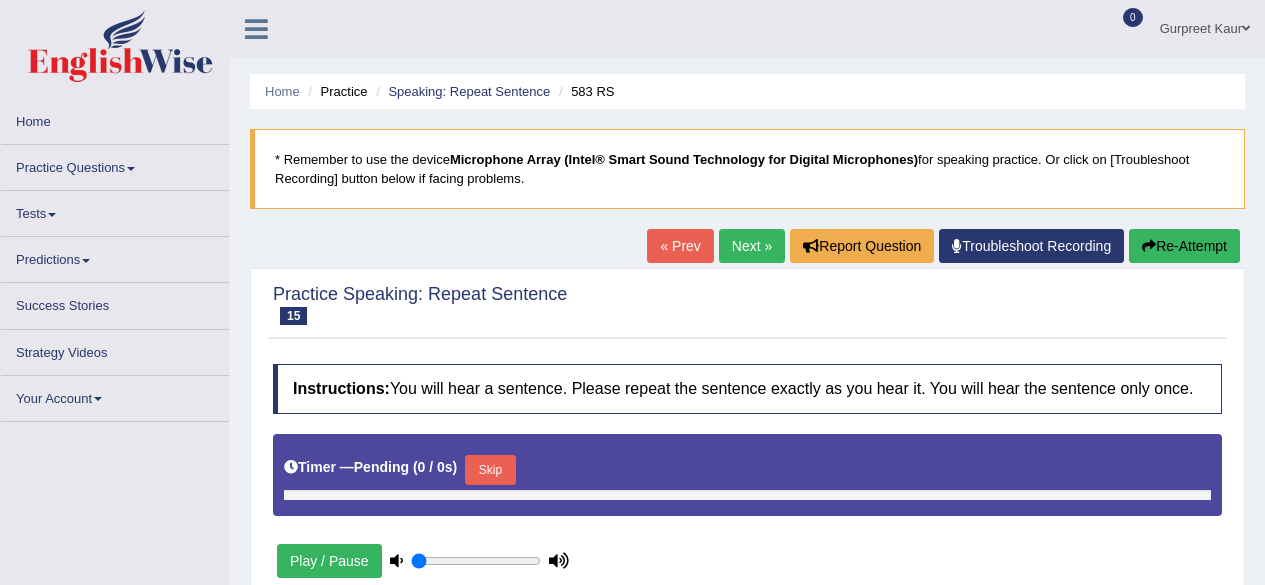 scroll, scrollTop: 0, scrollLeft: 0, axis: both 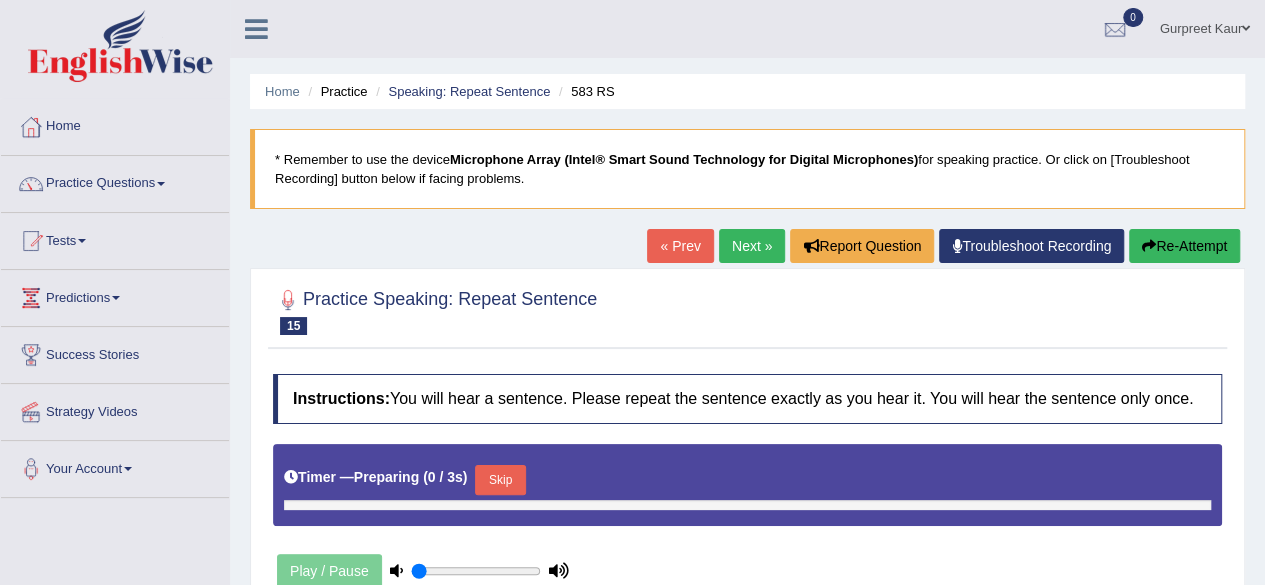 type on "1" 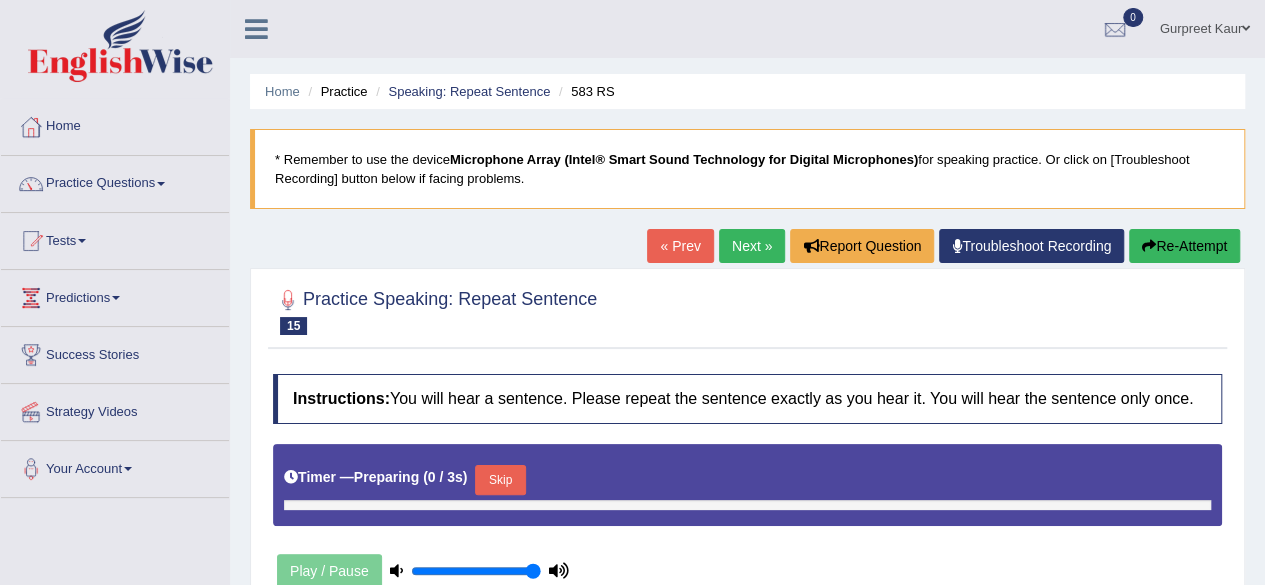 scroll, scrollTop: 0, scrollLeft: 0, axis: both 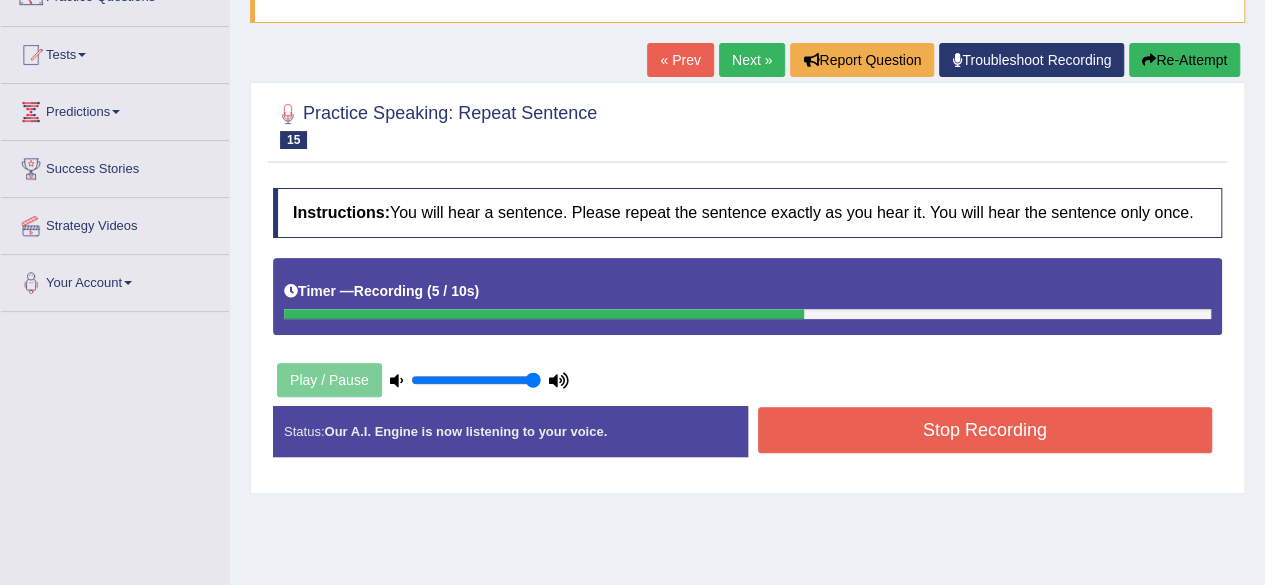 click on "Stop Recording" at bounding box center [985, 430] 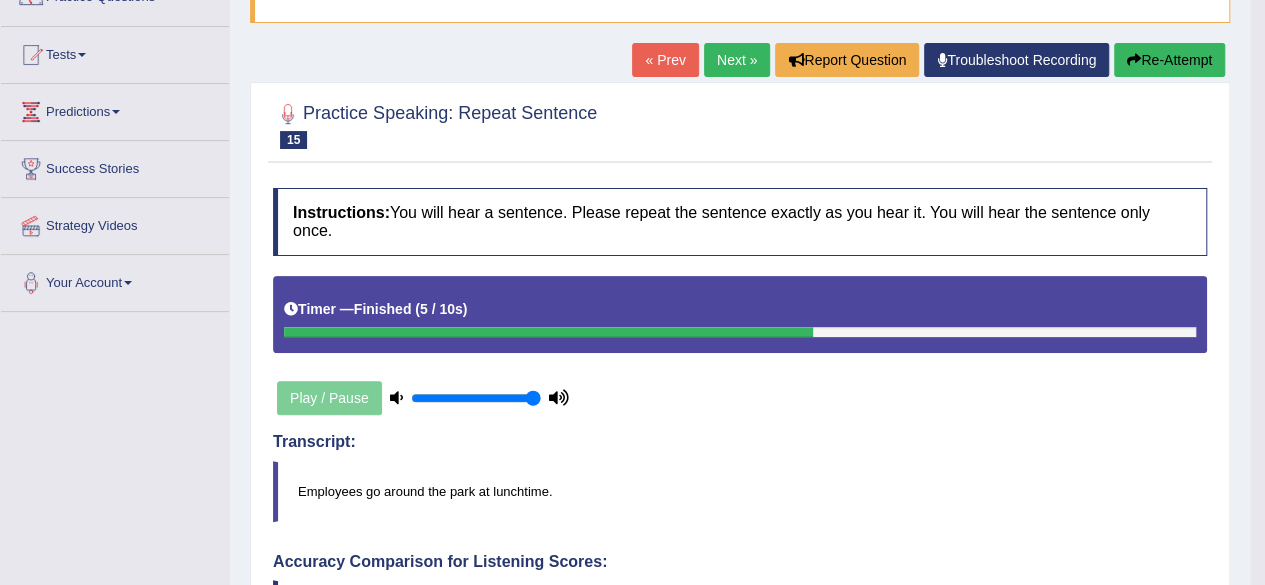 drag, startPoint x: 1277, startPoint y: 150, endPoint x: 1276, endPoint y: 178, distance: 28.01785 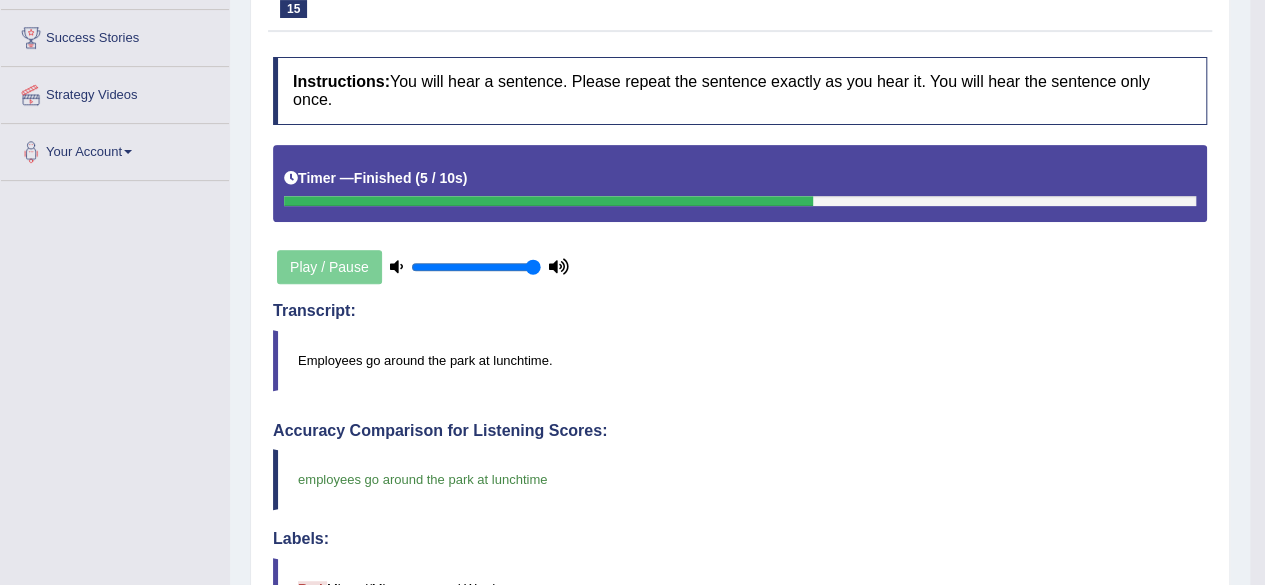 scroll, scrollTop: 226, scrollLeft: 0, axis: vertical 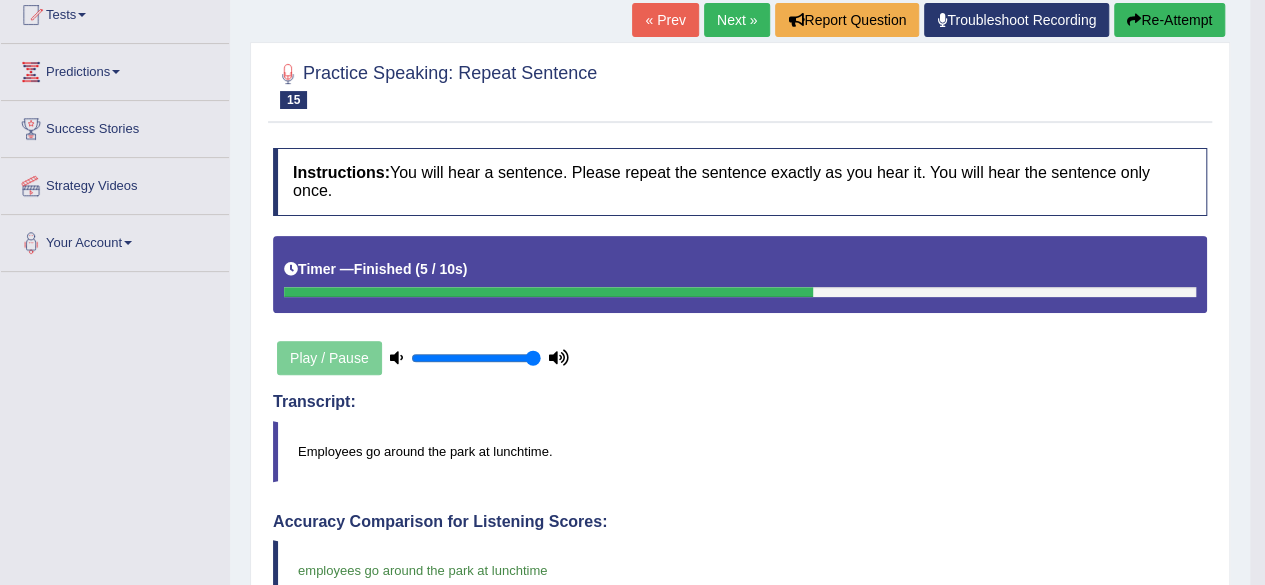 click on "Next »" at bounding box center (737, 20) 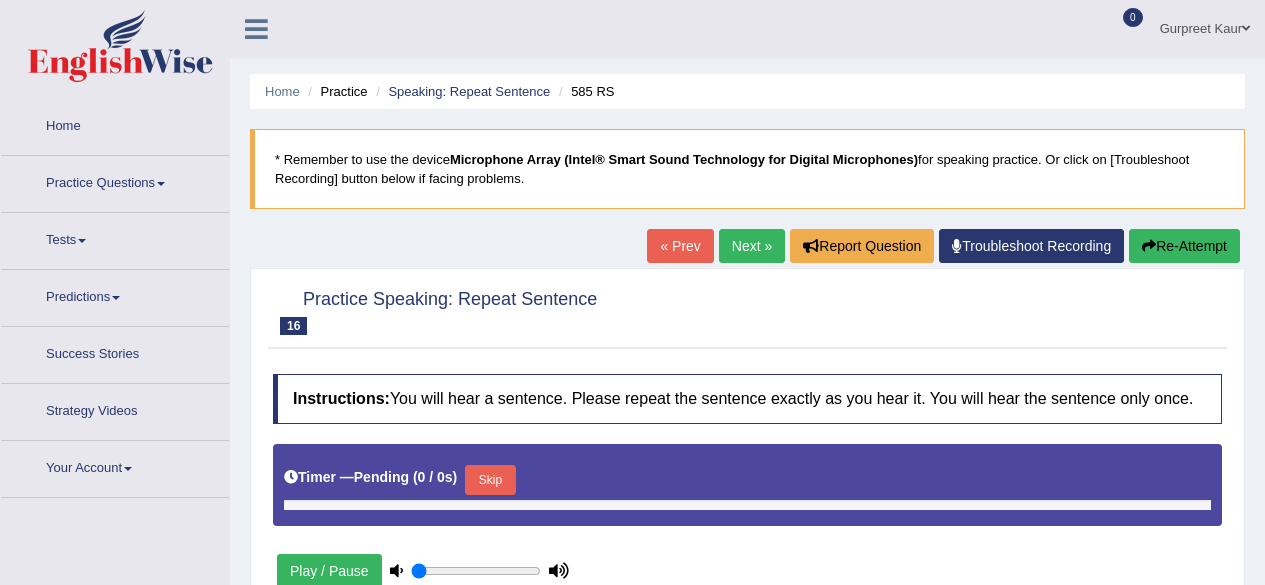 scroll, scrollTop: 0, scrollLeft: 0, axis: both 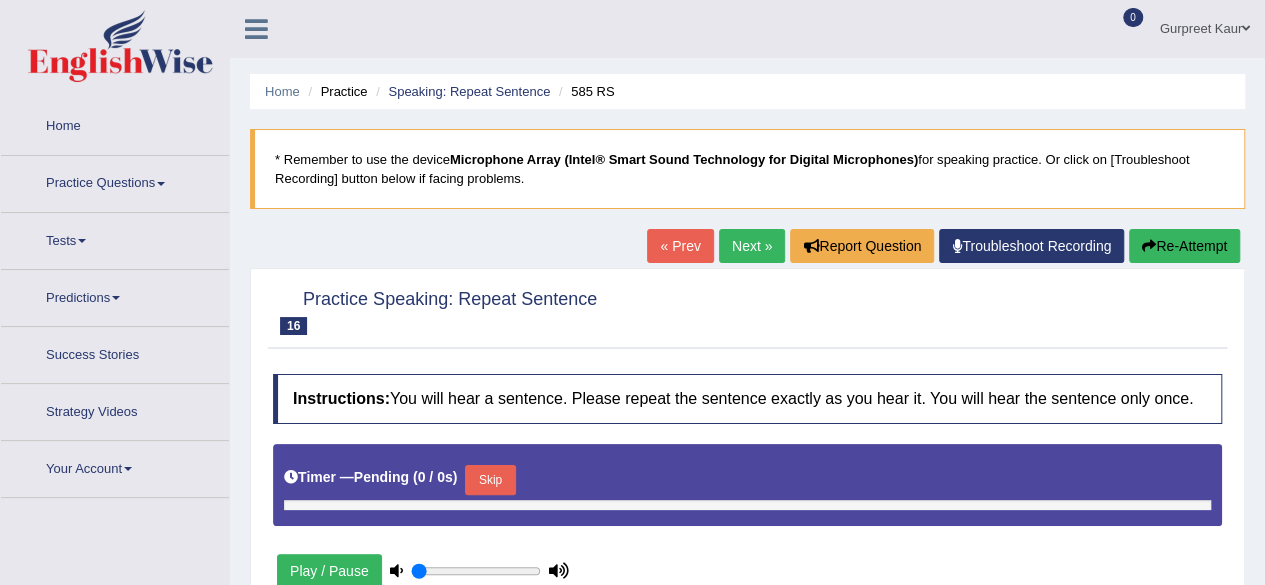 type on "1" 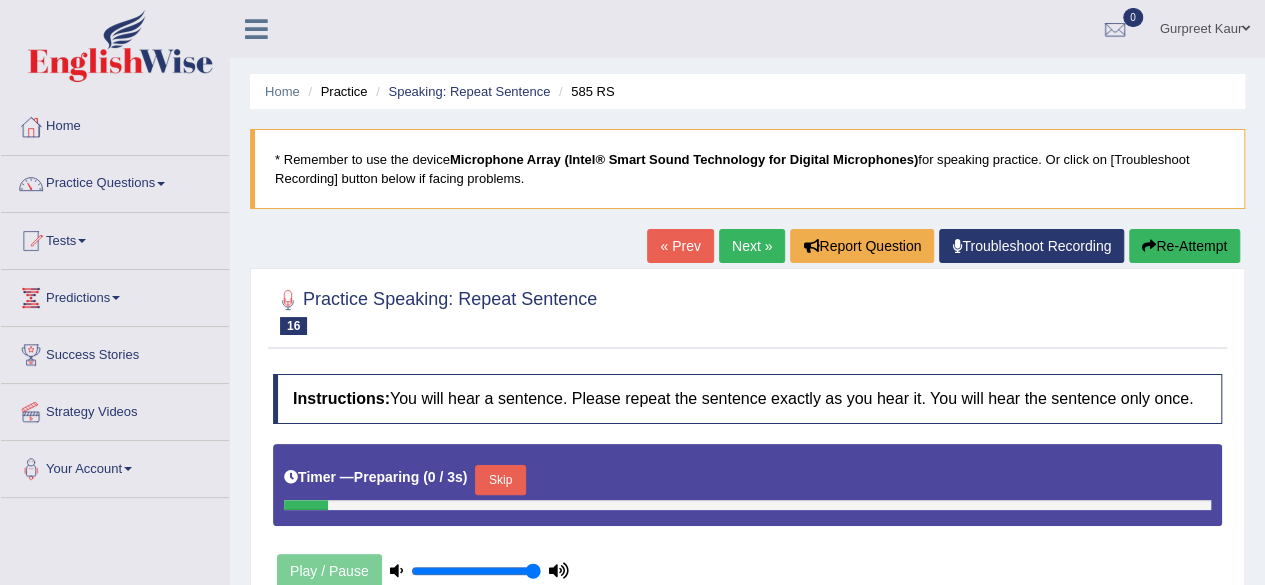 scroll, scrollTop: 0, scrollLeft: 0, axis: both 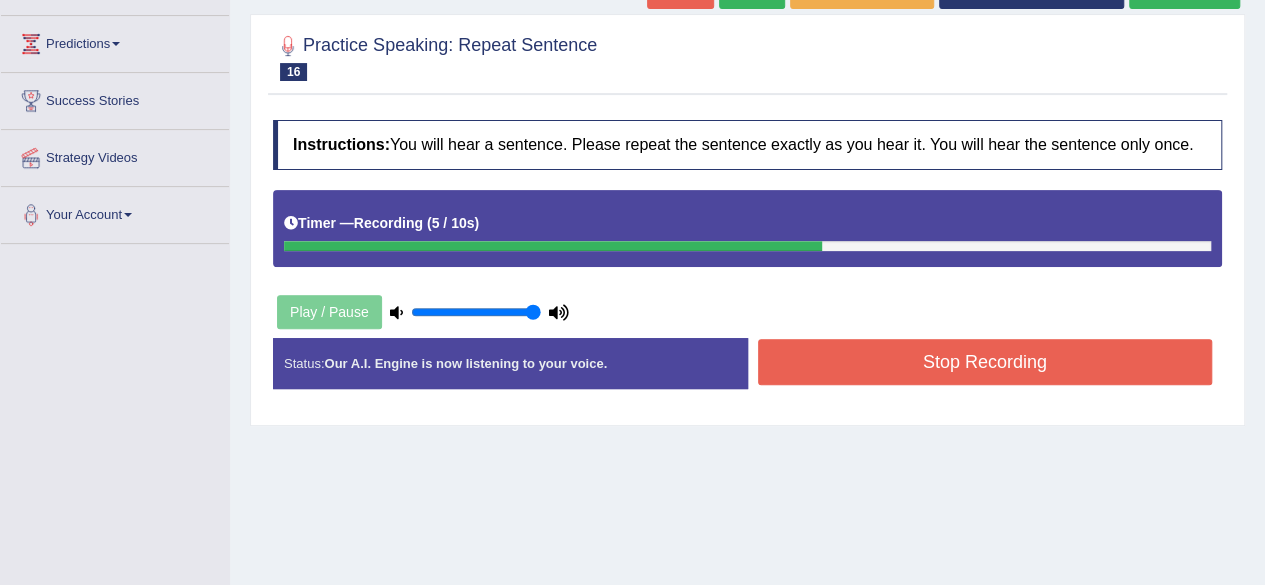 click on "Stop Recording" at bounding box center [985, 362] 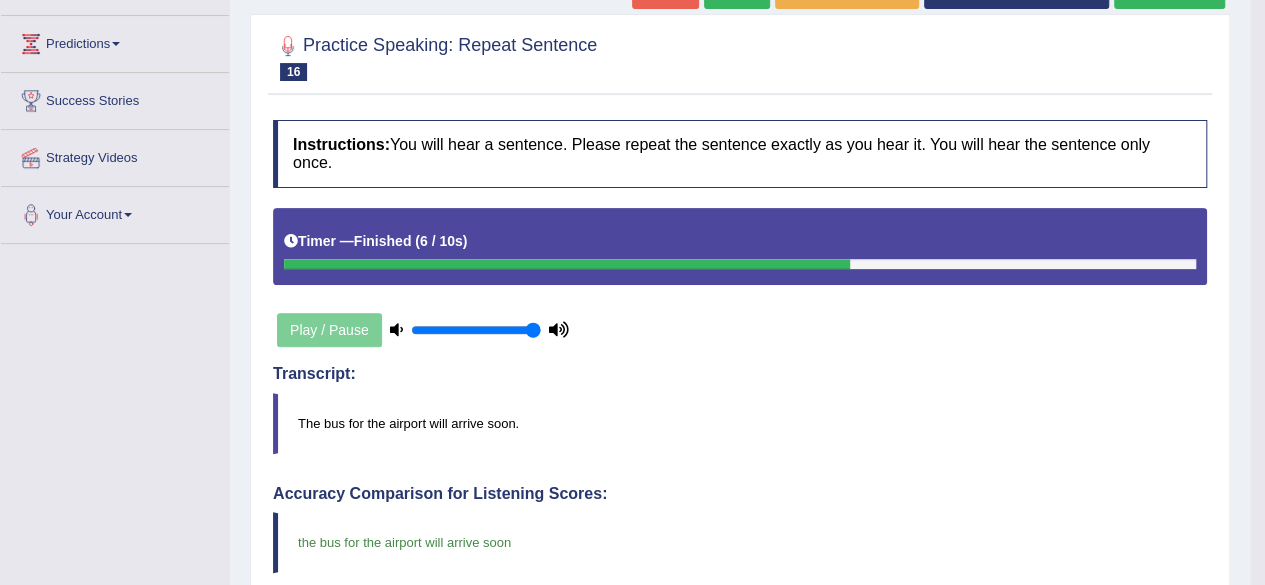 drag, startPoint x: 1274, startPoint y: 159, endPoint x: 1274, endPoint y: 242, distance: 83 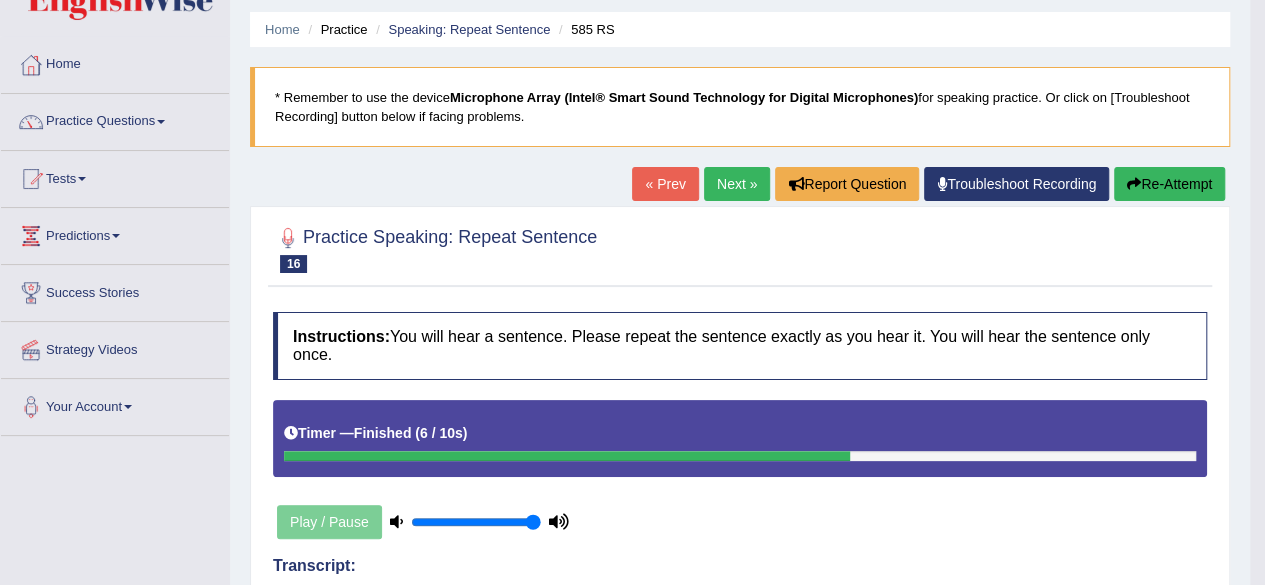 scroll, scrollTop: 0, scrollLeft: 0, axis: both 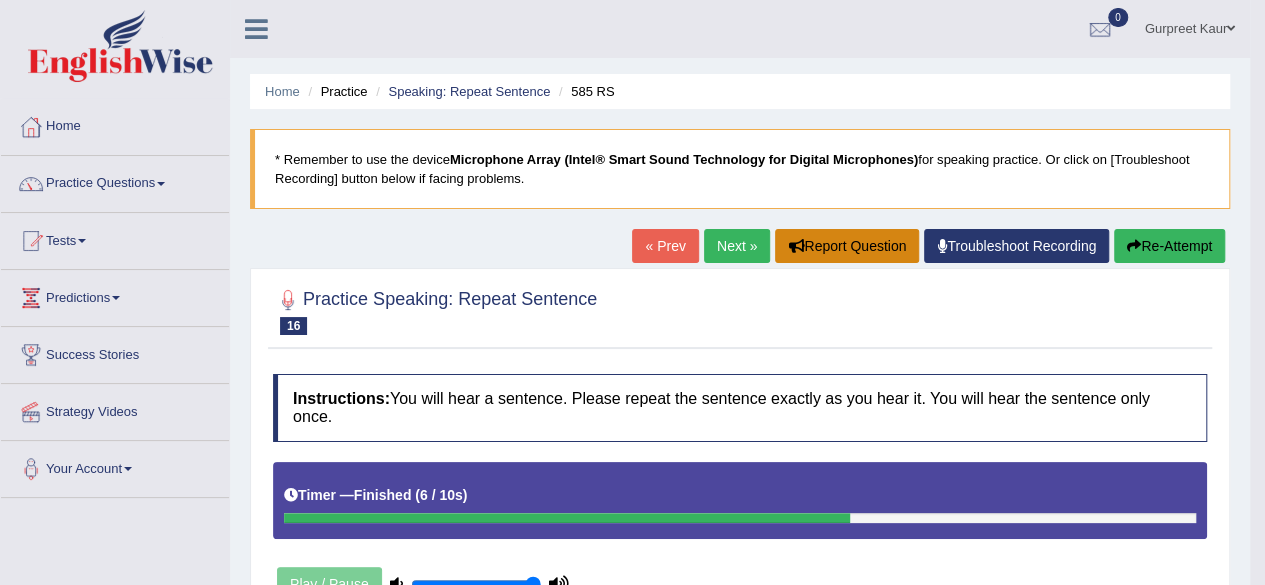 click on "Report Question" at bounding box center [847, 246] 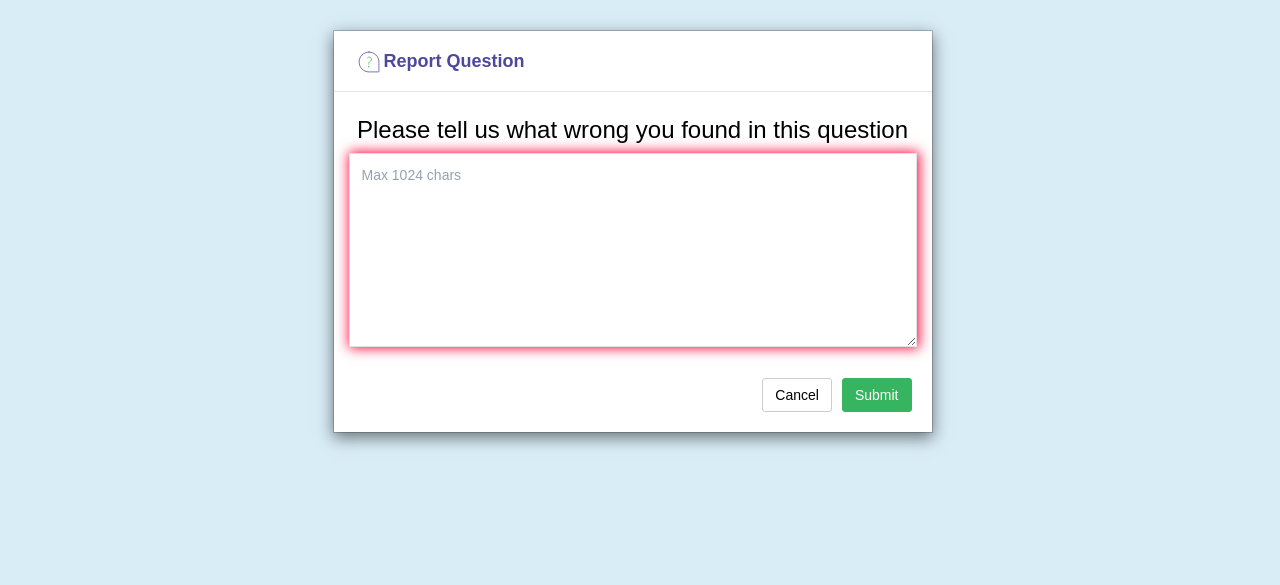 type 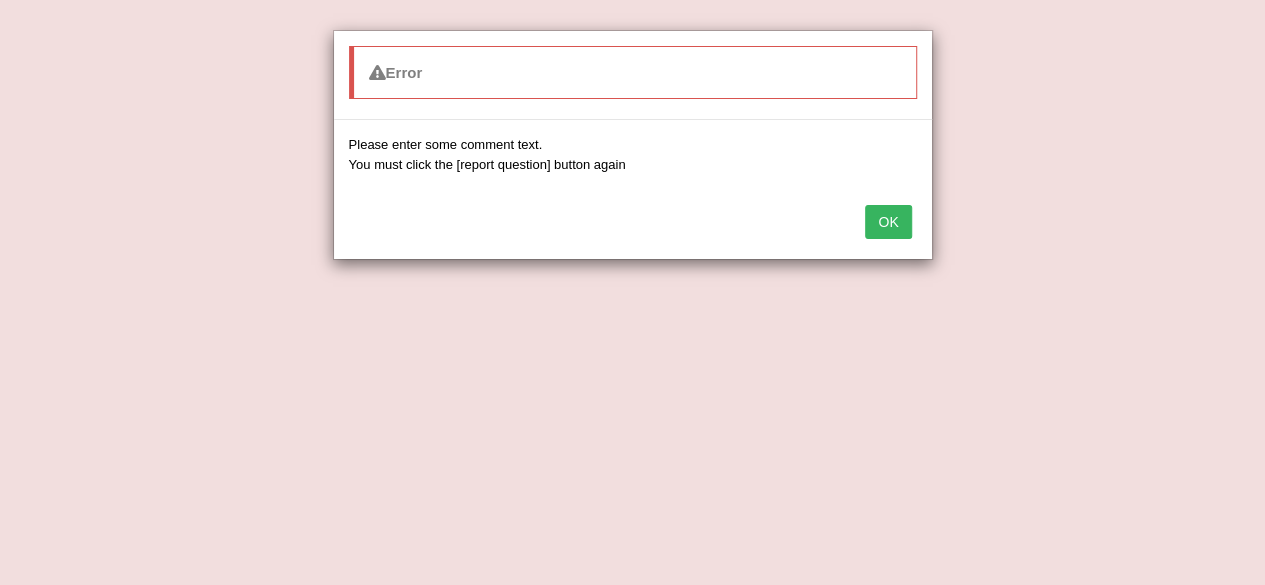 click on "OK" at bounding box center [888, 222] 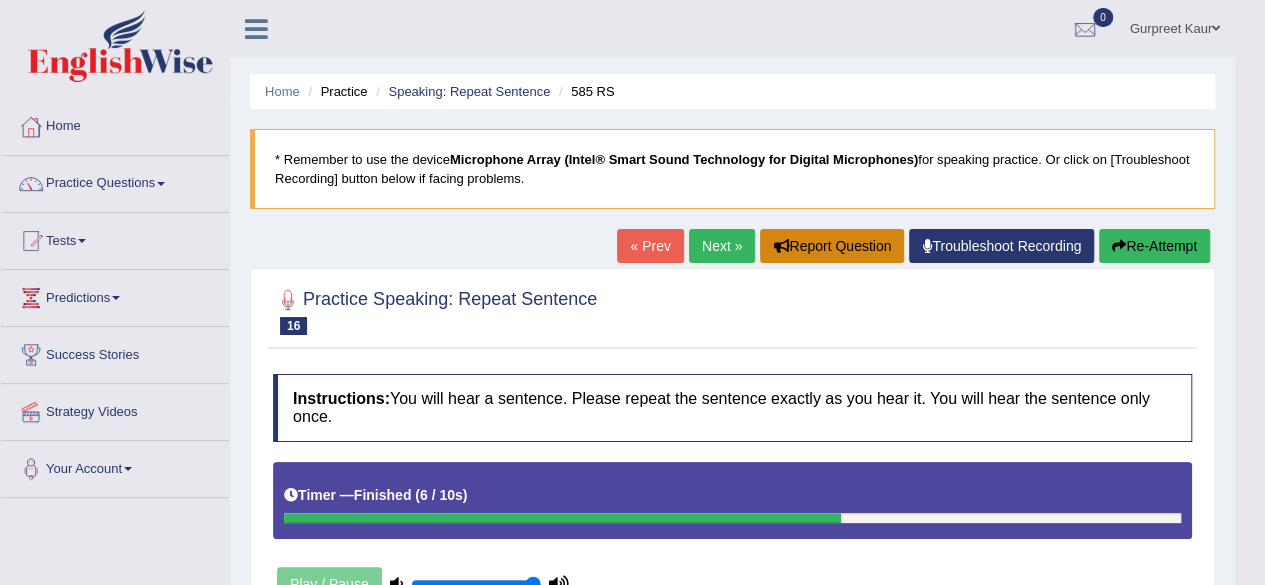 click on "Report Question" at bounding box center (832, 246) 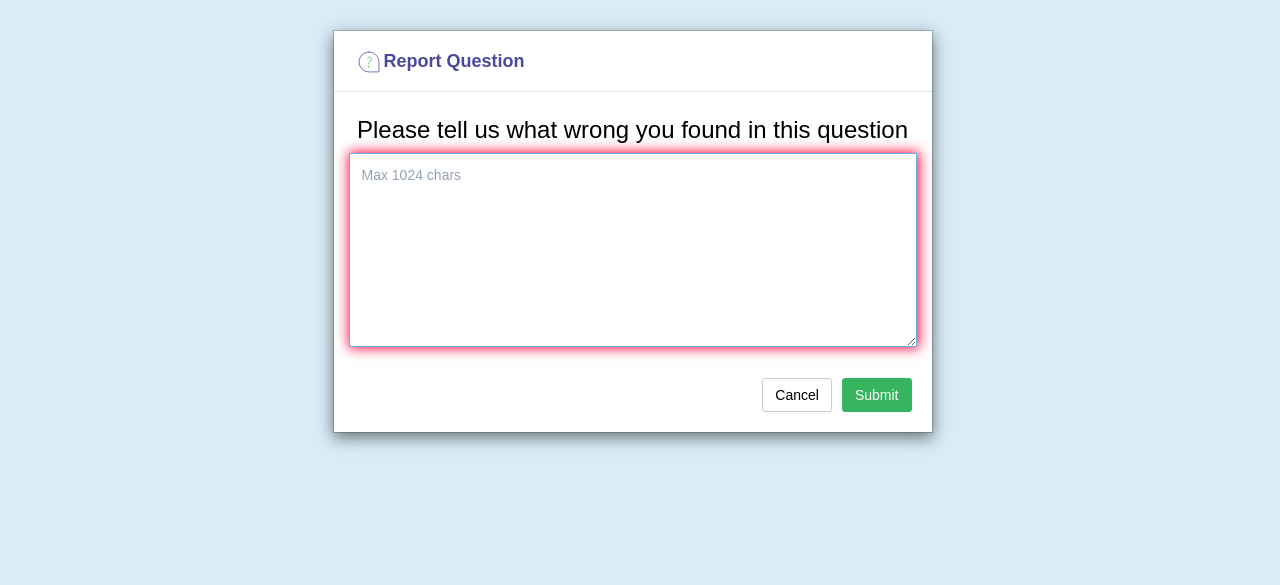 click at bounding box center [633, 250] 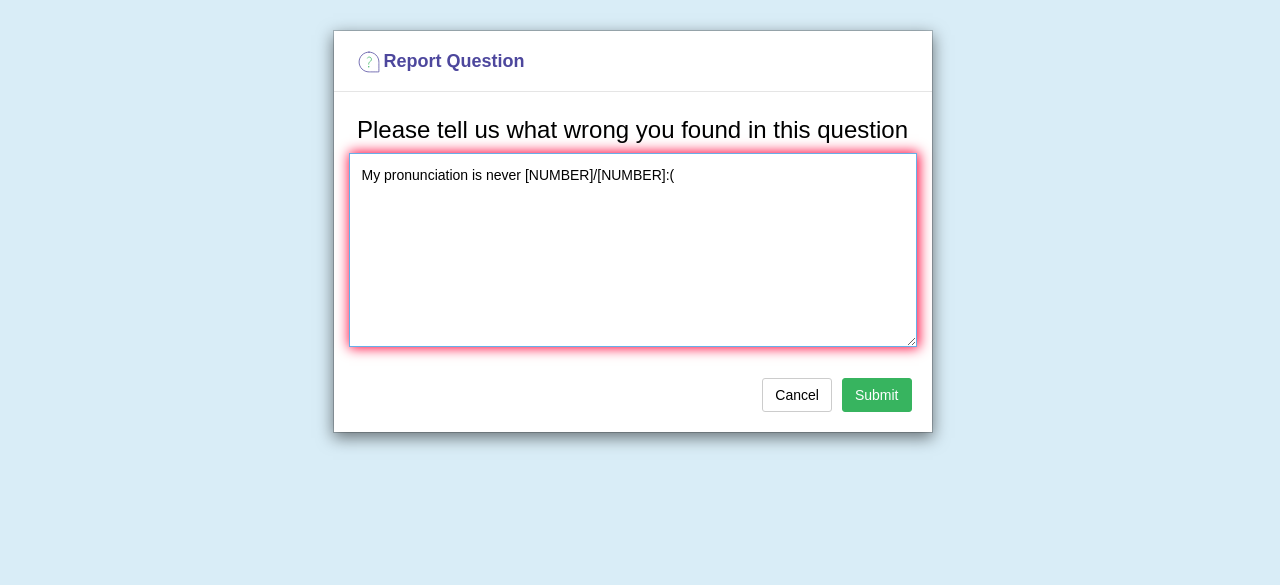 type on "My pronunciation is never 5/5 :(" 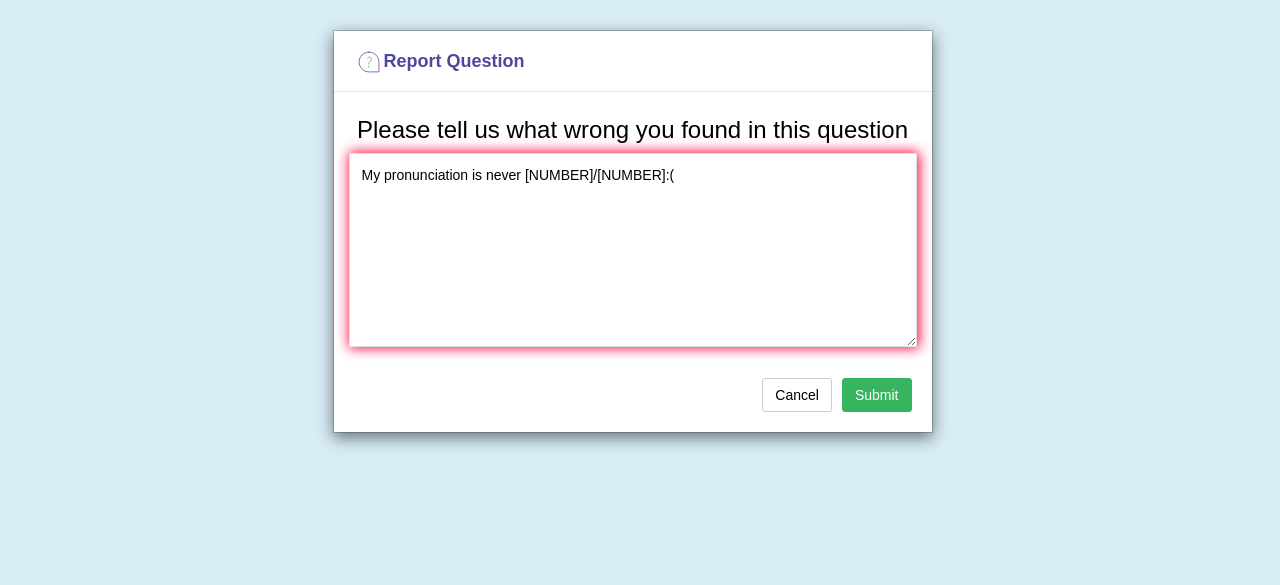 click on "Submit" at bounding box center [877, 395] 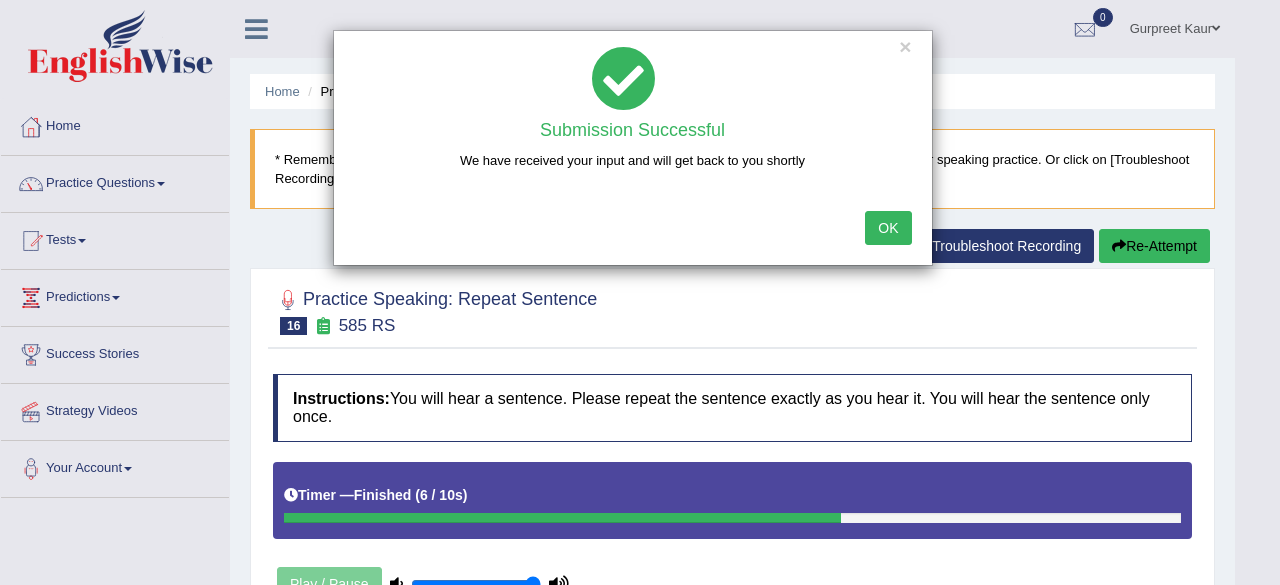 click on "OK" at bounding box center [888, 228] 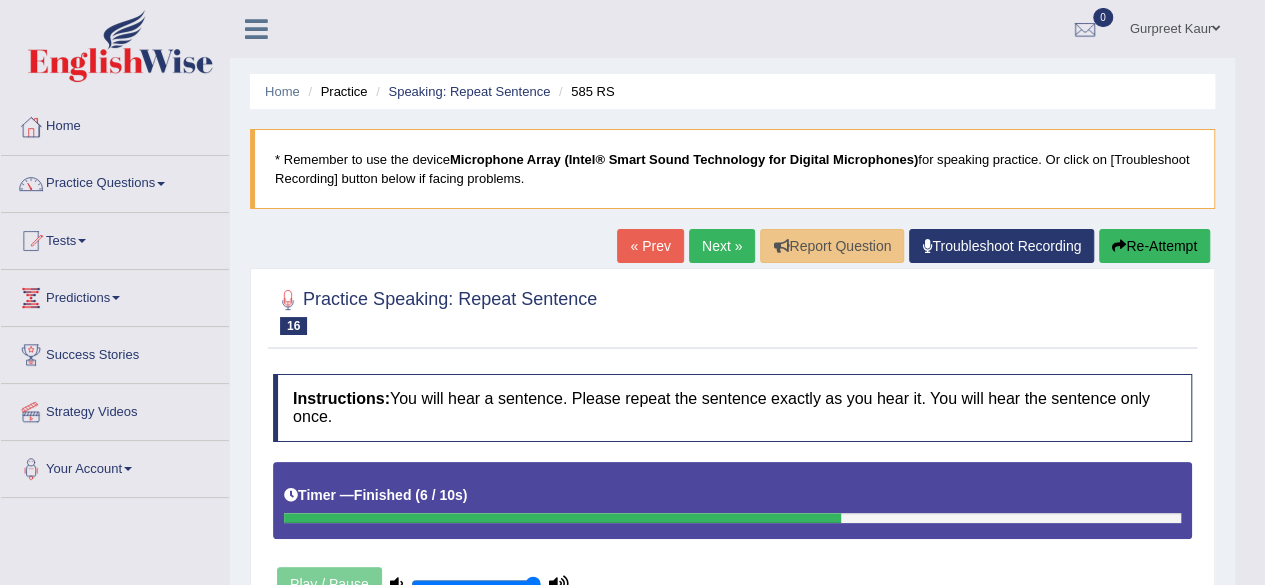 click on "Next »" at bounding box center (722, 246) 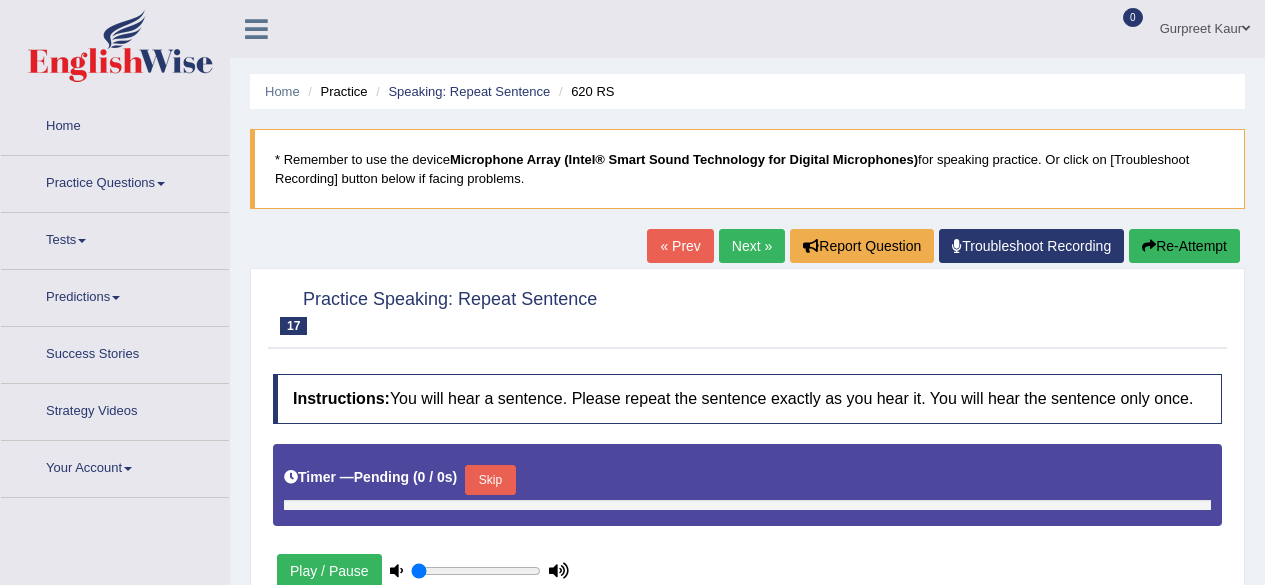 scroll, scrollTop: 0, scrollLeft: 0, axis: both 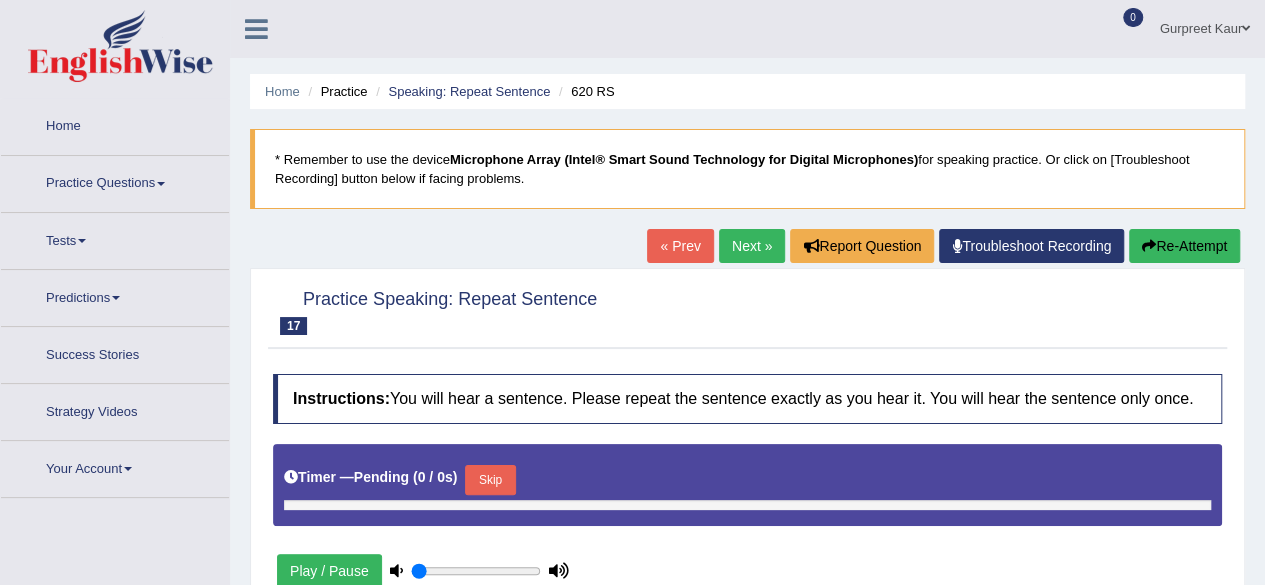 type on "1" 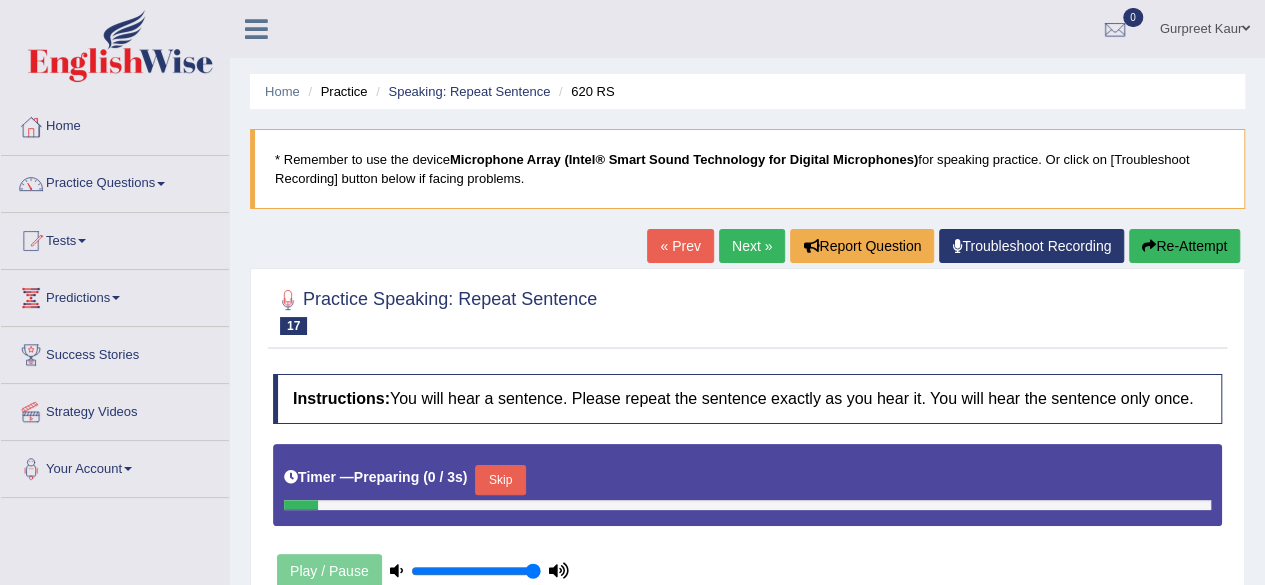 scroll, scrollTop: 0, scrollLeft: 0, axis: both 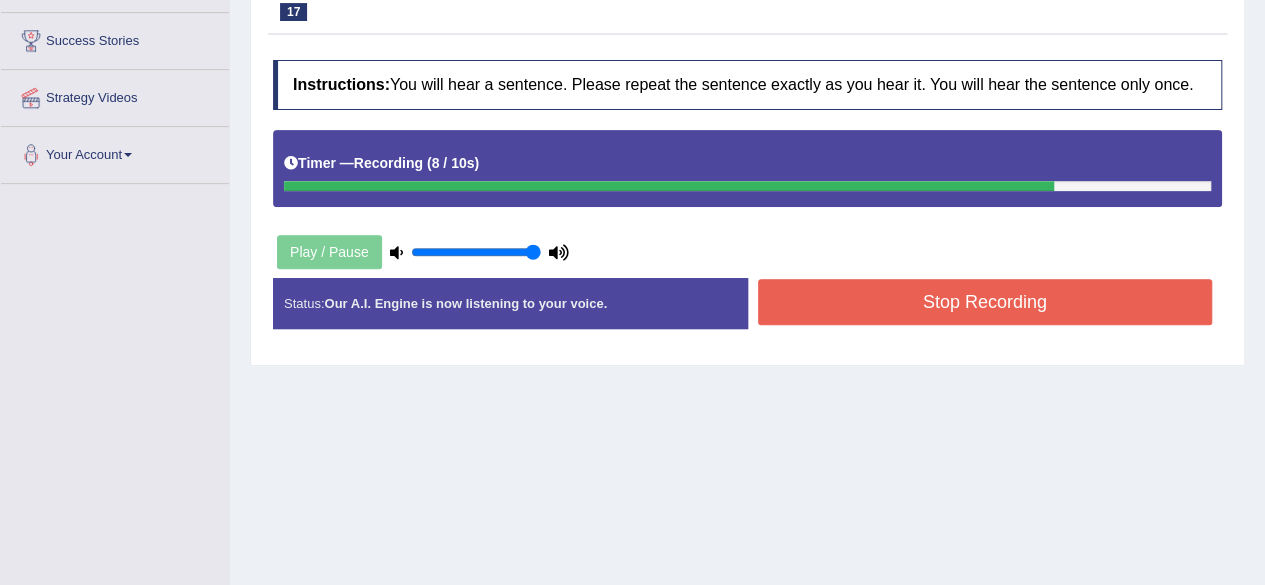 click on "Stop Recording" at bounding box center [985, 302] 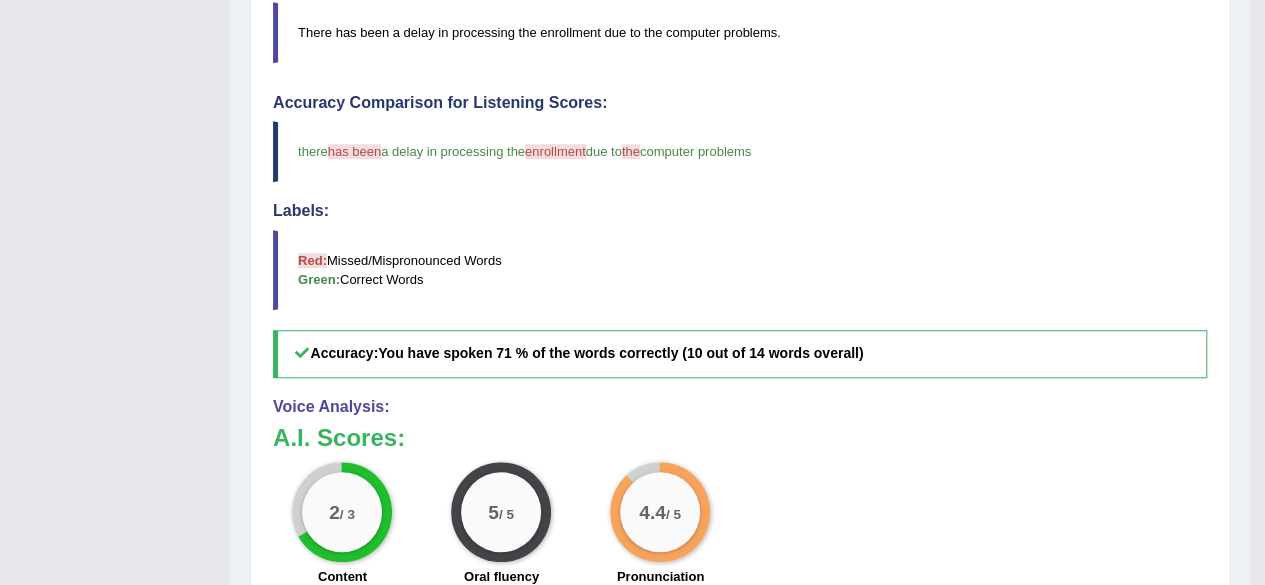 scroll, scrollTop: 880, scrollLeft: 0, axis: vertical 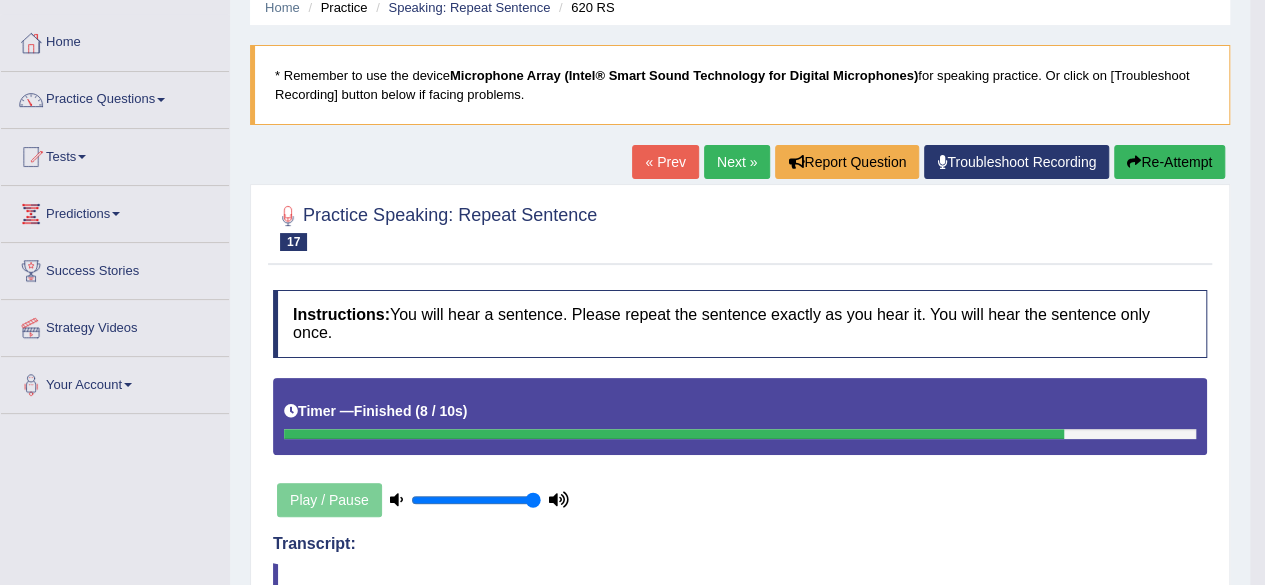 click on "Next »" at bounding box center (737, 162) 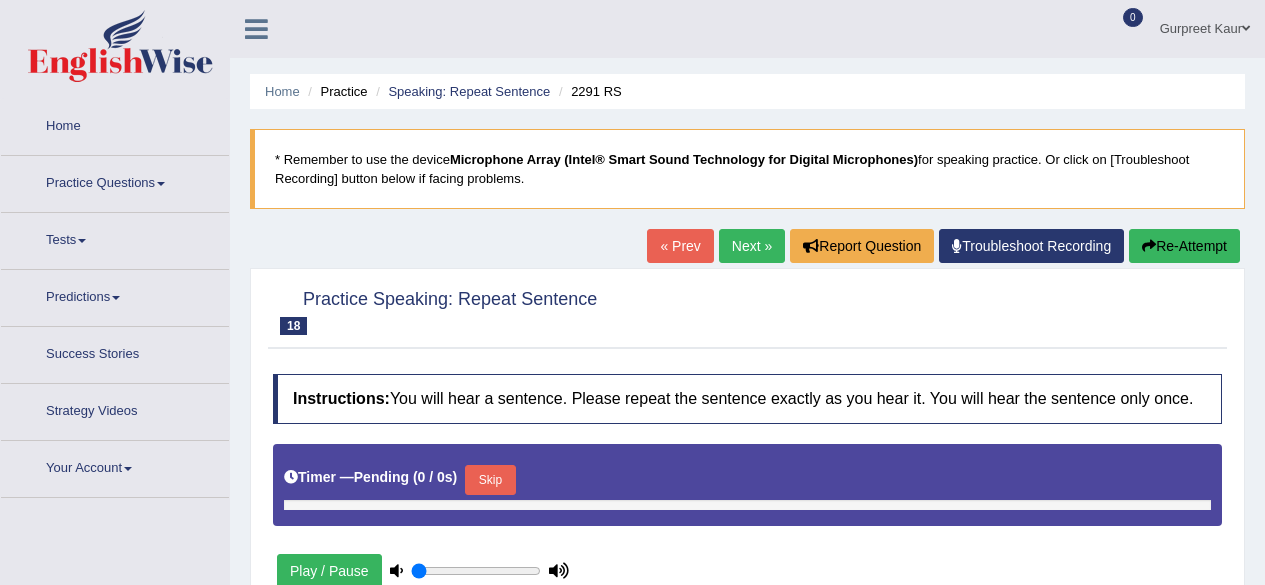type on "1" 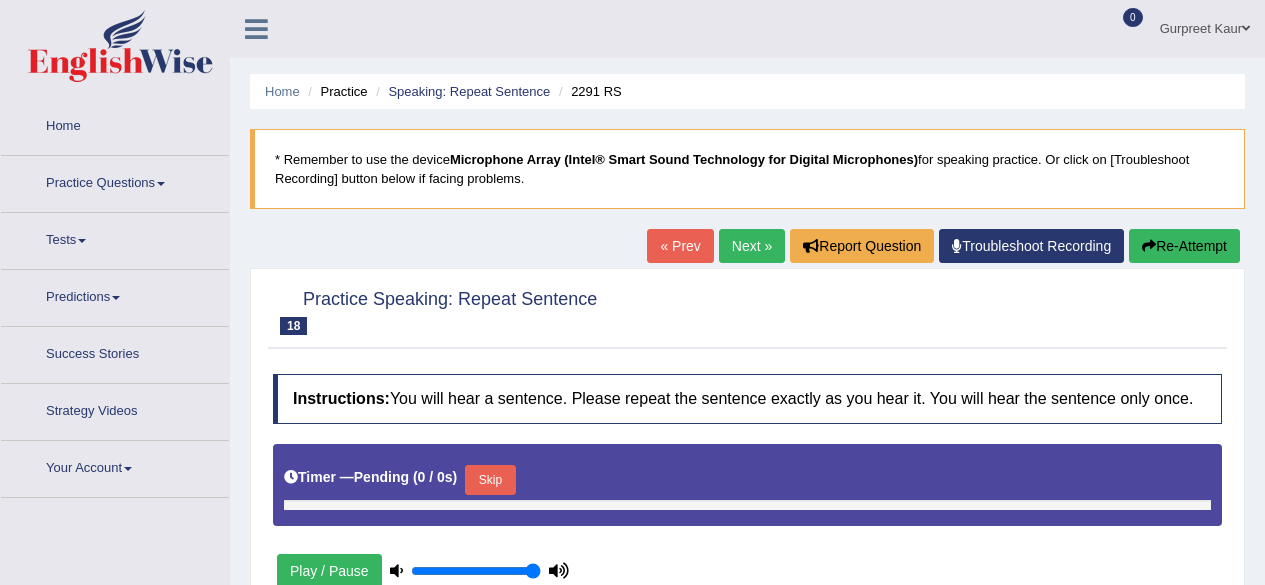 scroll, scrollTop: 0, scrollLeft: 0, axis: both 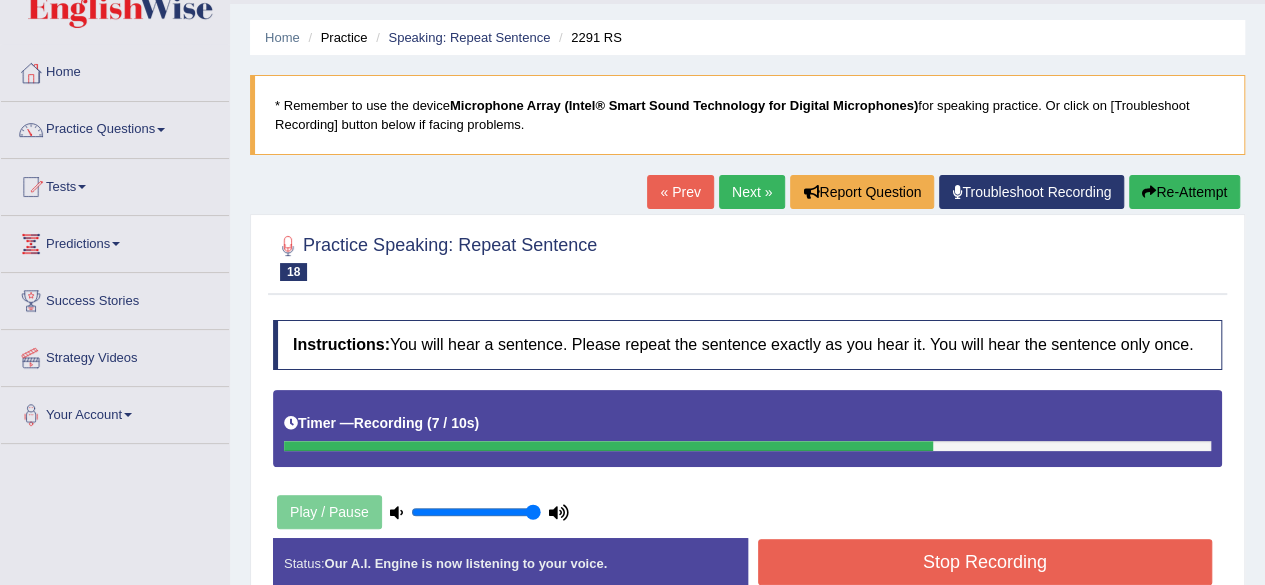 click on "Stop Recording" at bounding box center [985, 562] 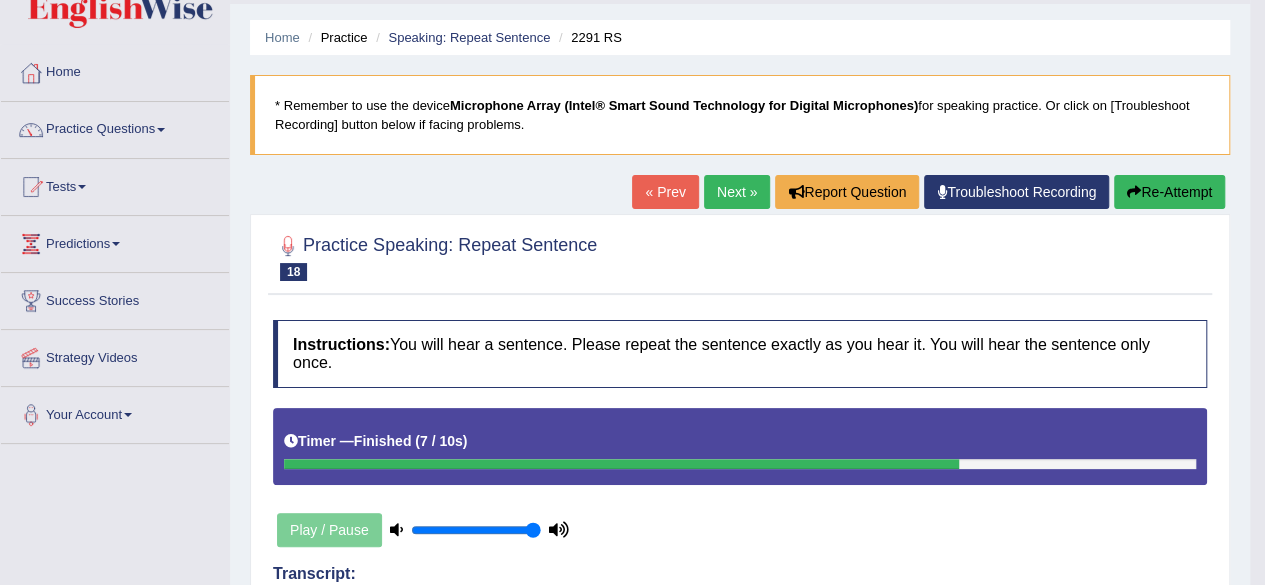 drag, startPoint x: 1276, startPoint y: 116, endPoint x: 1279, endPoint y: 355, distance: 239.01883 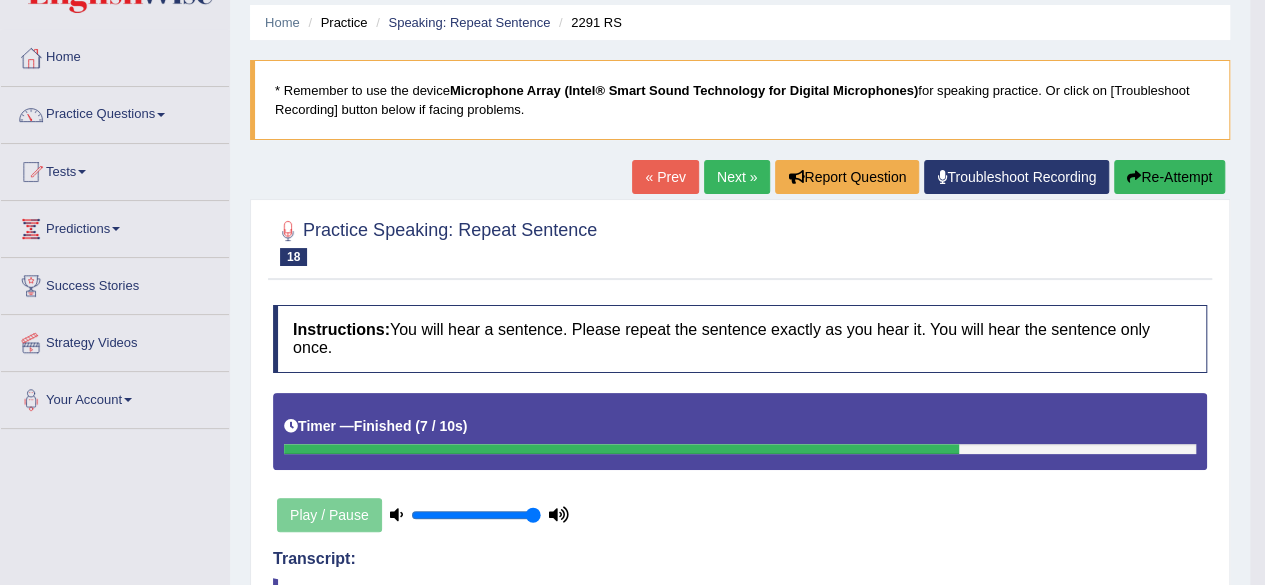 scroll, scrollTop: 0, scrollLeft: 0, axis: both 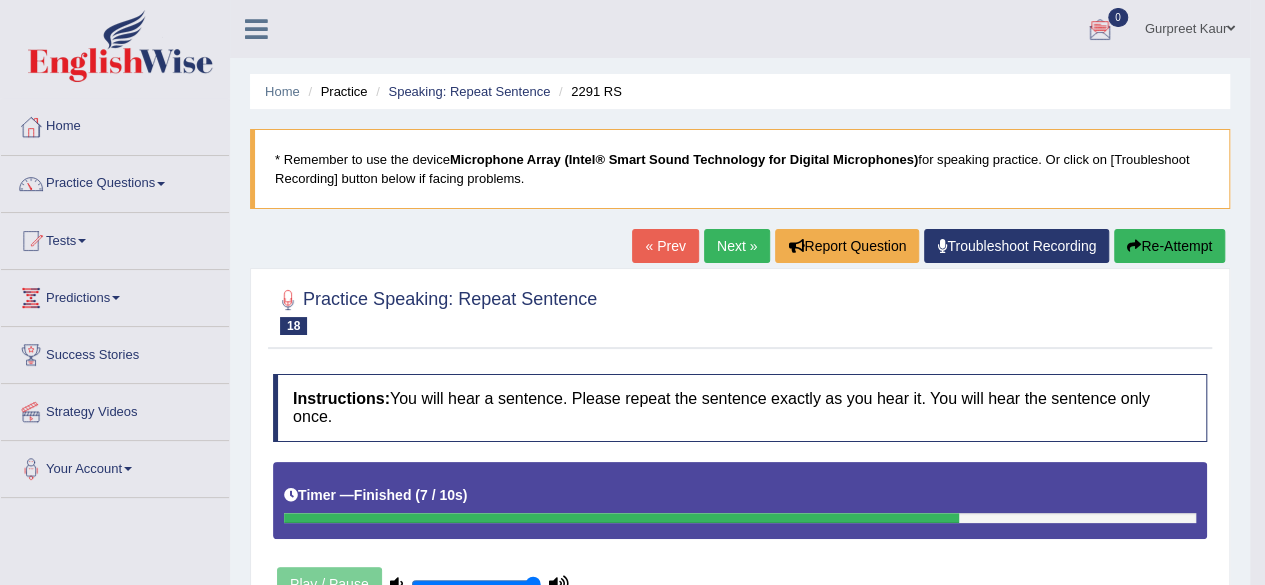 click at bounding box center [1100, 30] 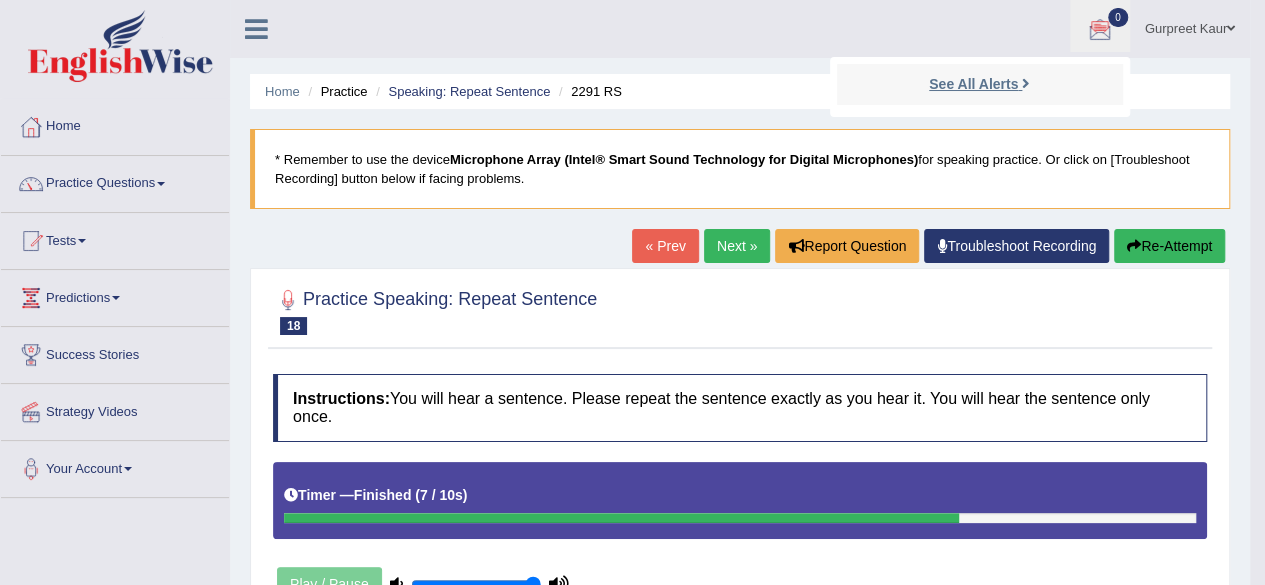 click on "See All Alerts" at bounding box center [979, 84] 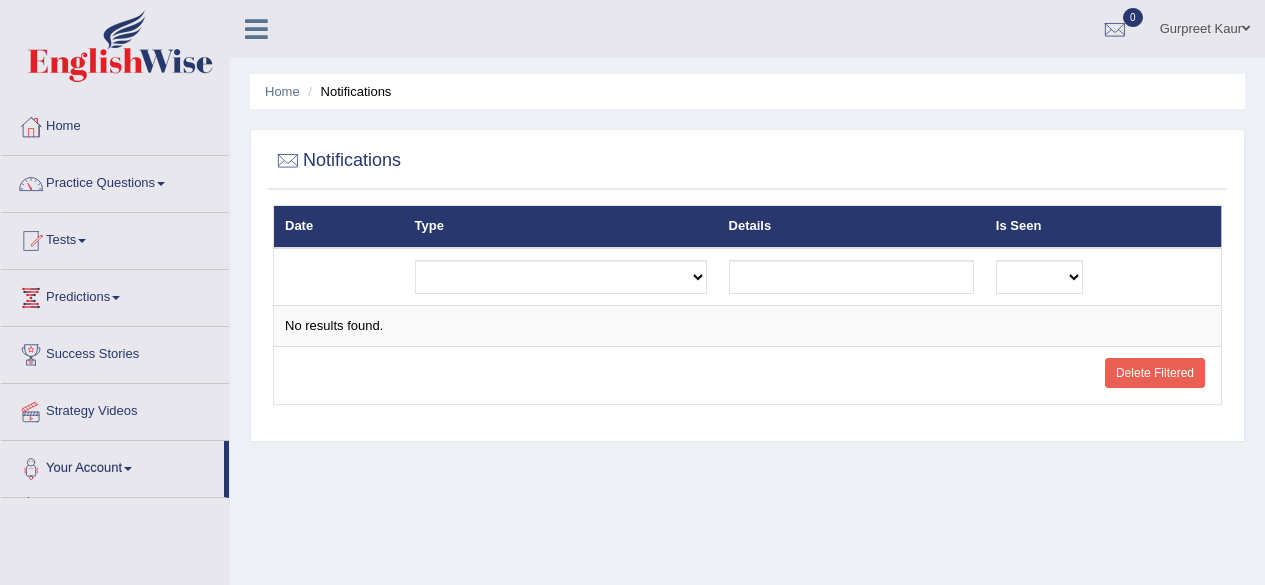 scroll, scrollTop: 0, scrollLeft: 0, axis: both 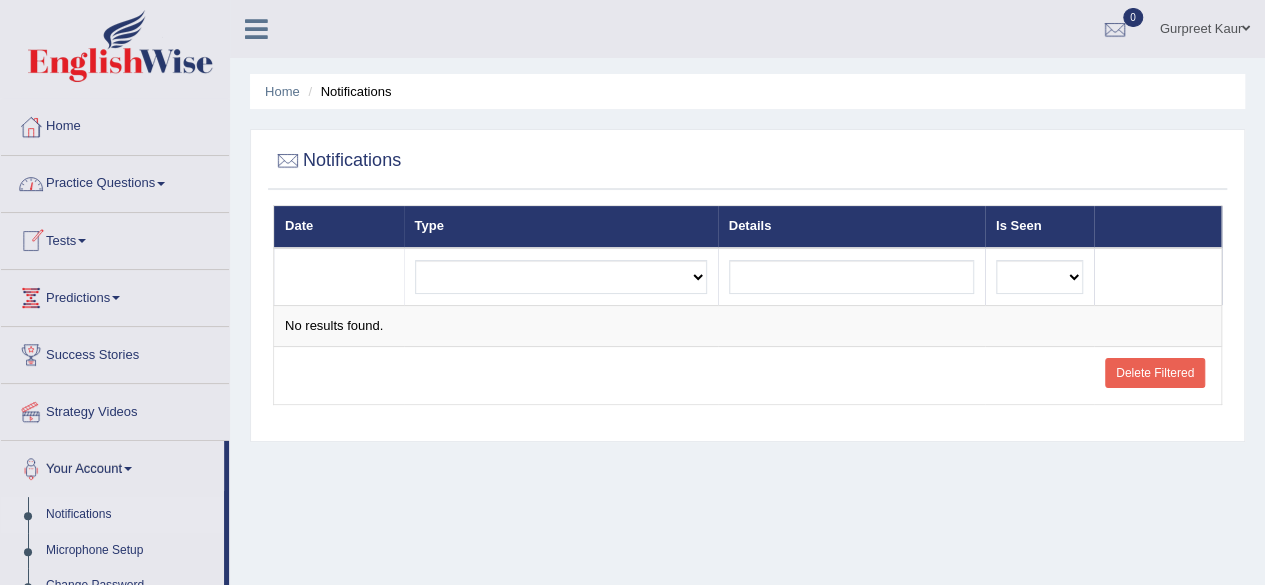 click on "Practice Questions" at bounding box center [115, 181] 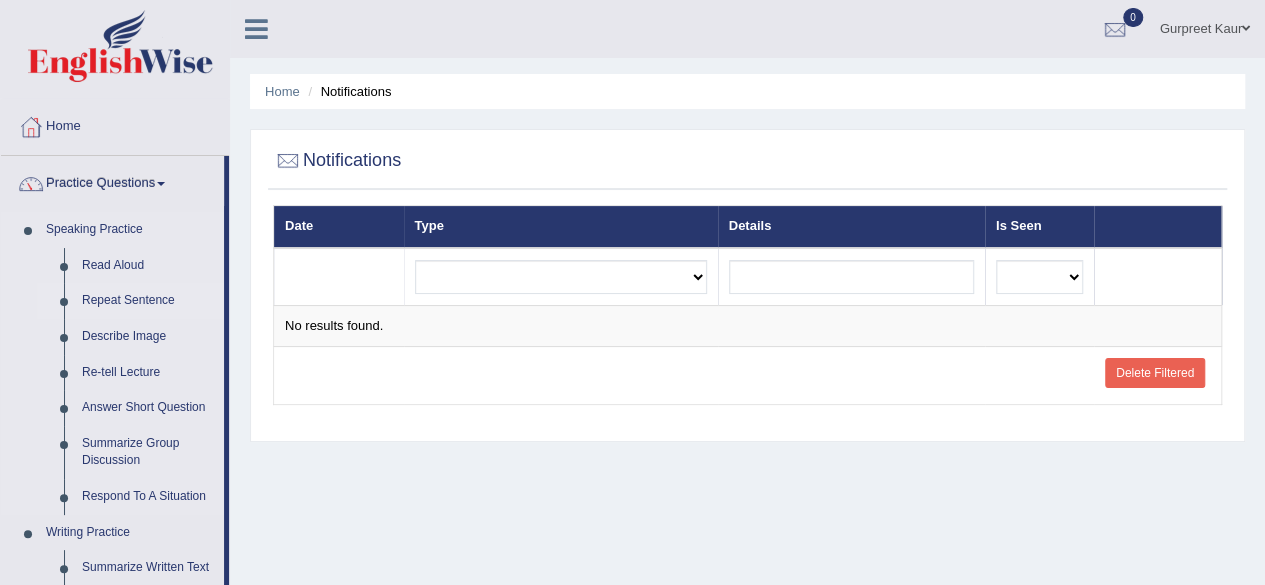 click on "Repeat Sentence" at bounding box center (148, 301) 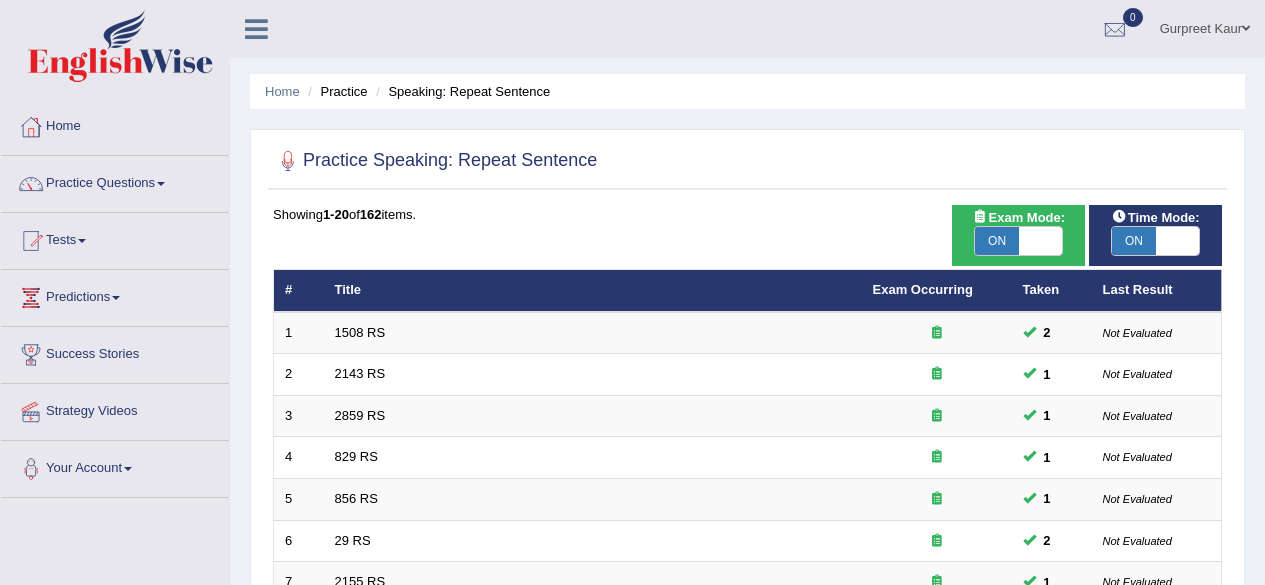 scroll, scrollTop: 0, scrollLeft: 0, axis: both 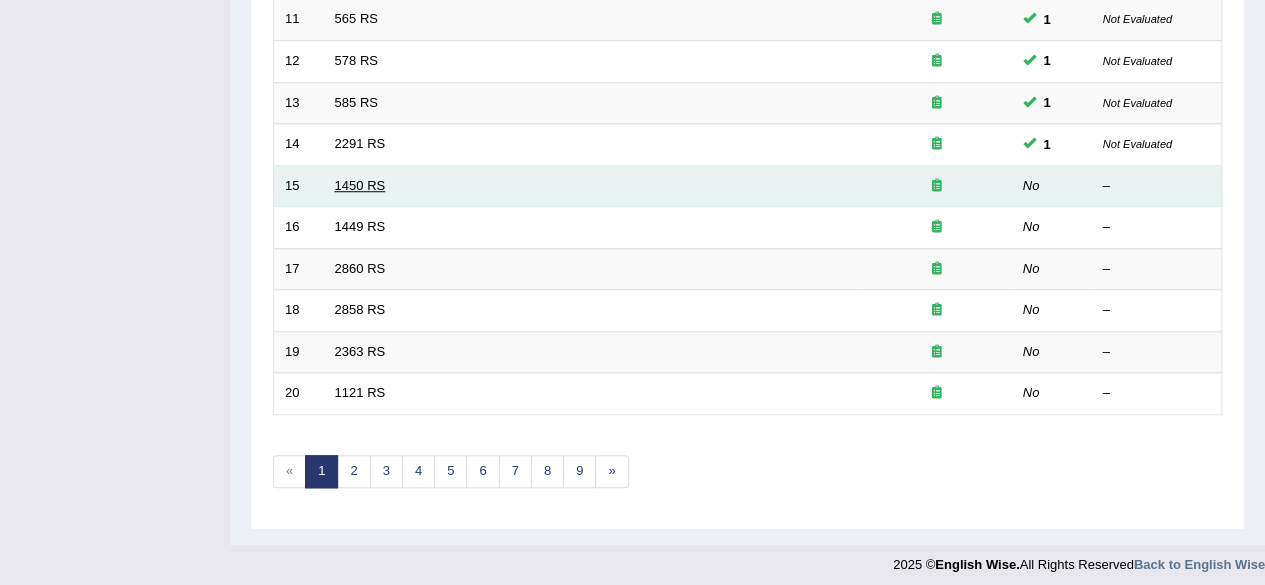 click on "1450 RS" at bounding box center (360, 185) 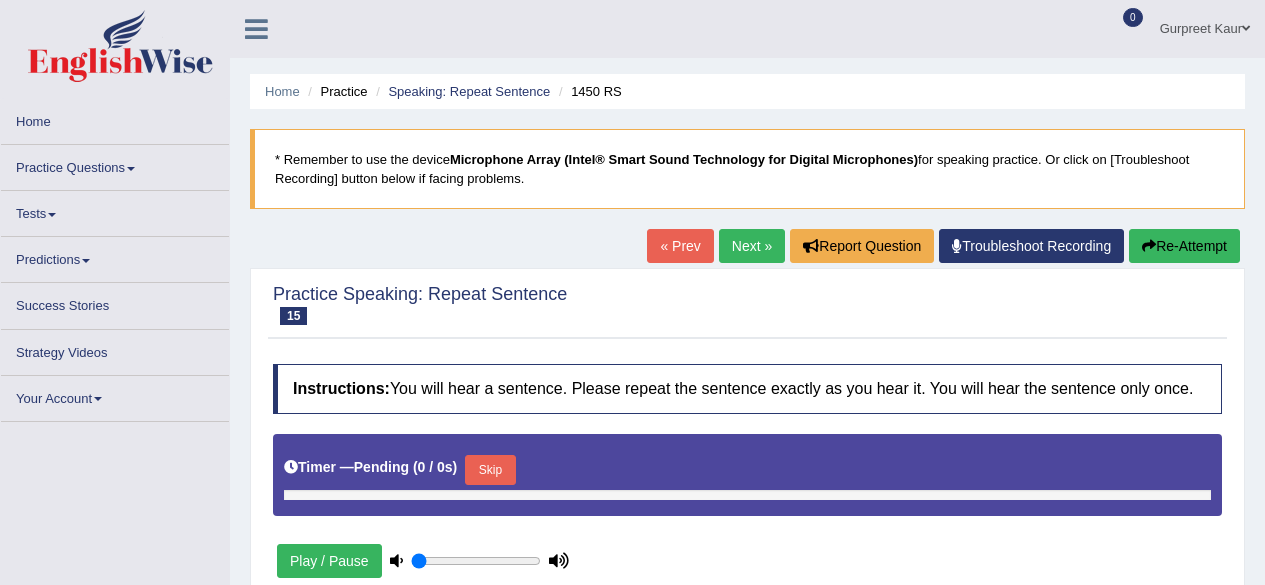 scroll, scrollTop: 0, scrollLeft: 0, axis: both 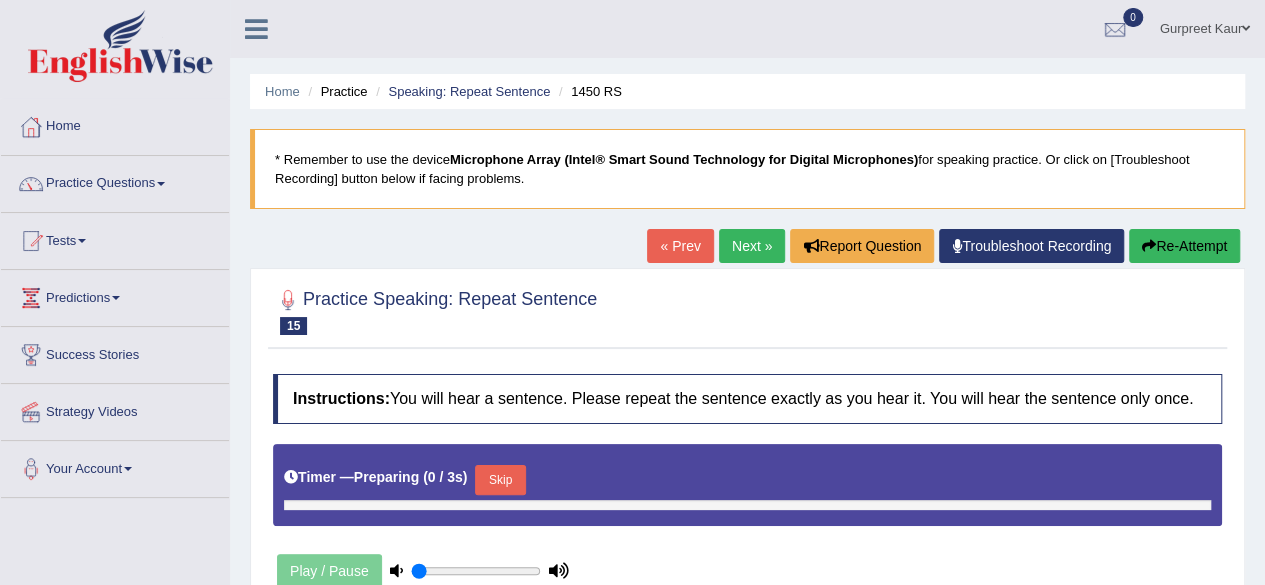 type on "1" 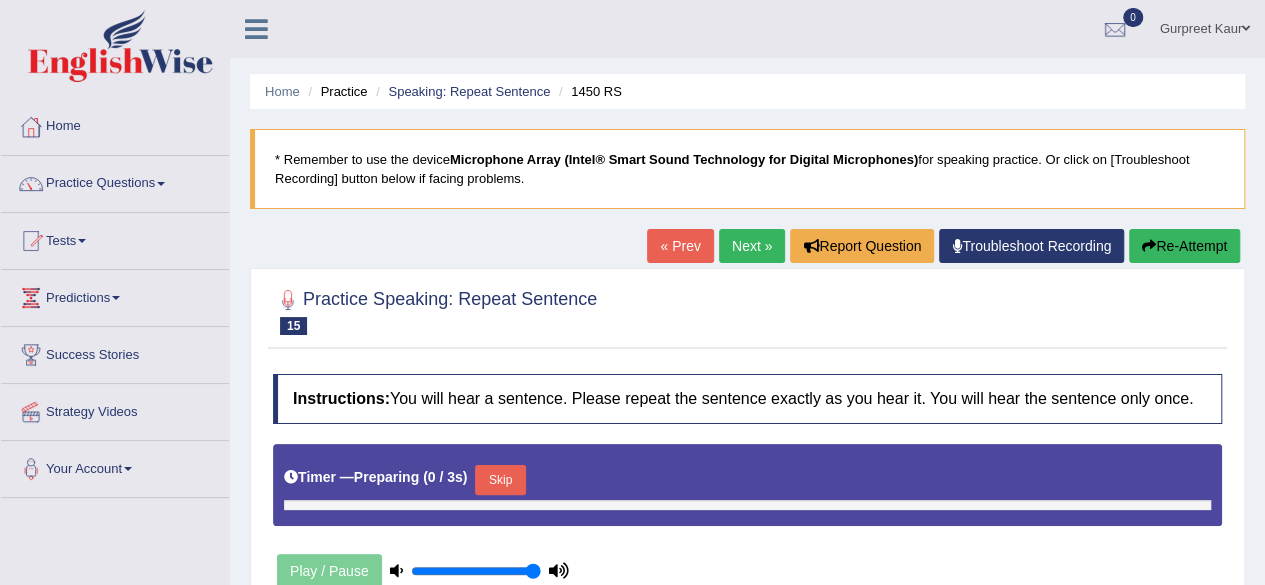 scroll, scrollTop: 0, scrollLeft: 0, axis: both 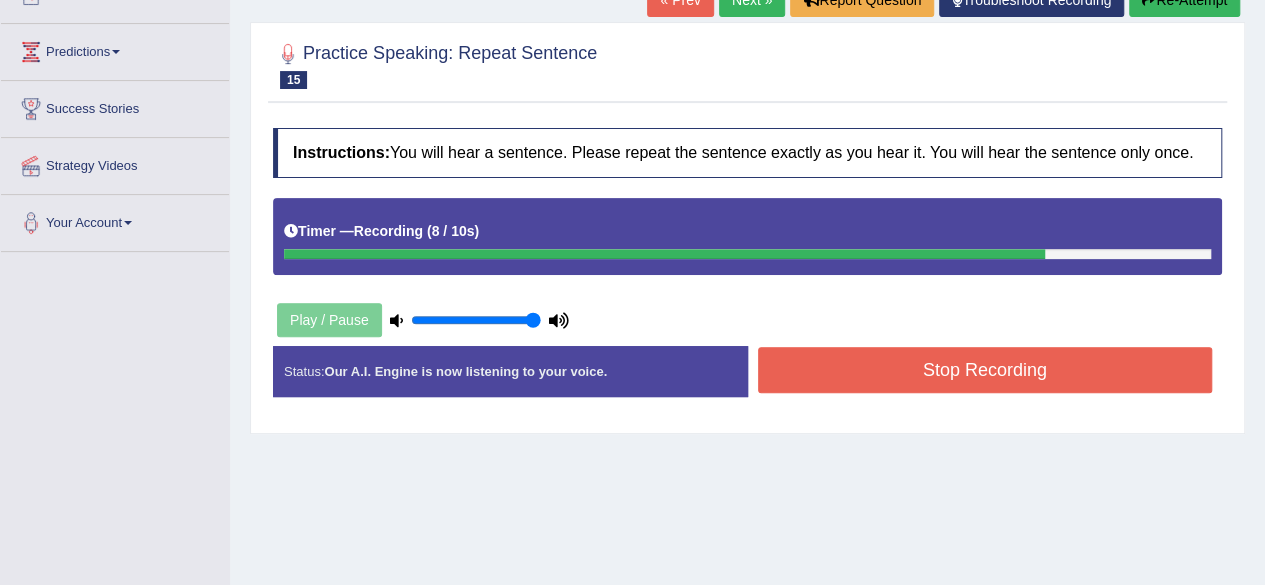 click on "Stop Recording" at bounding box center [985, 370] 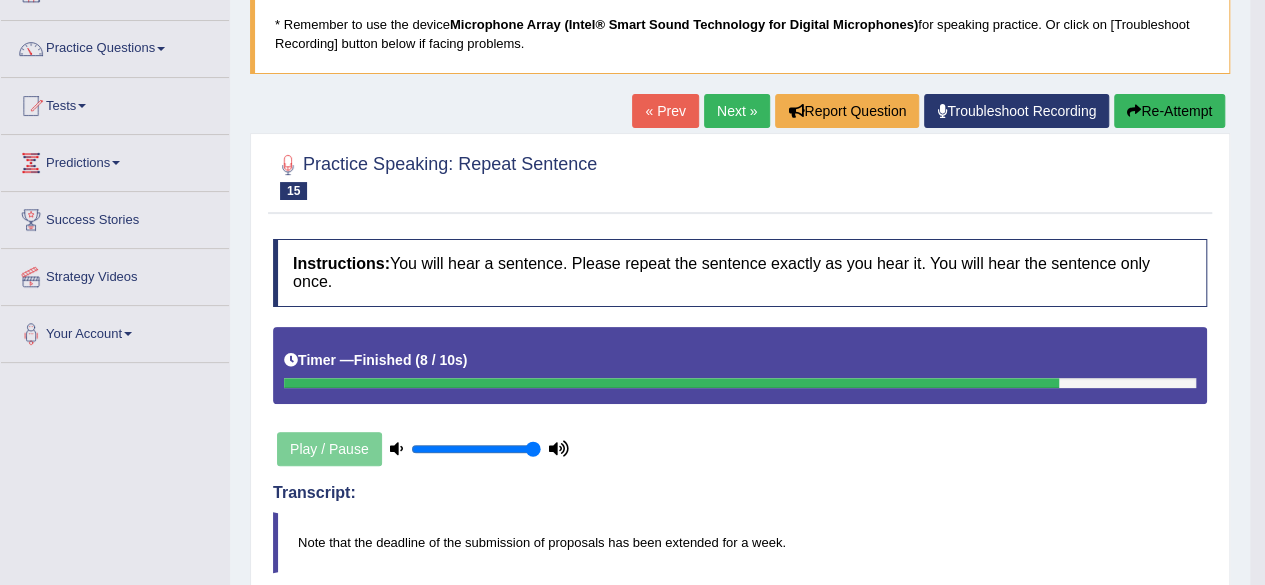 scroll, scrollTop: 0, scrollLeft: 0, axis: both 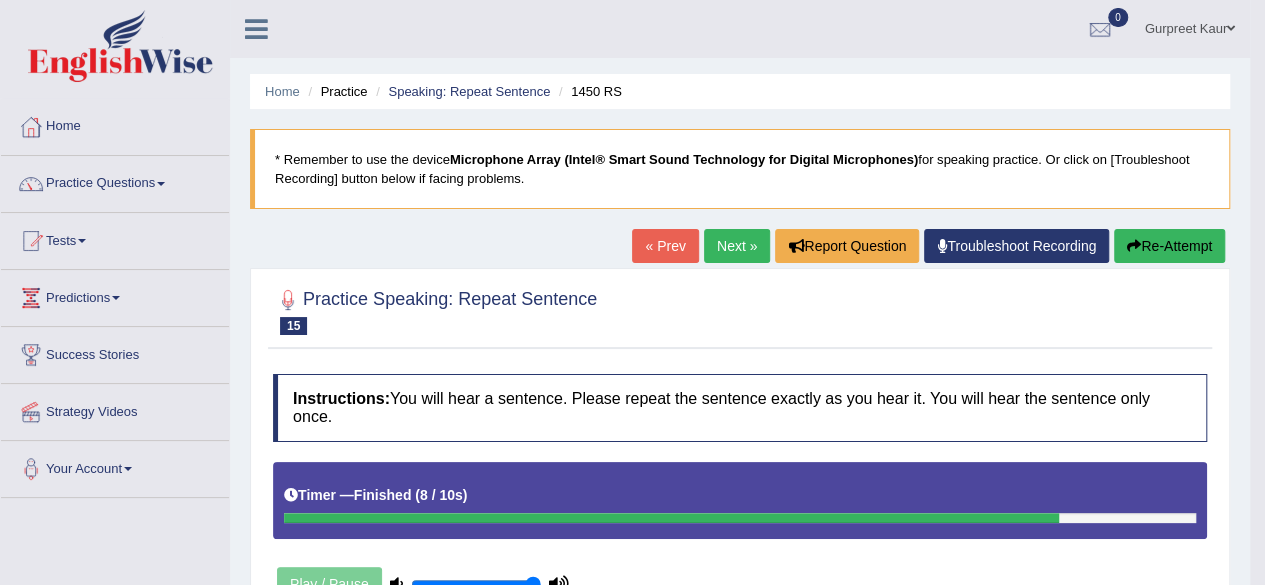 click on "Next »" at bounding box center (737, 246) 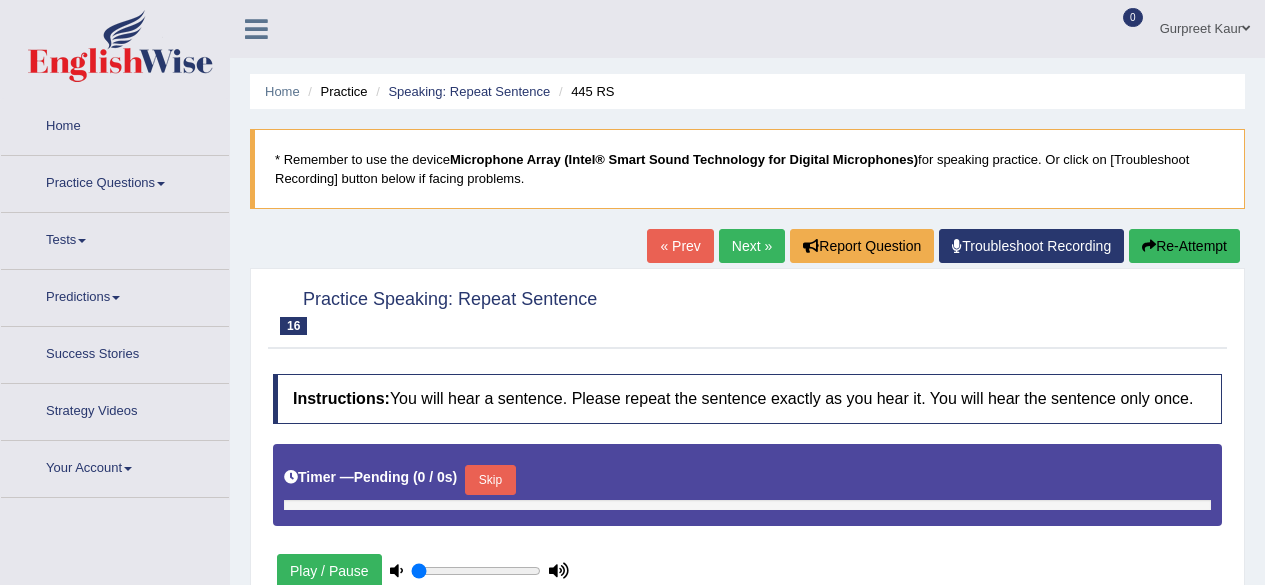 scroll, scrollTop: 0, scrollLeft: 0, axis: both 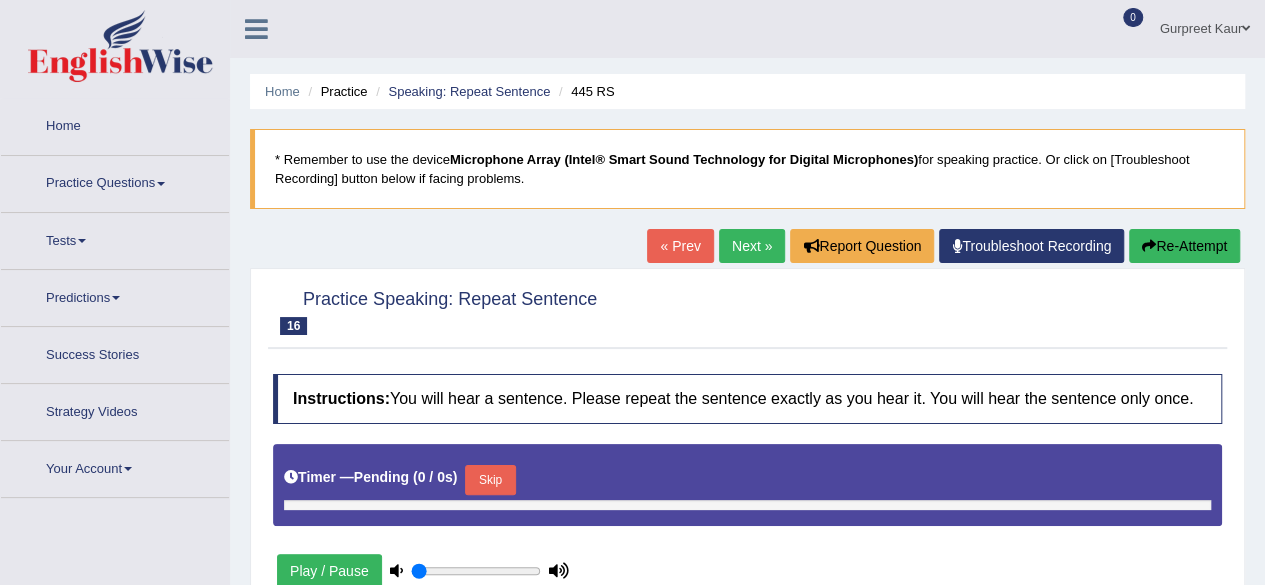 type on "1" 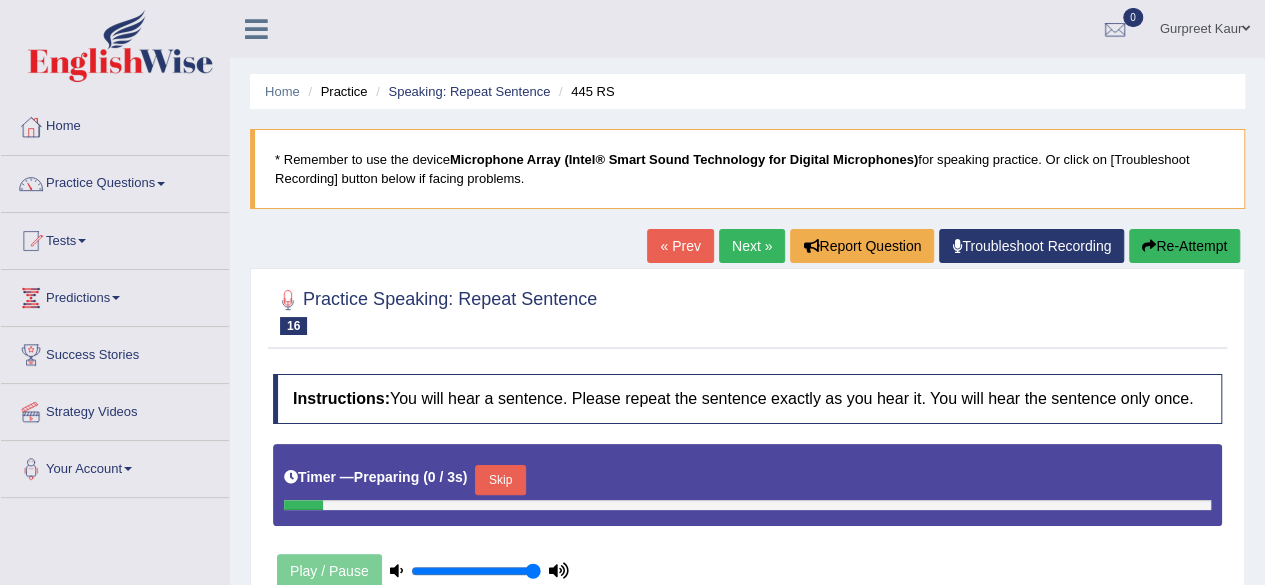 scroll, scrollTop: 0, scrollLeft: 0, axis: both 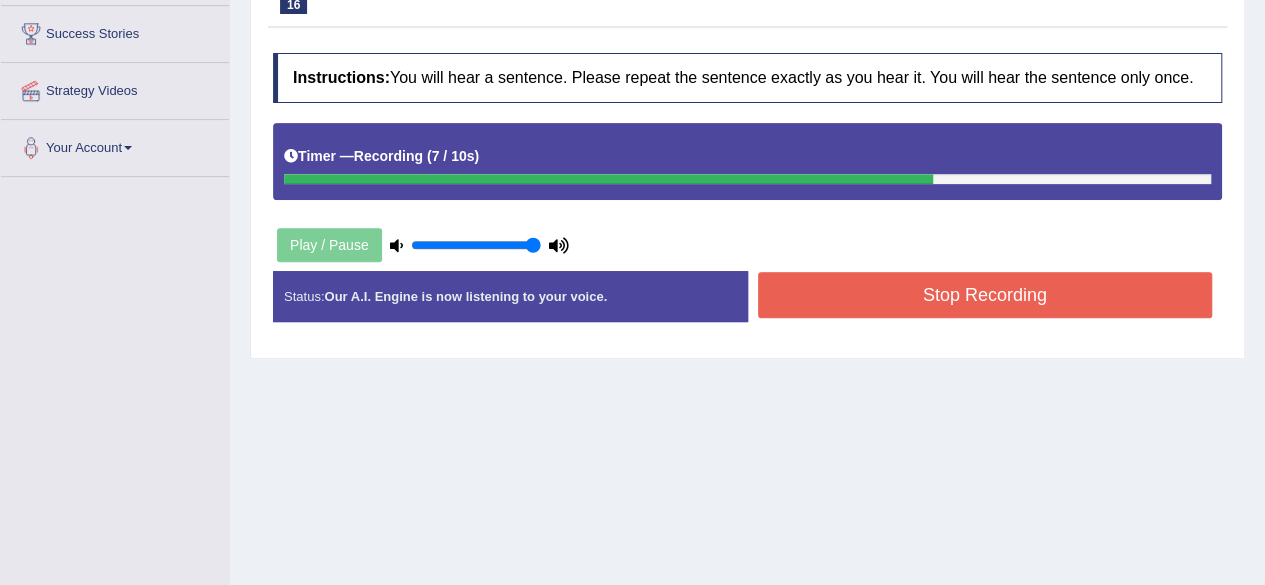 click on "Stop Recording" at bounding box center (985, 295) 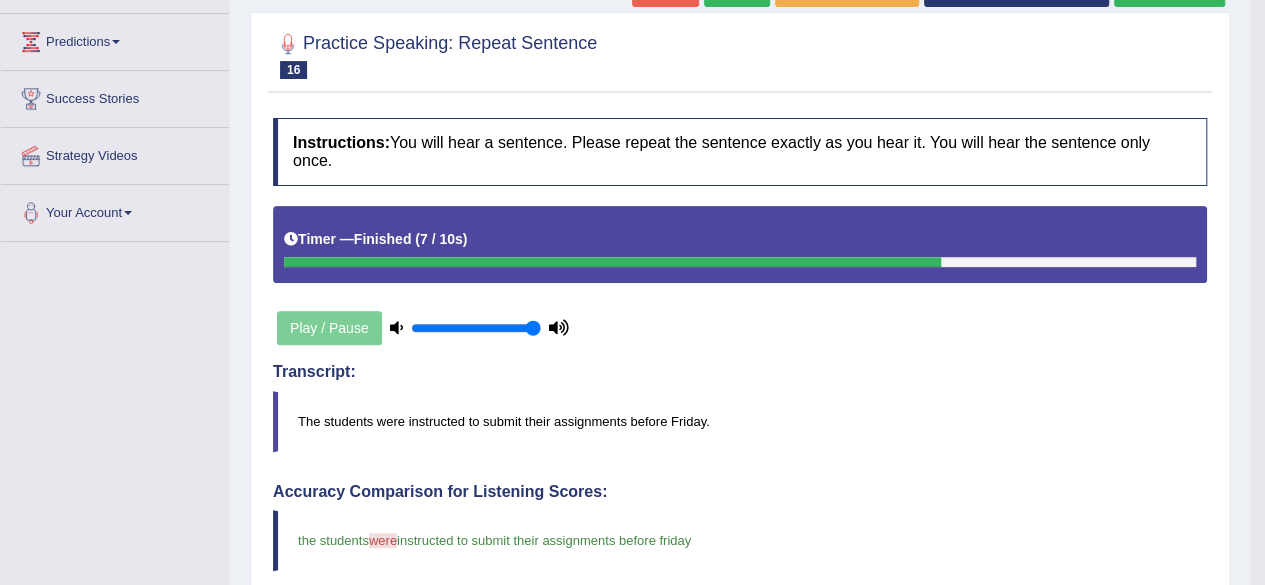 scroll, scrollTop: 254, scrollLeft: 0, axis: vertical 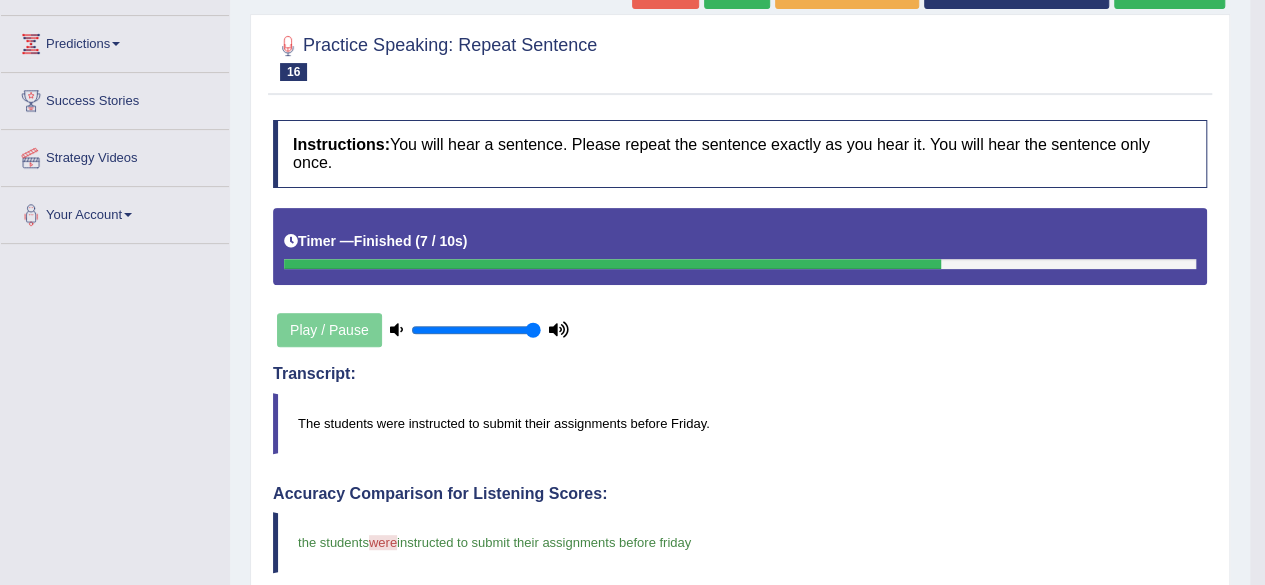 click on "Next »" at bounding box center (737, -8) 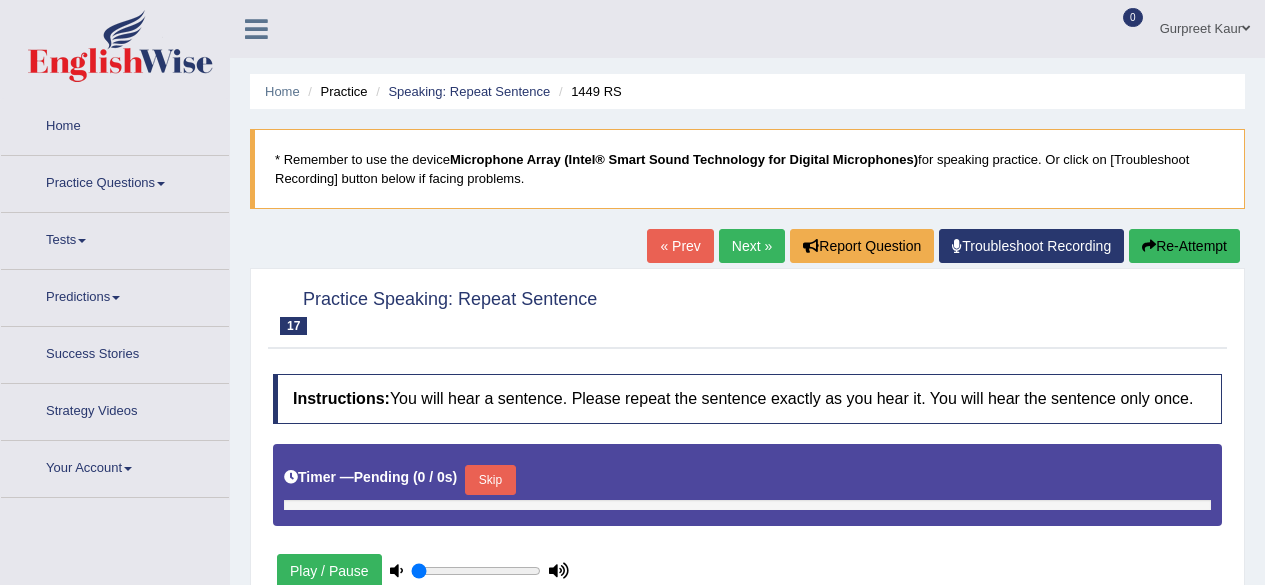 type on "1" 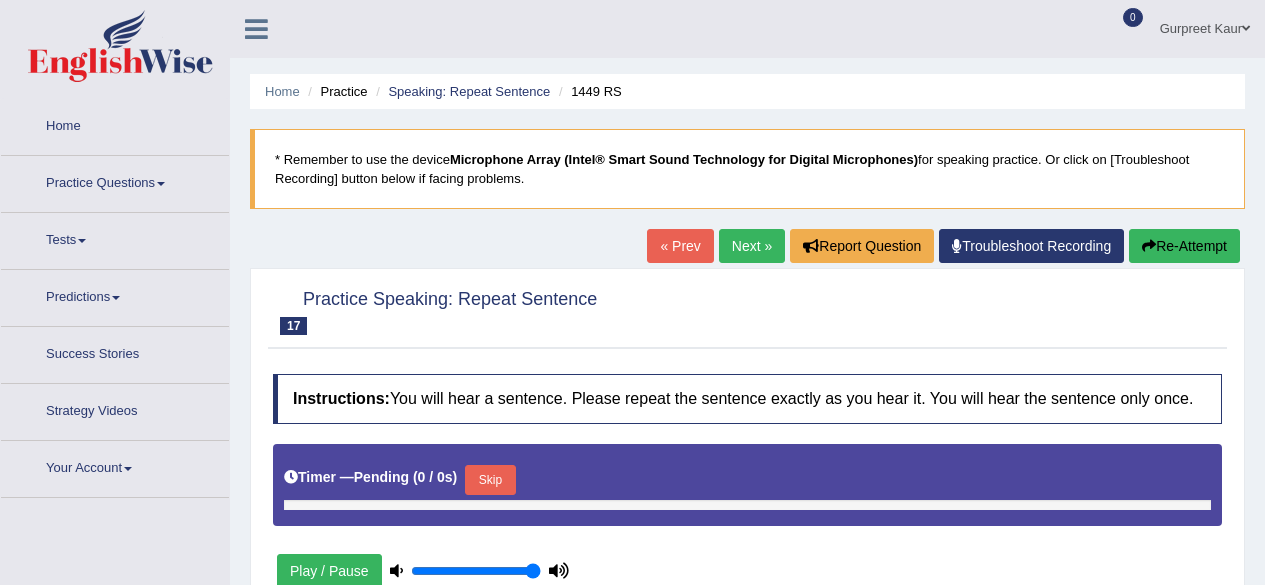 scroll, scrollTop: 0, scrollLeft: 0, axis: both 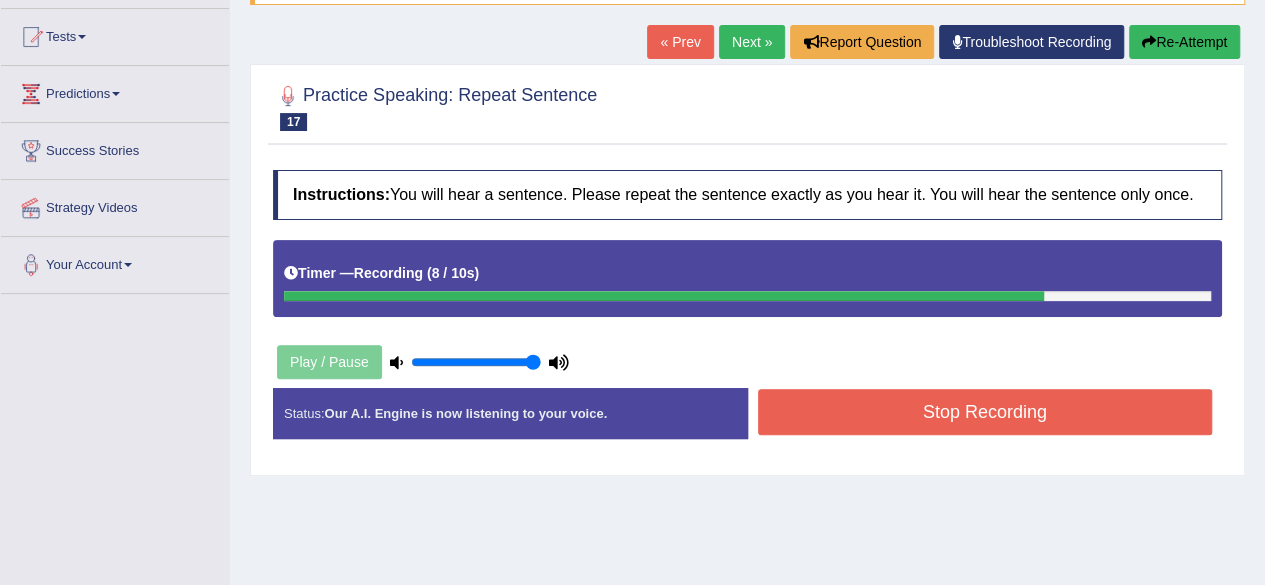 click on "Stop Recording" at bounding box center (985, 412) 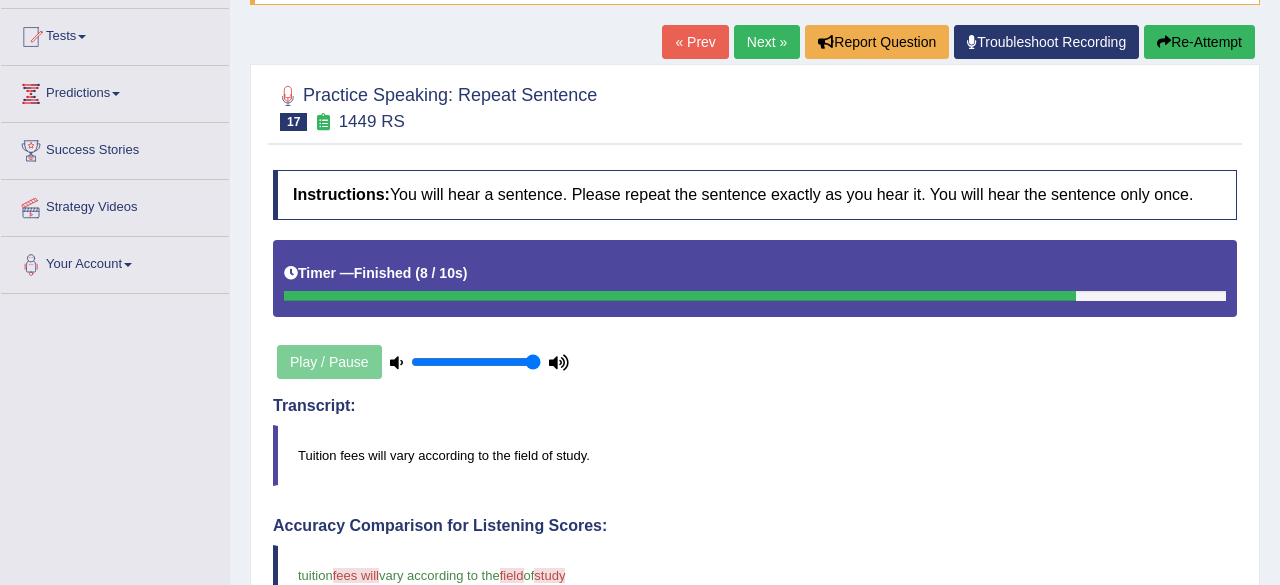 click on "Toggle navigation
Home
Practice Questions   Speaking Practice Read Aloud
Repeat Sentence
Describe Image
Re-tell Lecture
Answer Short Question
Summarize Group Discussion
Respond To A Situation
Writing Practice  Summarize Written Text
Write Essay
Reading Practice  Reading & Writing: Fill In The Blanks
Choose Multiple Answers
Re-order Paragraphs
Fill In The Blanks
Choose Single Answer
Listening Practice  Summarize Spoken Text
Highlight Incorrect Words
Highlight Correct Summary
Select Missing Word
Choose Single Answer
Choose Multiple Answers
Fill In The Blanks
Write From Dictation
Pronunciation
Tests
Take Mock Test" at bounding box center [640, 88] 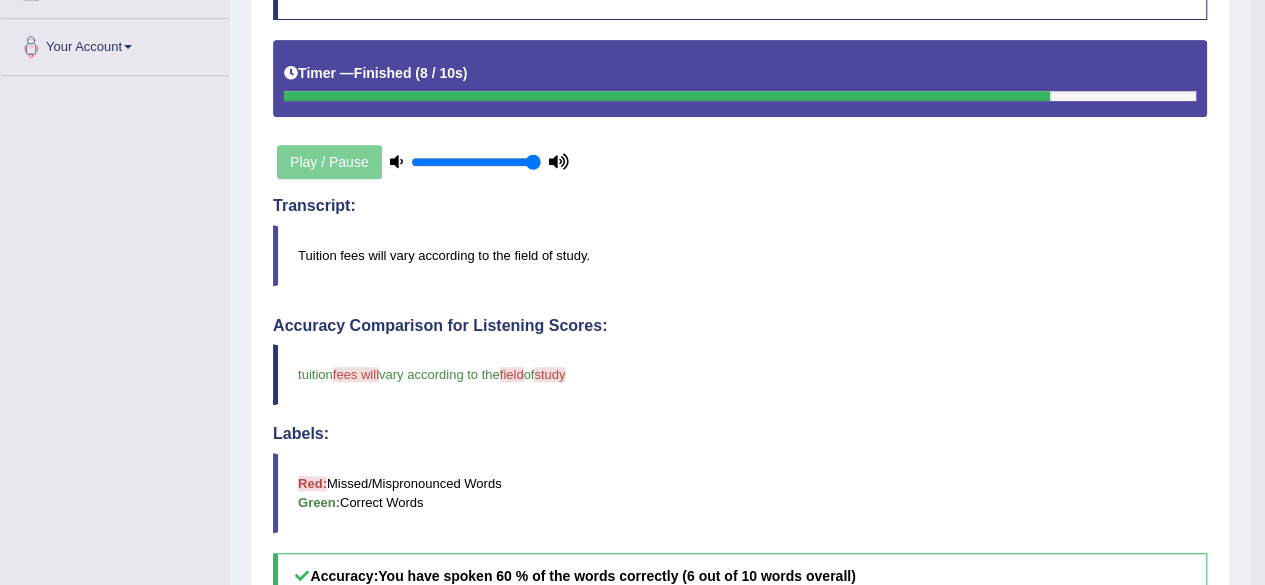 scroll, scrollTop: 216, scrollLeft: 0, axis: vertical 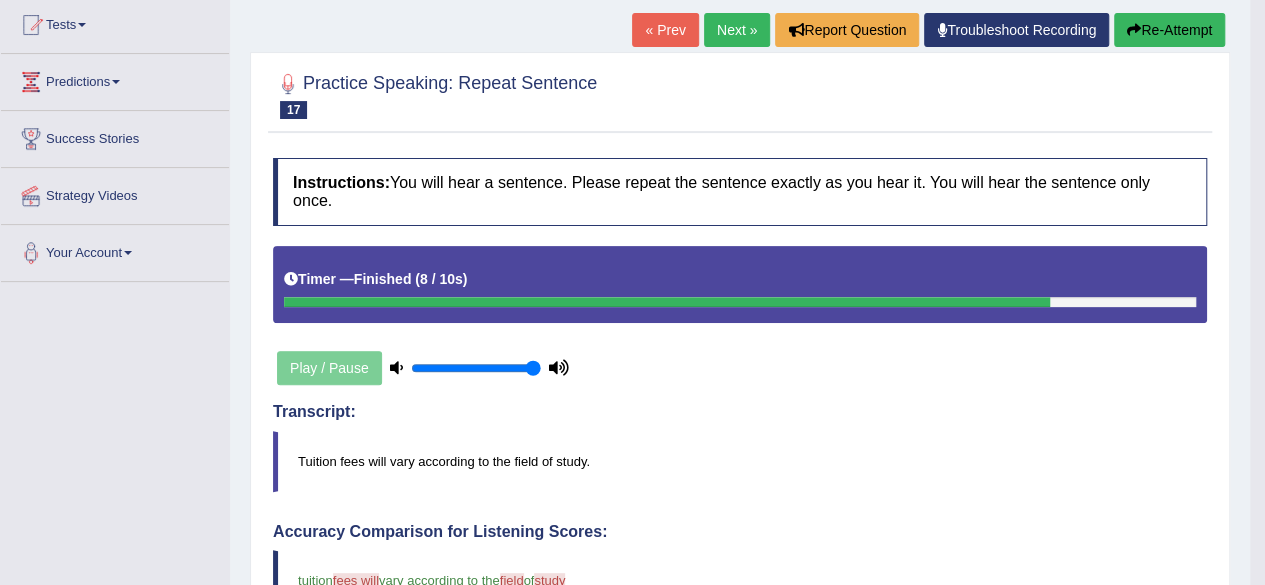 click on "Next »" at bounding box center (737, 30) 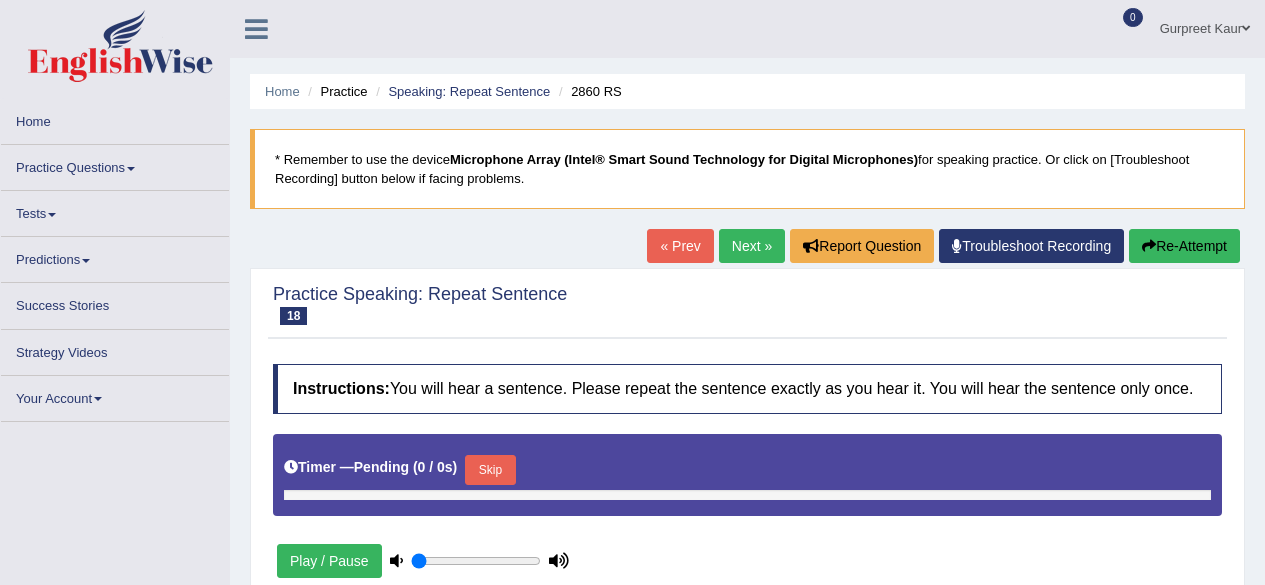 scroll, scrollTop: 0, scrollLeft: 0, axis: both 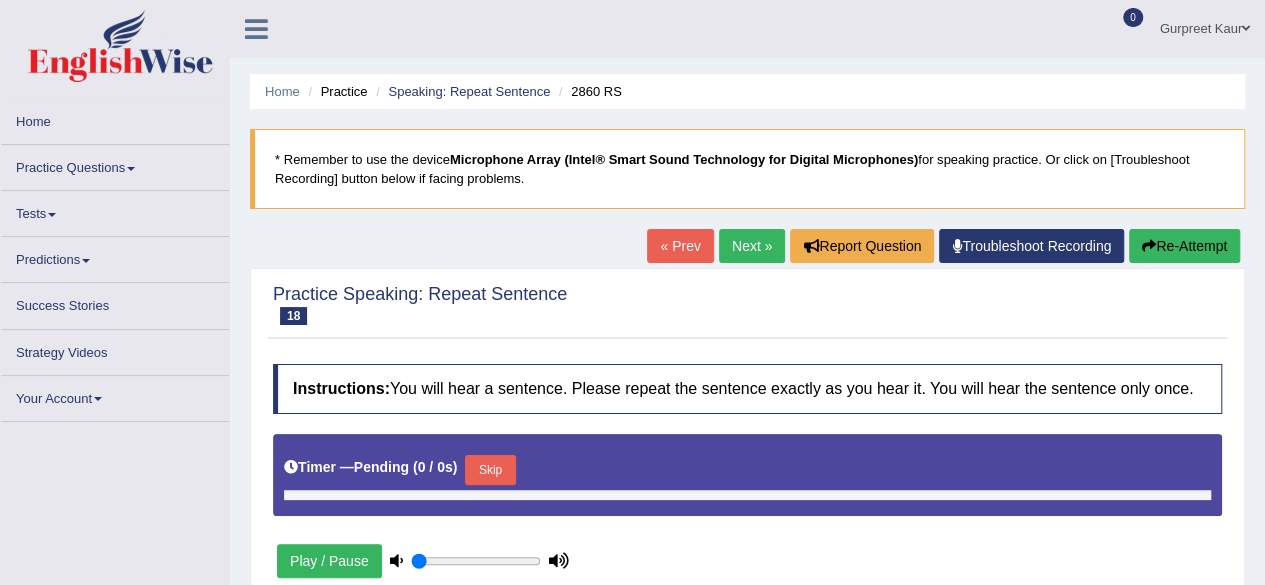 type on "1" 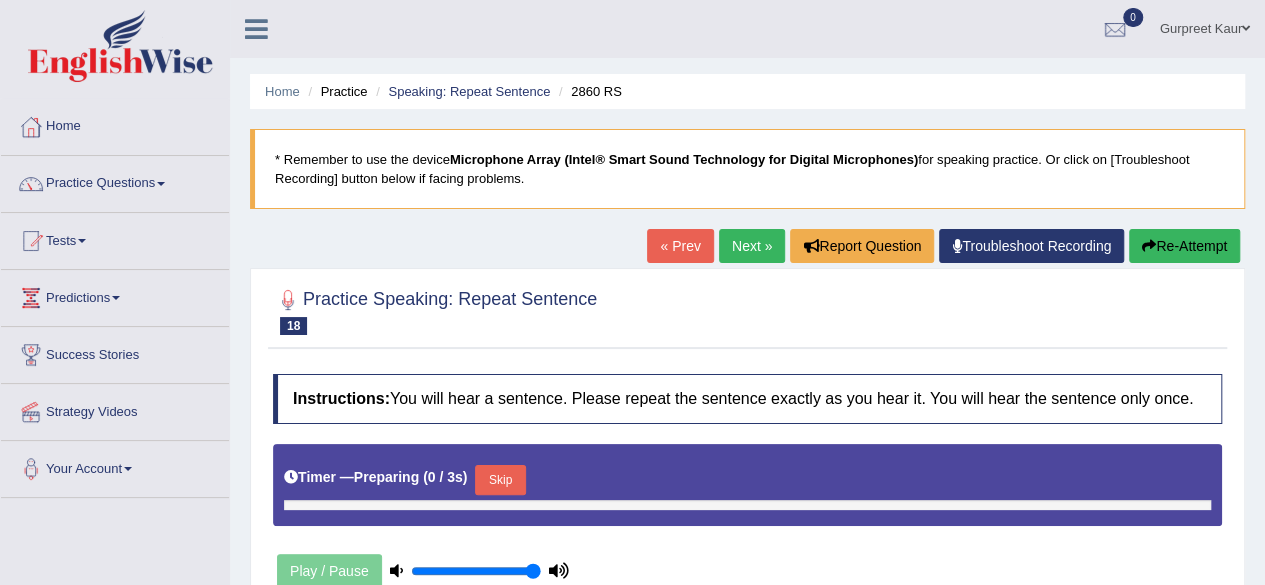 scroll, scrollTop: 0, scrollLeft: 0, axis: both 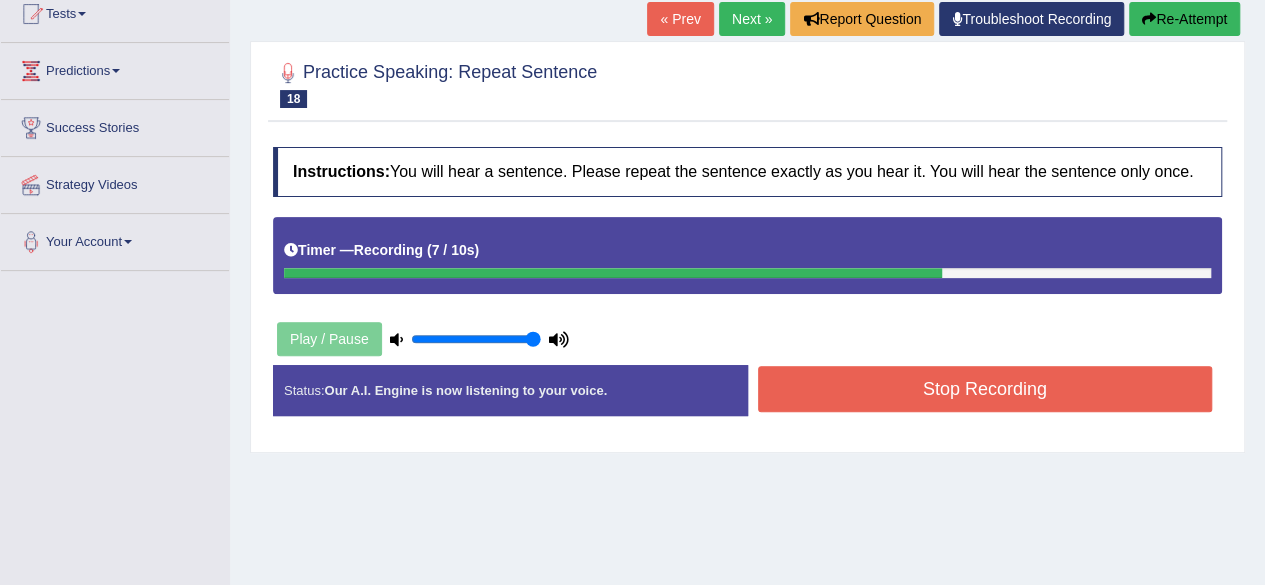 click on "Stop Recording" at bounding box center [985, 389] 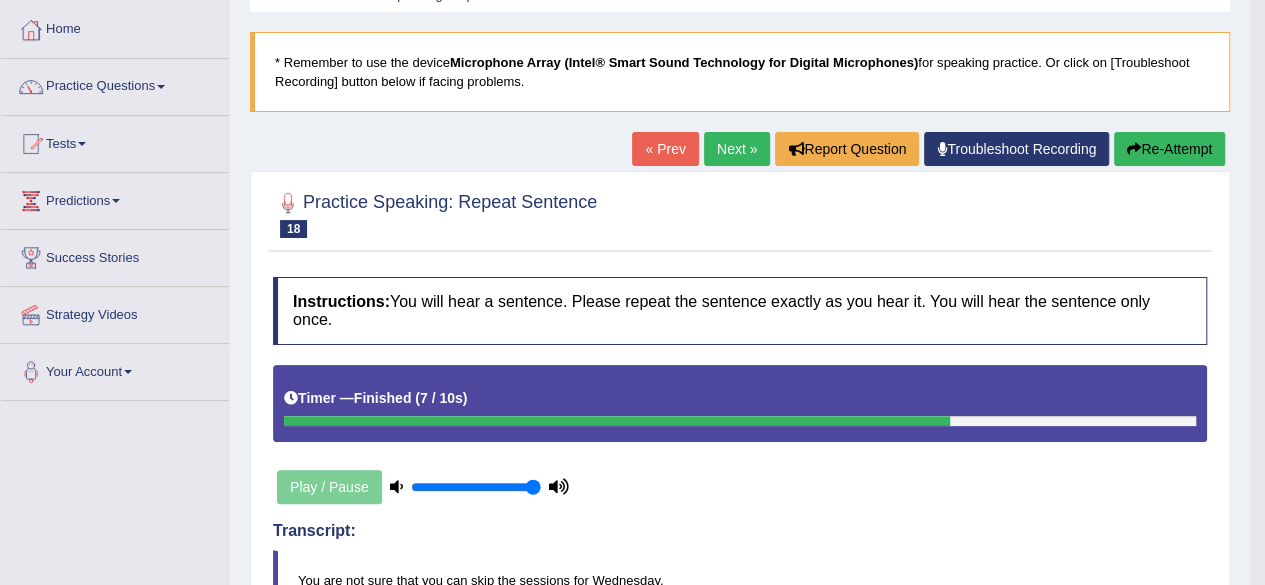 scroll, scrollTop: 53, scrollLeft: 0, axis: vertical 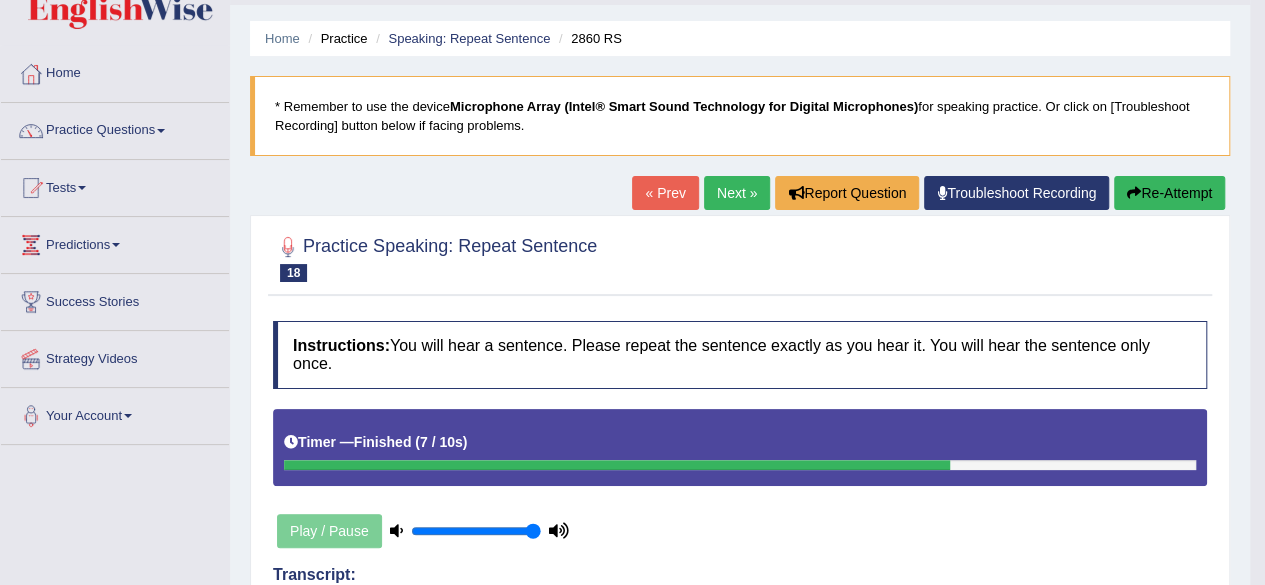 drag, startPoint x: 1276, startPoint y: 137, endPoint x: 1279, endPoint y: 158, distance: 21.213203 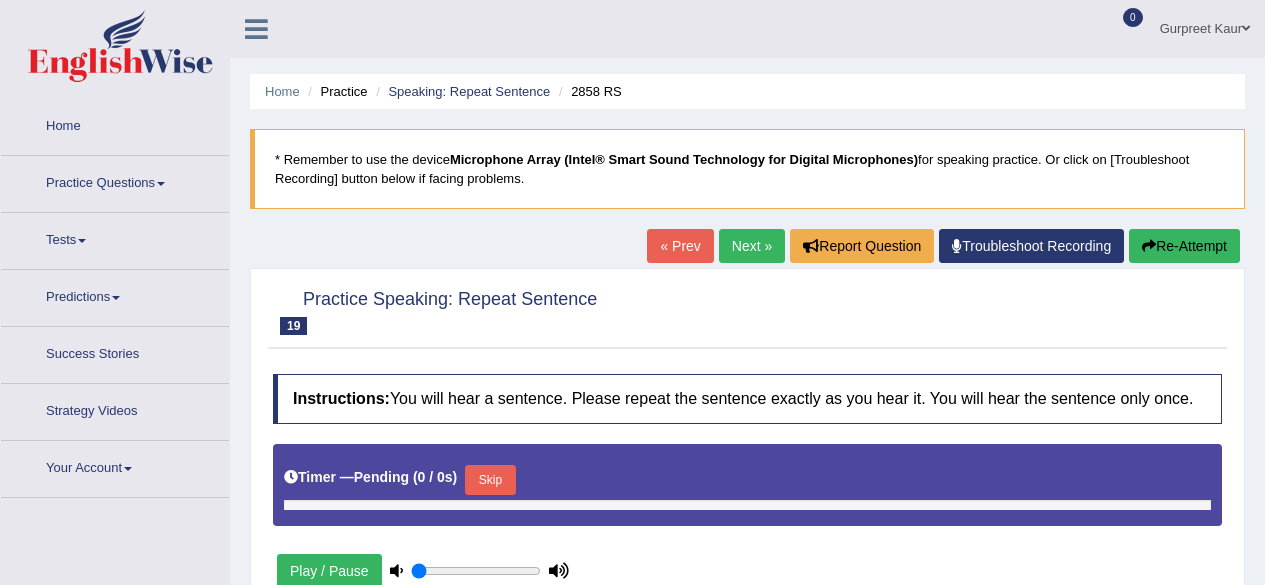 scroll, scrollTop: 0, scrollLeft: 0, axis: both 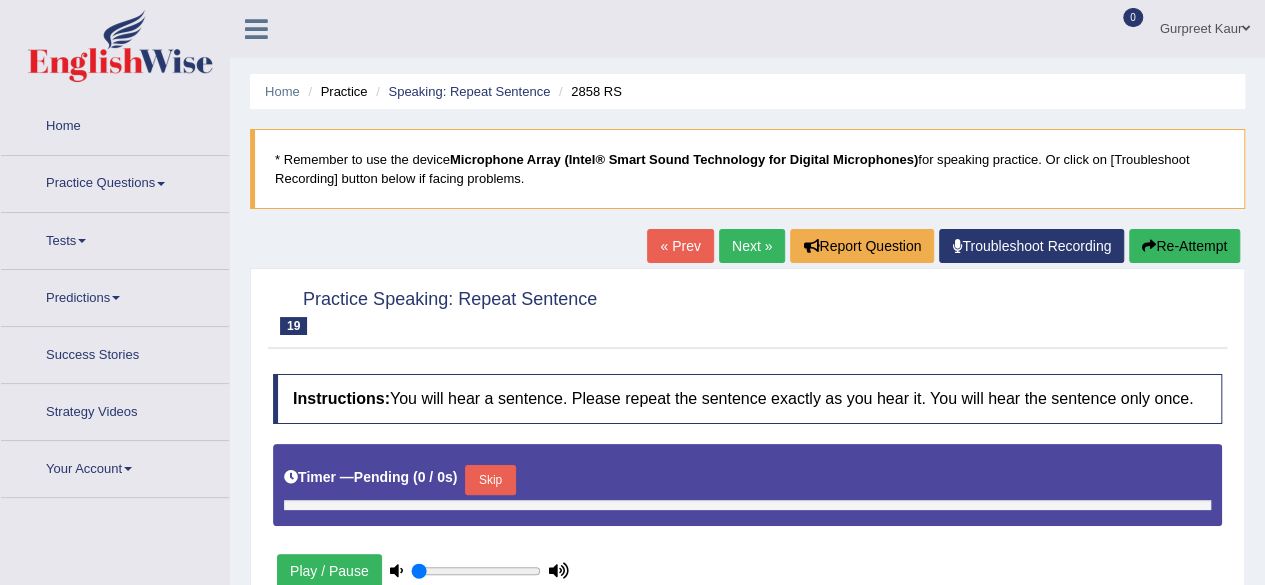 type on "1" 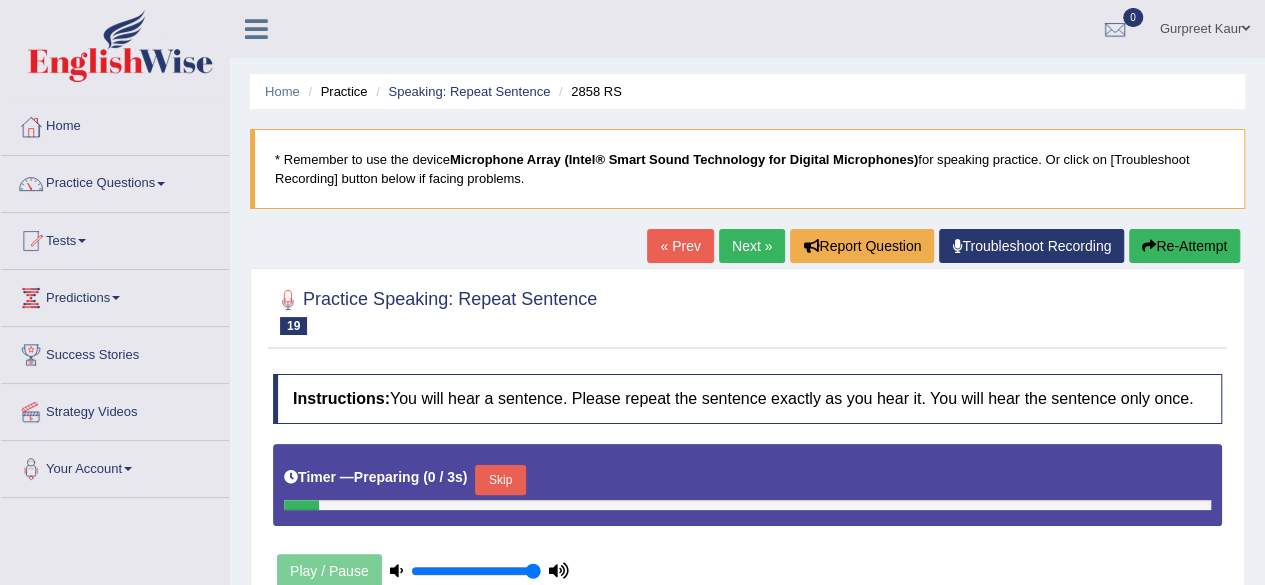 scroll, scrollTop: 0, scrollLeft: 0, axis: both 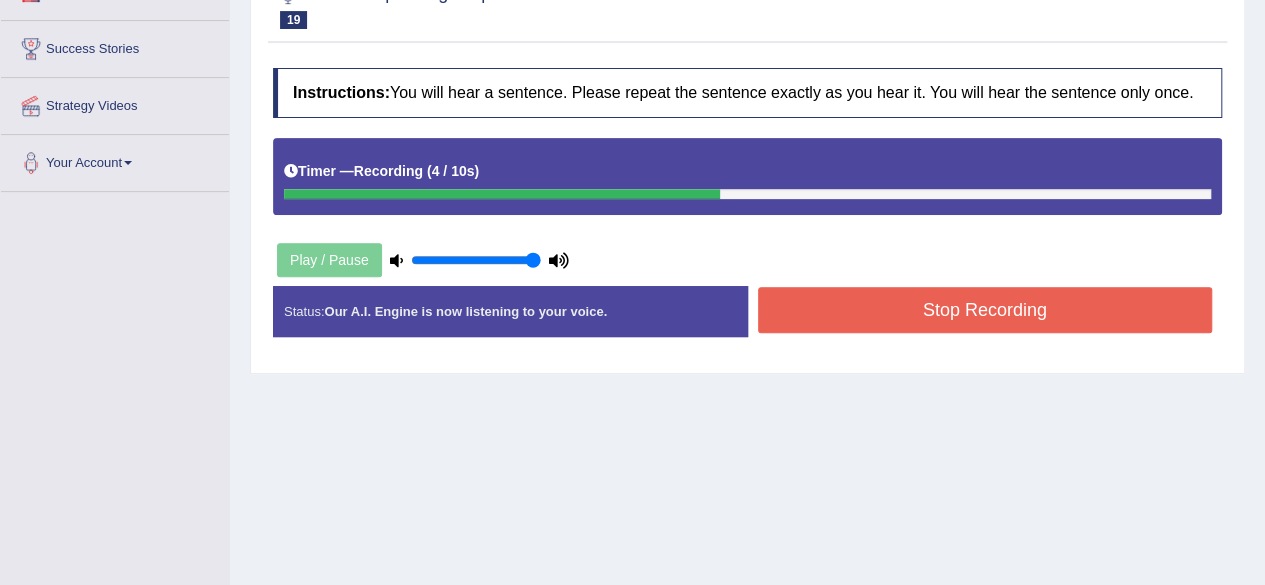 click on "Stop Recording" at bounding box center (985, 310) 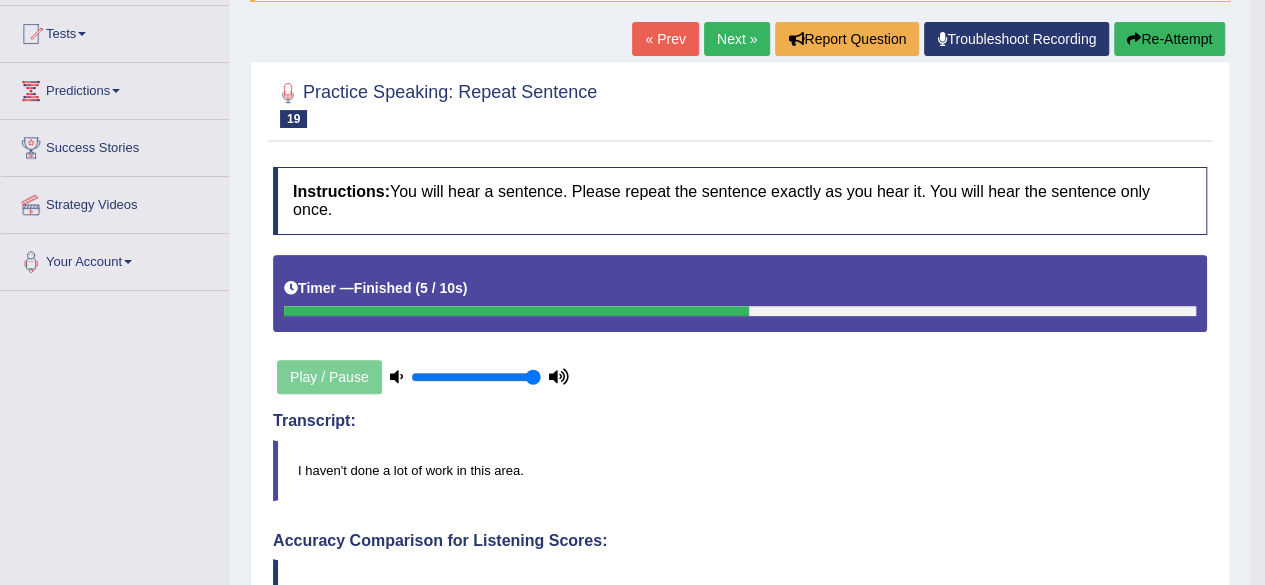 scroll, scrollTop: 206, scrollLeft: 0, axis: vertical 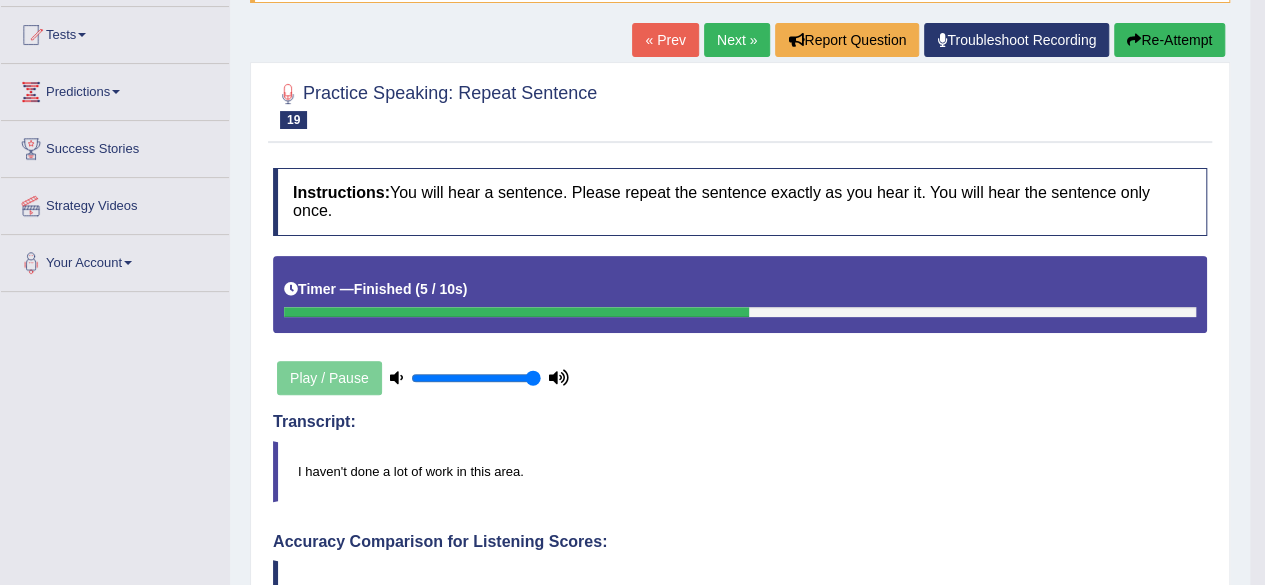 click on "Next »" at bounding box center [737, 40] 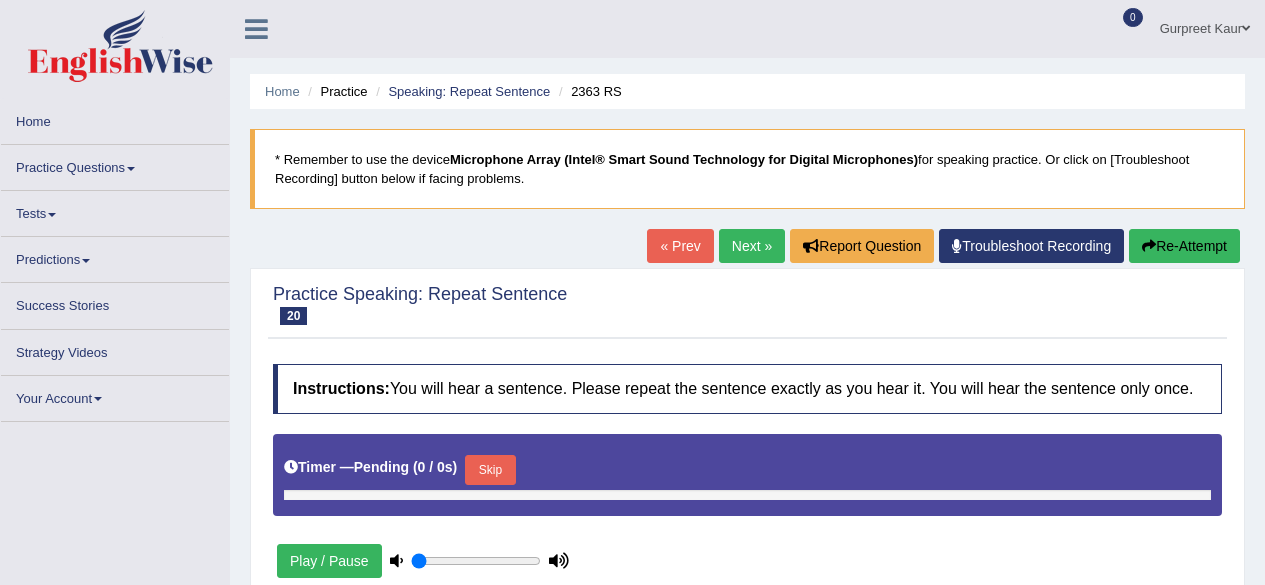 scroll, scrollTop: 0, scrollLeft: 0, axis: both 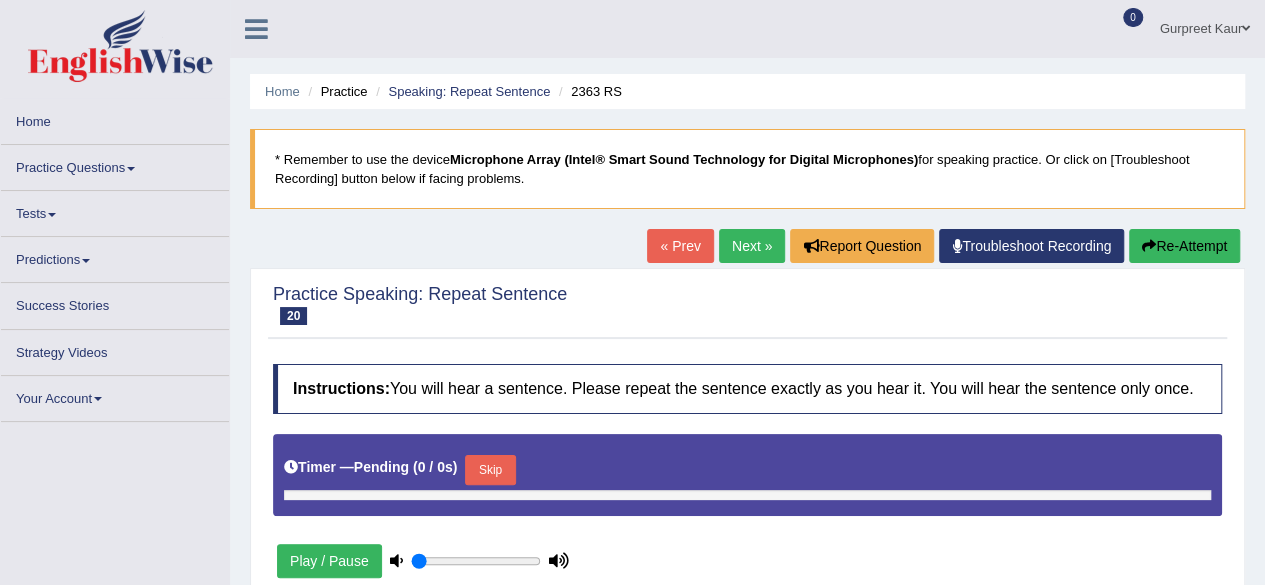 type on "1" 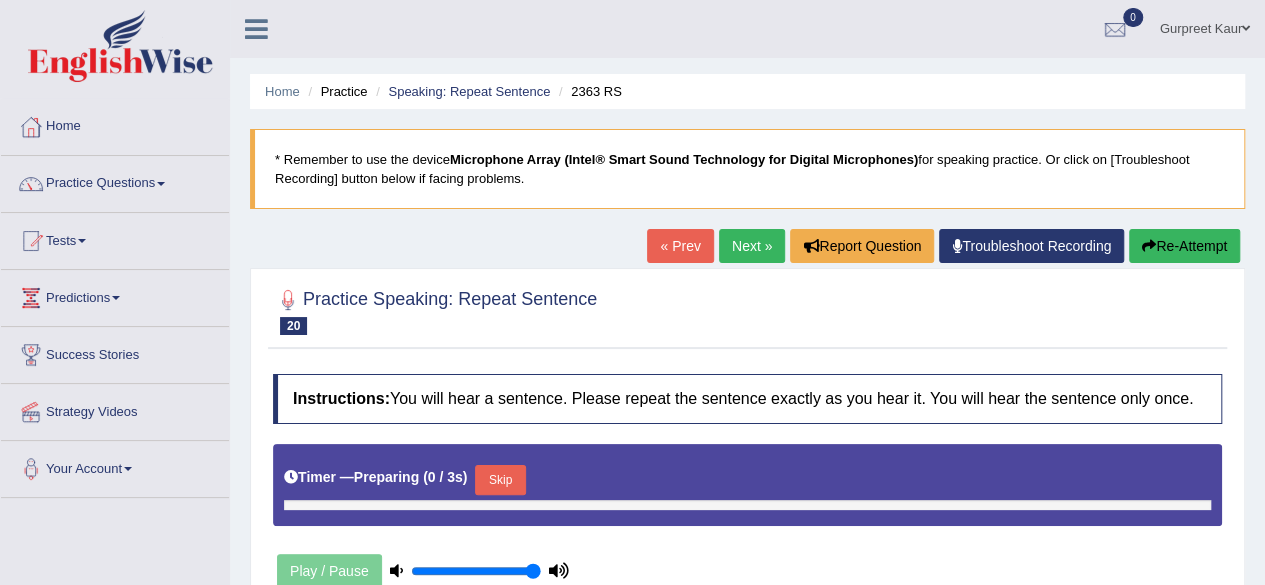 scroll, scrollTop: 0, scrollLeft: 0, axis: both 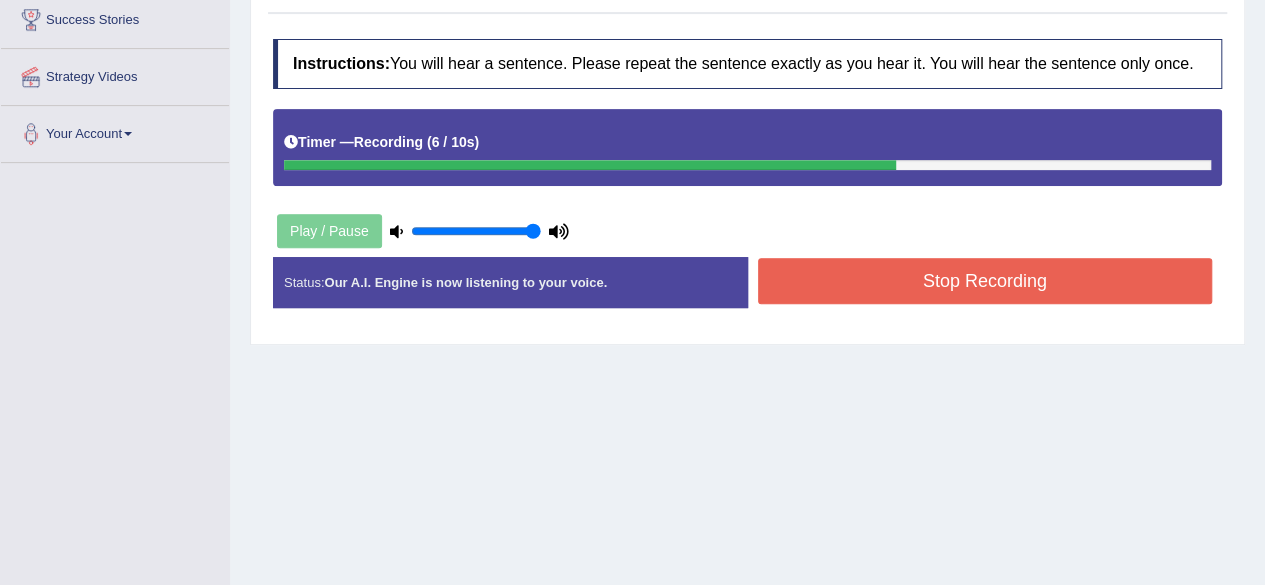 click on "Stop Recording" at bounding box center (985, 281) 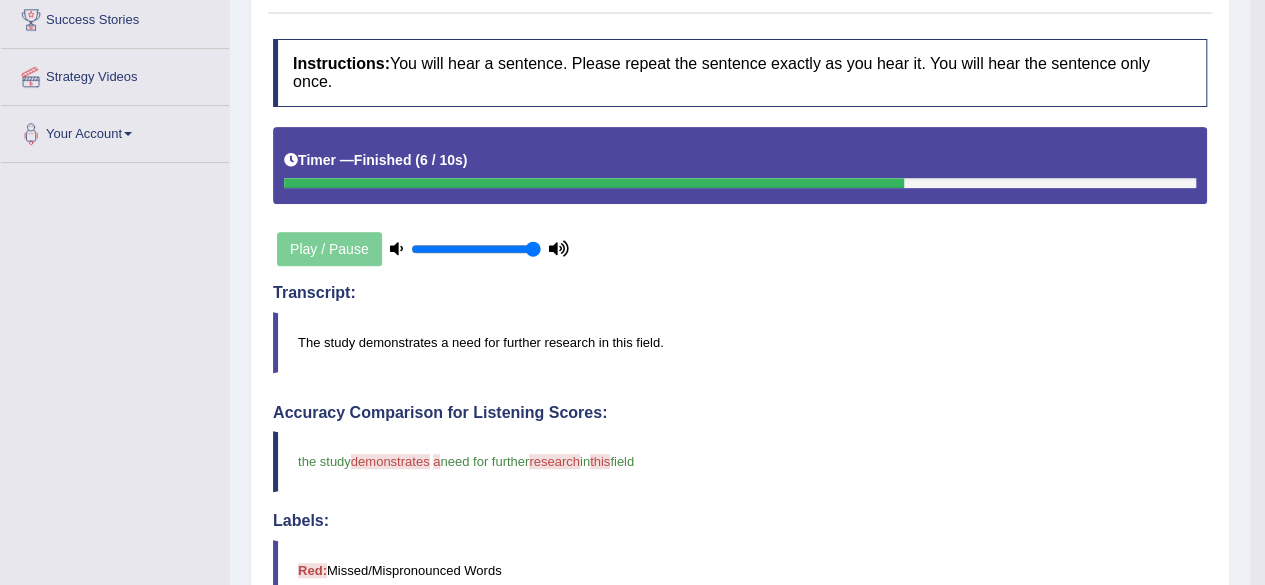 drag, startPoint x: 1277, startPoint y: 243, endPoint x: 1279, endPoint y: 401, distance: 158.01266 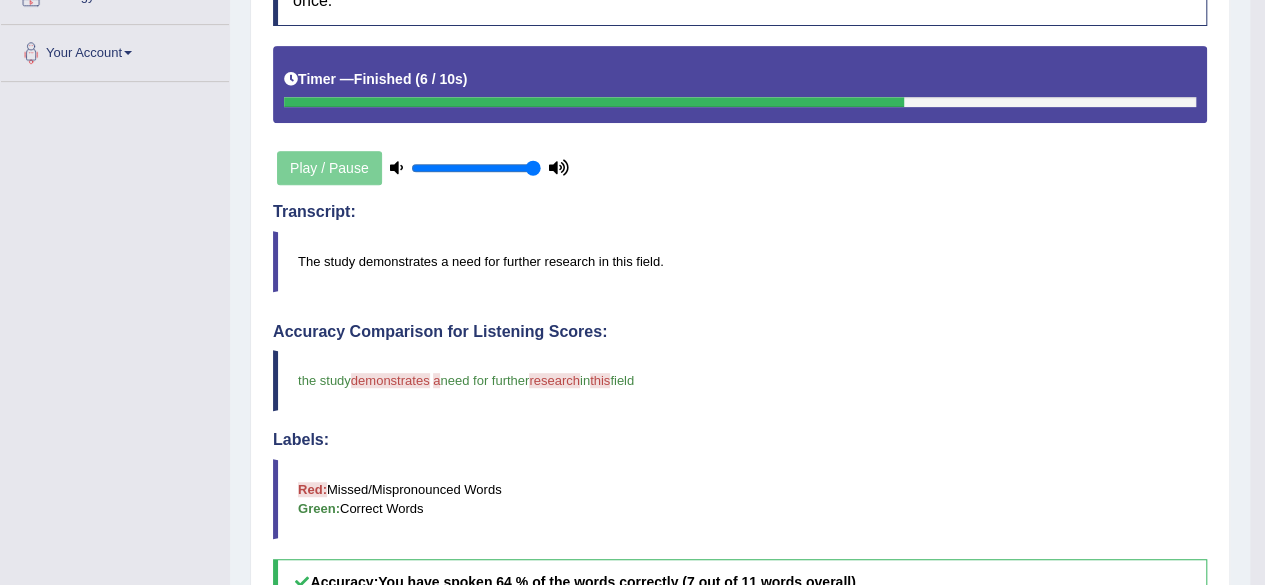 scroll, scrollTop: 391, scrollLeft: 0, axis: vertical 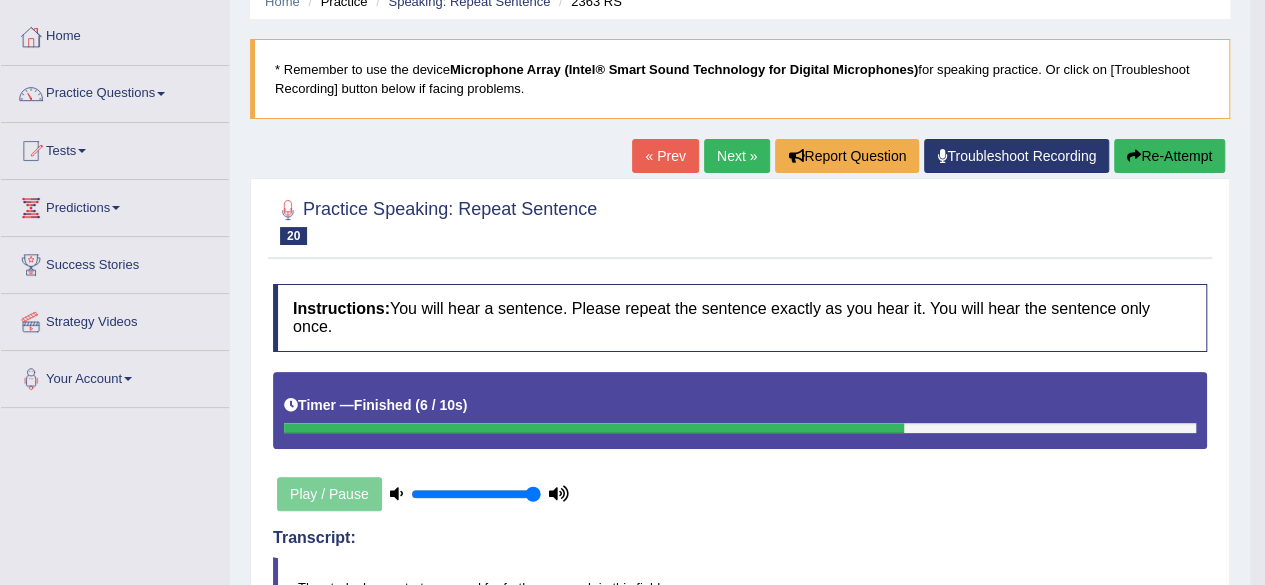 click on "Next »" at bounding box center [737, 156] 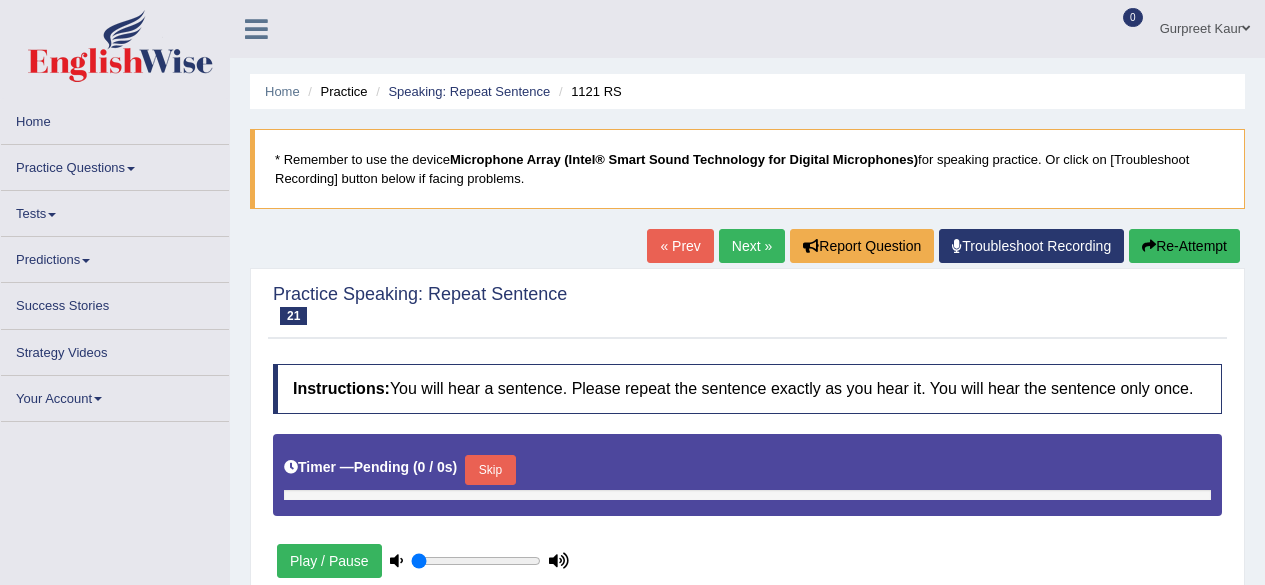 scroll, scrollTop: 0, scrollLeft: 0, axis: both 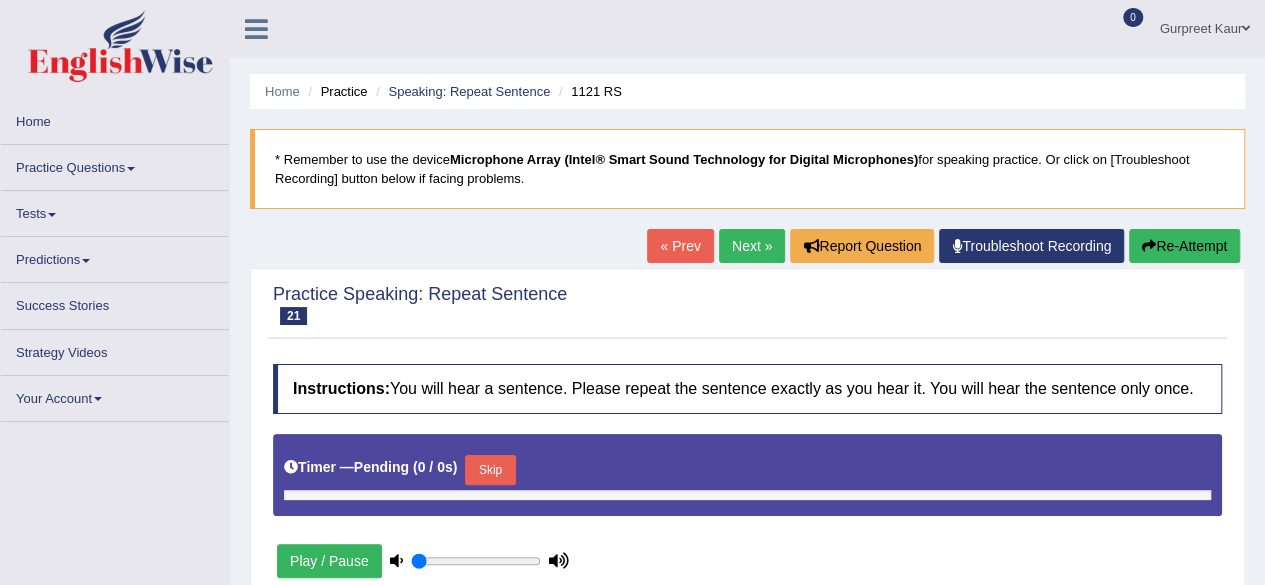 type on "1" 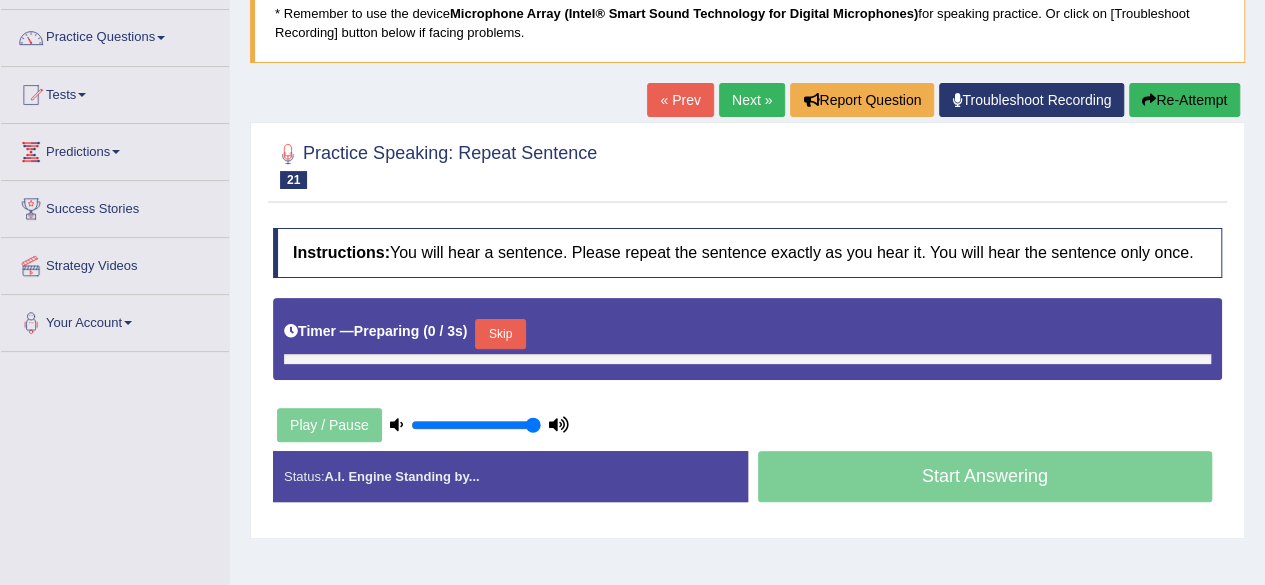 scroll, scrollTop: 0, scrollLeft: 0, axis: both 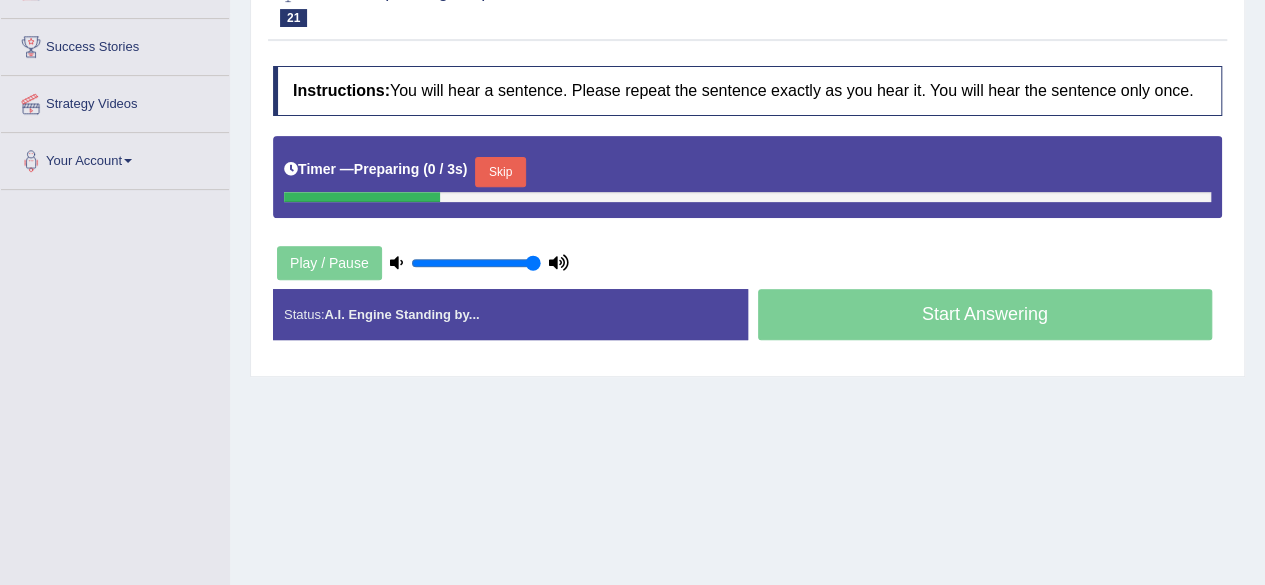 drag, startPoint x: 0, startPoint y: 0, endPoint x: 1279, endPoint y: 234, distance: 1300.2296 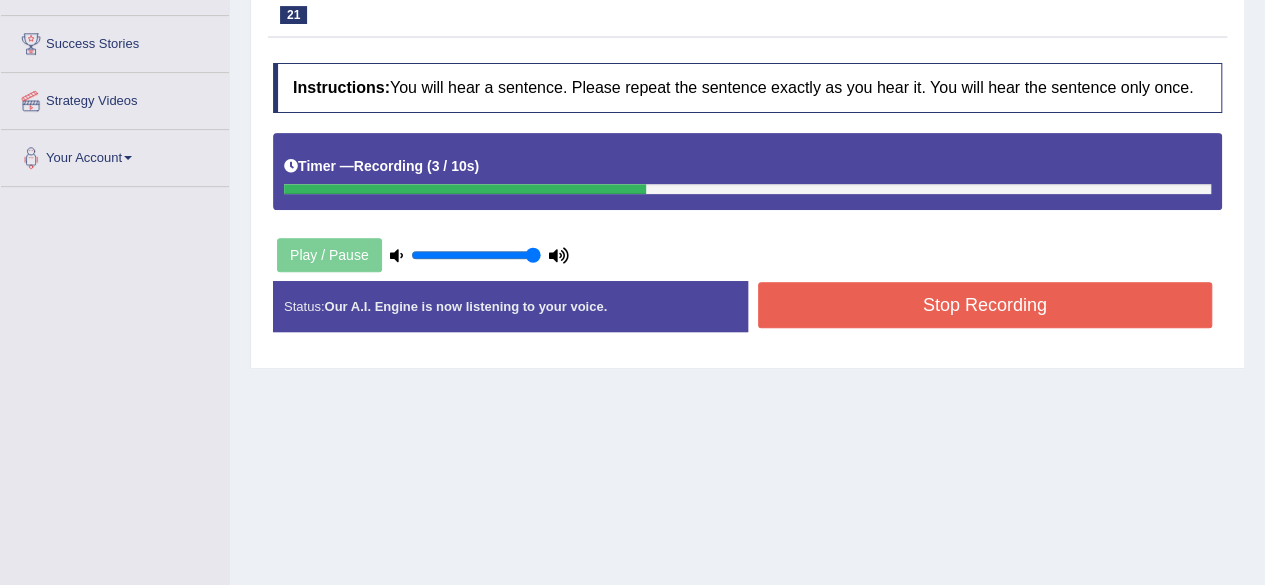 scroll, scrollTop: 0, scrollLeft: 0, axis: both 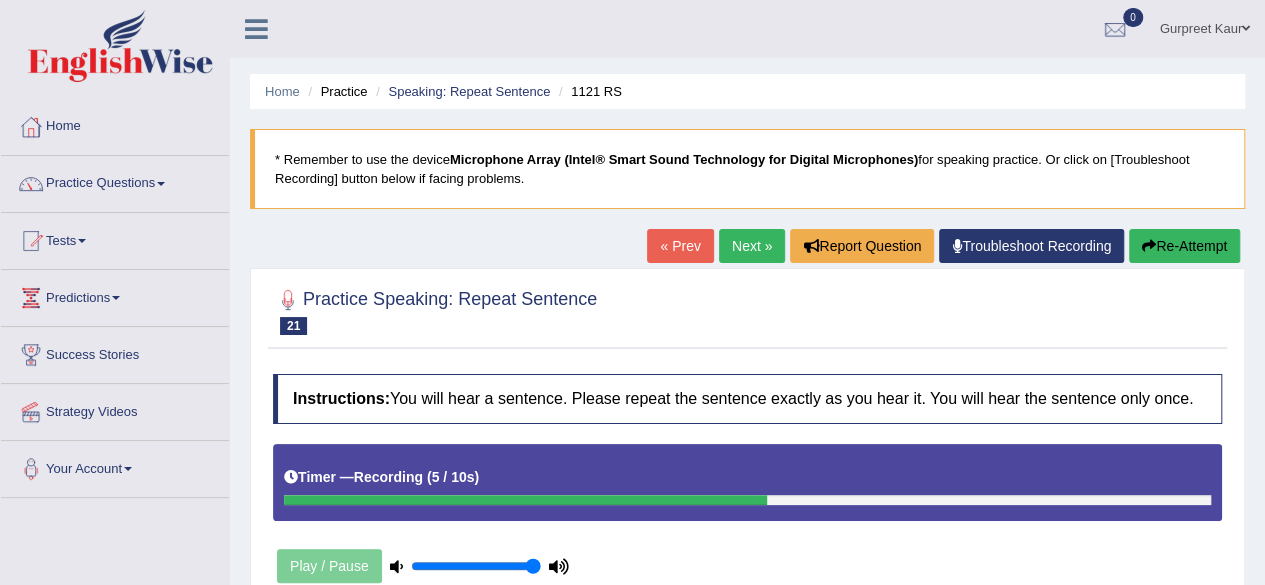 click on "Re-Attempt" at bounding box center (1184, 246) 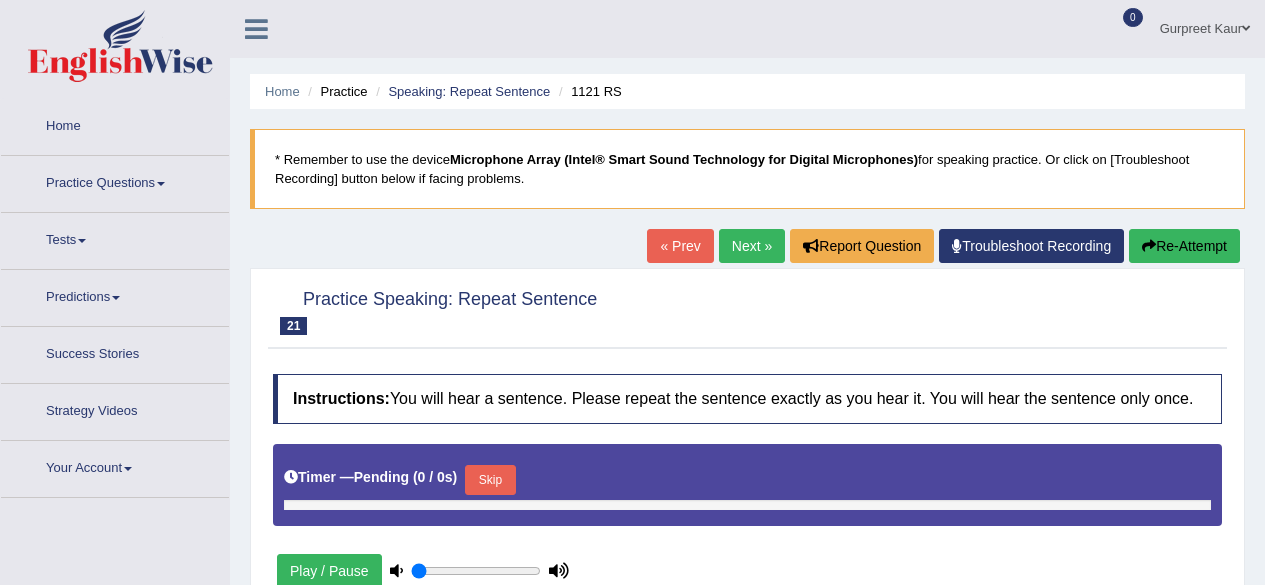 type on "1" 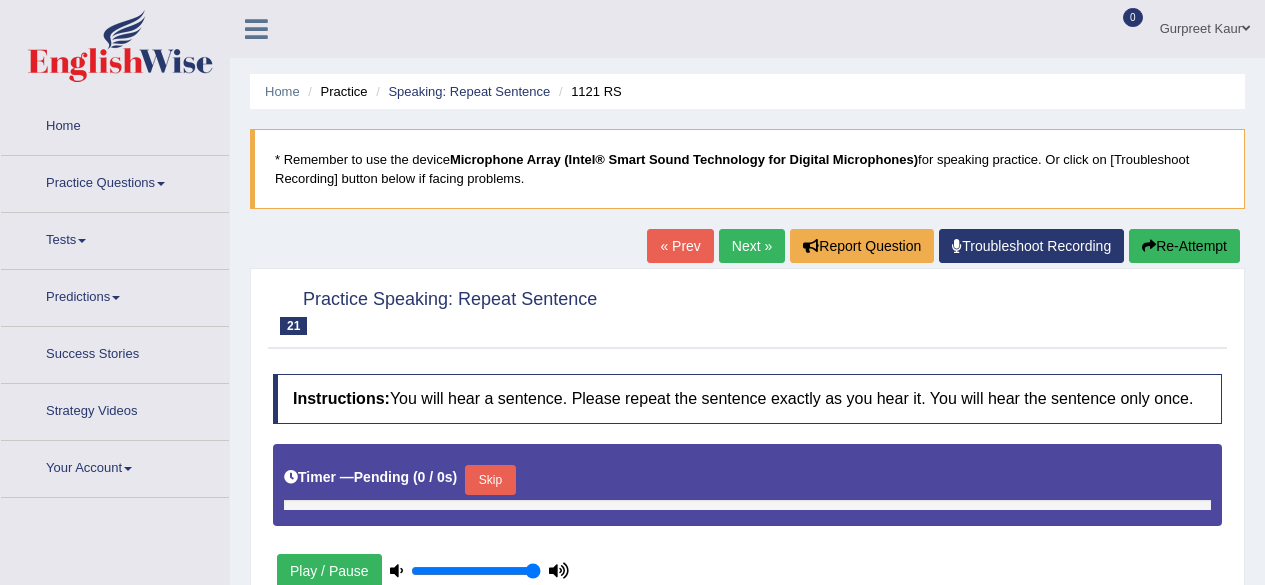 scroll, scrollTop: 0, scrollLeft: 0, axis: both 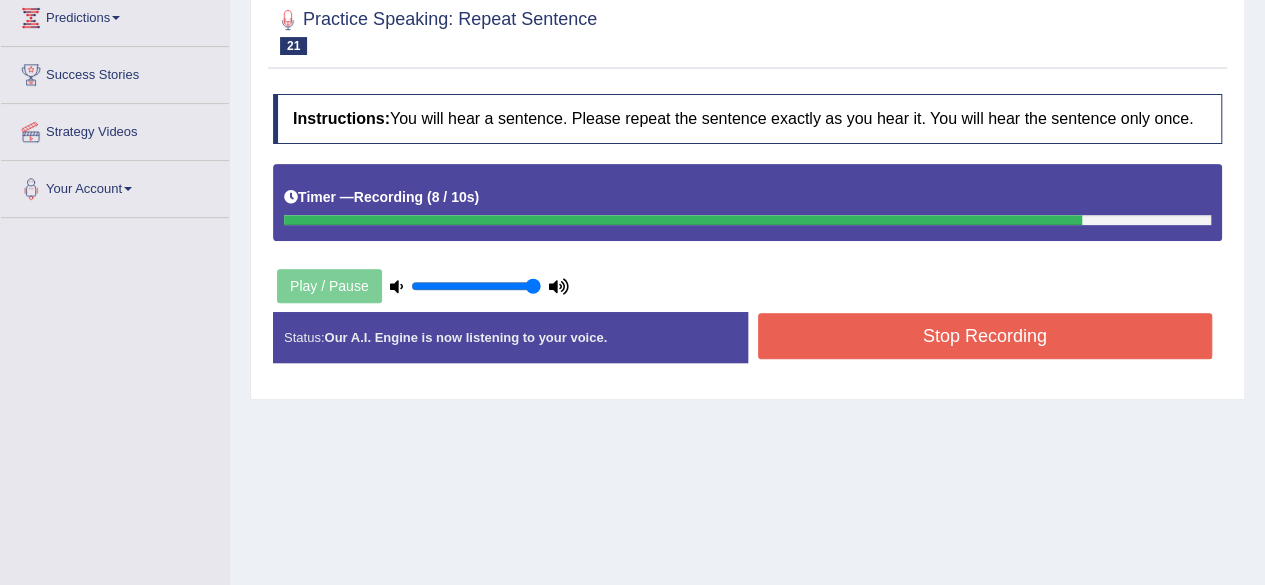 click on "Stop Recording" at bounding box center (985, 336) 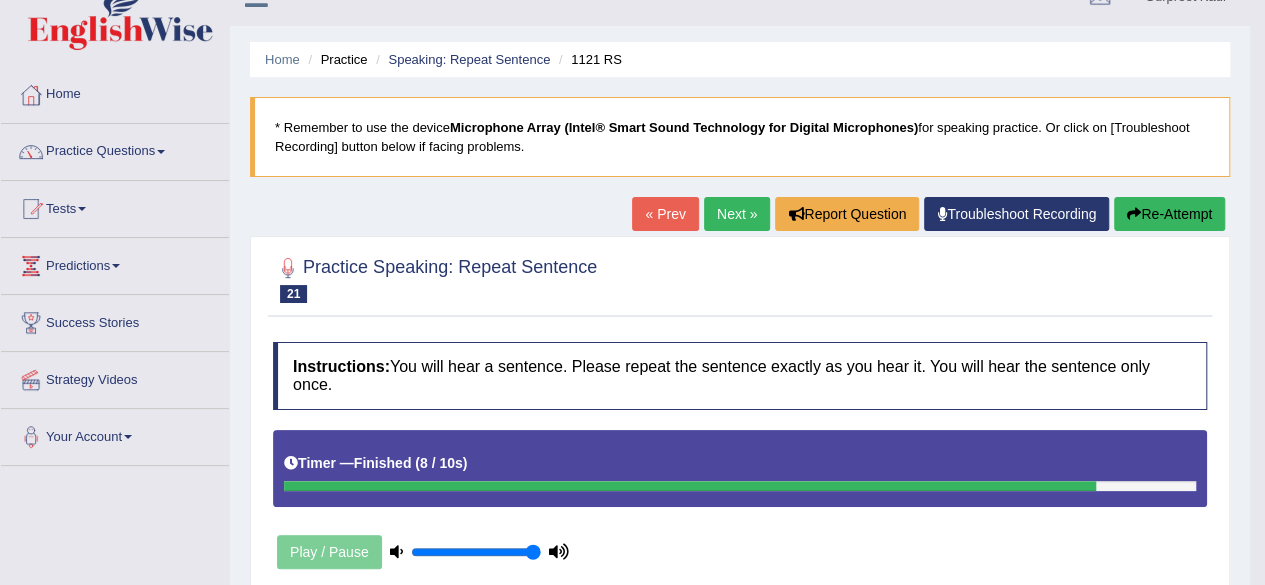 scroll, scrollTop: 0, scrollLeft: 0, axis: both 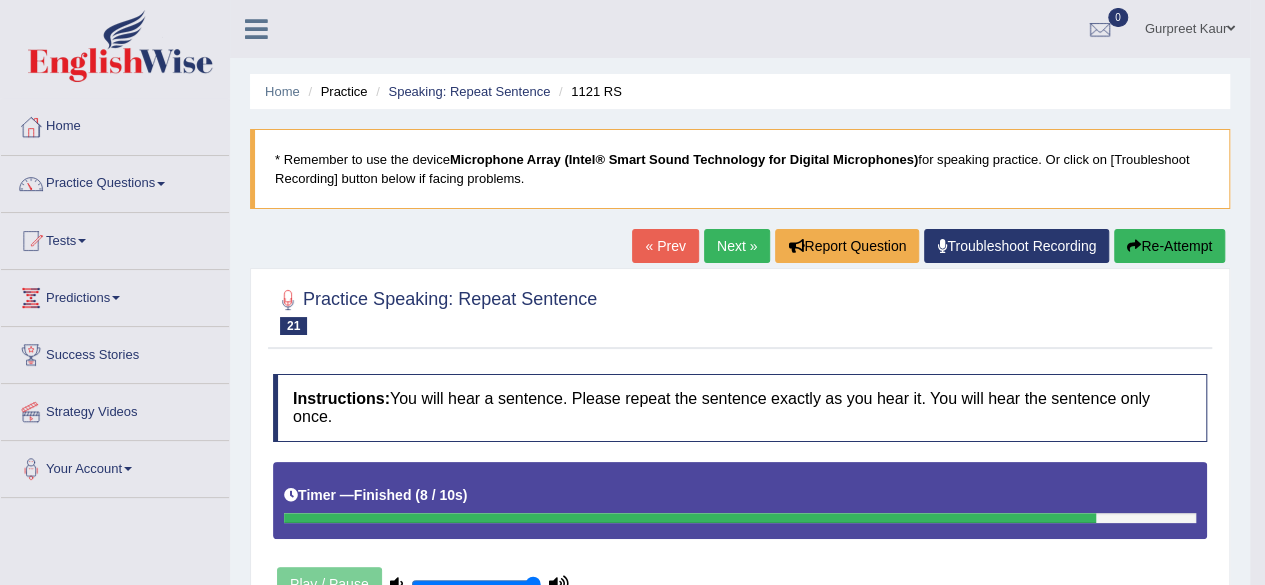 click on "Next »" at bounding box center (737, 246) 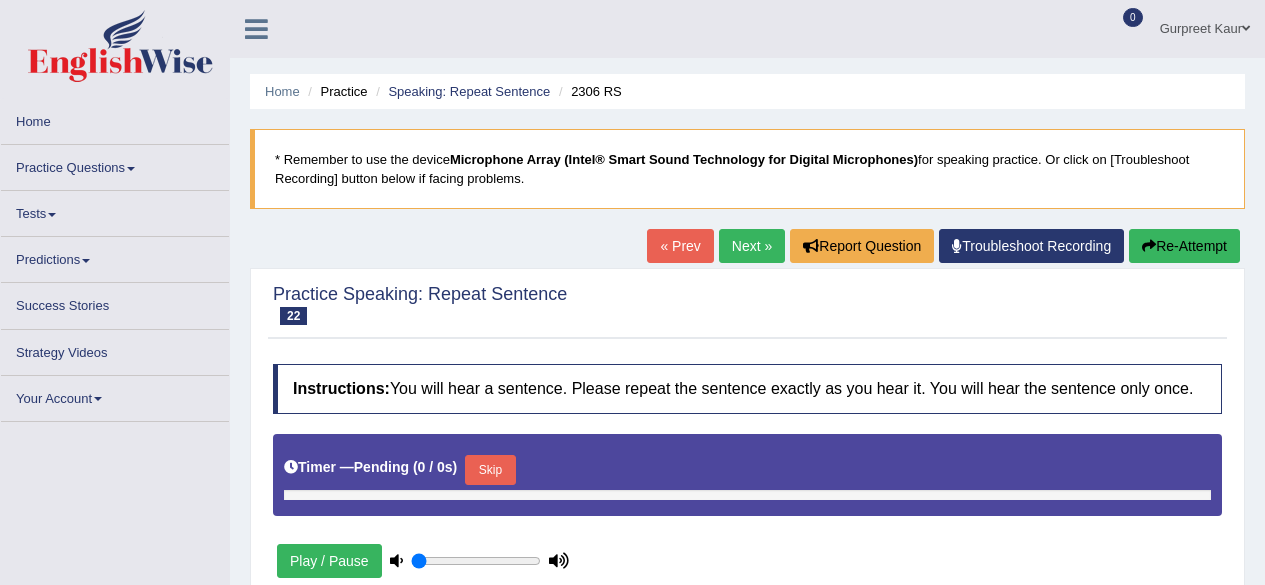 scroll, scrollTop: 0, scrollLeft: 0, axis: both 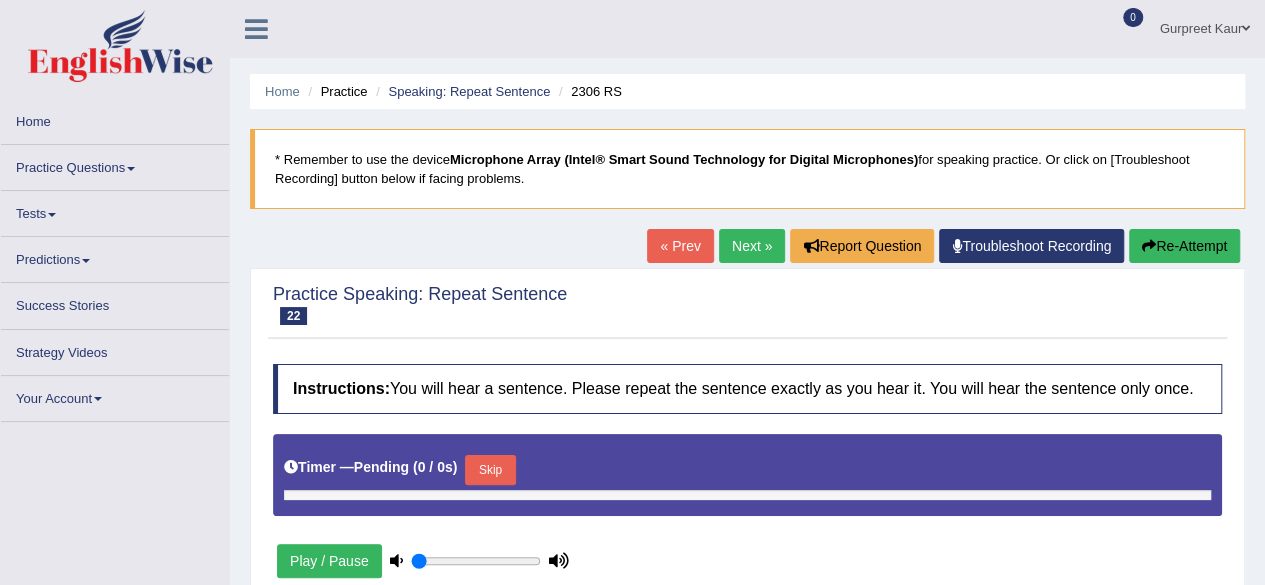 type on "1" 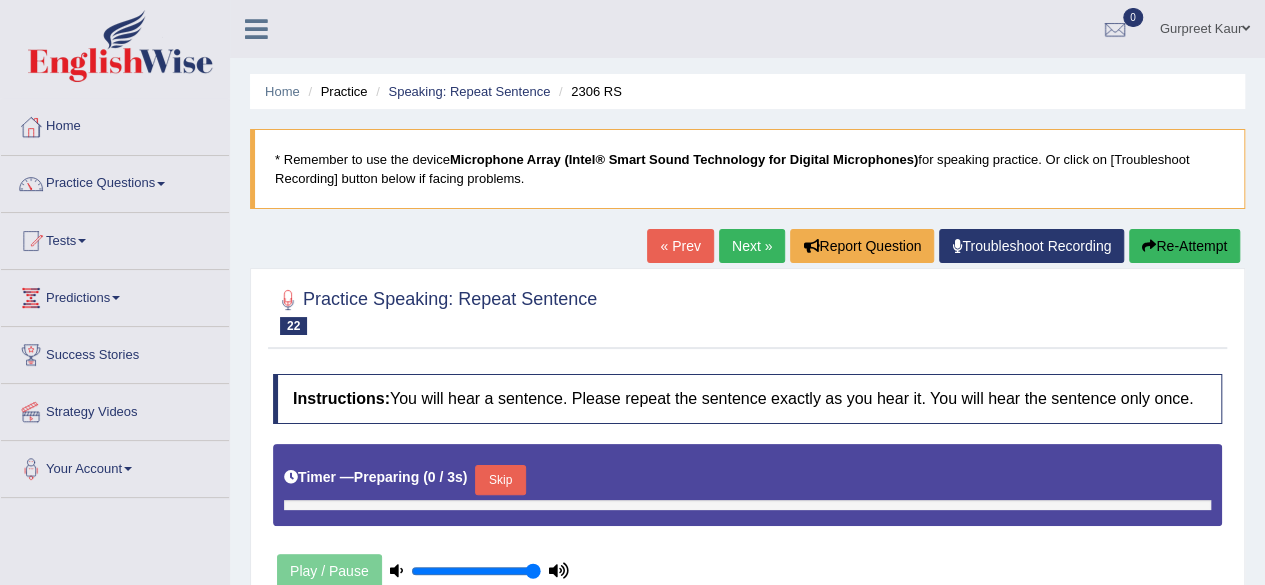 scroll, scrollTop: 0, scrollLeft: 0, axis: both 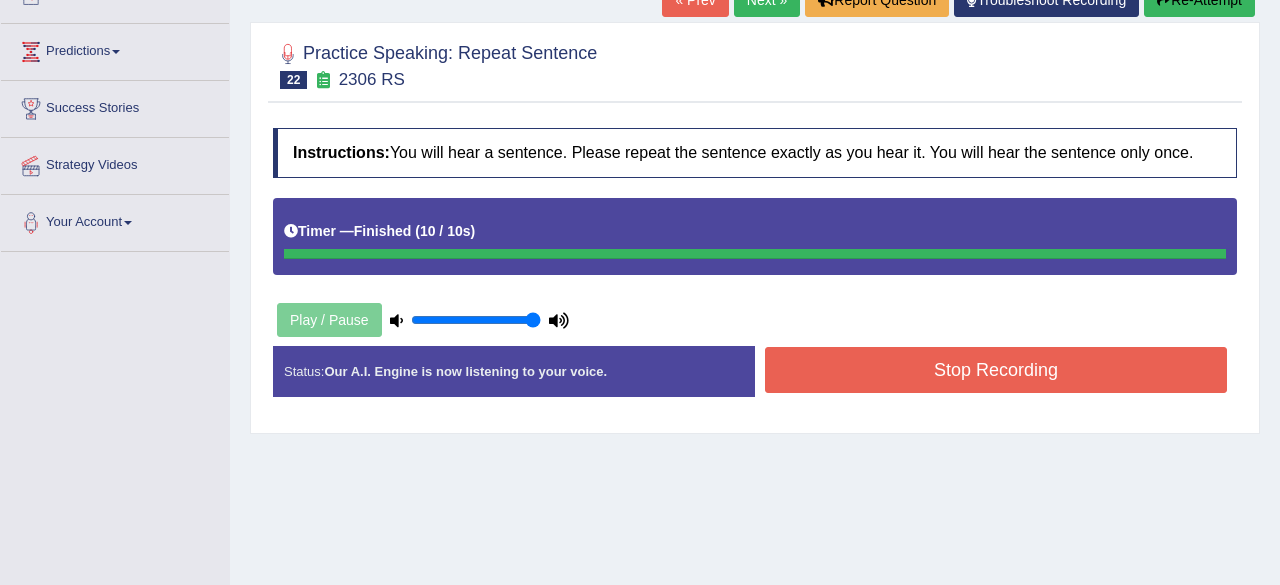 click on "Re-Attempt" at bounding box center [1199, 0] 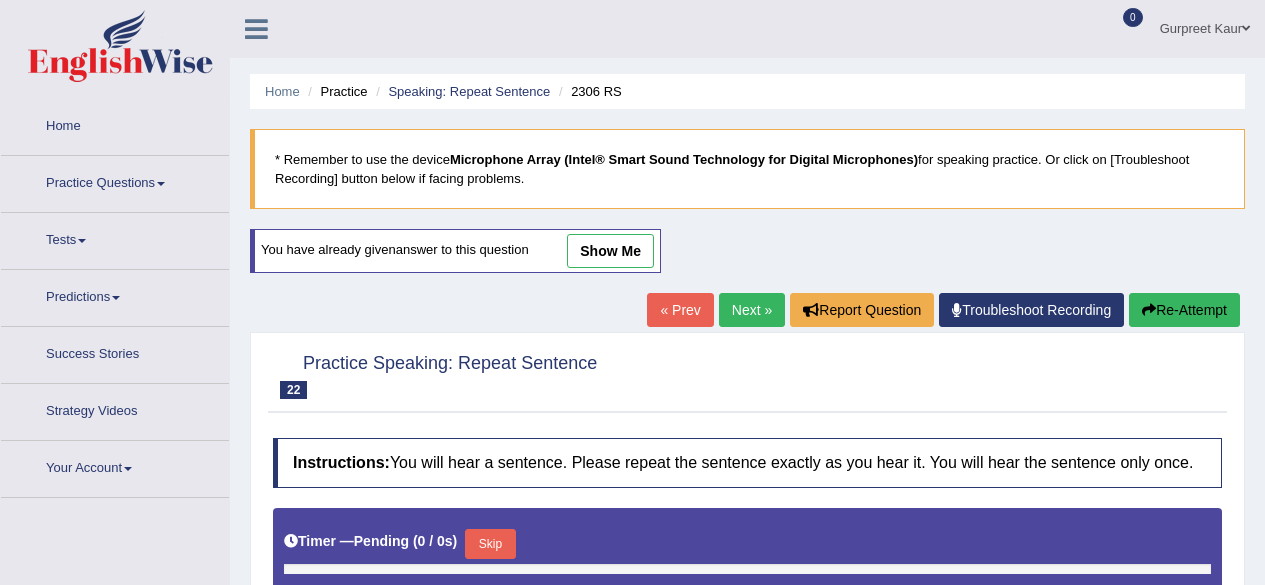 type on "1" 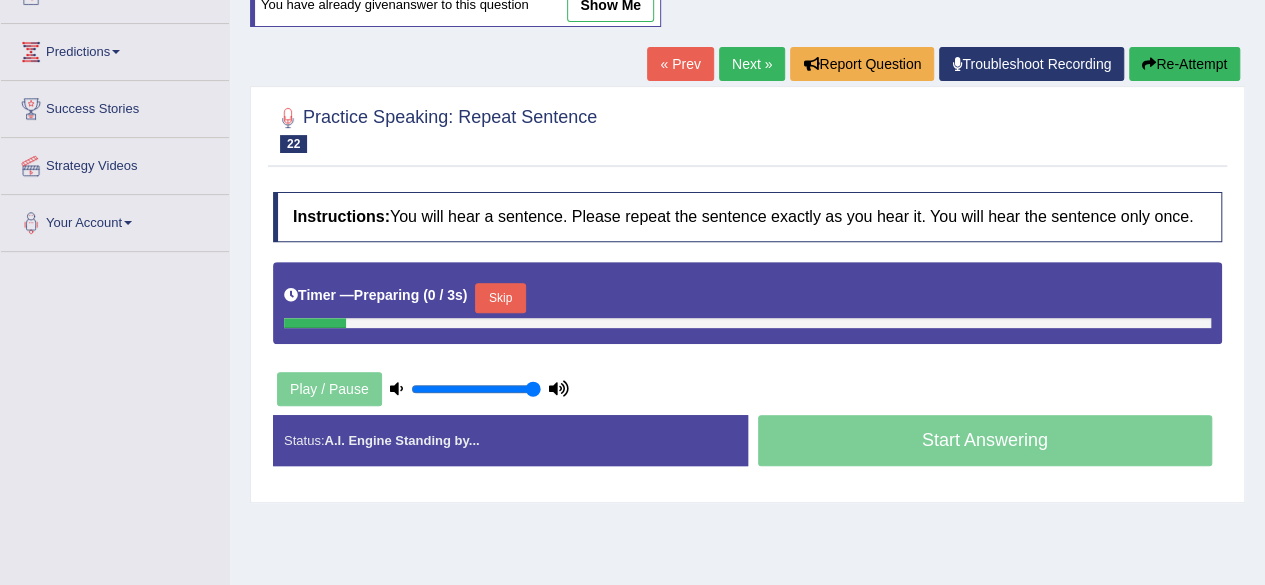 scroll, scrollTop: 246, scrollLeft: 0, axis: vertical 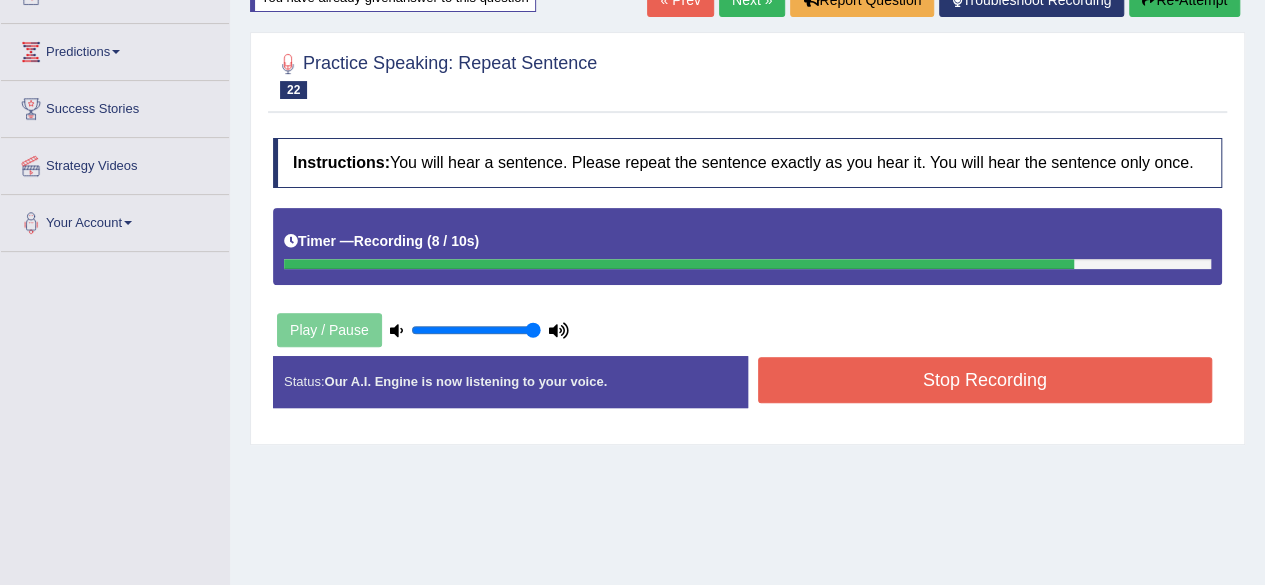 click on "Stop Recording" at bounding box center (985, 380) 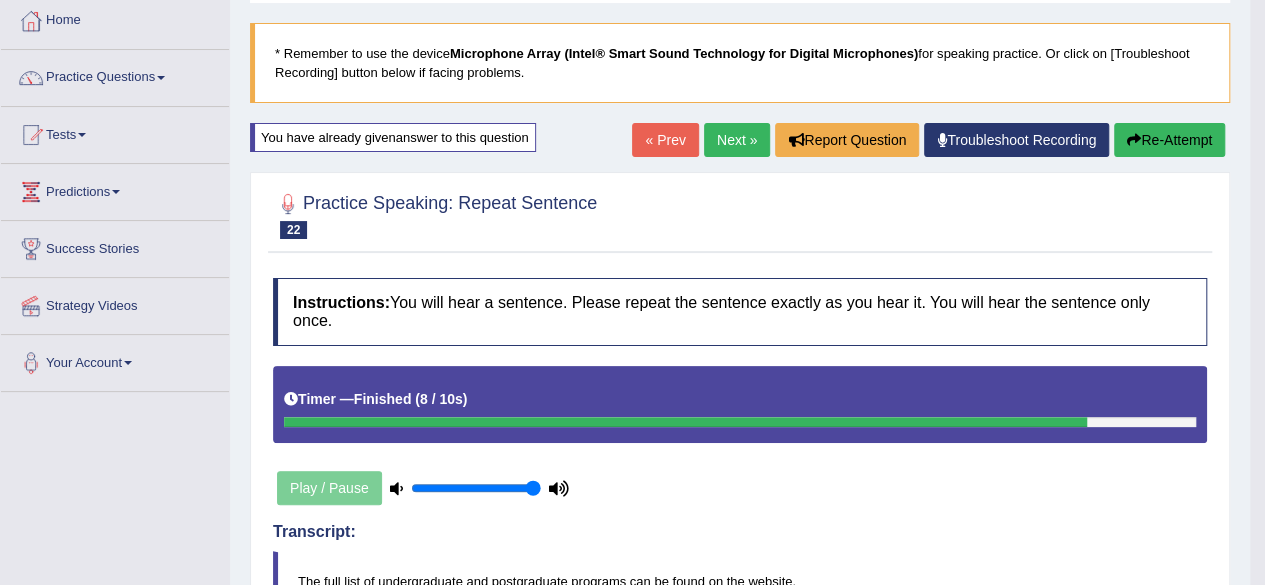 scroll, scrollTop: 0, scrollLeft: 0, axis: both 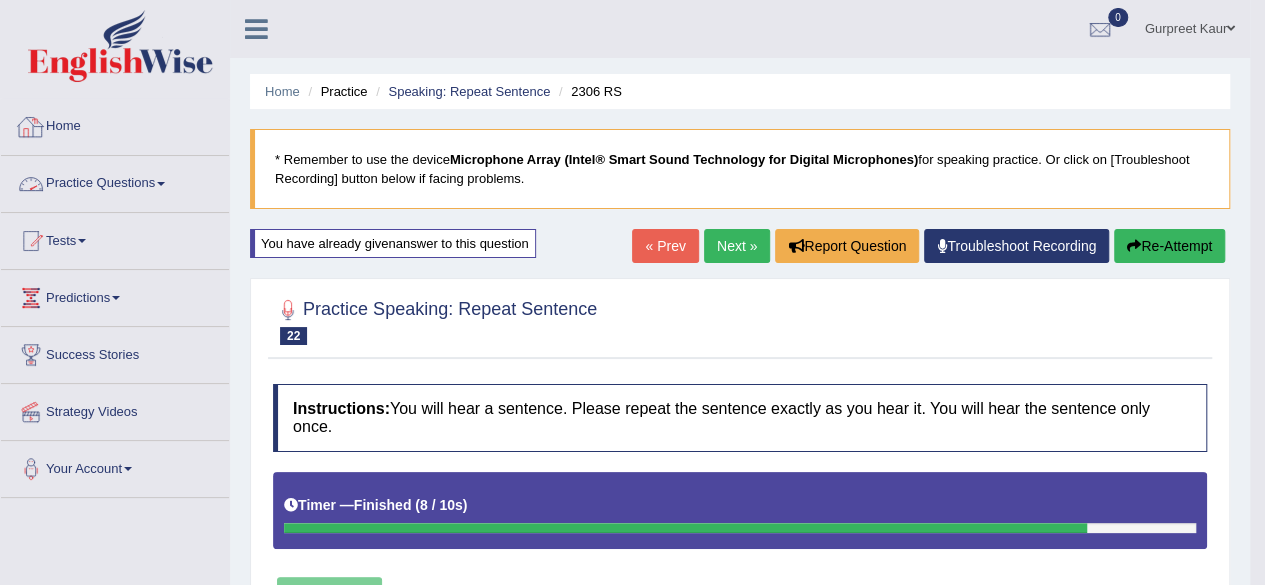 click on "Practice Questions" at bounding box center (115, 181) 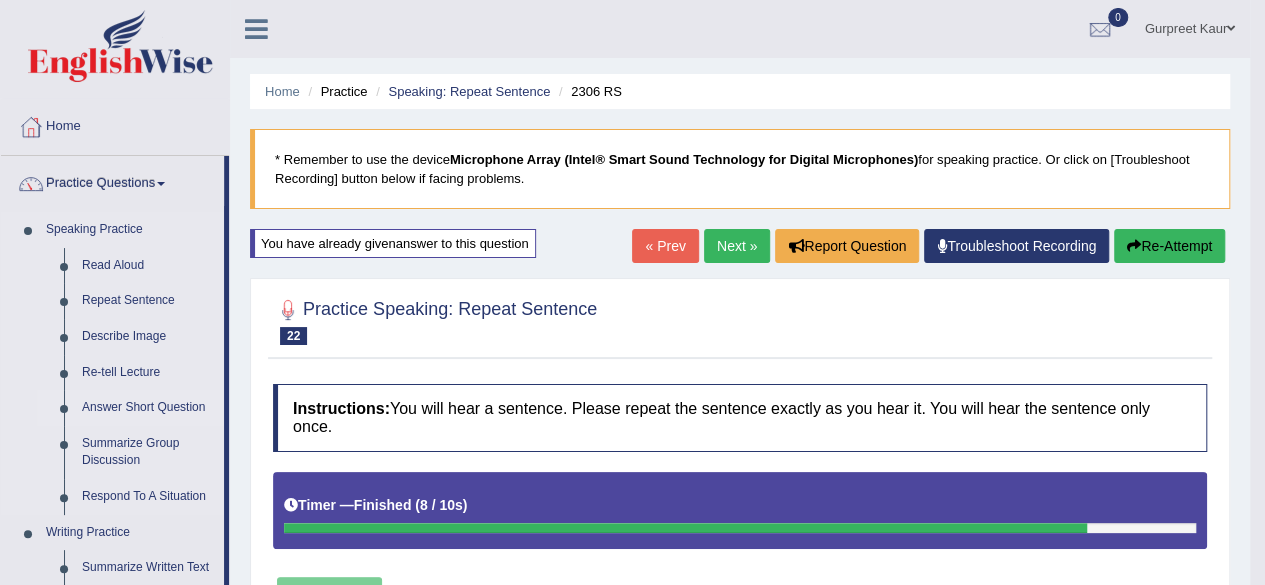 click on "Answer Short Question" at bounding box center (148, 408) 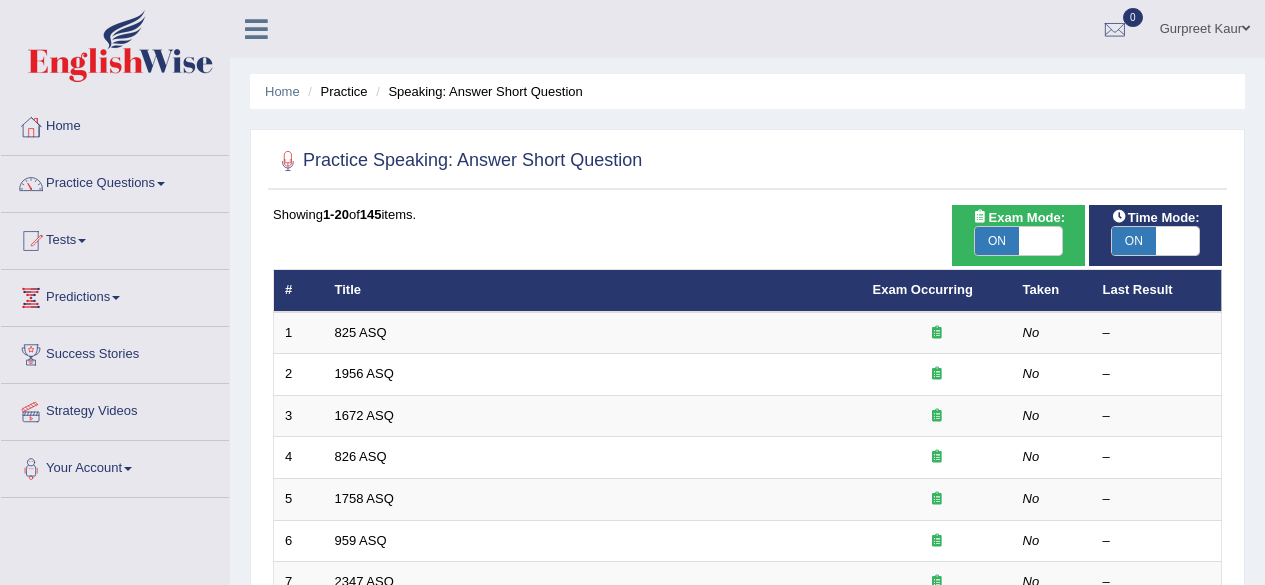 scroll, scrollTop: 0, scrollLeft: 0, axis: both 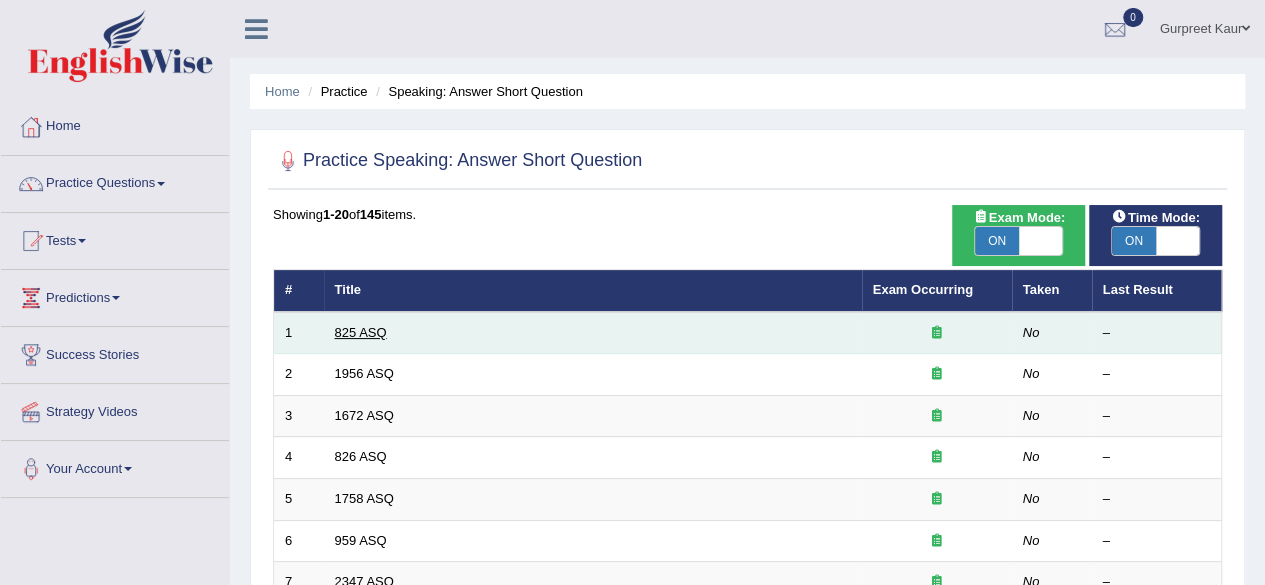 click on "825 ASQ" at bounding box center (361, 332) 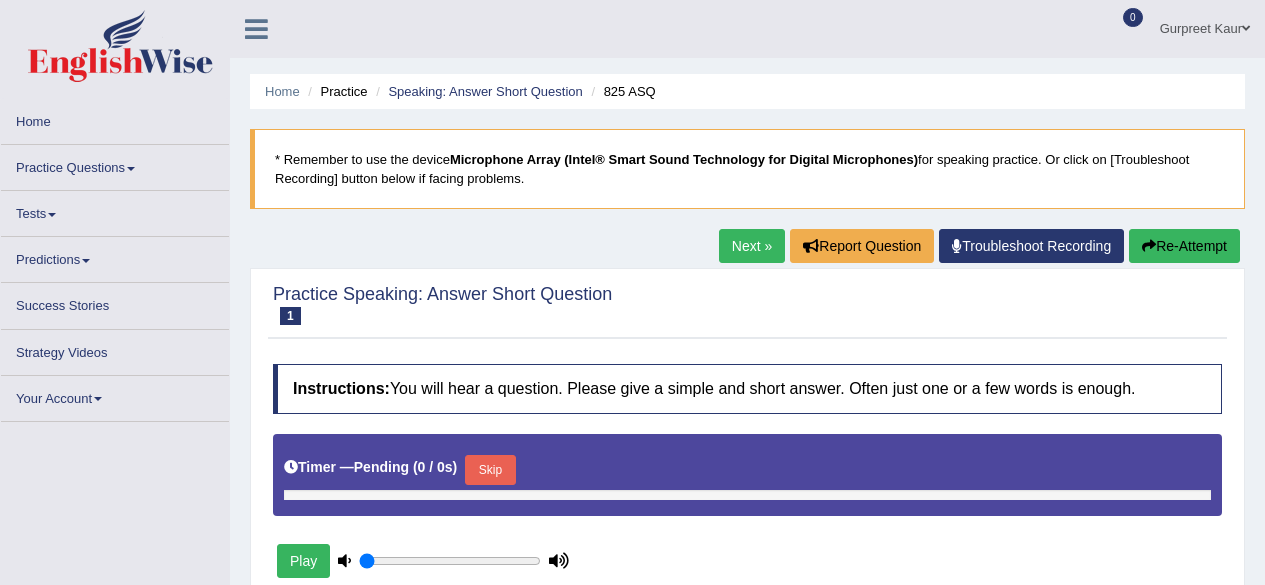 scroll, scrollTop: 0, scrollLeft: 0, axis: both 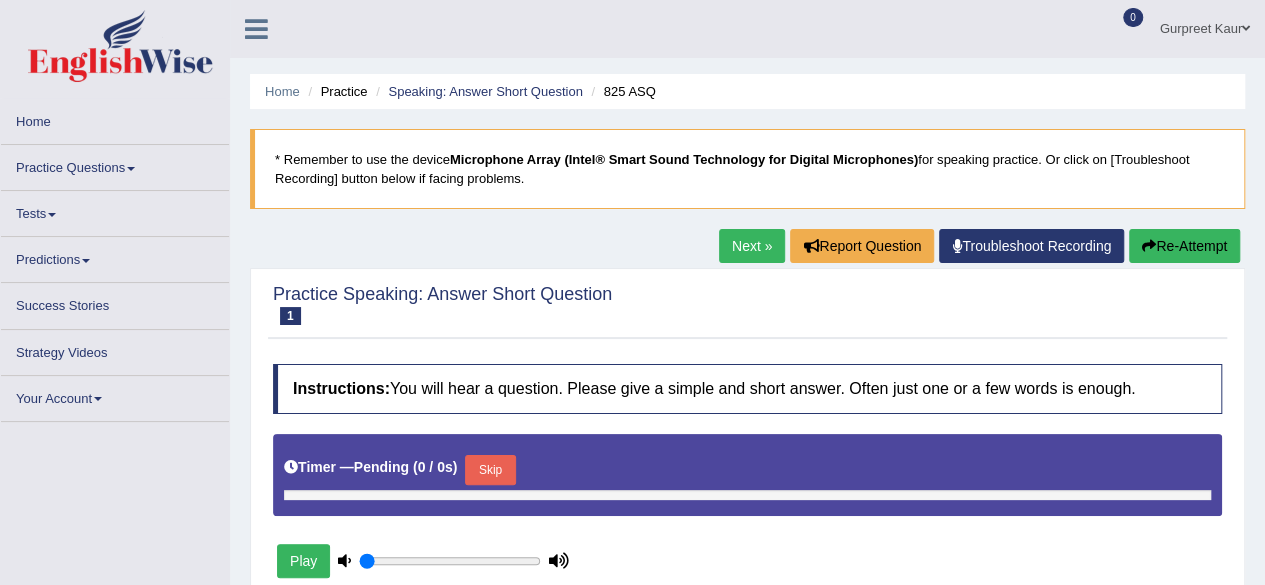type on "1" 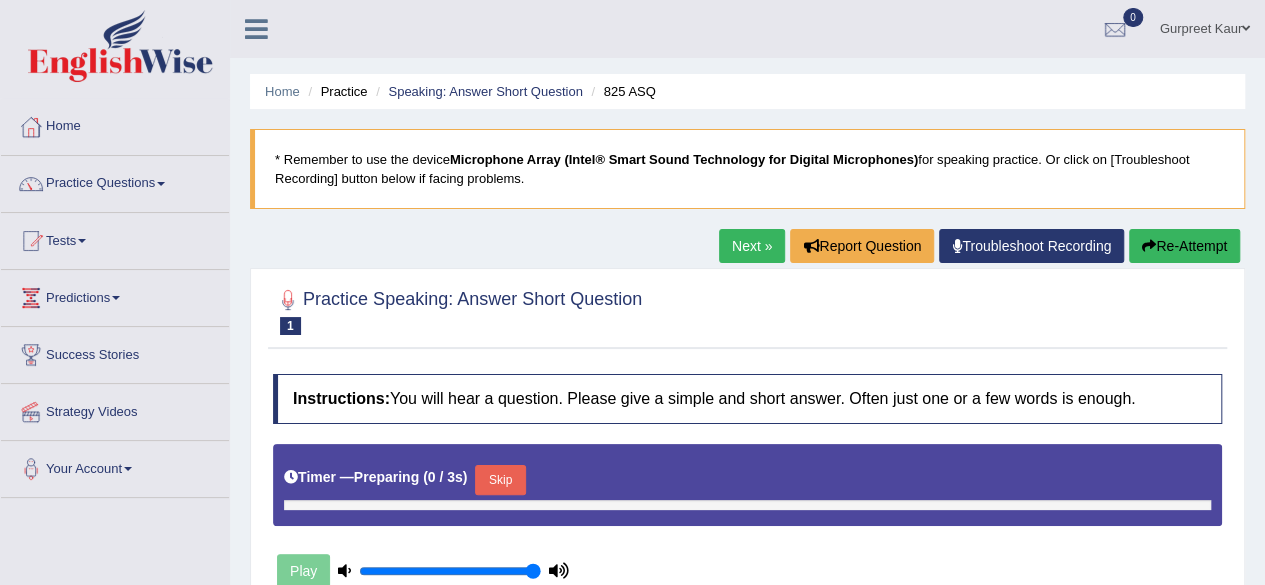 scroll, scrollTop: 0, scrollLeft: 0, axis: both 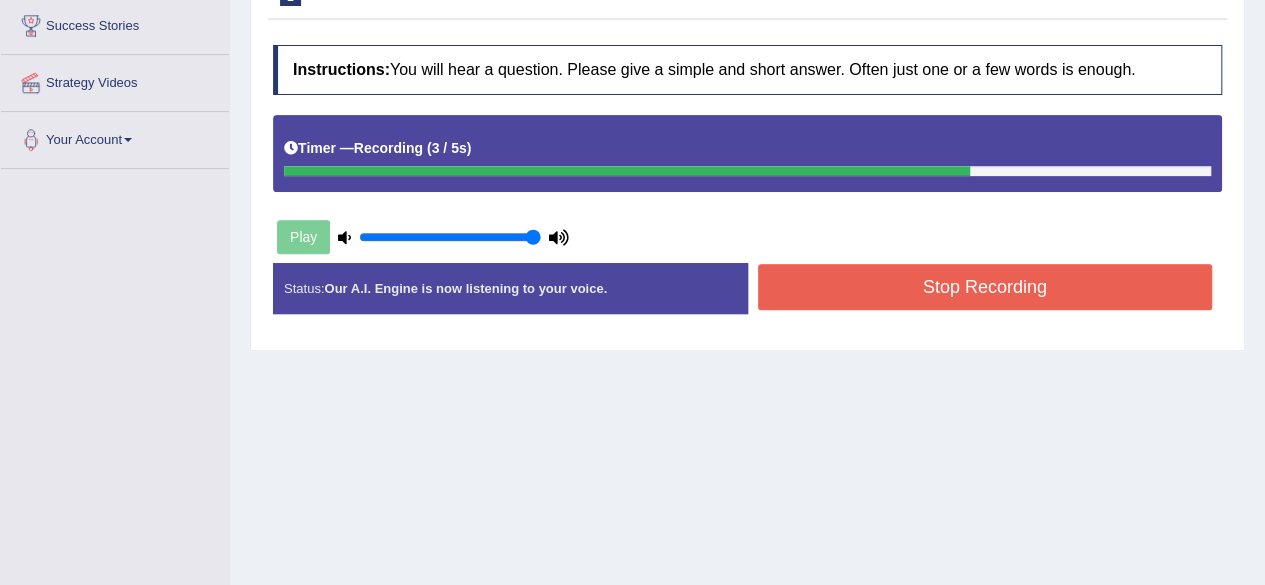 click on "Stop Recording" at bounding box center (985, 287) 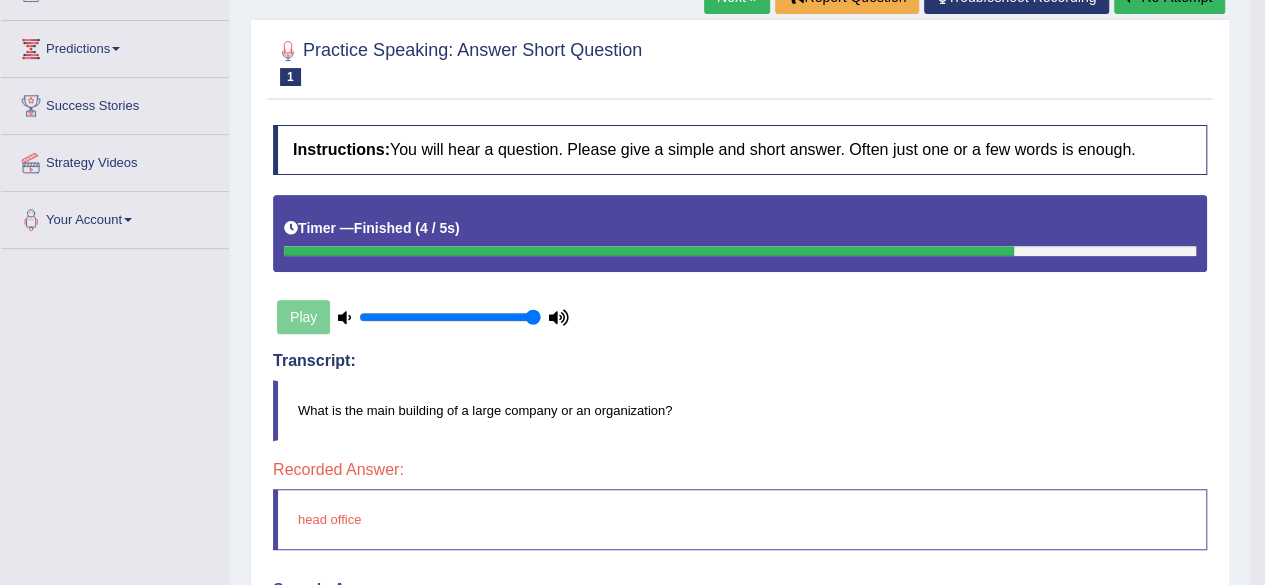 scroll, scrollTop: 248, scrollLeft: 0, axis: vertical 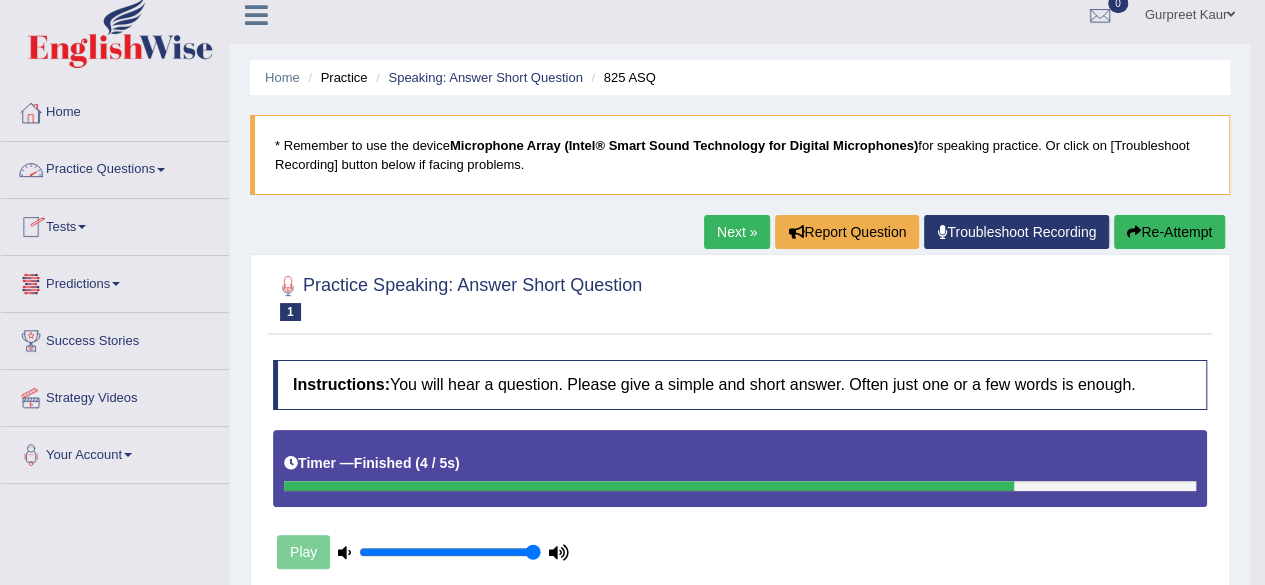 click on "Practice Questions" at bounding box center (115, 167) 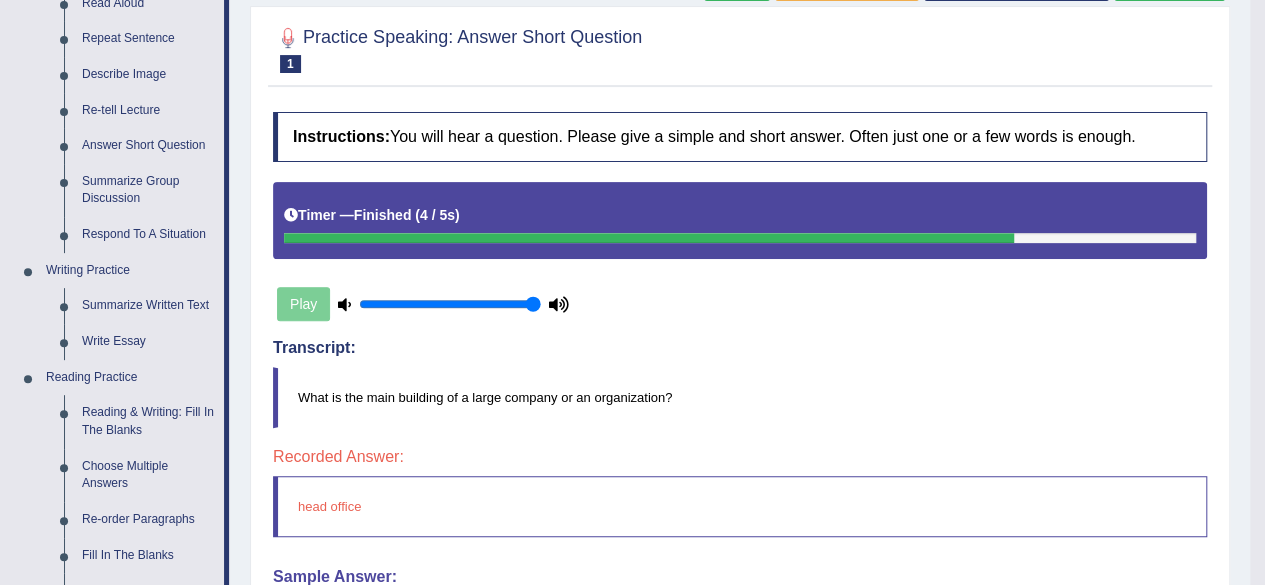 scroll, scrollTop: 290, scrollLeft: 0, axis: vertical 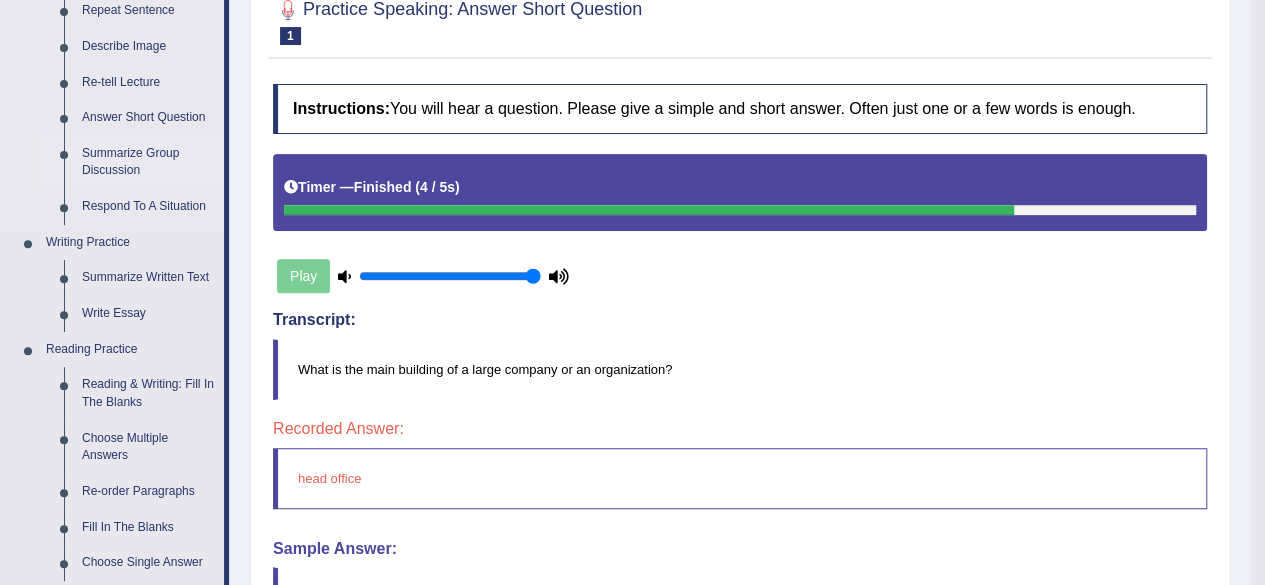 click on "Summarize Group Discussion" at bounding box center [148, 162] 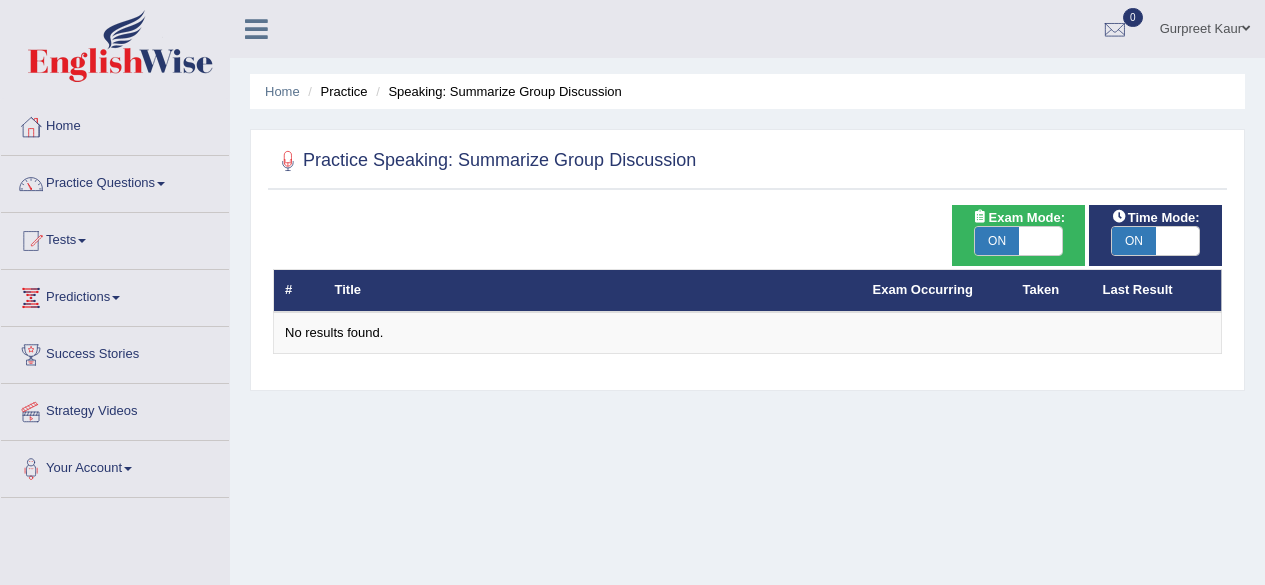 scroll, scrollTop: 0, scrollLeft: 0, axis: both 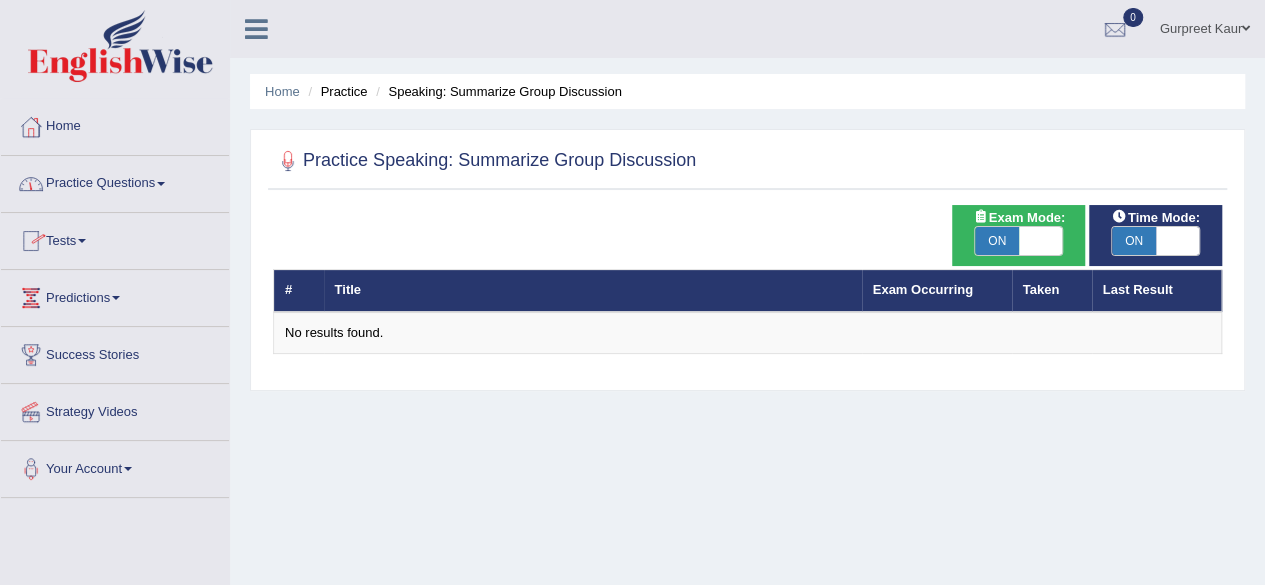 click on "Practice Questions" at bounding box center [115, 181] 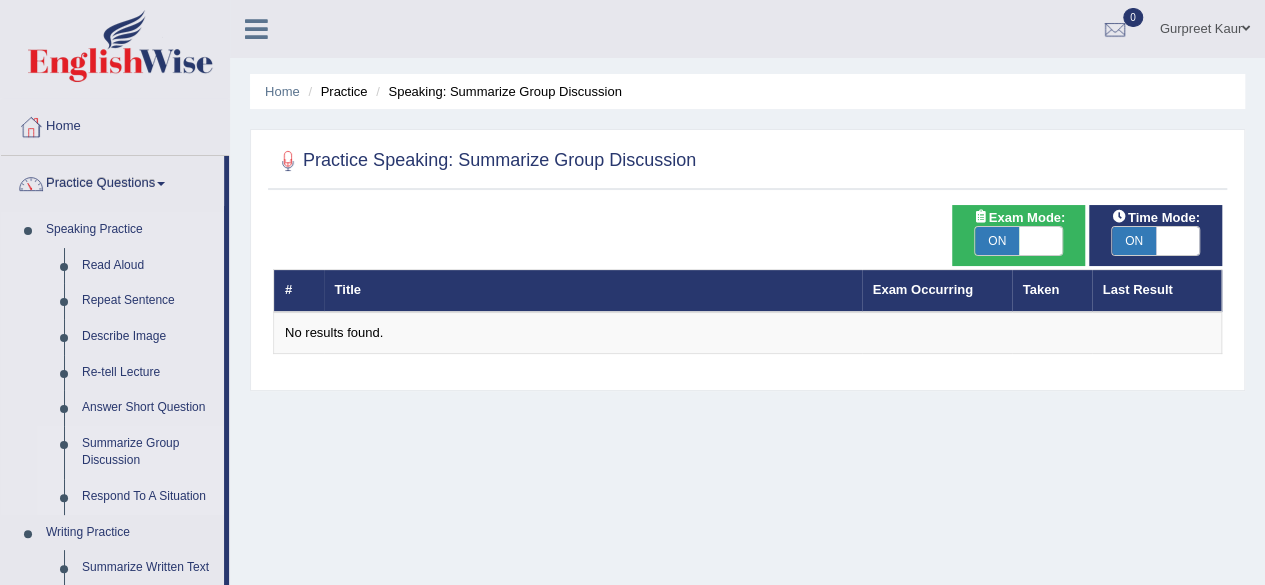 click on "Respond To A Situation" at bounding box center [148, 497] 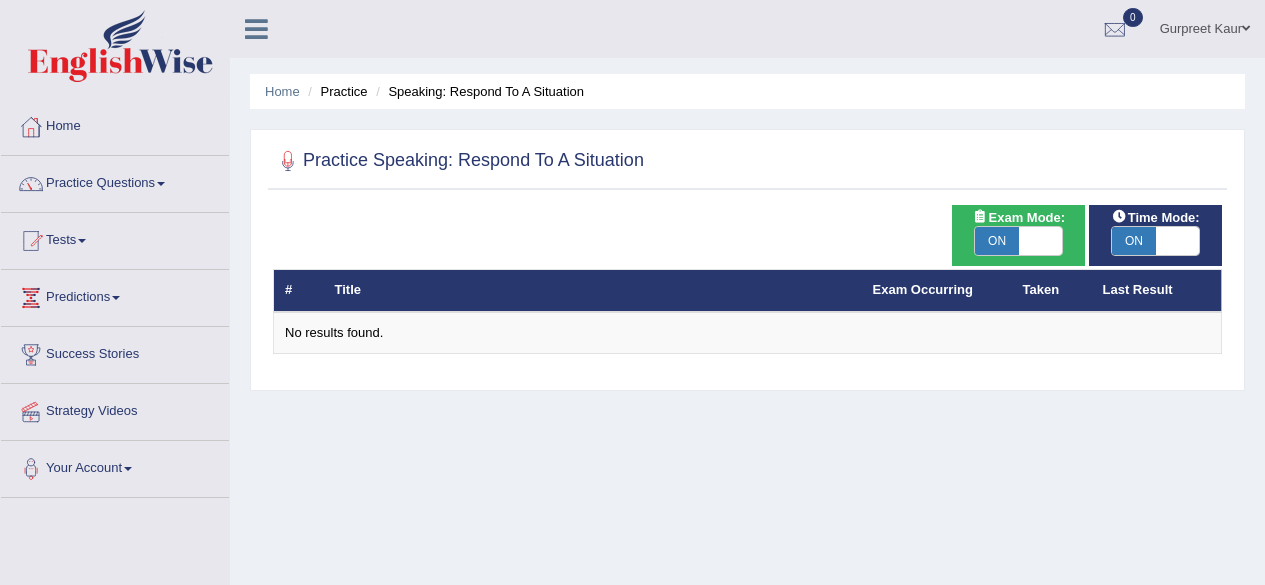 scroll, scrollTop: 0, scrollLeft: 0, axis: both 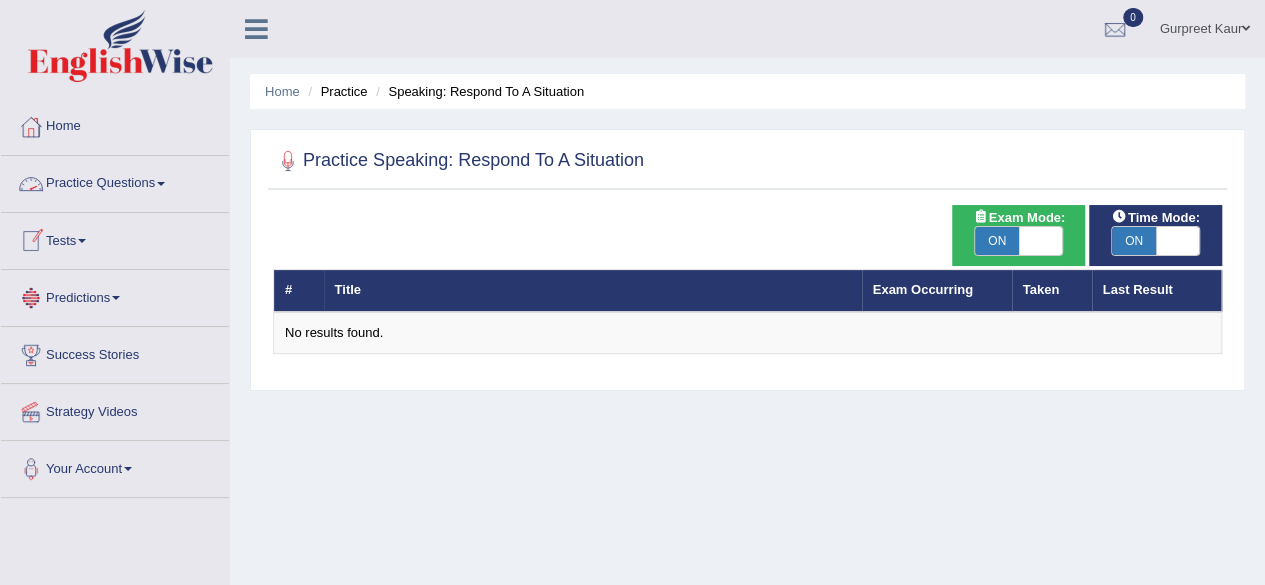 click on "Practice Questions" at bounding box center (115, 181) 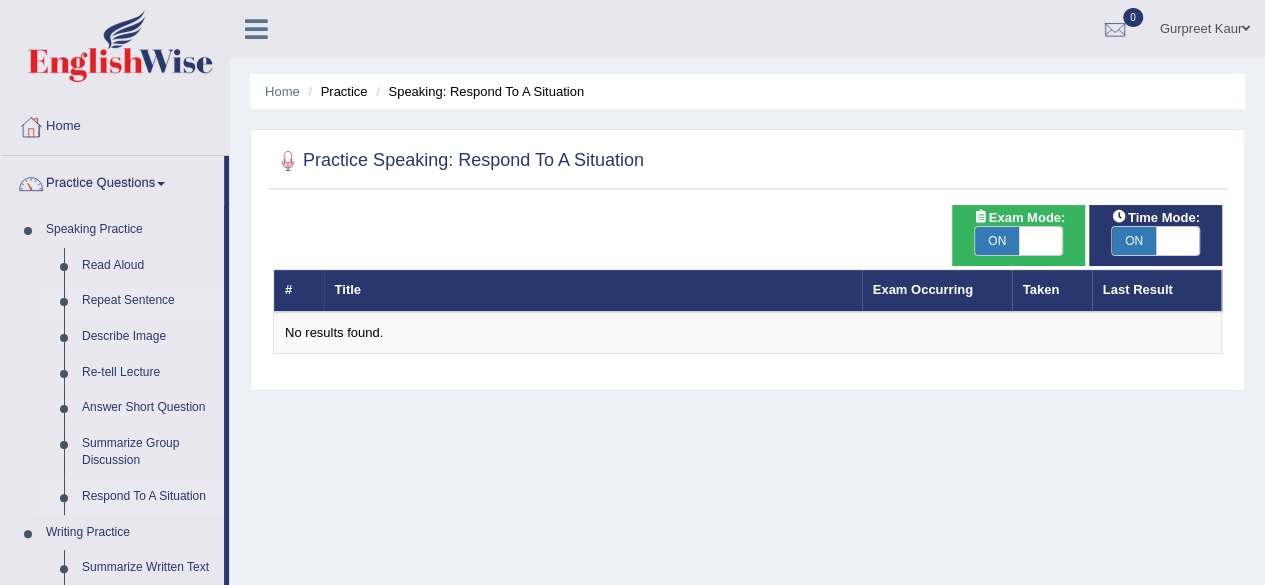click on "Repeat Sentence" at bounding box center [148, 301] 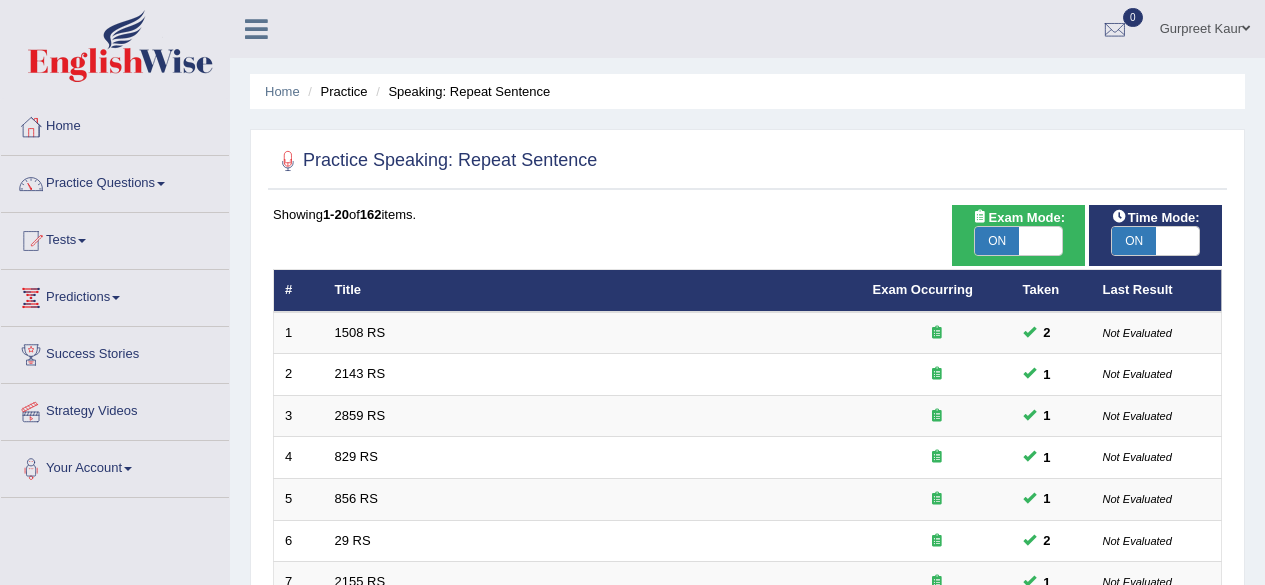 scroll, scrollTop: 0, scrollLeft: 0, axis: both 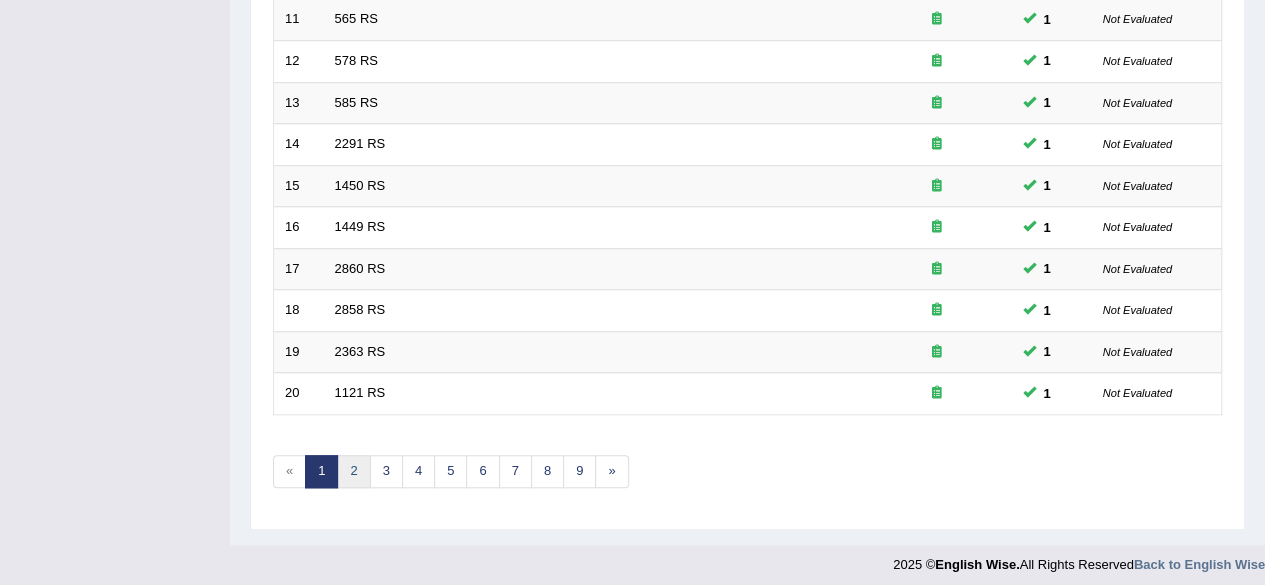 click on "2" at bounding box center (353, 471) 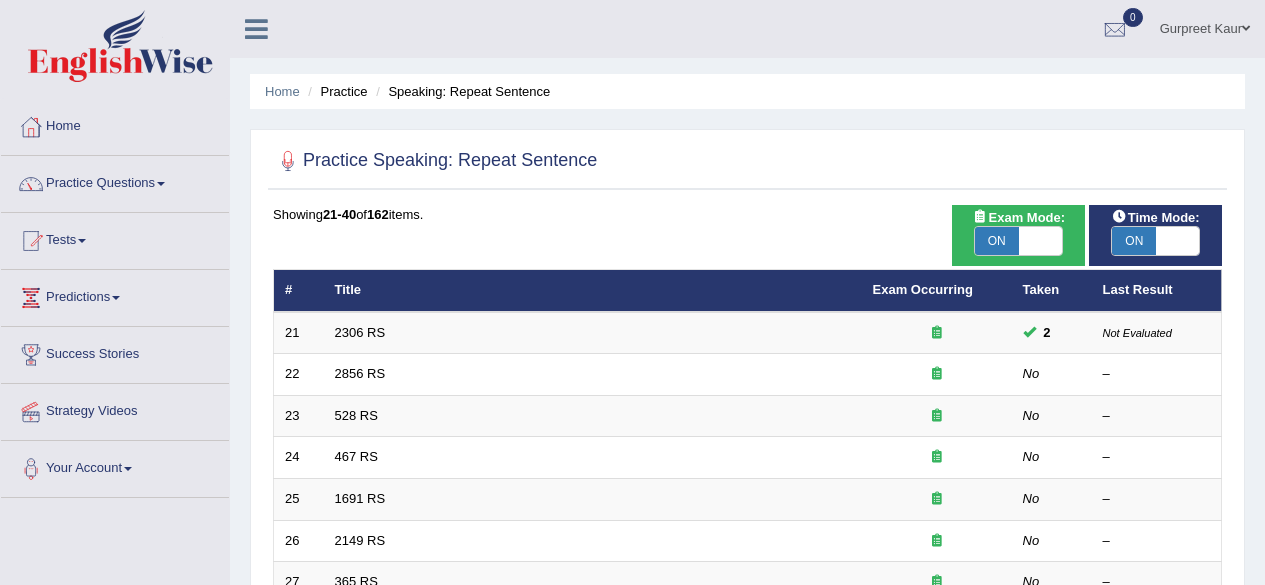 scroll, scrollTop: 0, scrollLeft: 0, axis: both 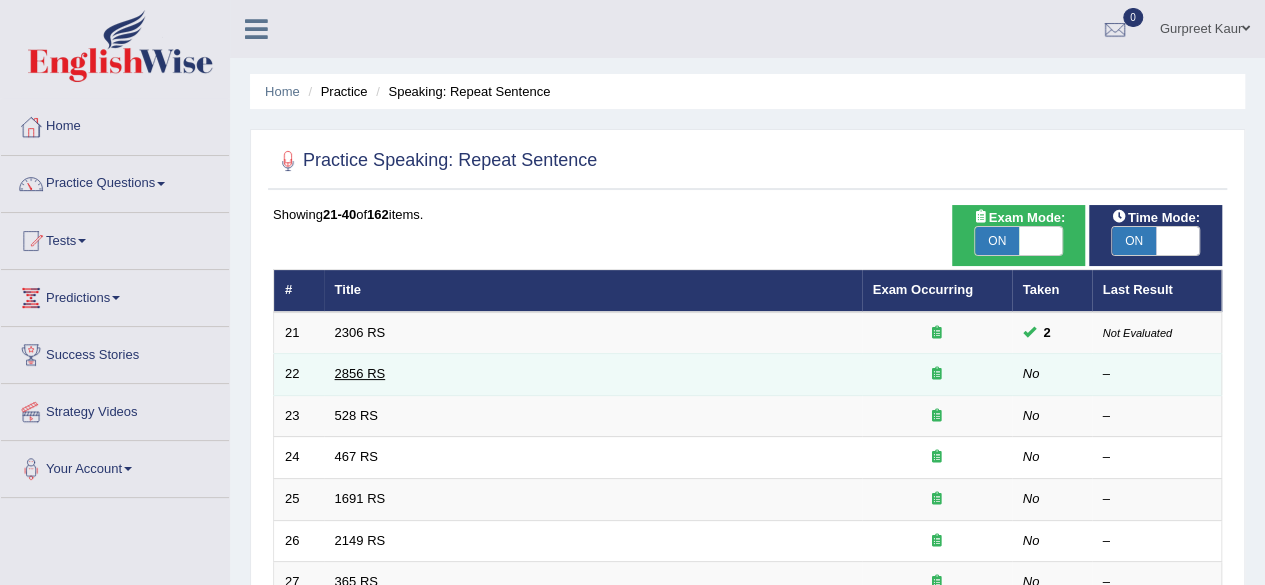 click on "2856 RS" at bounding box center [360, 373] 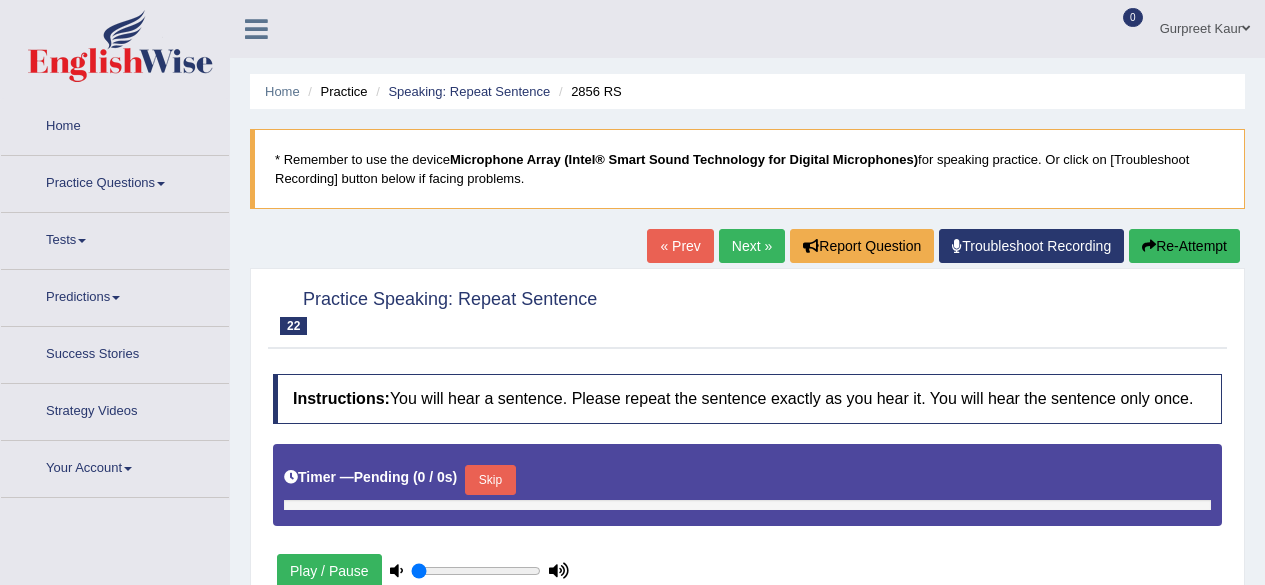 scroll, scrollTop: 0, scrollLeft: 0, axis: both 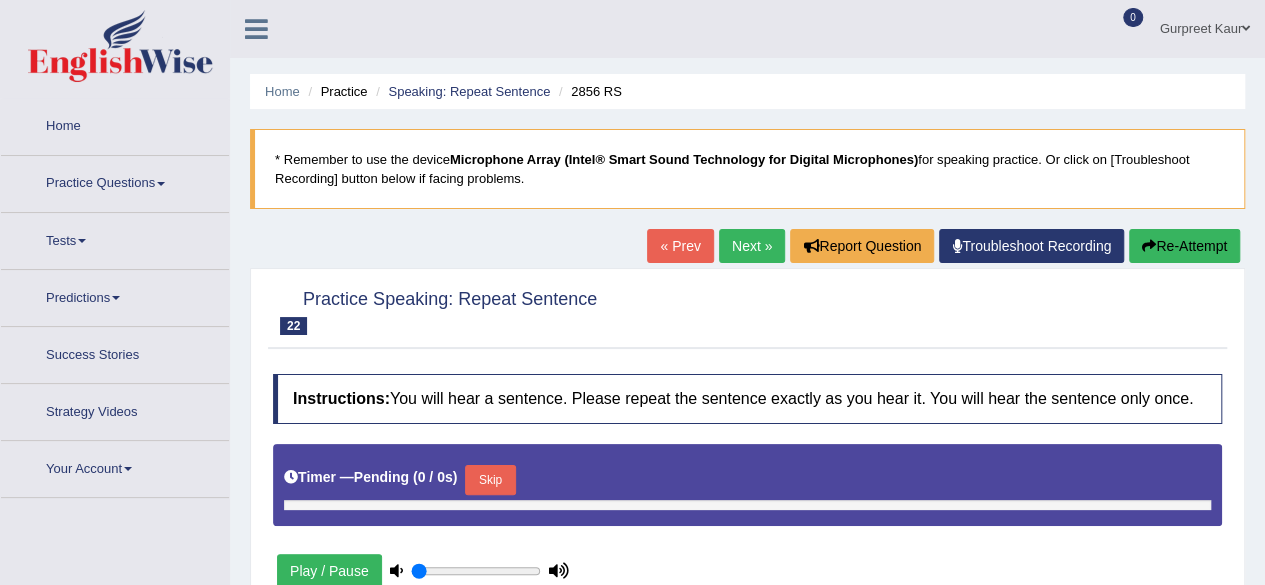 type on "1" 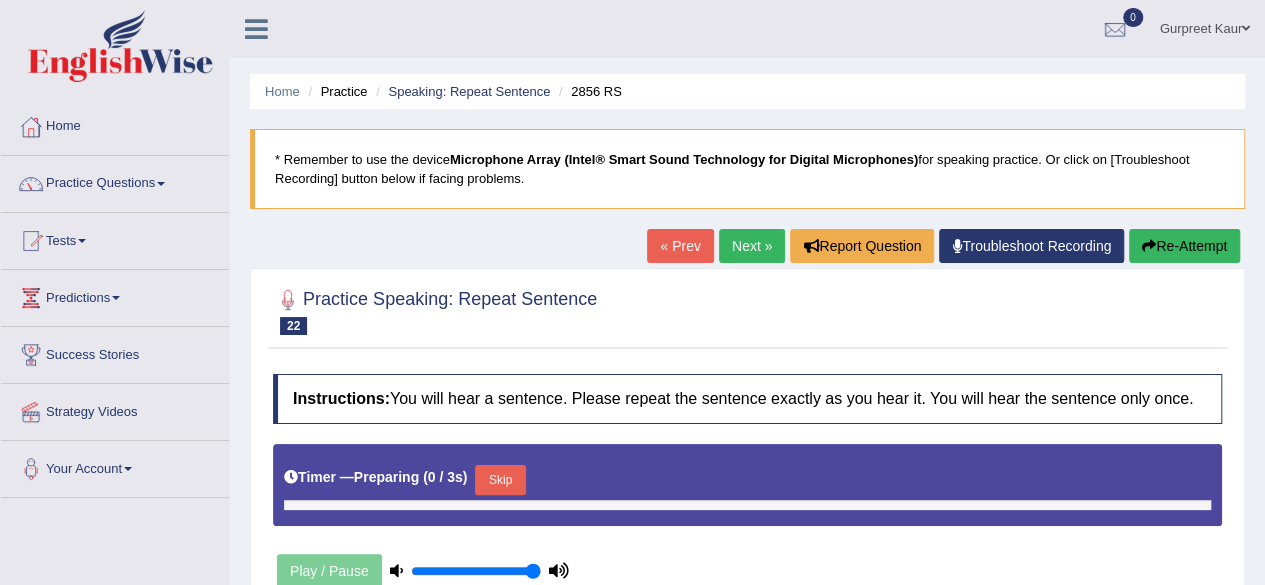 scroll, scrollTop: 0, scrollLeft: 0, axis: both 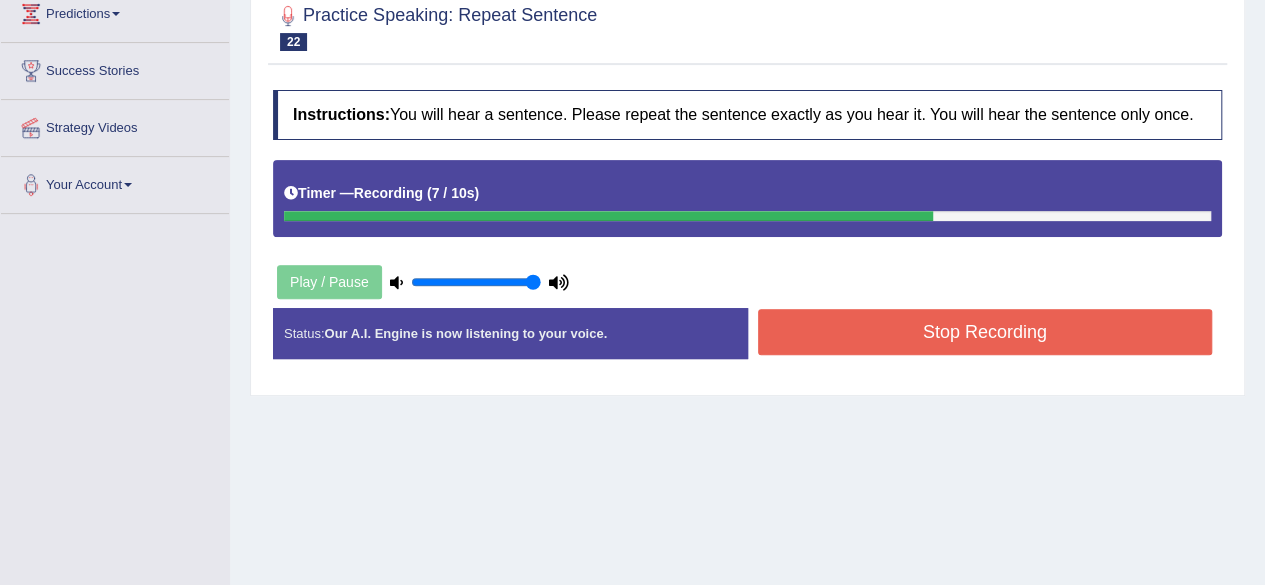 click on "Stop Recording" at bounding box center [985, 332] 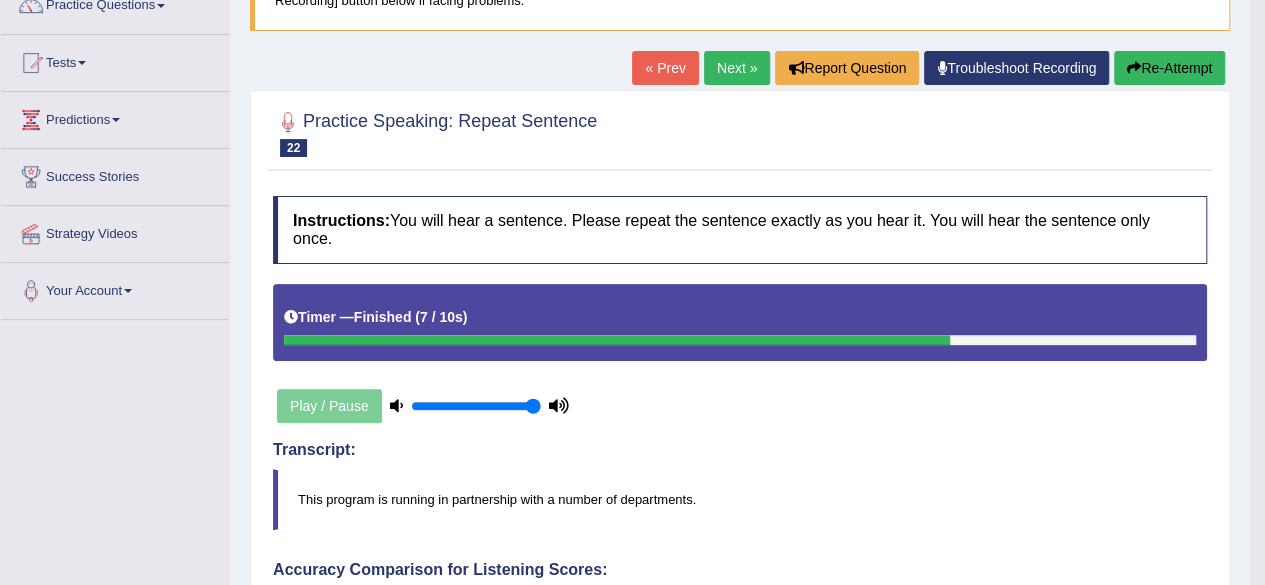 scroll, scrollTop: 173, scrollLeft: 0, axis: vertical 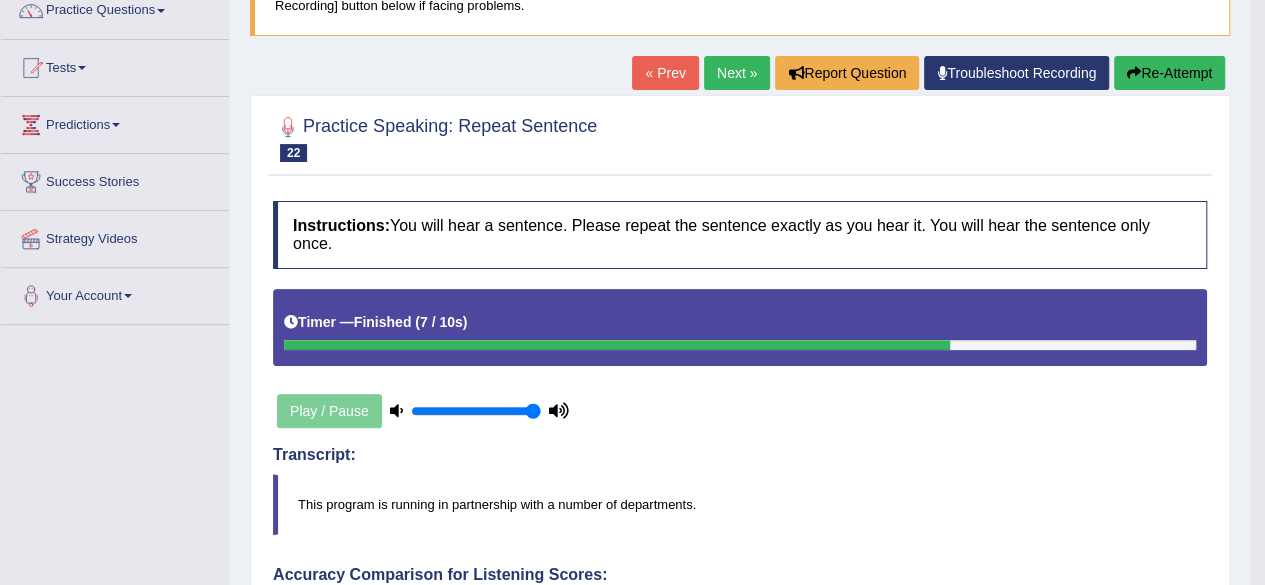 click on "Re-Attempt" at bounding box center [1169, 73] 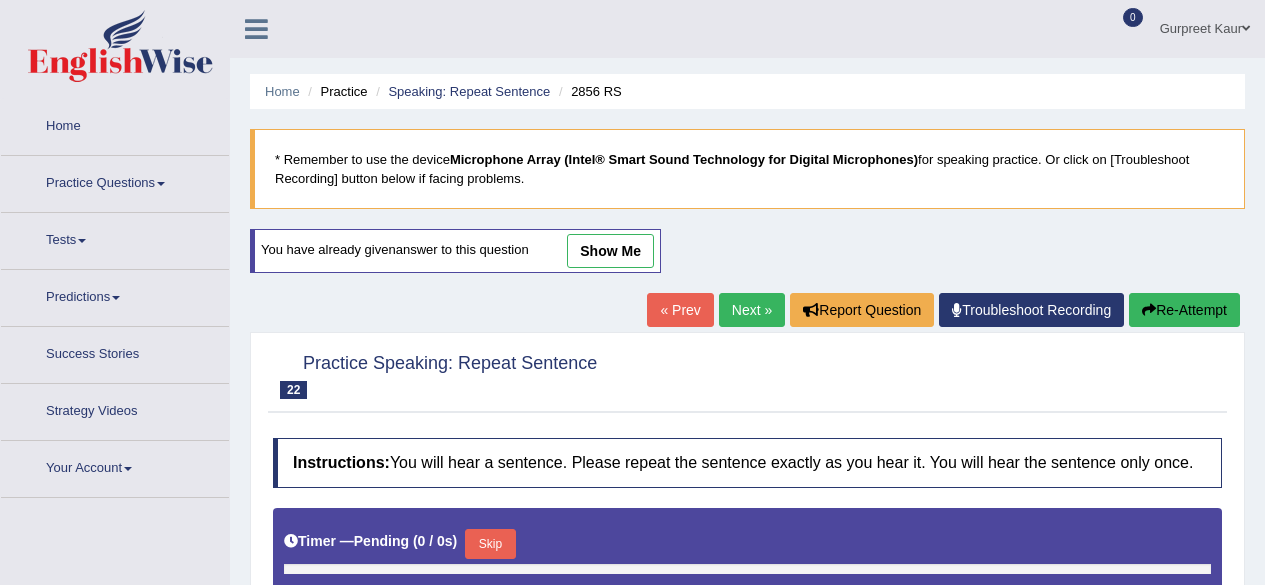 type on "1" 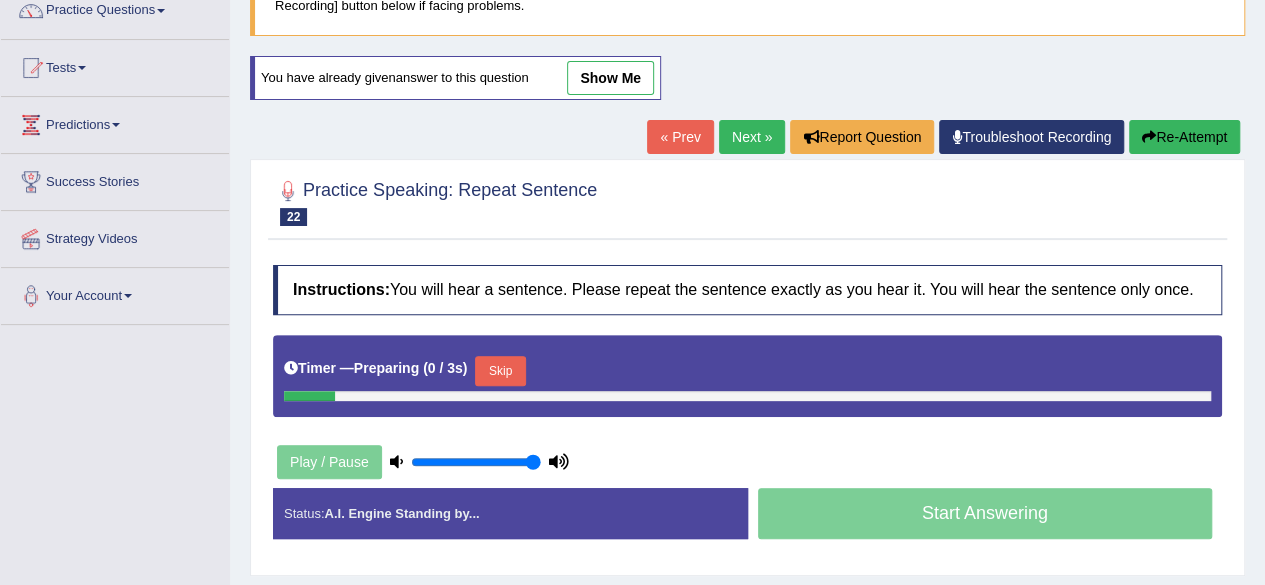 scroll, scrollTop: 173, scrollLeft: 0, axis: vertical 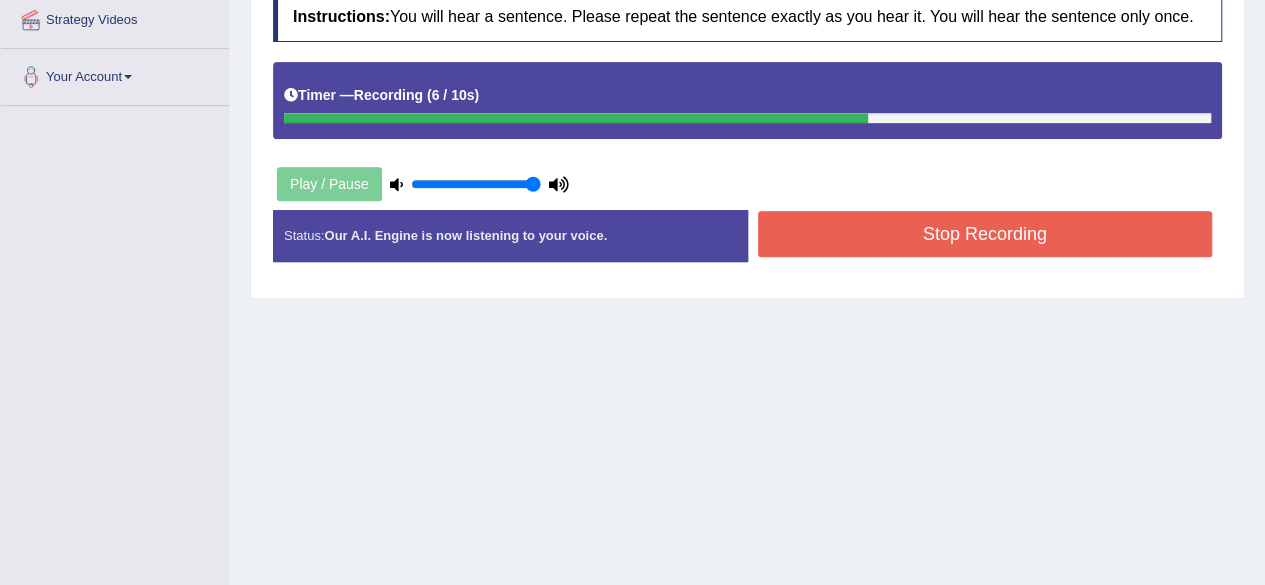 click on "Stop Recording" at bounding box center (985, 234) 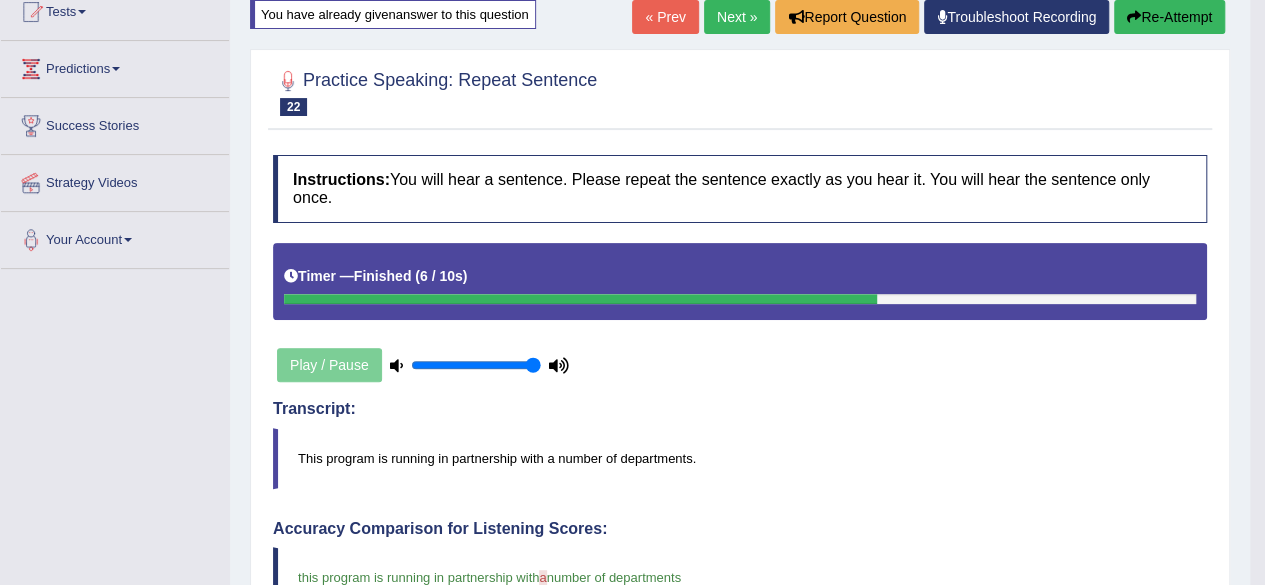 scroll, scrollTop: 200, scrollLeft: 0, axis: vertical 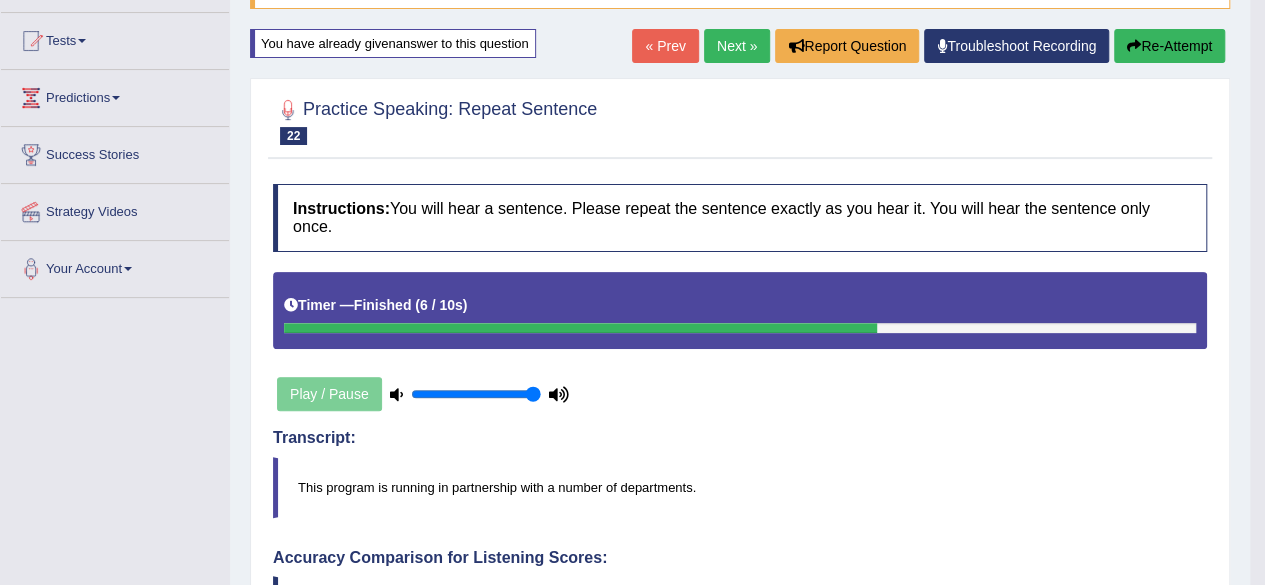 click on "Next »" at bounding box center [737, 46] 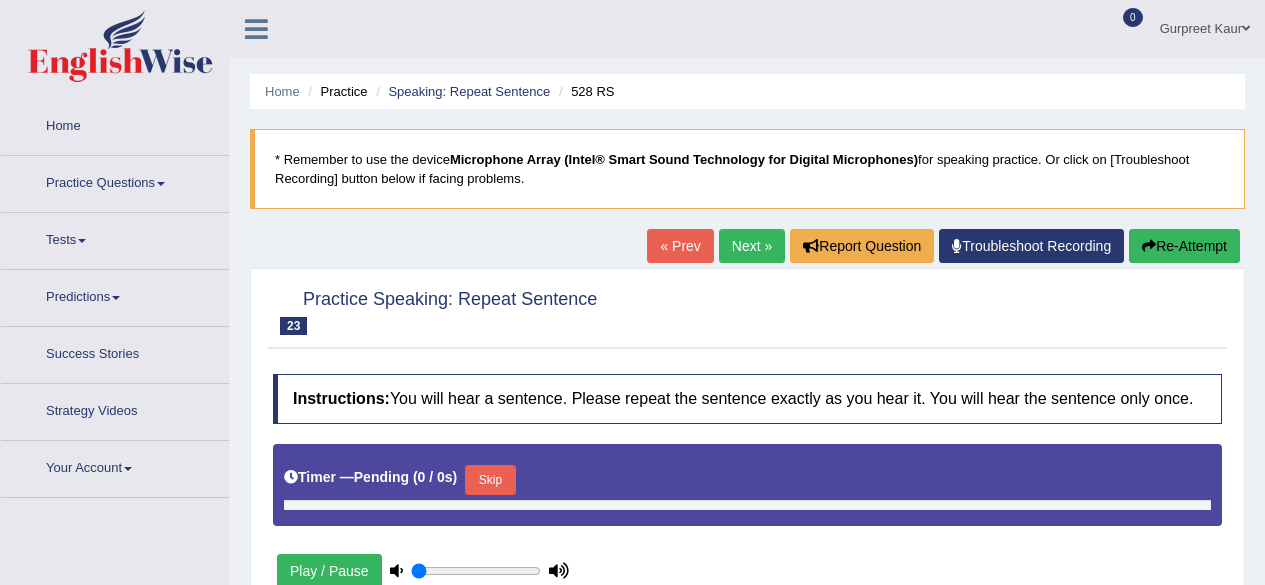 type on "1" 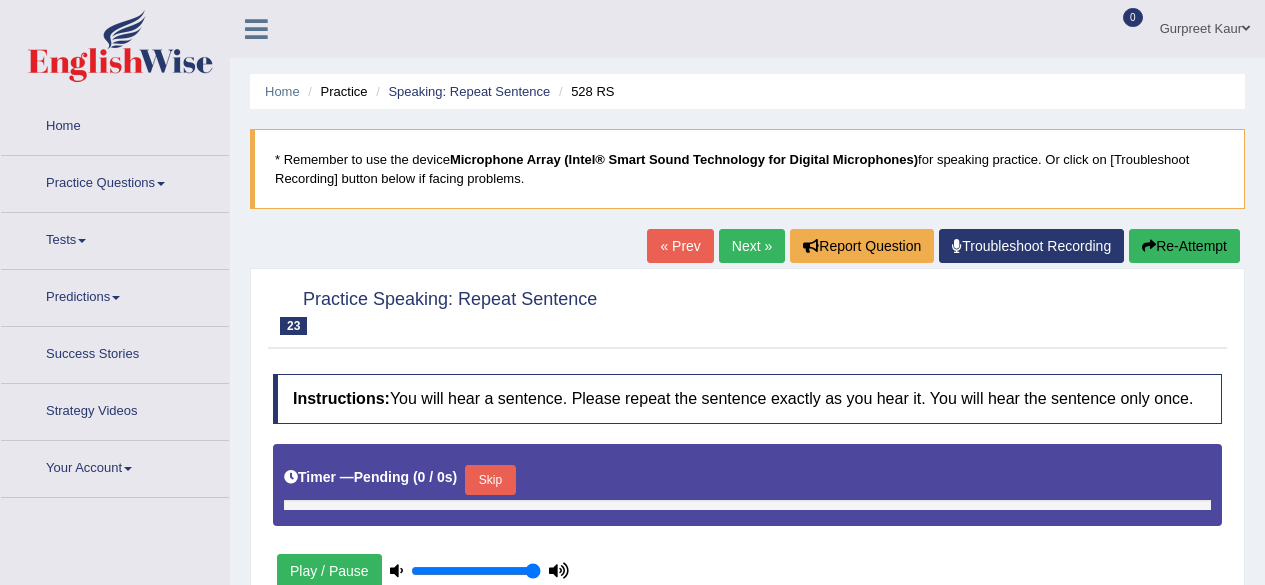 scroll, scrollTop: 0, scrollLeft: 0, axis: both 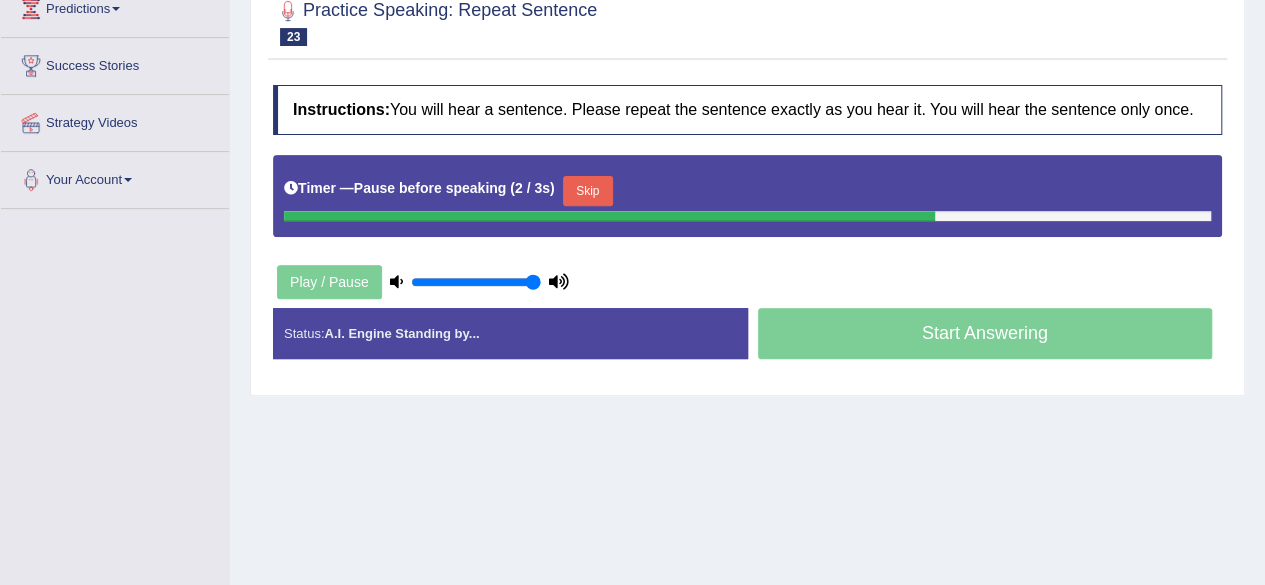 drag, startPoint x: 1231, startPoint y: 222, endPoint x: 970, endPoint y: 344, distance: 288.1059 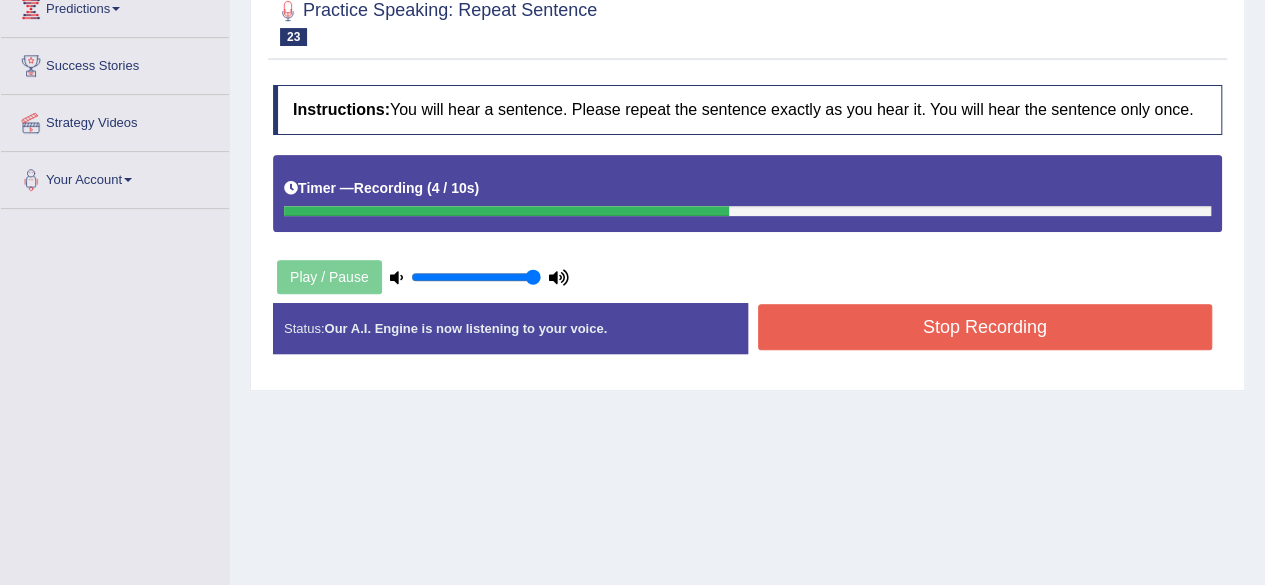 click on "Stop Recording" at bounding box center (985, 327) 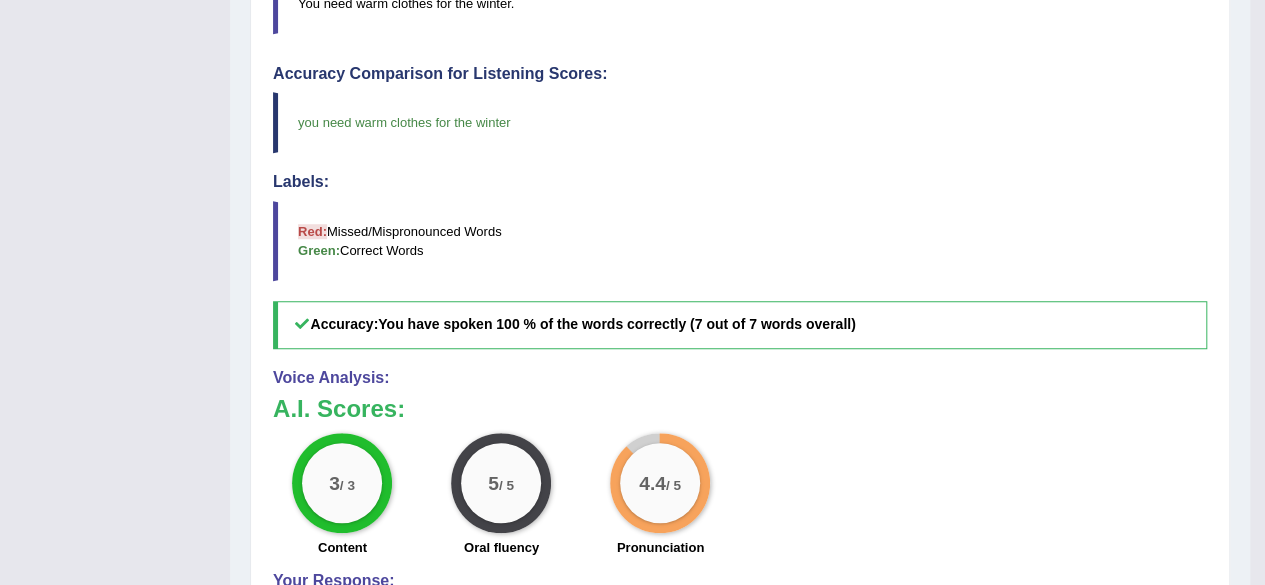 scroll, scrollTop: 676, scrollLeft: 0, axis: vertical 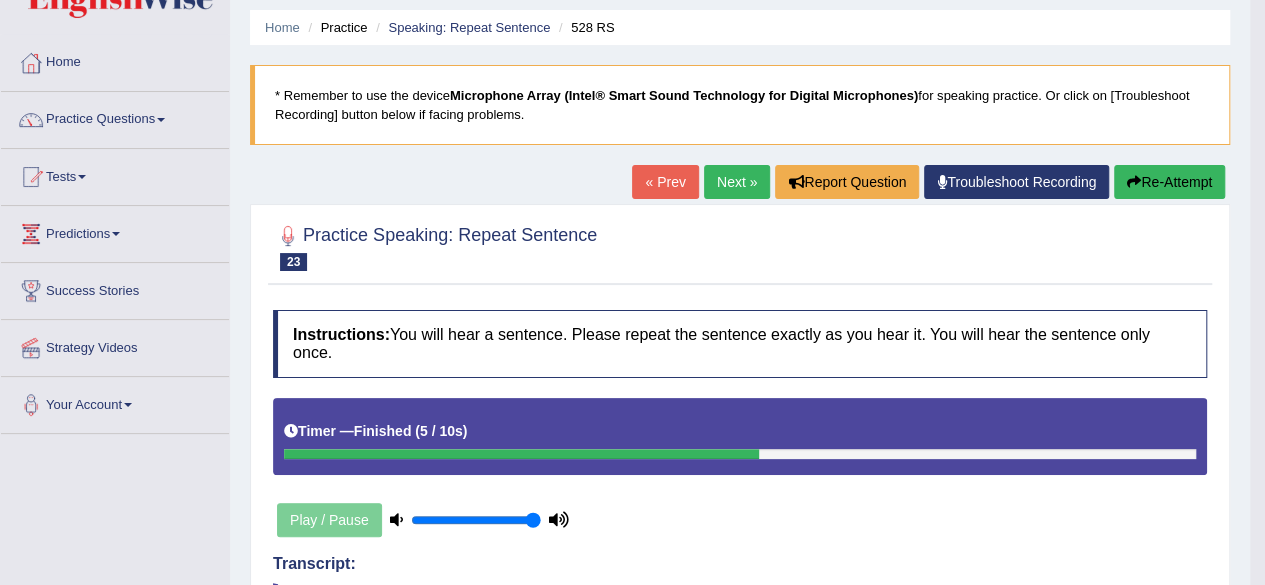 click on "Next »" at bounding box center (737, 182) 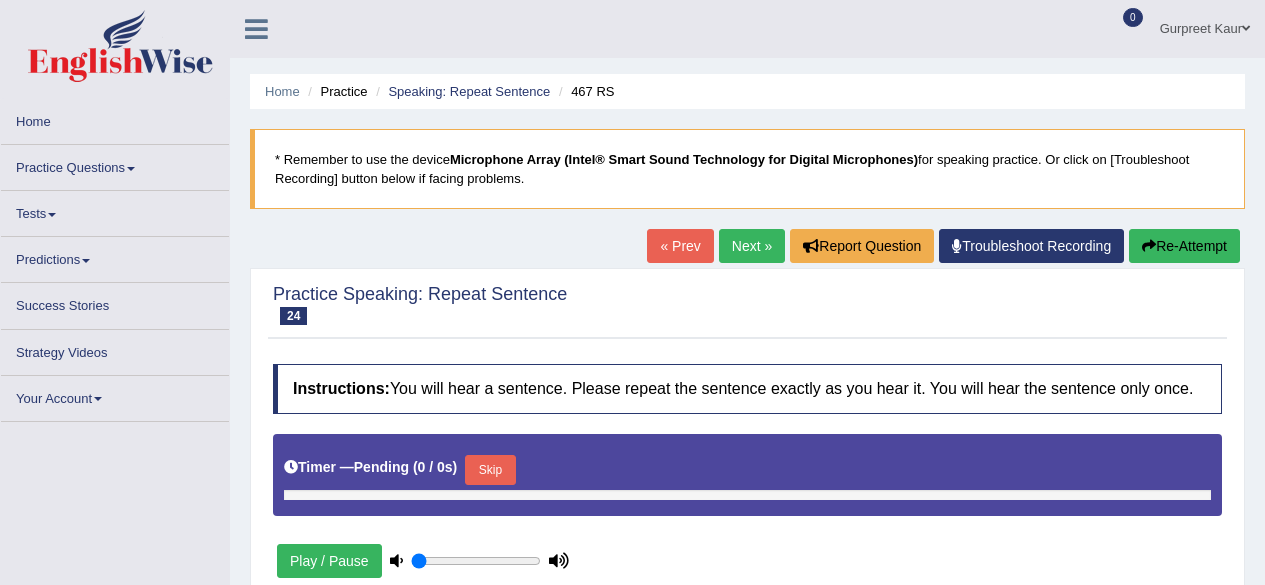 scroll, scrollTop: 0, scrollLeft: 0, axis: both 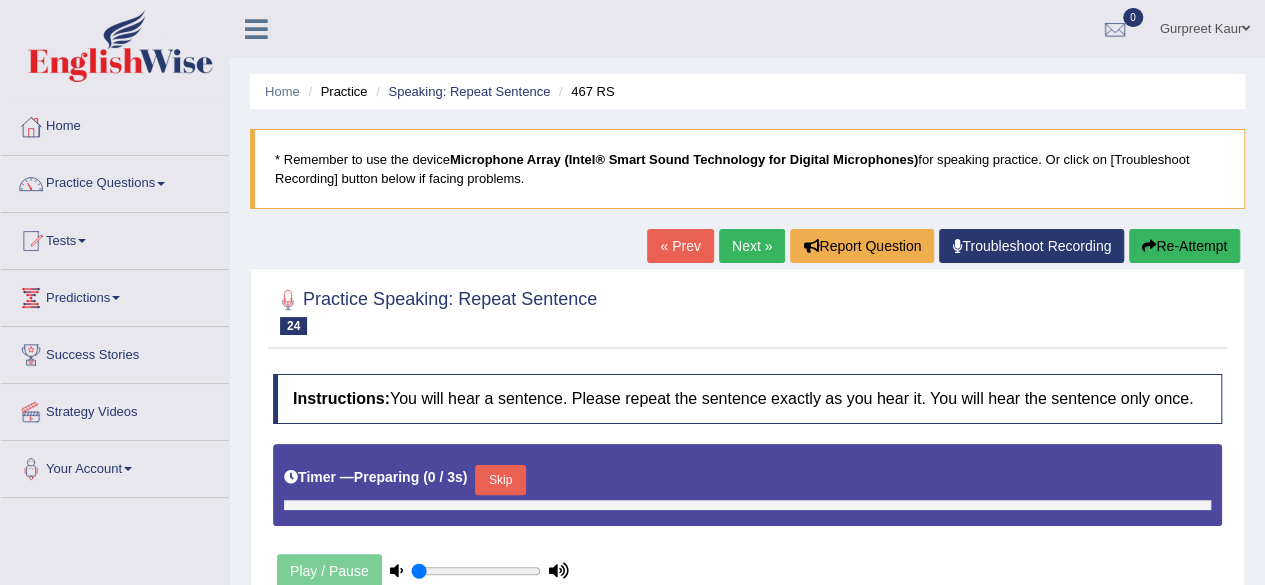 type on "1" 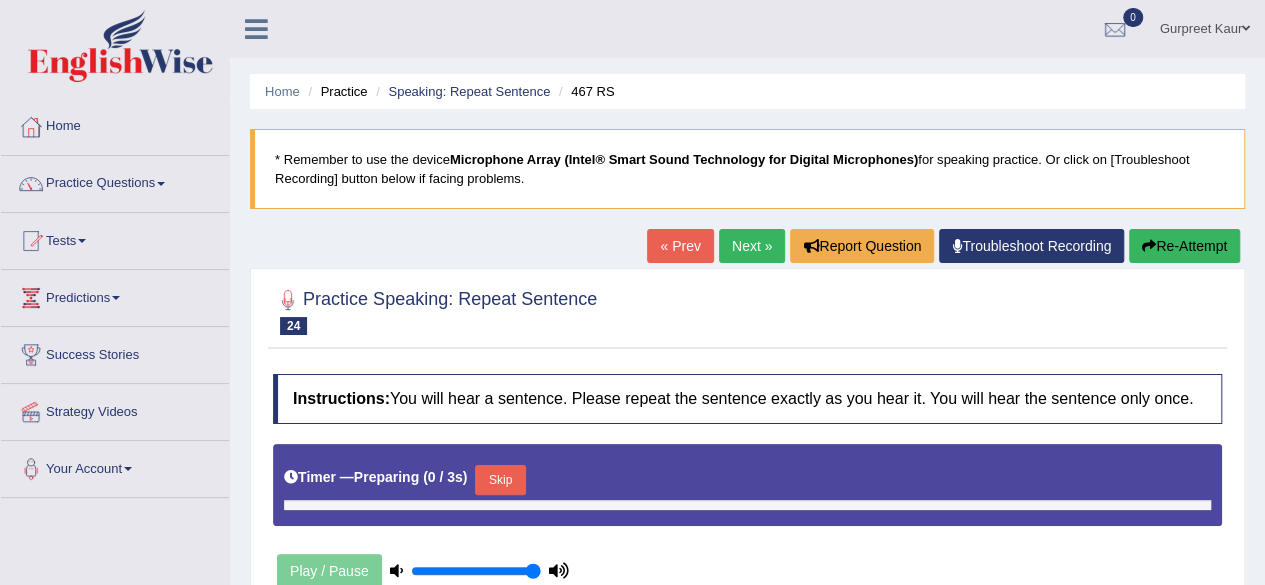 scroll, scrollTop: 0, scrollLeft: 0, axis: both 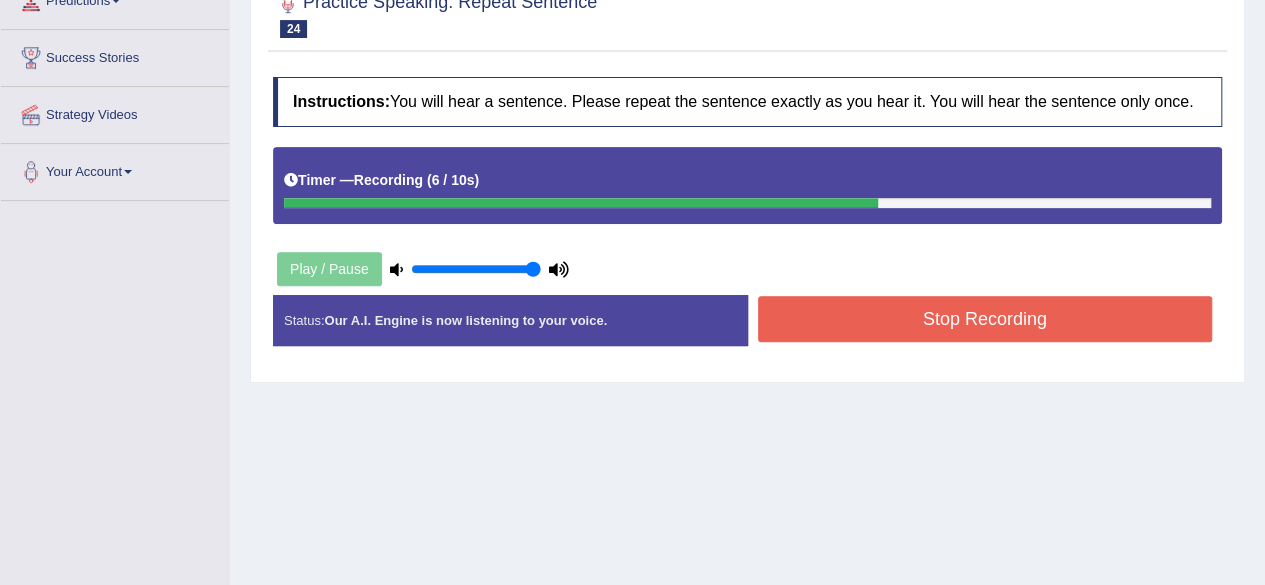 click on "Stop Recording" at bounding box center (985, 319) 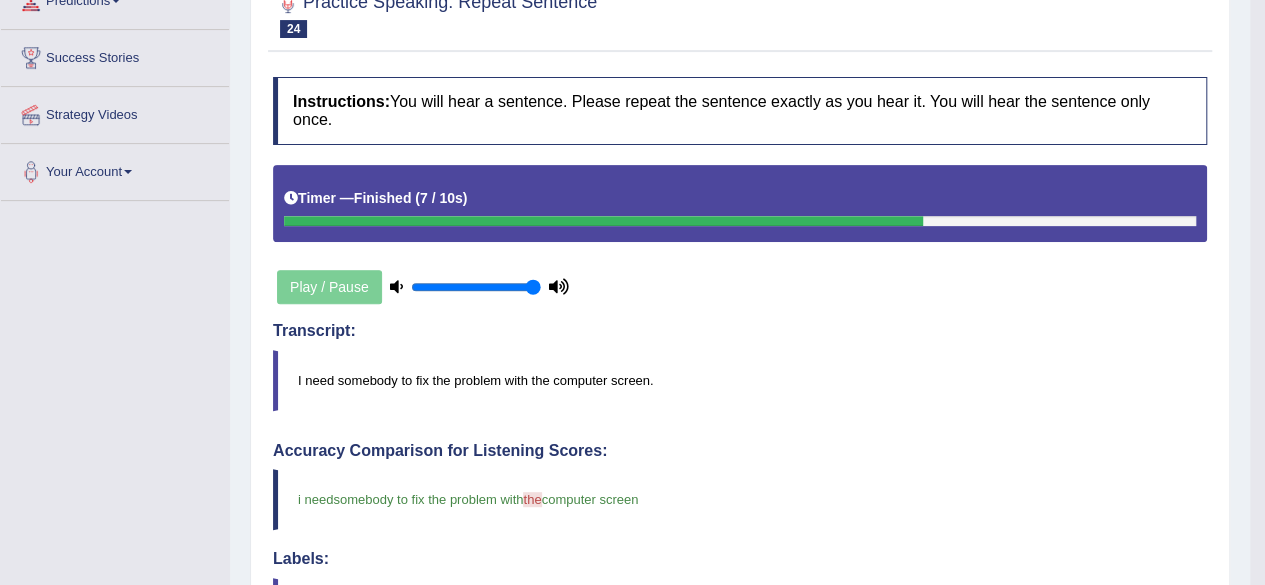 drag, startPoint x: 1278, startPoint y: 204, endPoint x: 1275, endPoint y: 253, distance: 49.09175 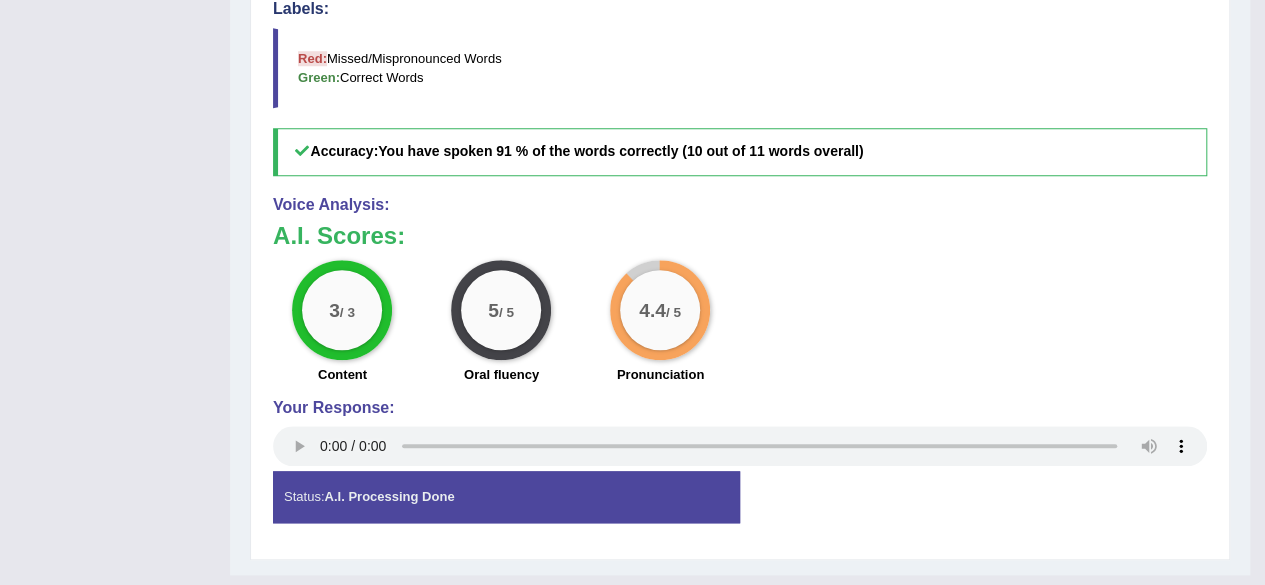 scroll, scrollTop: 849, scrollLeft: 0, axis: vertical 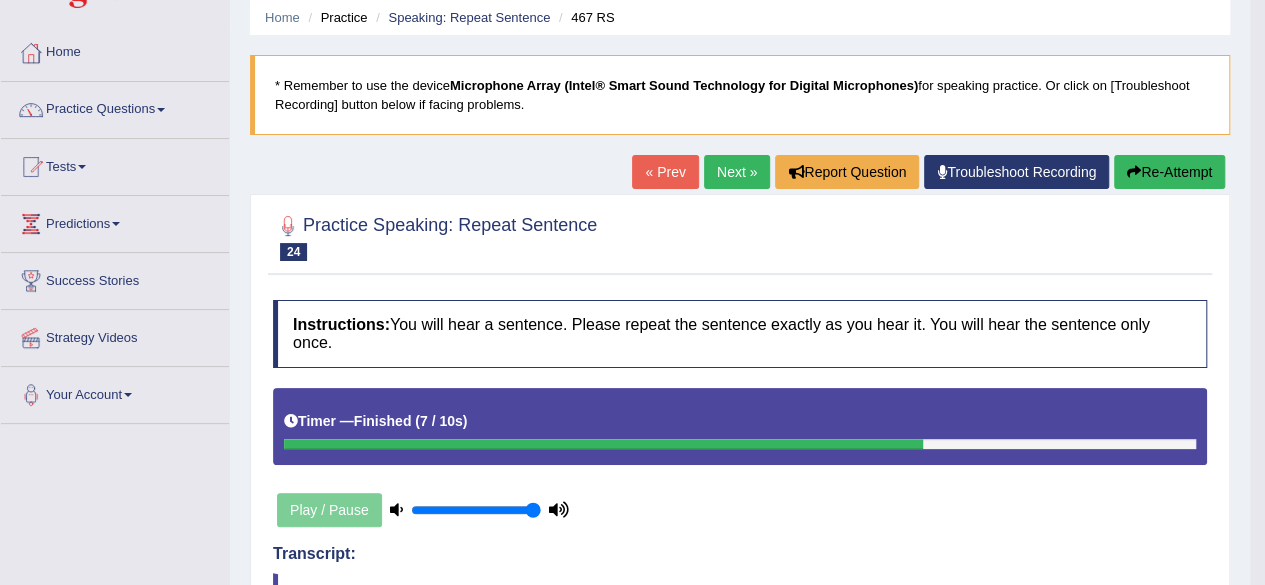 click on "Next »" at bounding box center [737, 172] 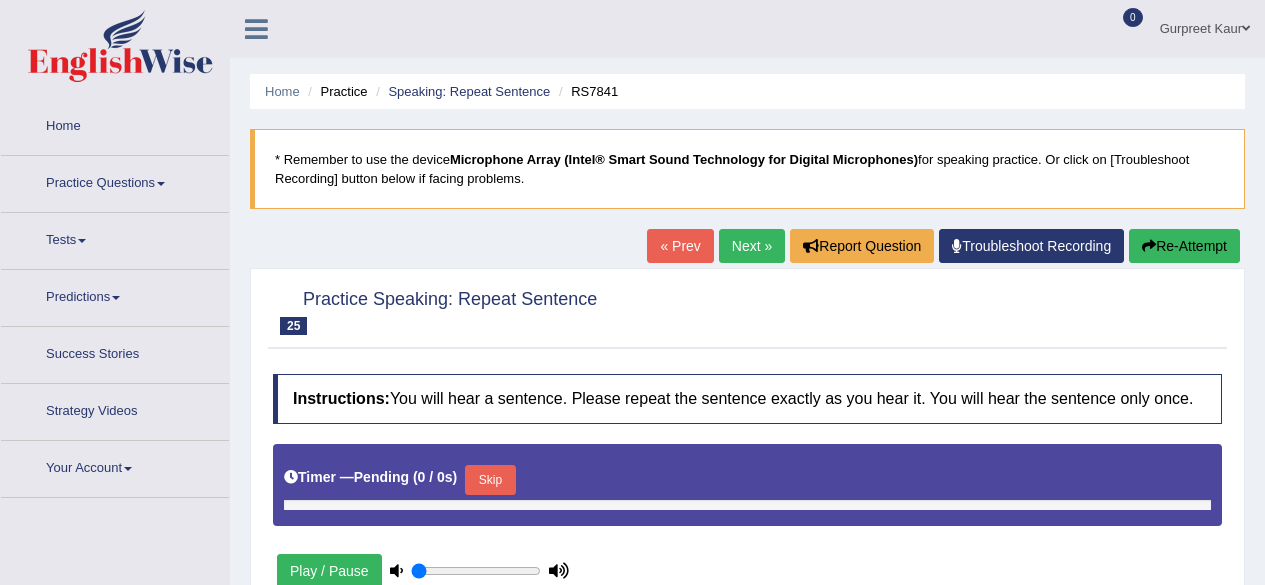 type on "1" 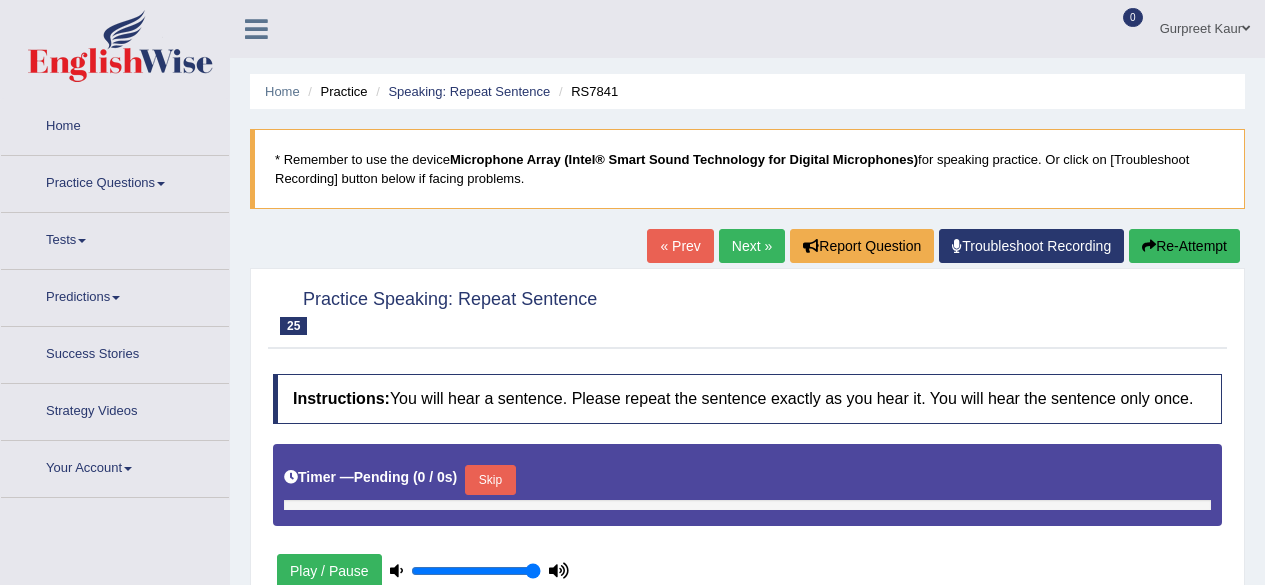 scroll, scrollTop: 0, scrollLeft: 0, axis: both 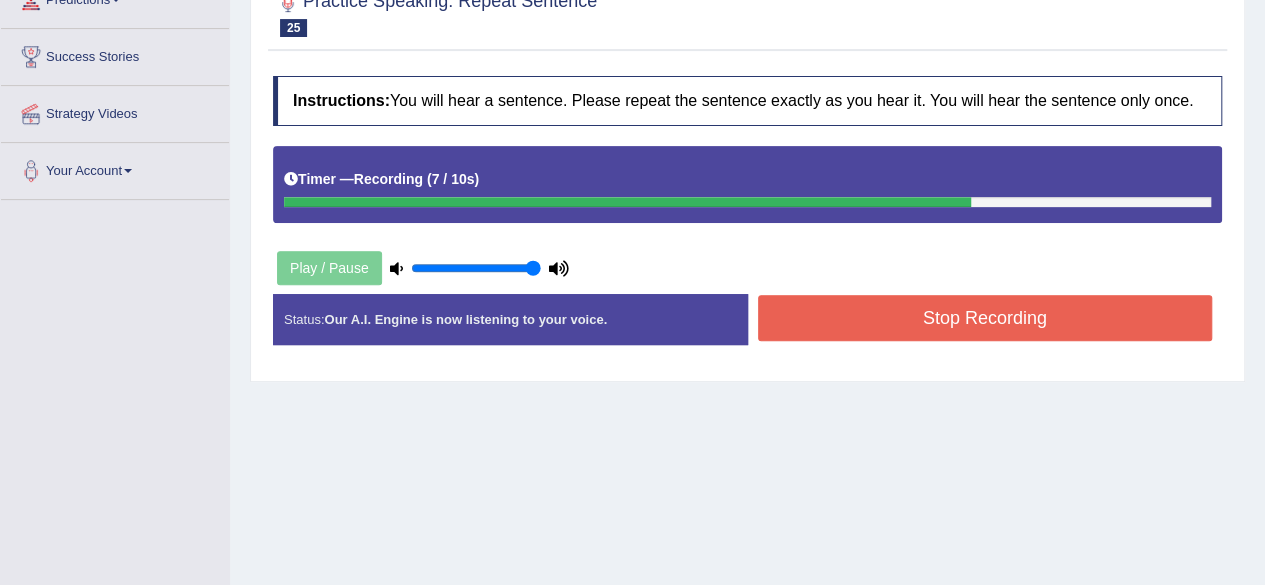 click on "Stop Recording" at bounding box center (985, 318) 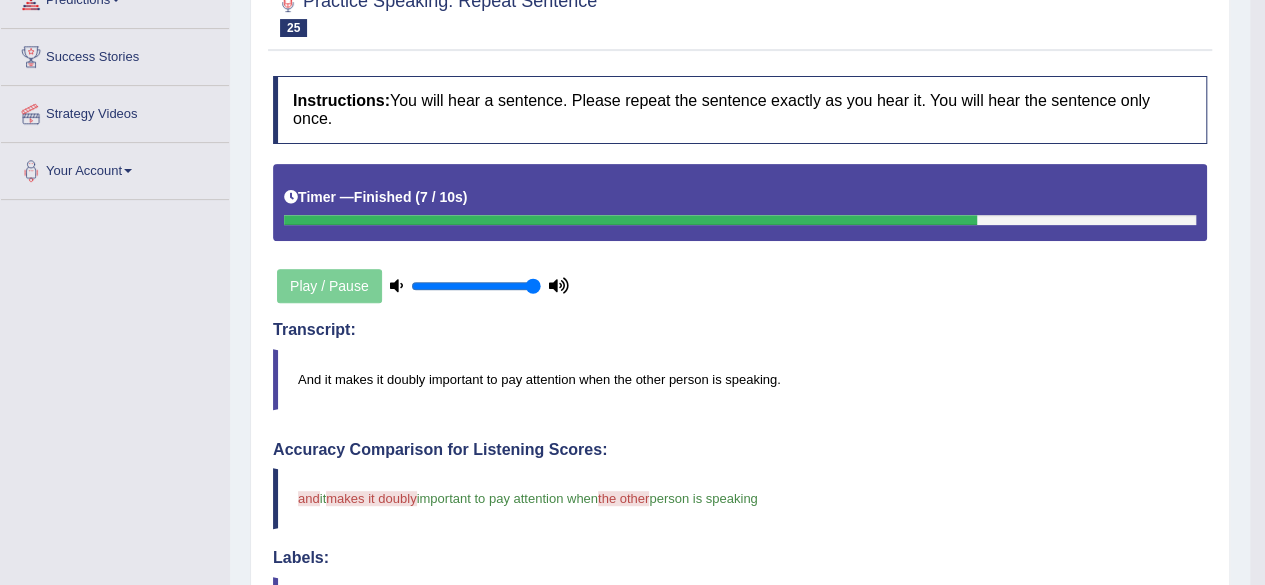 drag, startPoint x: 1274, startPoint y: 238, endPoint x: 1273, endPoint y: 311, distance: 73.00685 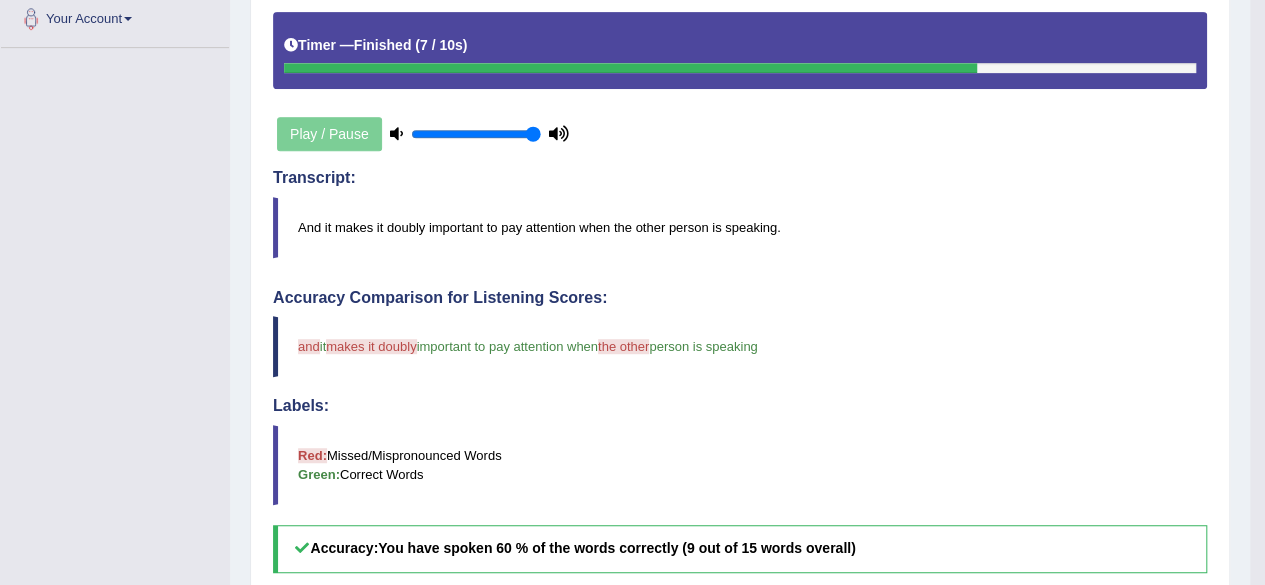 scroll, scrollTop: 446, scrollLeft: 0, axis: vertical 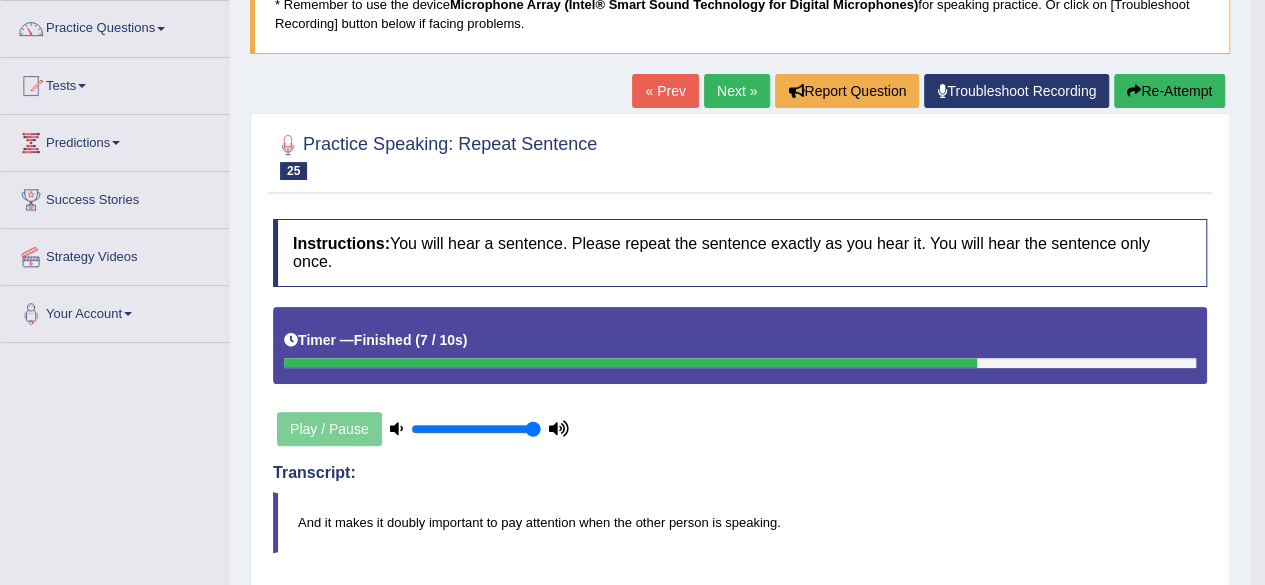 click on "Next »" at bounding box center (737, 91) 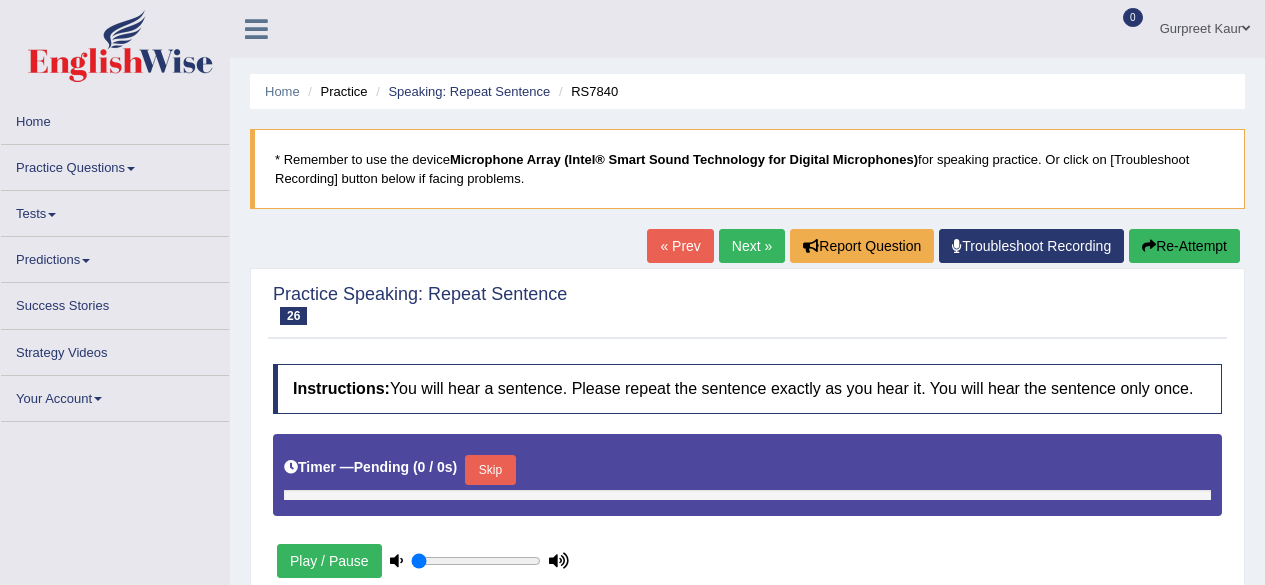 scroll, scrollTop: 0, scrollLeft: 0, axis: both 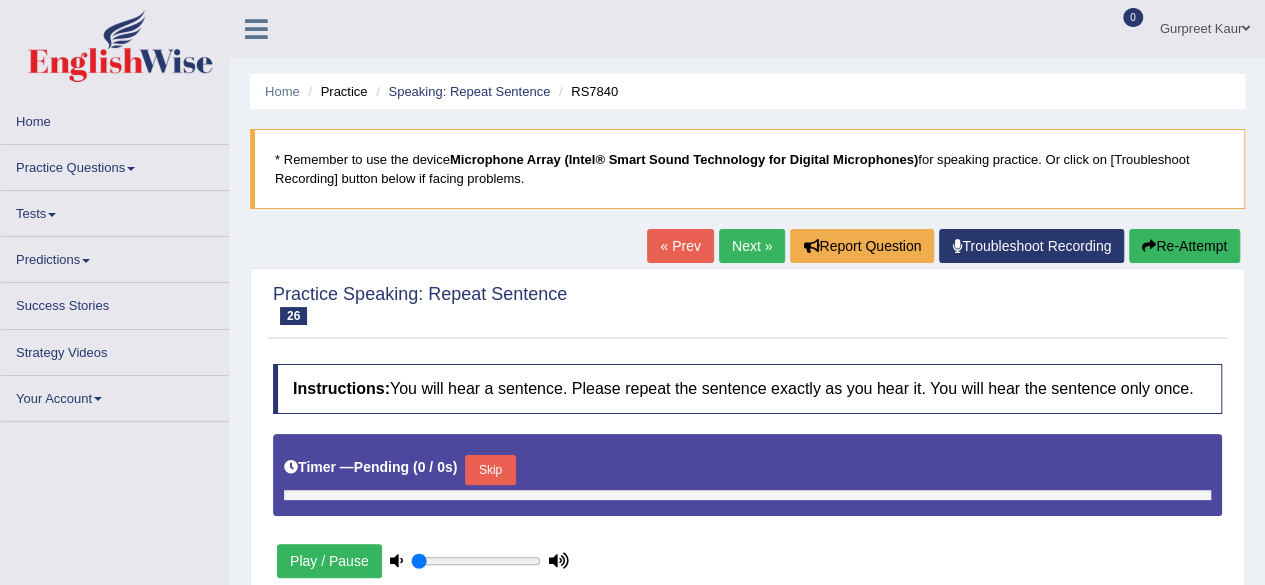type on "1" 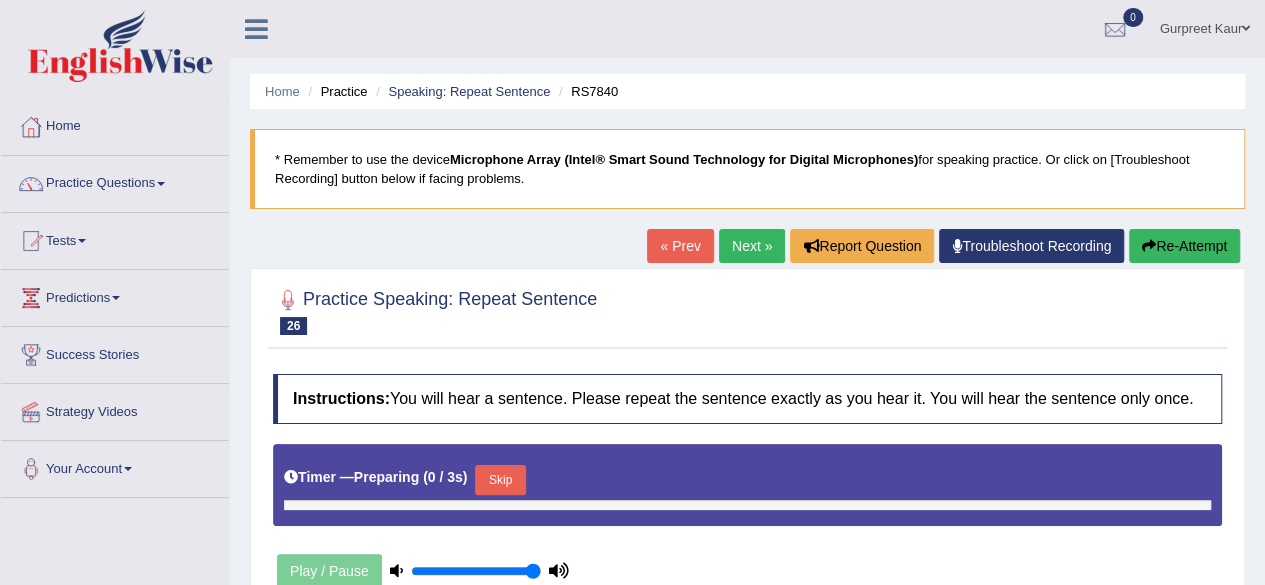 scroll, scrollTop: 0, scrollLeft: 0, axis: both 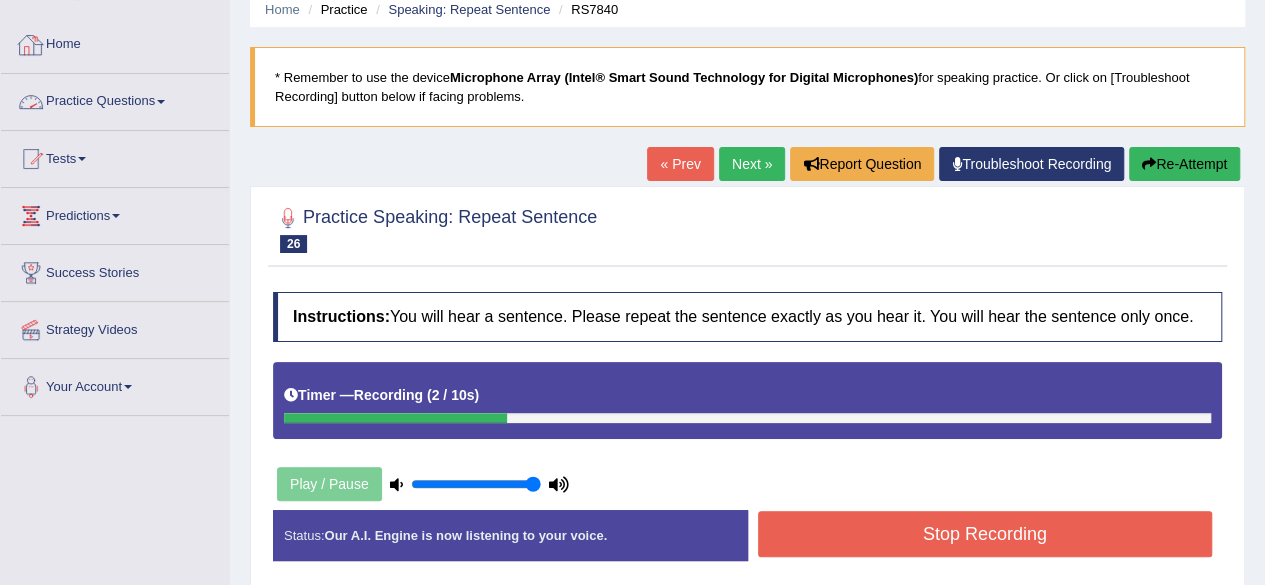 click on "Practice Questions" at bounding box center (115, 99) 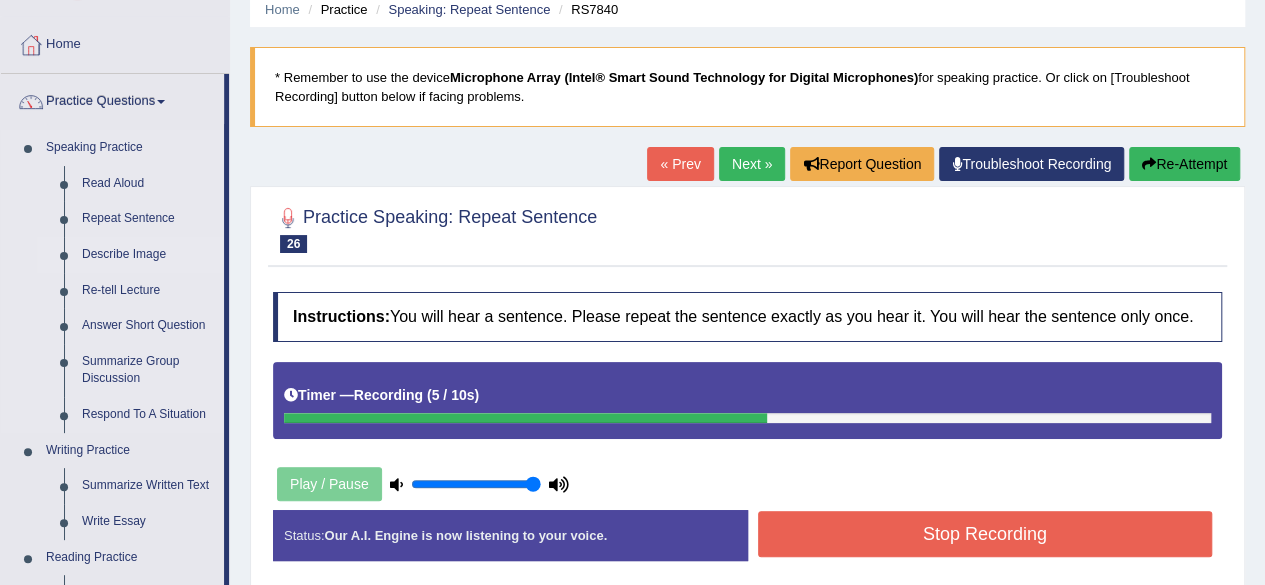 click on "Describe Image" at bounding box center [148, 255] 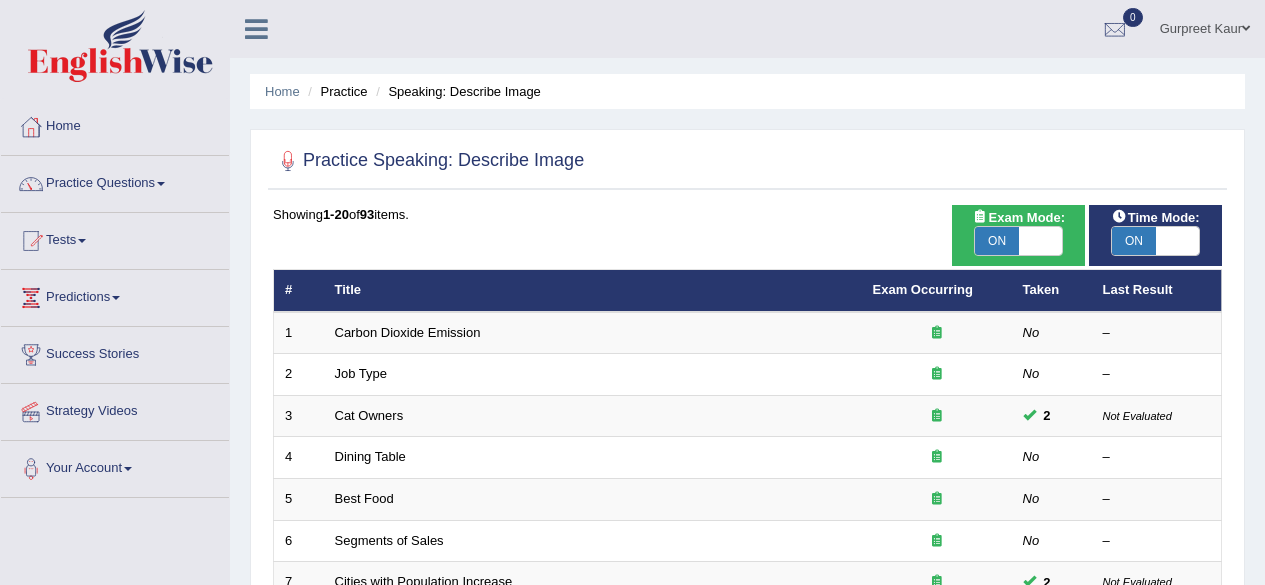 scroll, scrollTop: 0, scrollLeft: 0, axis: both 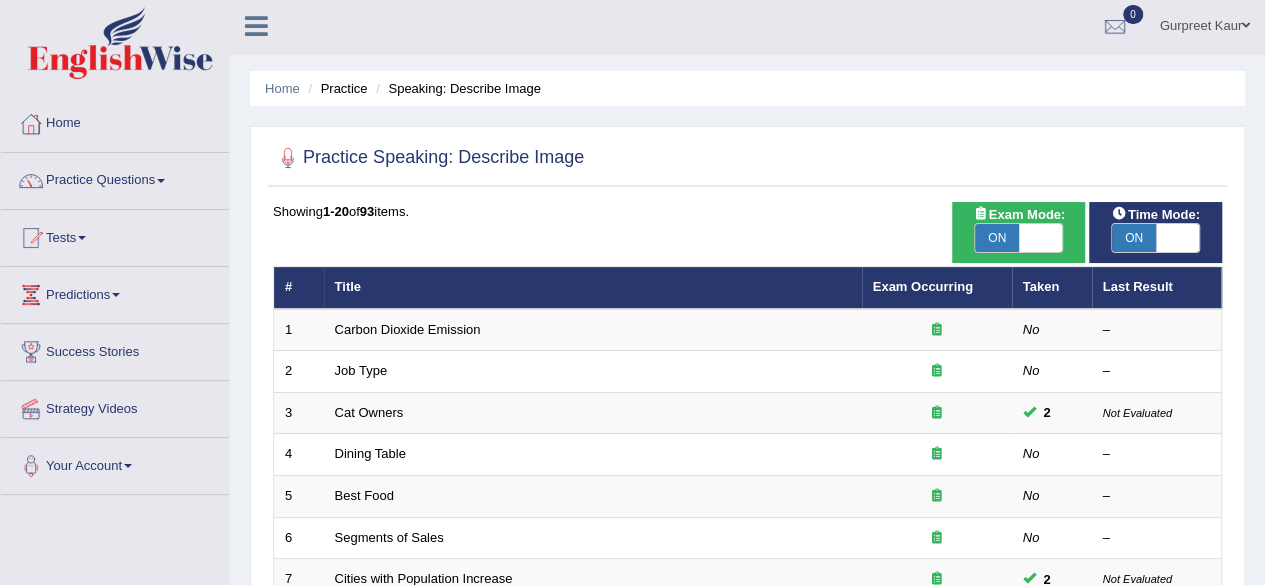 click on "Practice Questions" at bounding box center [115, 178] 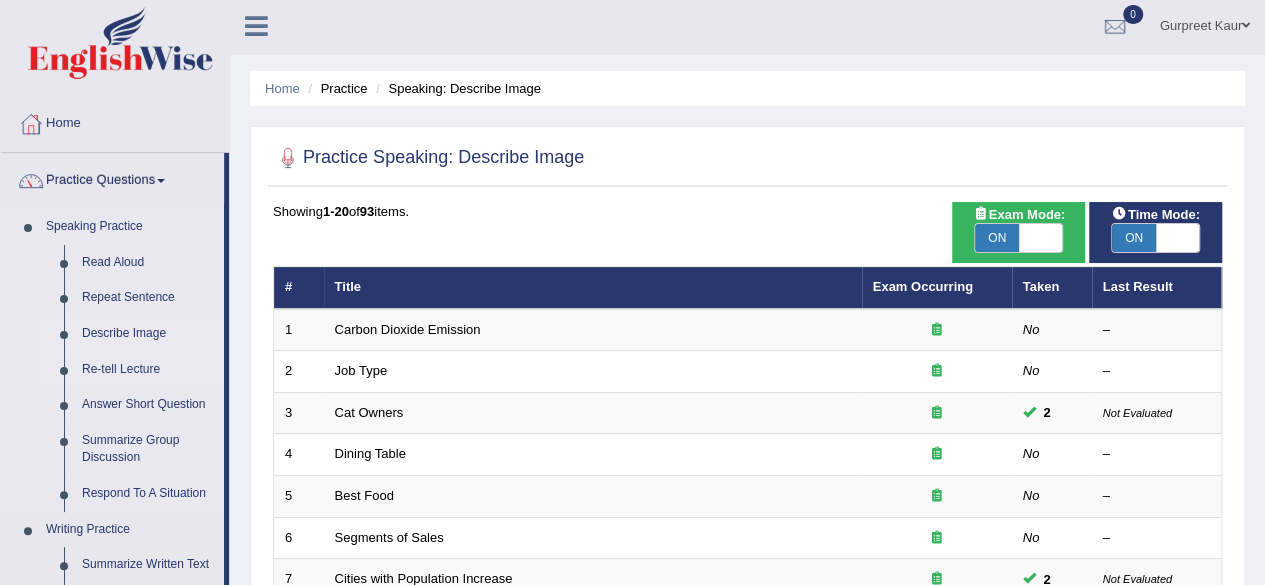 click on "Re-tell Lecture" at bounding box center [148, 370] 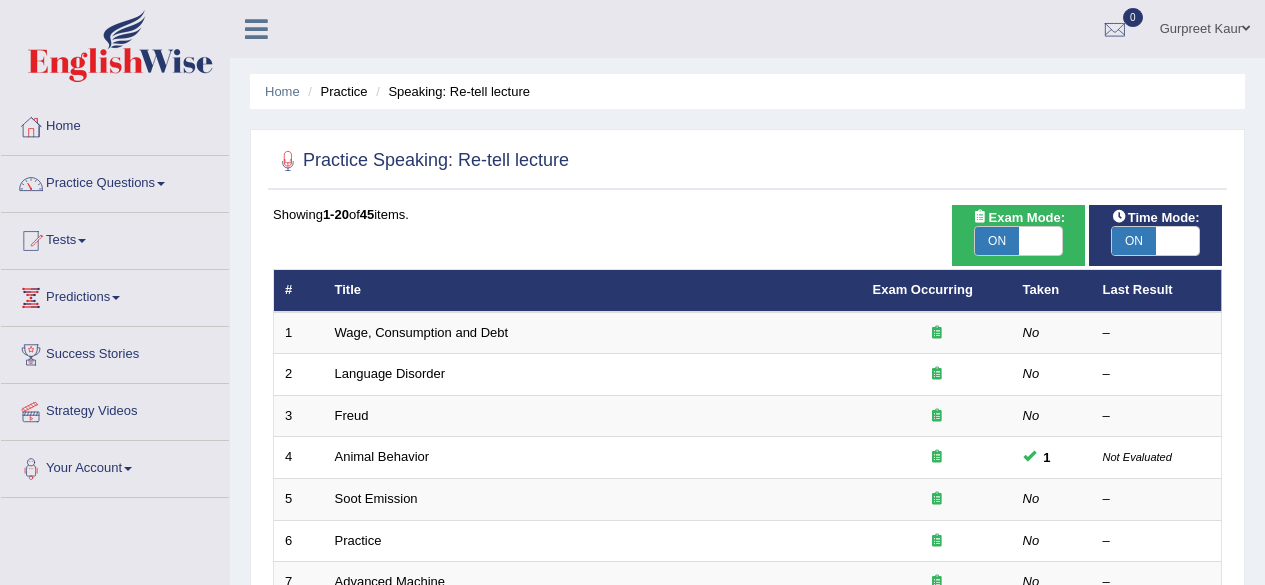 scroll, scrollTop: 0, scrollLeft: 0, axis: both 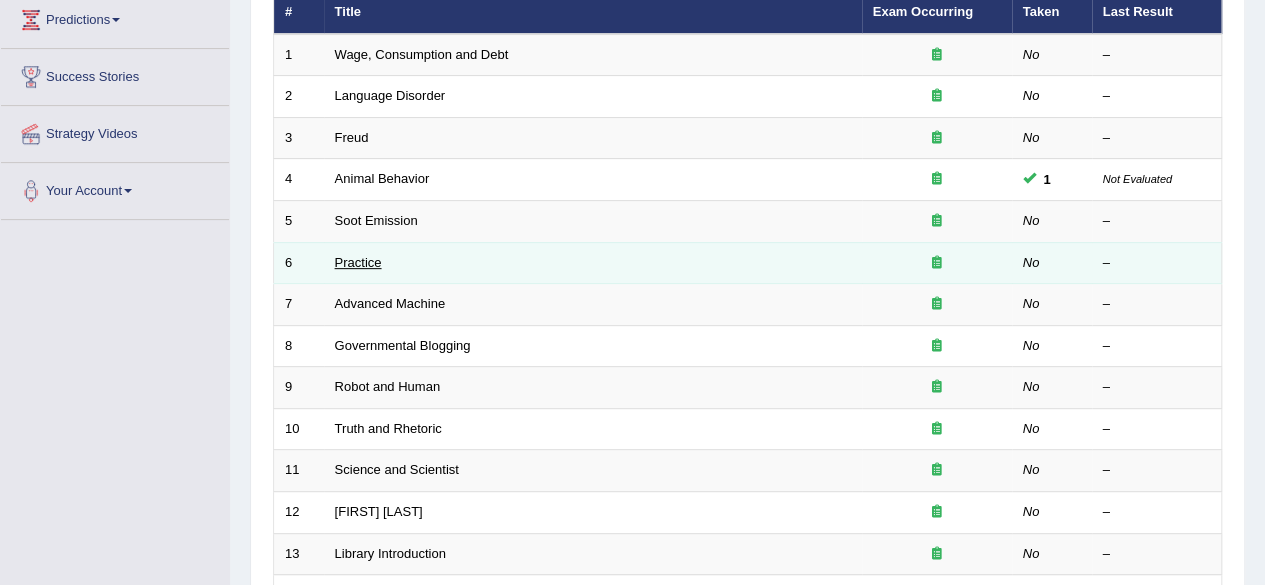 click on "Practice" at bounding box center [358, 262] 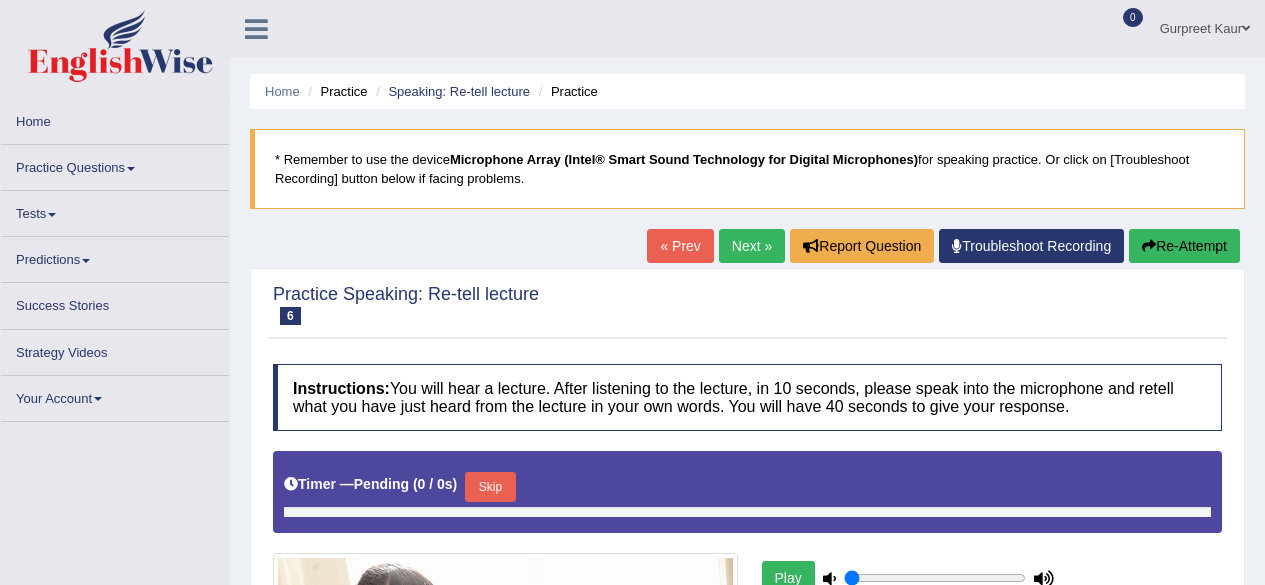 scroll, scrollTop: 0, scrollLeft: 0, axis: both 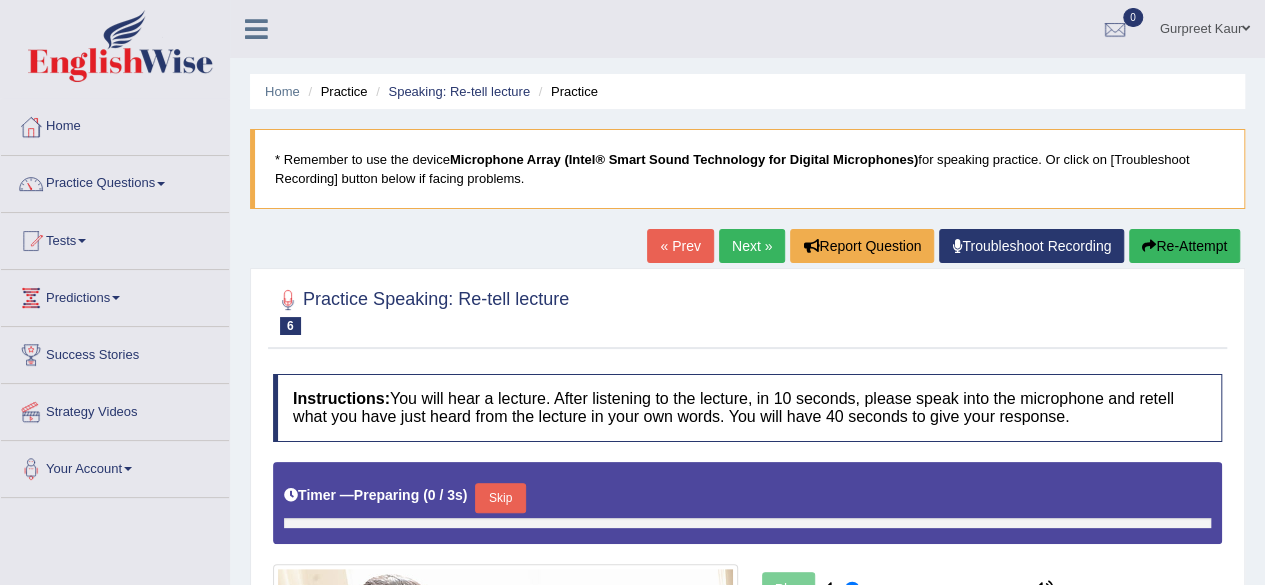 type on "1" 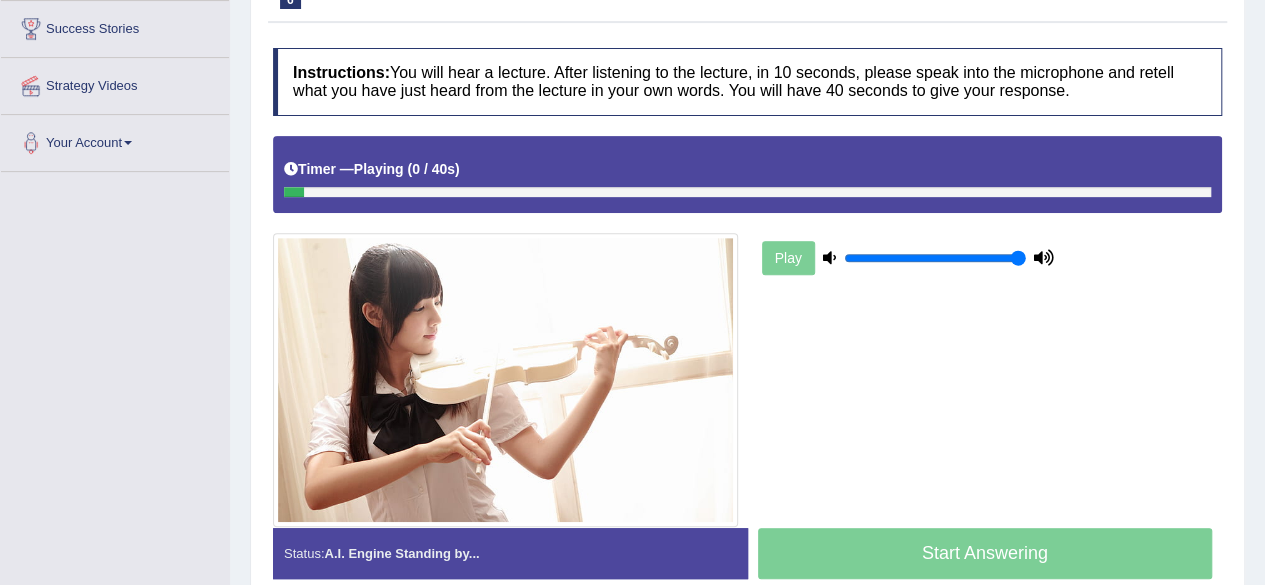 scroll, scrollTop: 405, scrollLeft: 0, axis: vertical 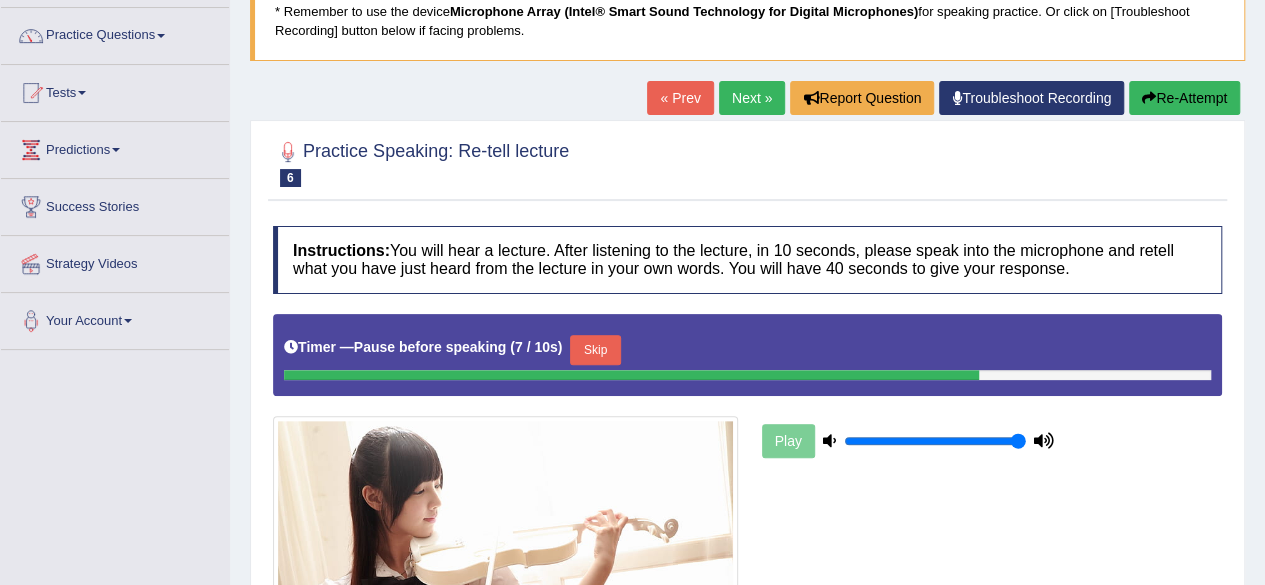 click on "Re-Attempt" at bounding box center [1184, 98] 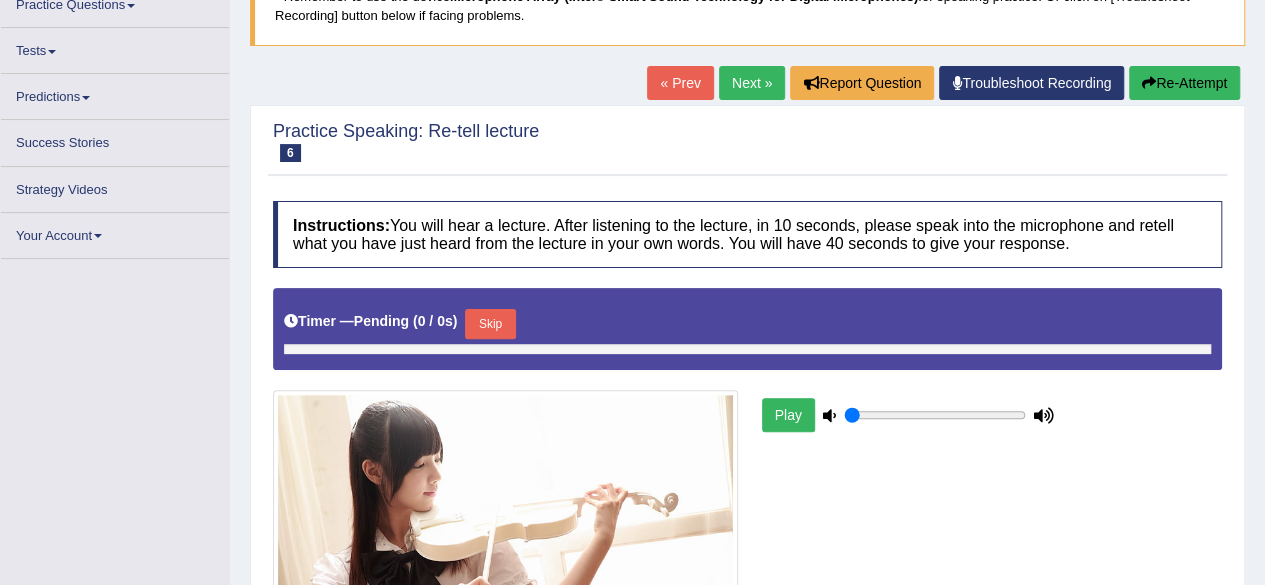 type on "1" 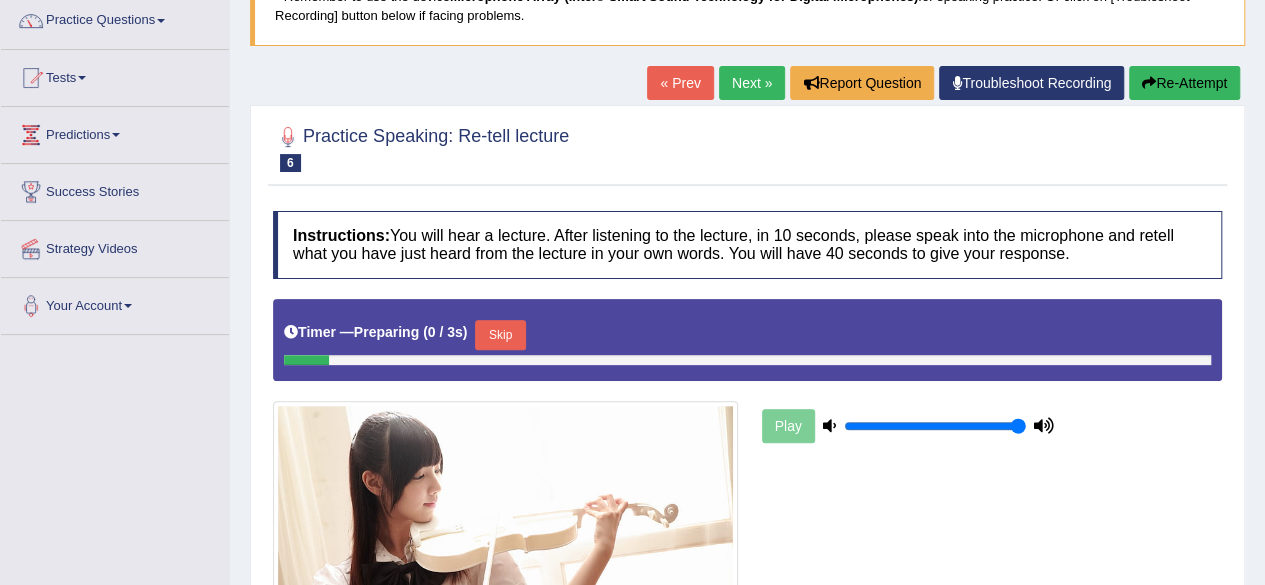 scroll, scrollTop: 163, scrollLeft: 0, axis: vertical 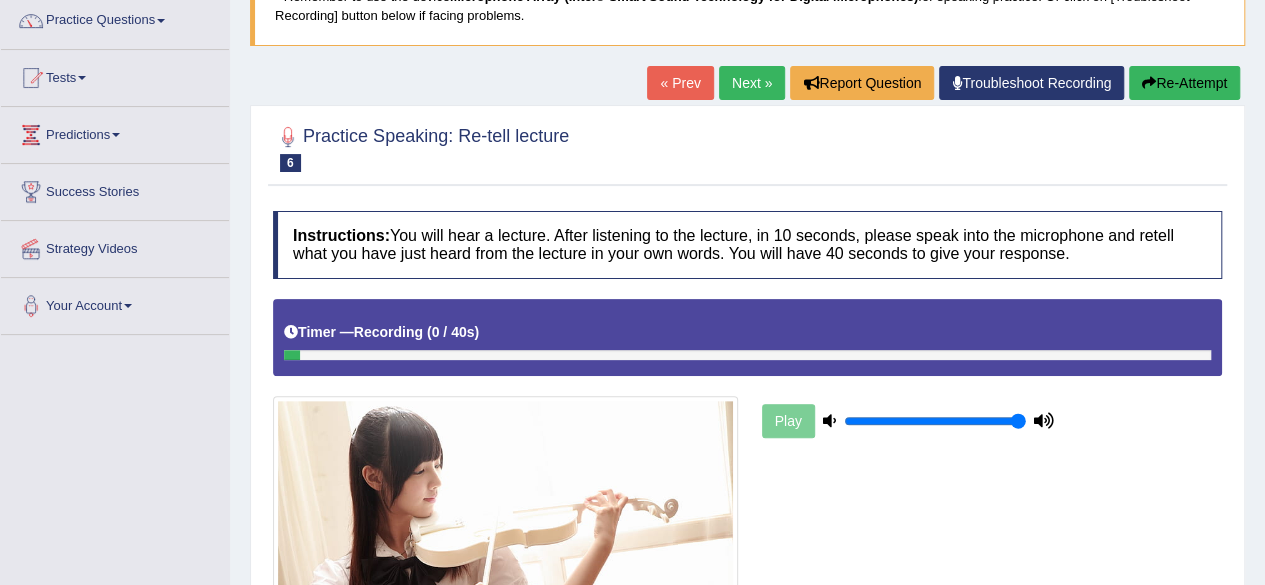 click on "Next »" at bounding box center [752, 83] 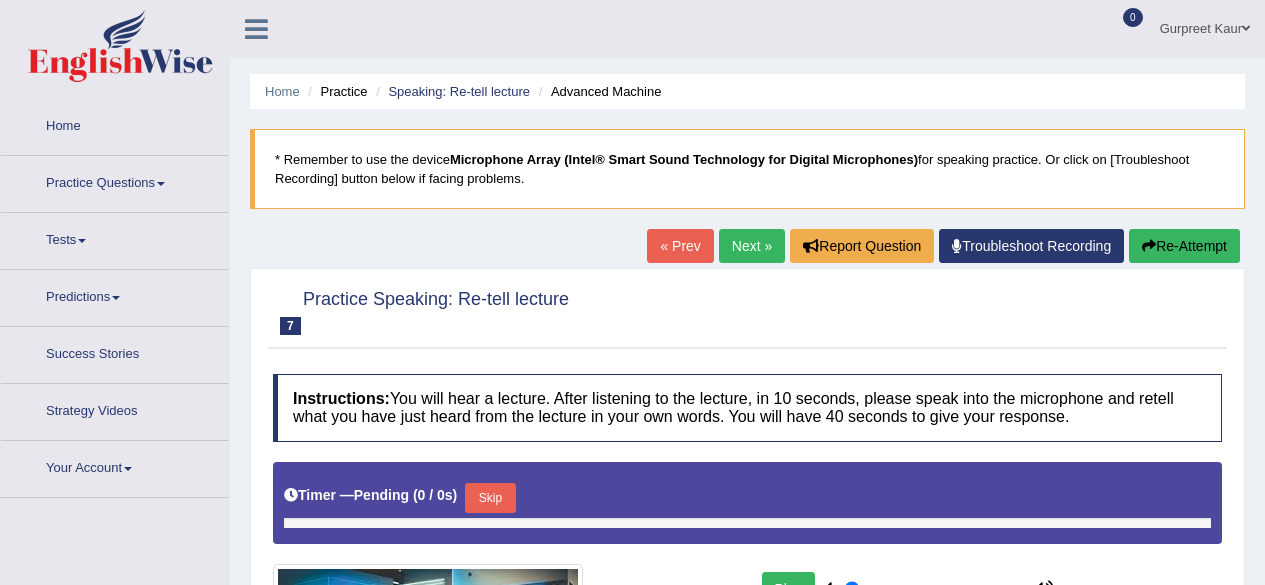 type on "1" 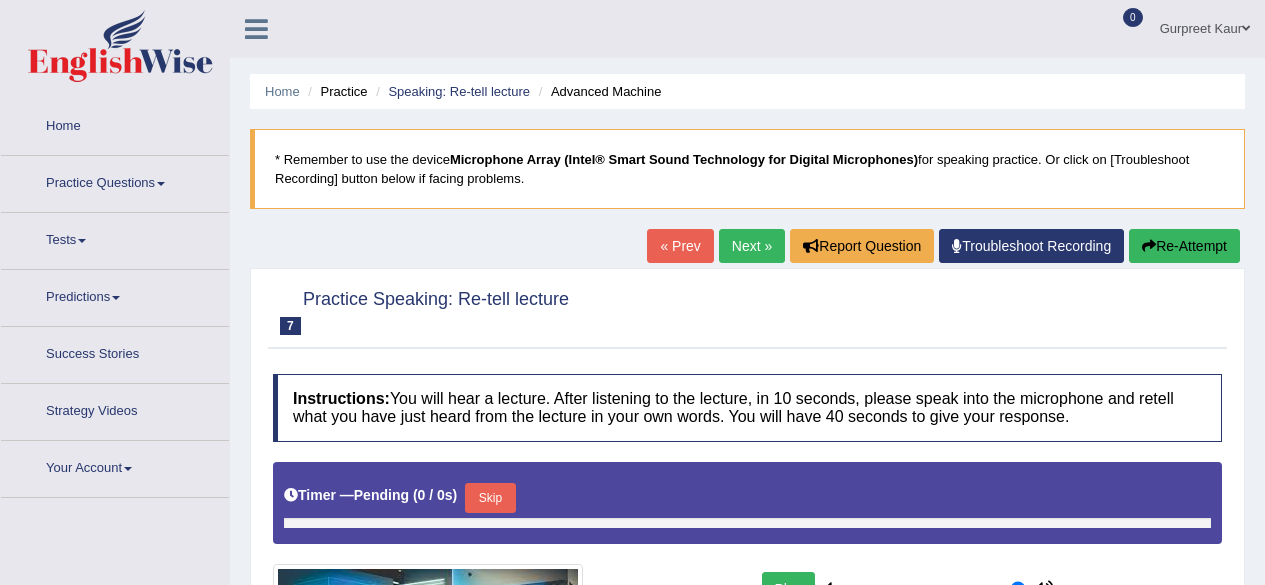 scroll, scrollTop: 0, scrollLeft: 0, axis: both 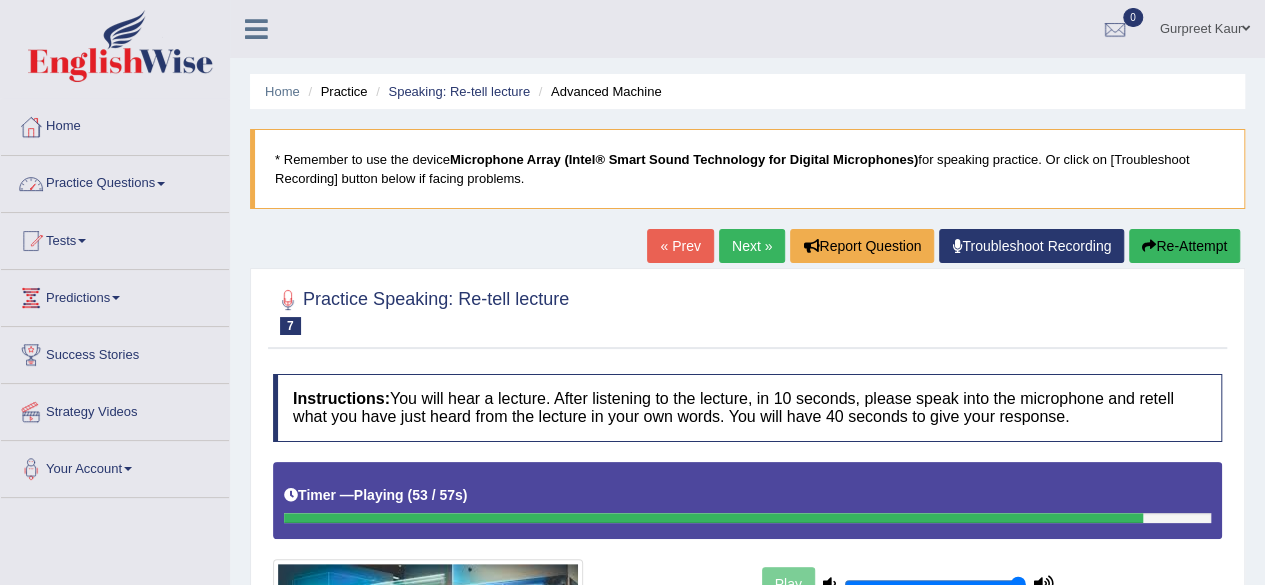 click on "Practice Questions" at bounding box center (115, 181) 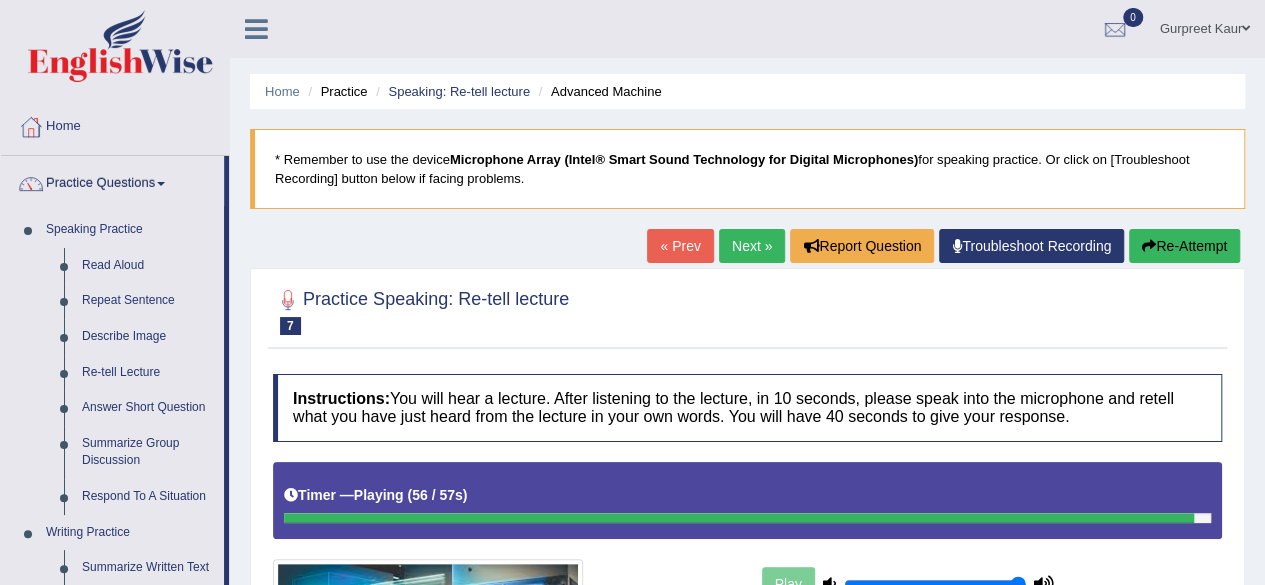 click on "Home
Practice
Speaking: Re-tell lecture
Advanced Machine
* Remember to use the device  Microphone Array (Intel® Smart Sound Technology for Digital Microphones)  for speaking practice. Or click on [Troubleshoot Recording] button below if facing problems.
« Prev Next »  Report Question  Troubleshoot Recording  Re-Attempt
Practice Speaking: Re-tell lecture
7
Advanced Machine
Instructions:  You will hear a lecture. After listening to the lecture, in 10 seconds, please speak into the microphone and retell what you have just heard from the lecture in your own words. You will have 40 seconds to give your response.
Timer —  Playing   ( 56 / 57s ) Skip Play Transcript: Recorded Answer: Created with Highcharts 7.1.2 Too low Too high Time Pitch meter: 0 10 20 30 40 Created with Highcharts 7.1.2 Great Too slow Too fast" at bounding box center (747, 500) 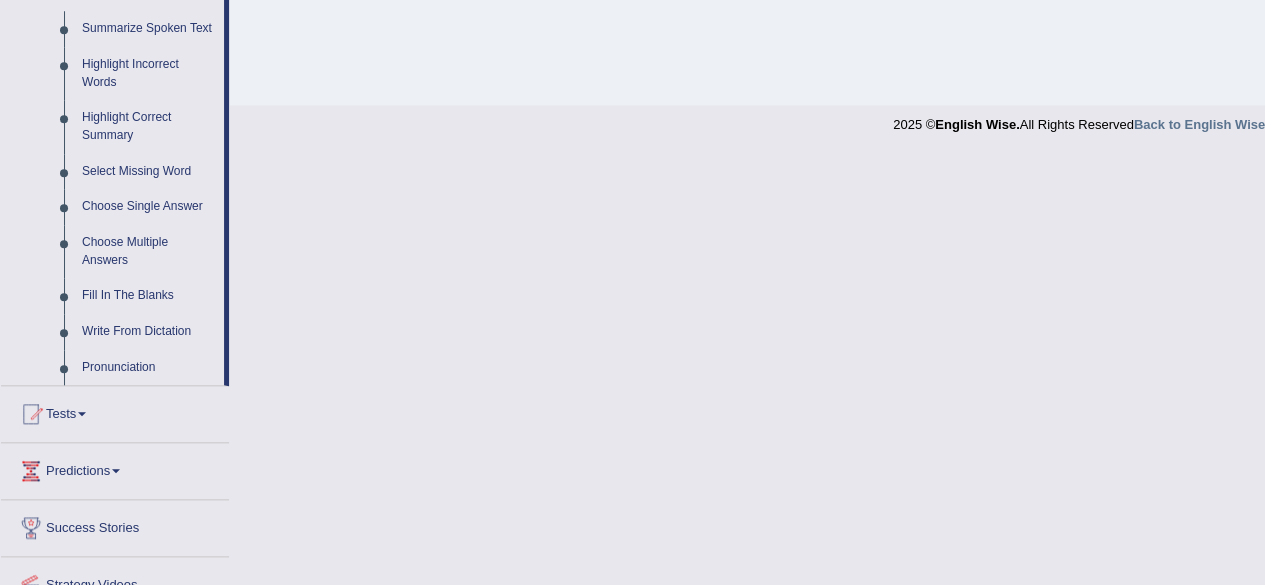 scroll, scrollTop: 978, scrollLeft: 0, axis: vertical 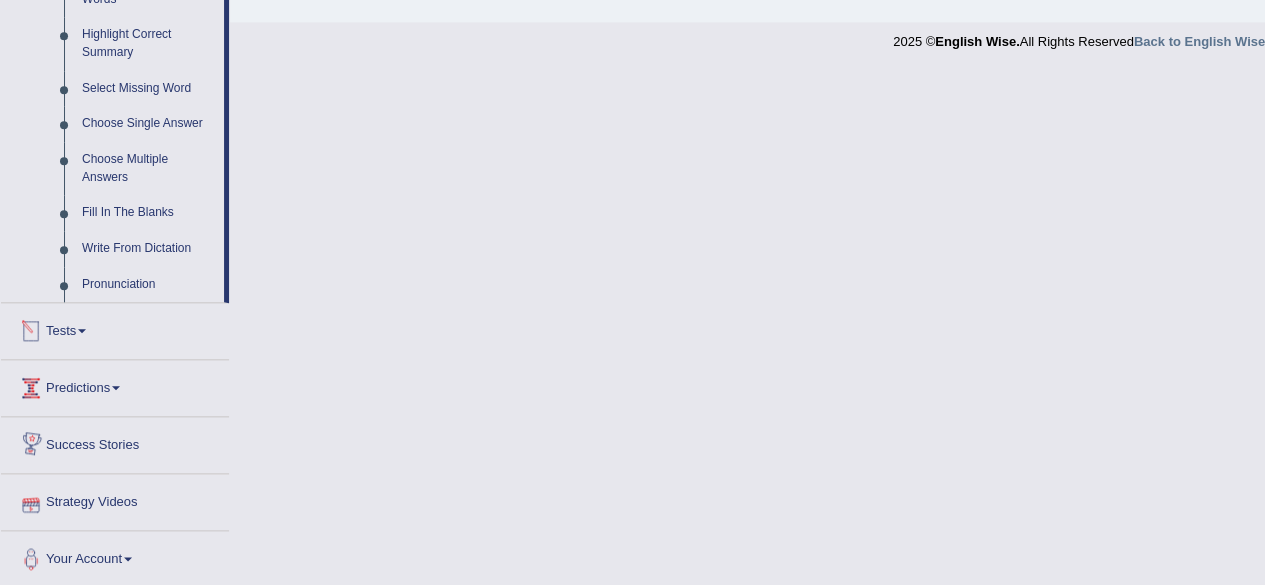 click on "Strategy Videos" at bounding box center (115, 499) 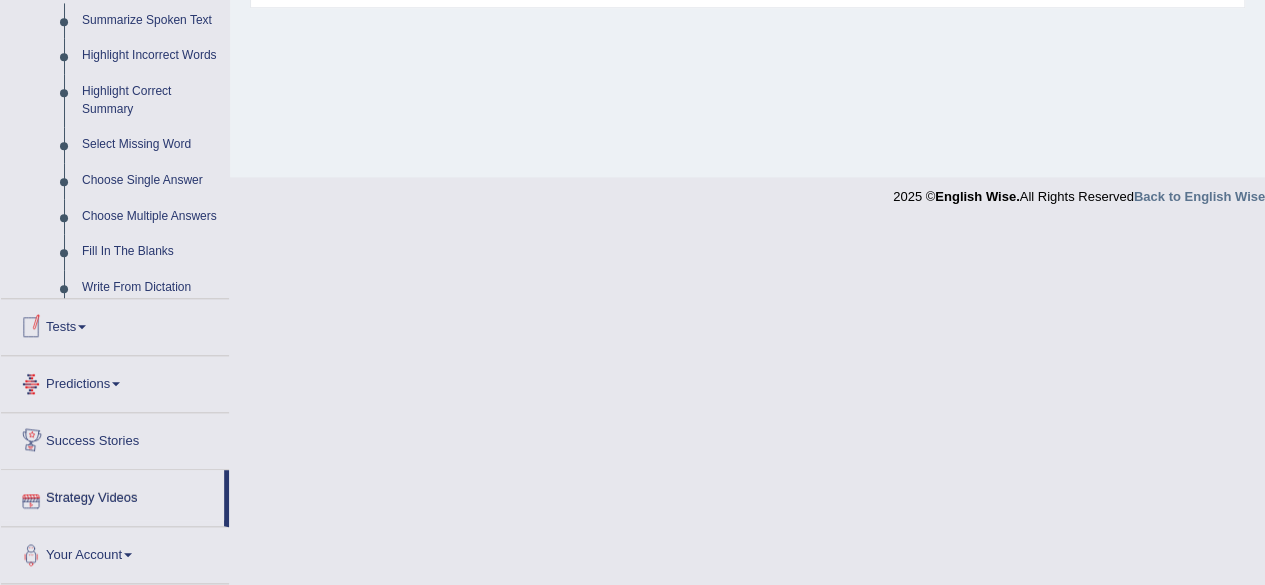 scroll, scrollTop: 765, scrollLeft: 0, axis: vertical 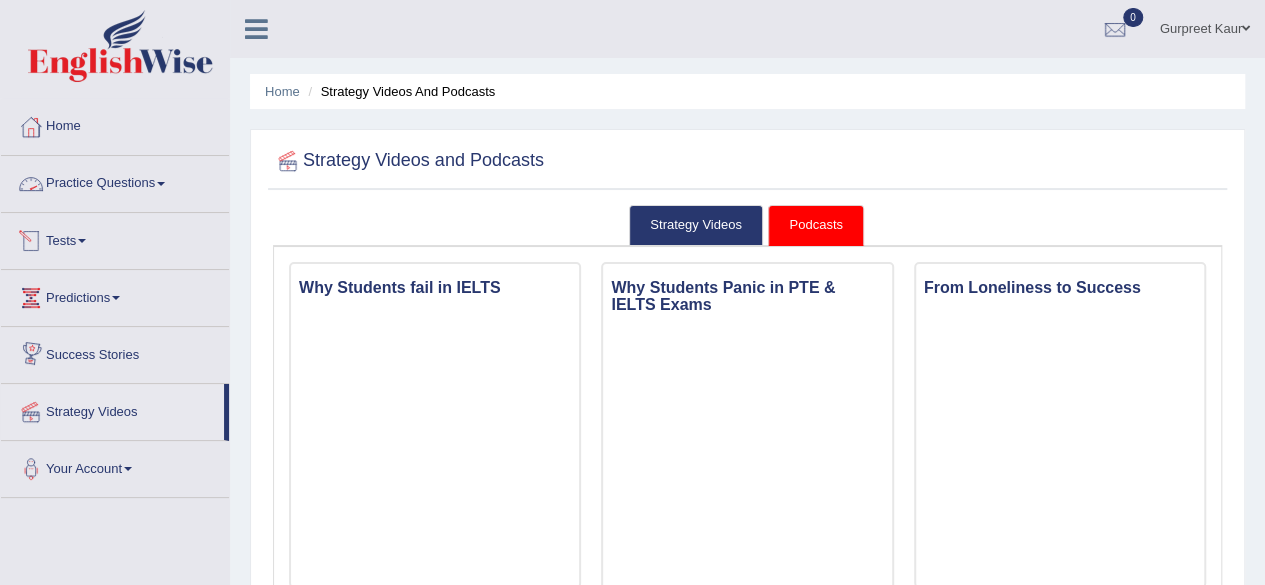 click on "Practice Questions" at bounding box center [115, 181] 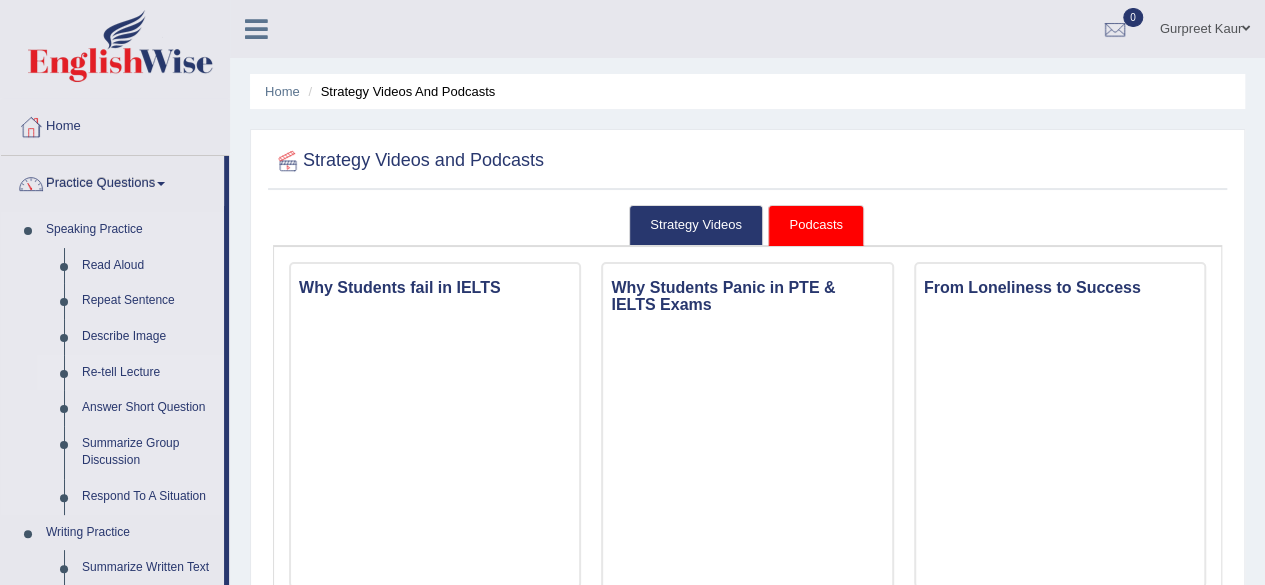 click on "Re-tell Lecture" at bounding box center (148, 373) 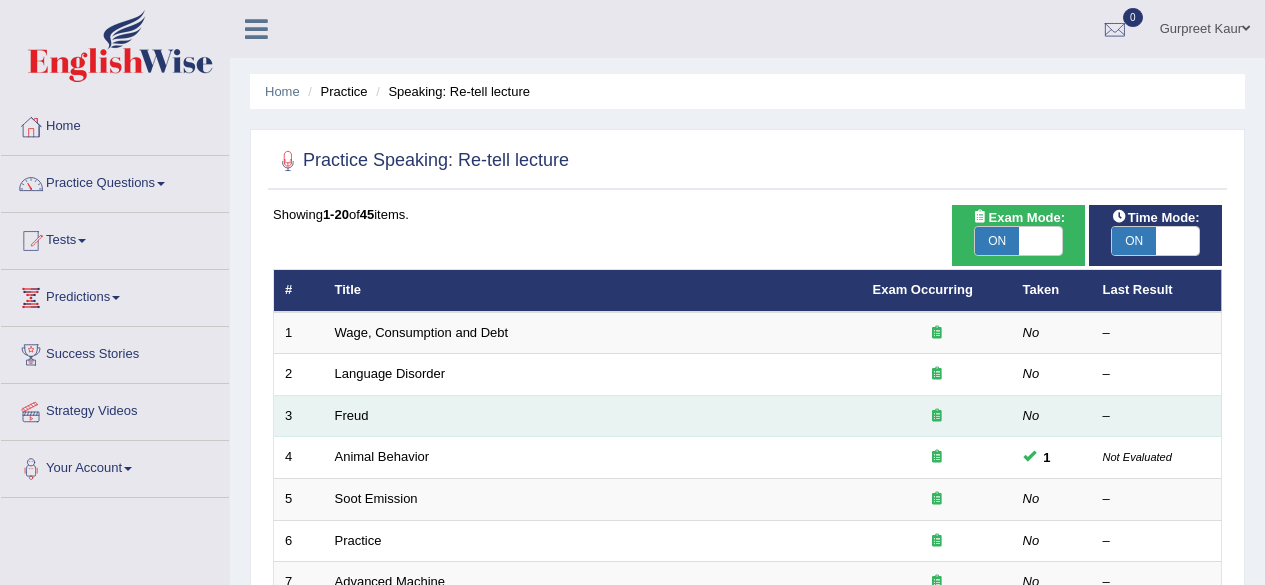scroll, scrollTop: 0, scrollLeft: 0, axis: both 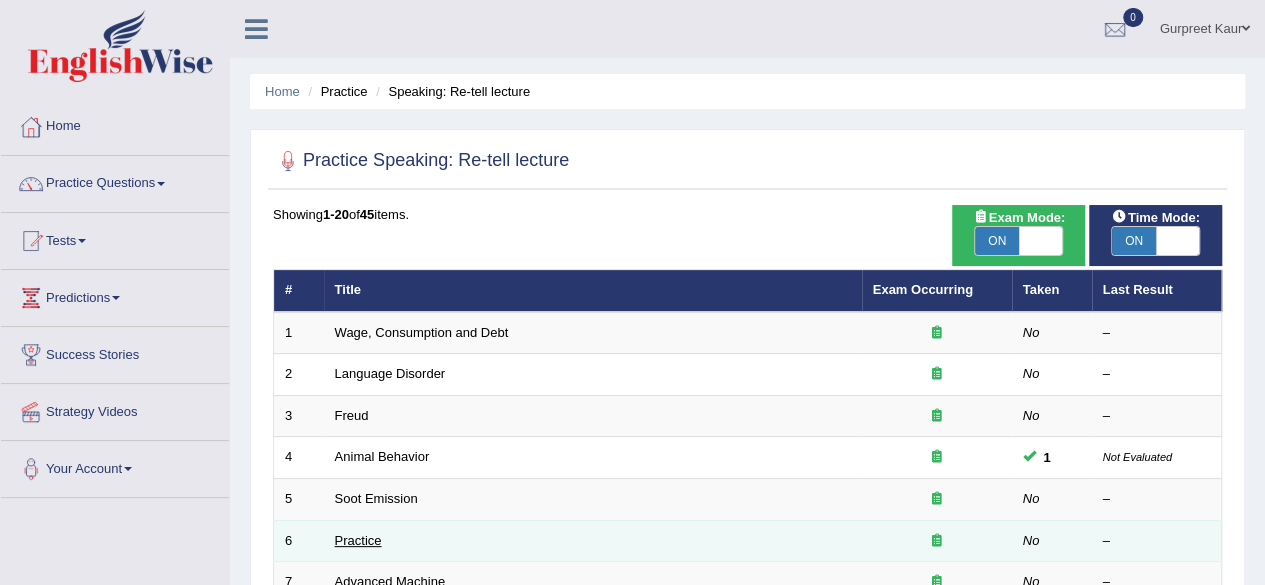click on "Practice" at bounding box center [358, 540] 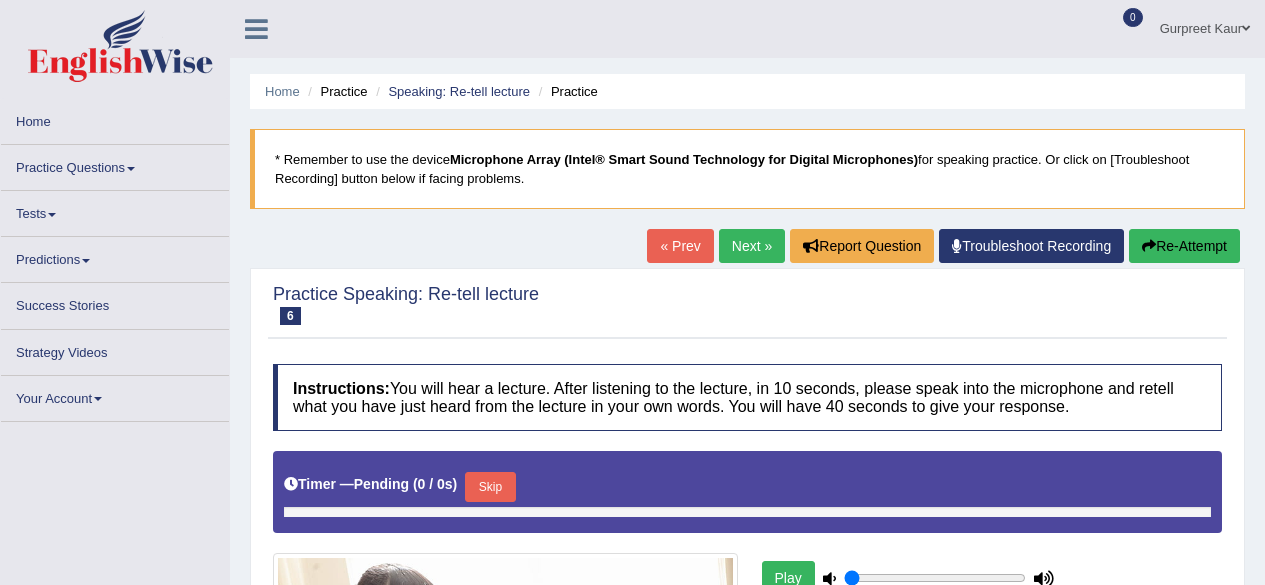 scroll, scrollTop: 0, scrollLeft: 0, axis: both 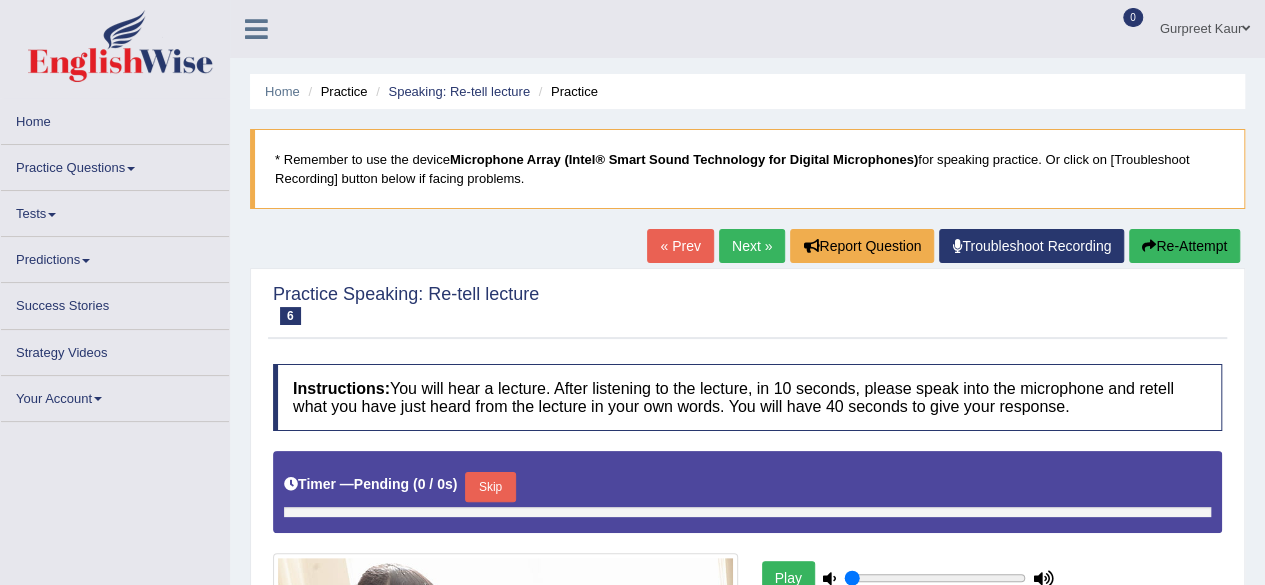 type on "1" 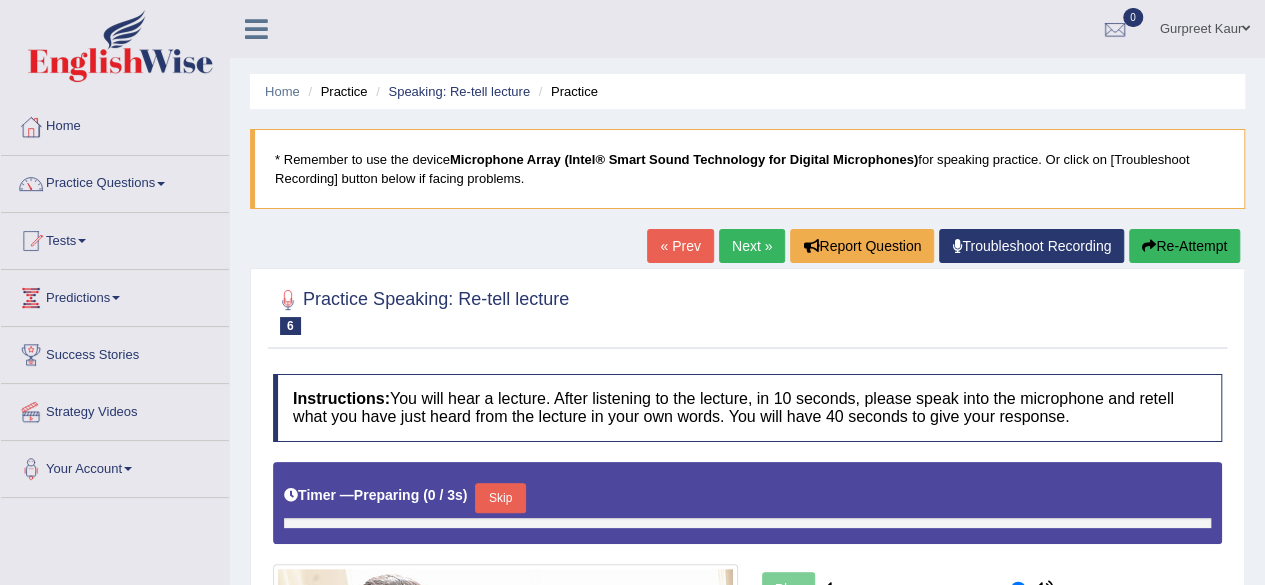 scroll, scrollTop: 0, scrollLeft: 0, axis: both 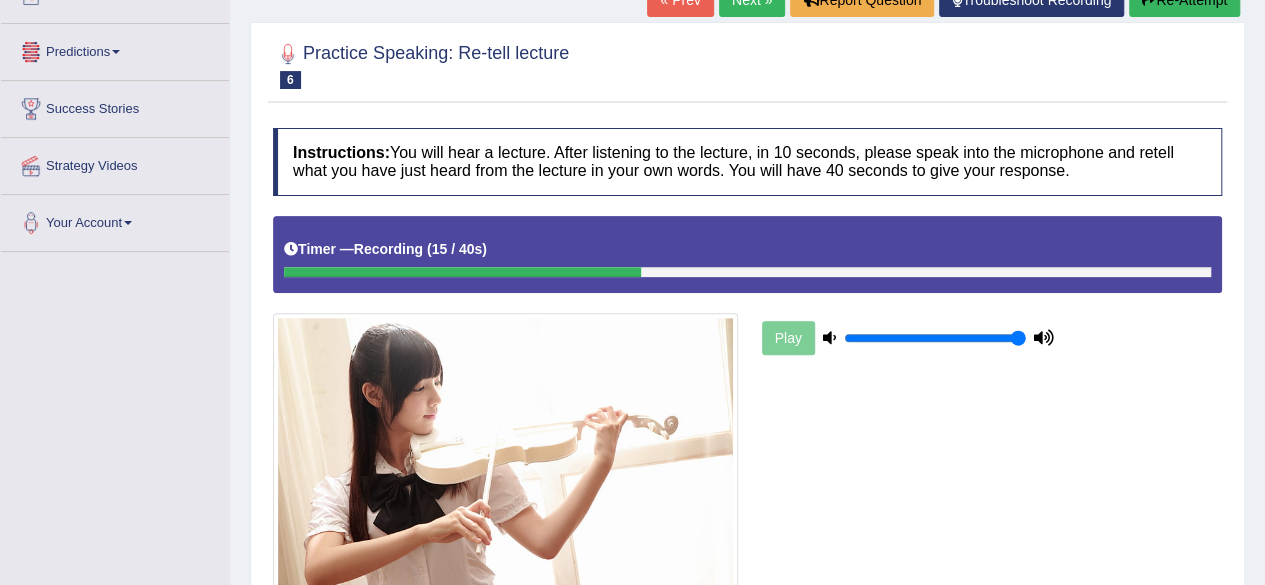 click on "Predictions" at bounding box center [115, 49] 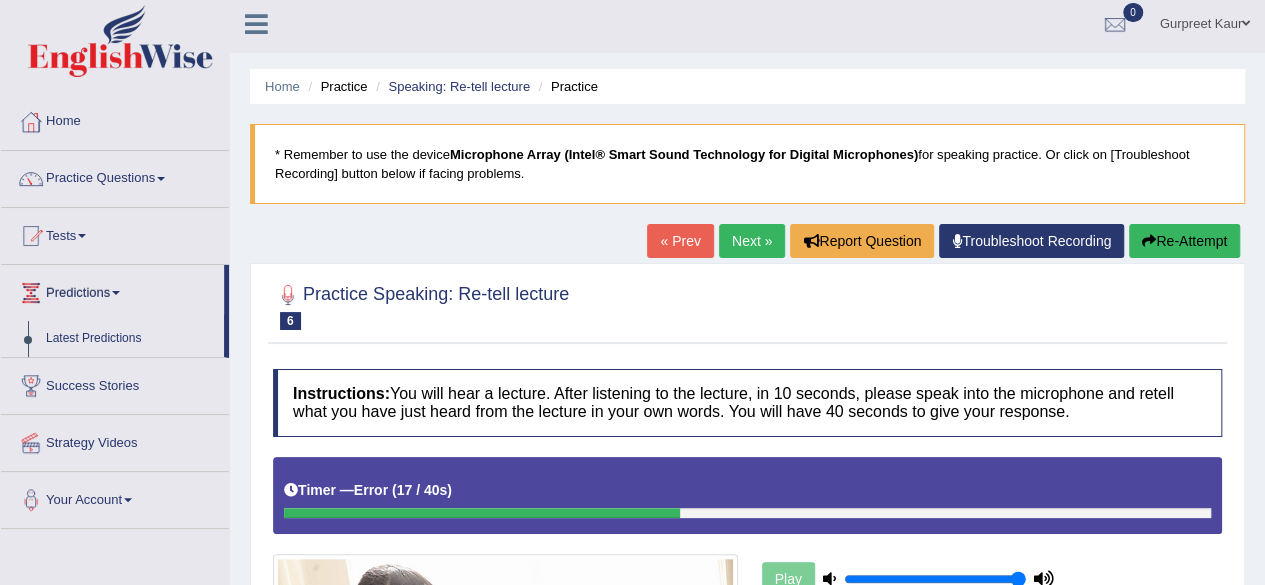 scroll, scrollTop: 3, scrollLeft: 0, axis: vertical 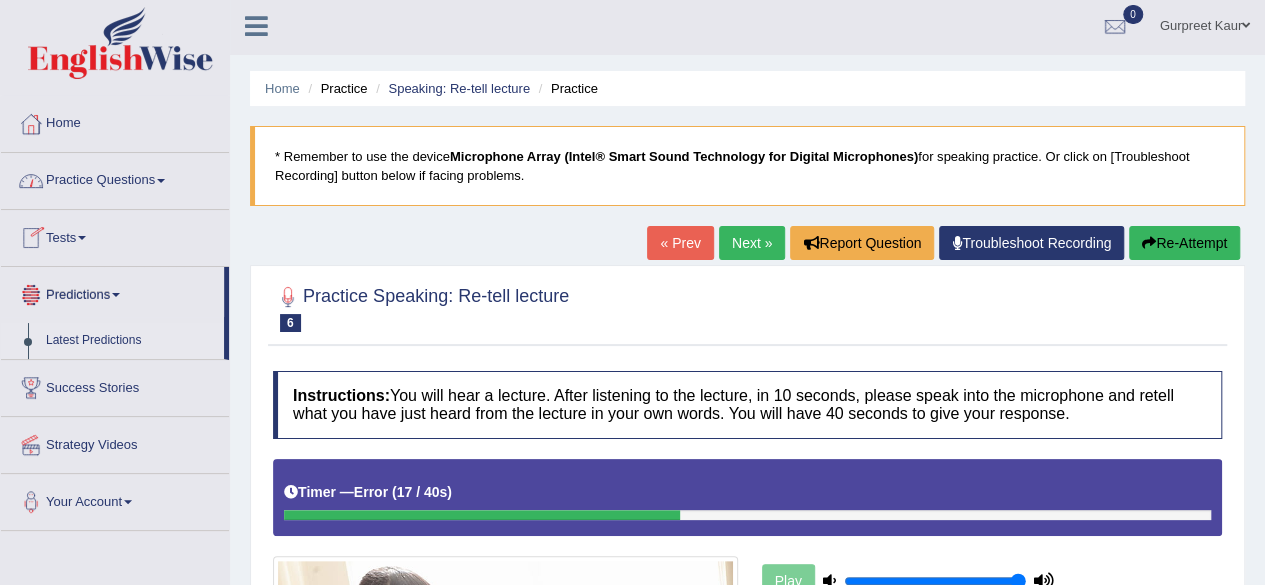 click on "Latest Predictions" at bounding box center [130, 341] 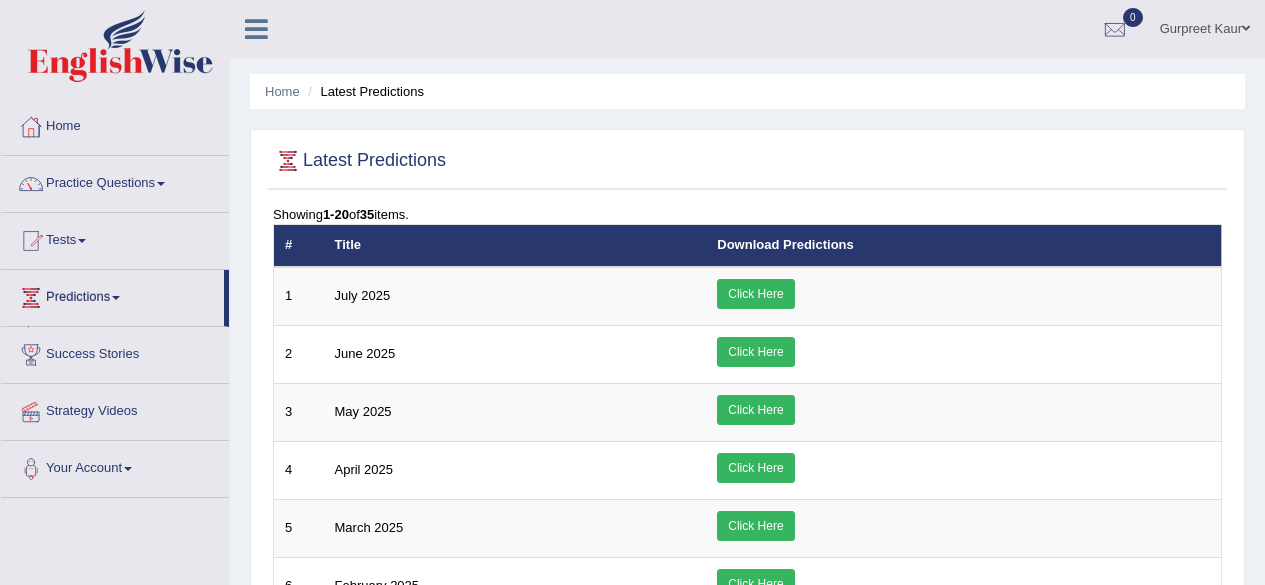 scroll, scrollTop: 0, scrollLeft: 0, axis: both 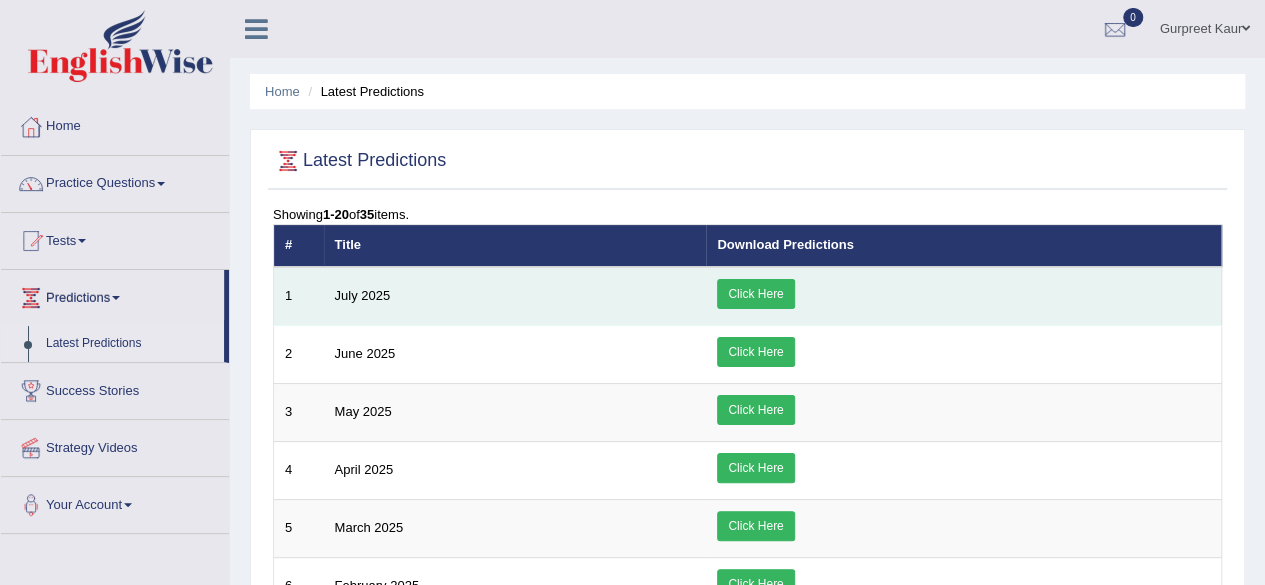 click on "Click Here" at bounding box center [755, 294] 